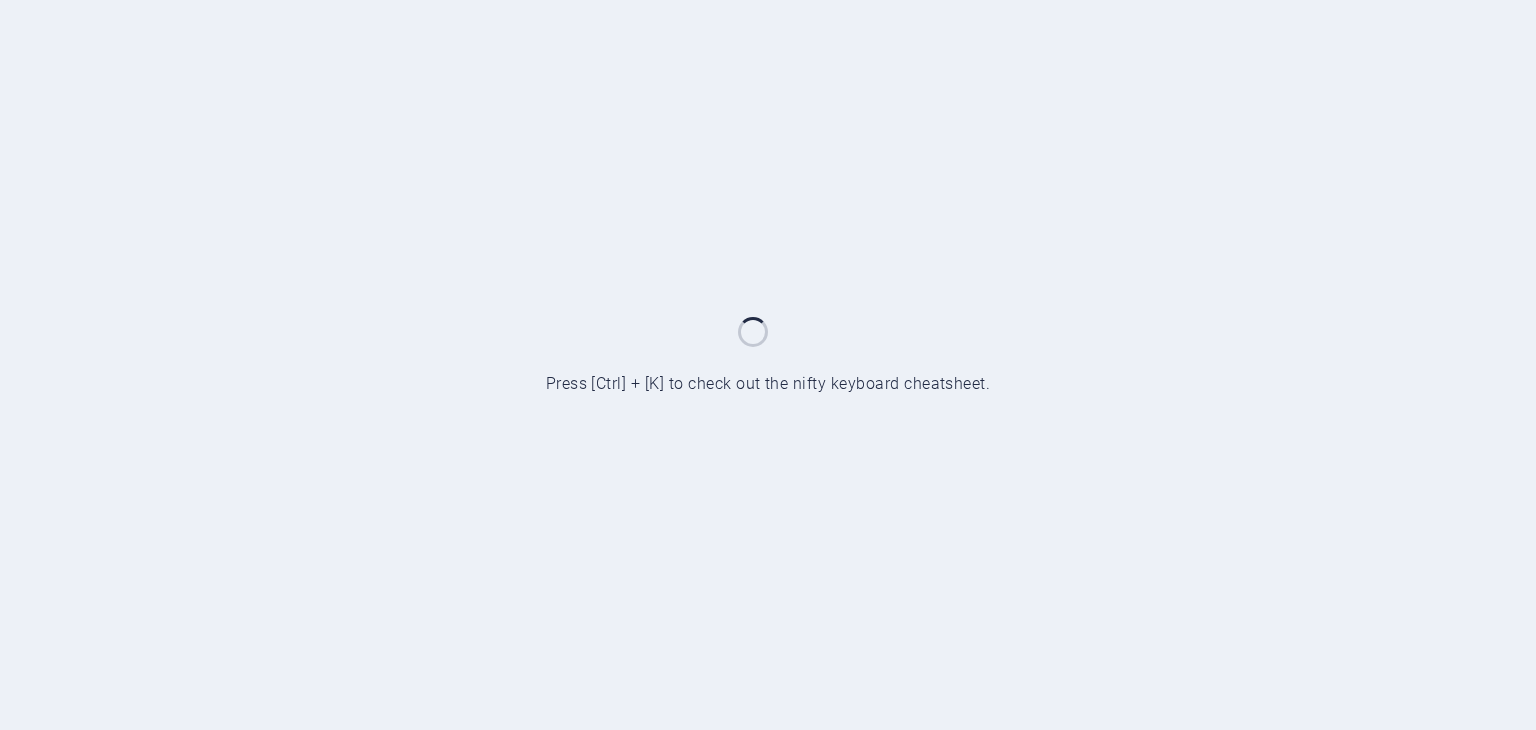 scroll, scrollTop: 0, scrollLeft: 0, axis: both 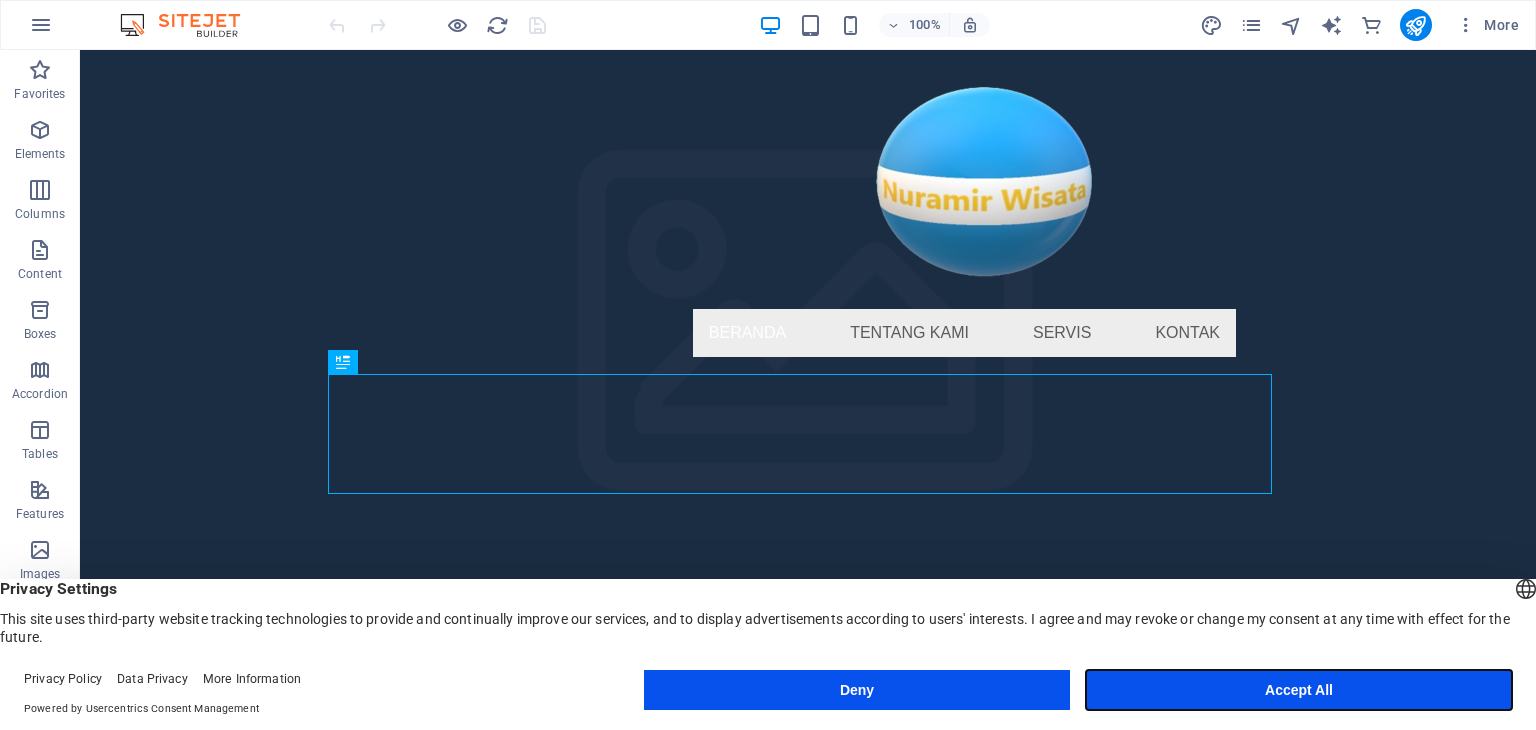 click on "Accept All" at bounding box center [1299, 690] 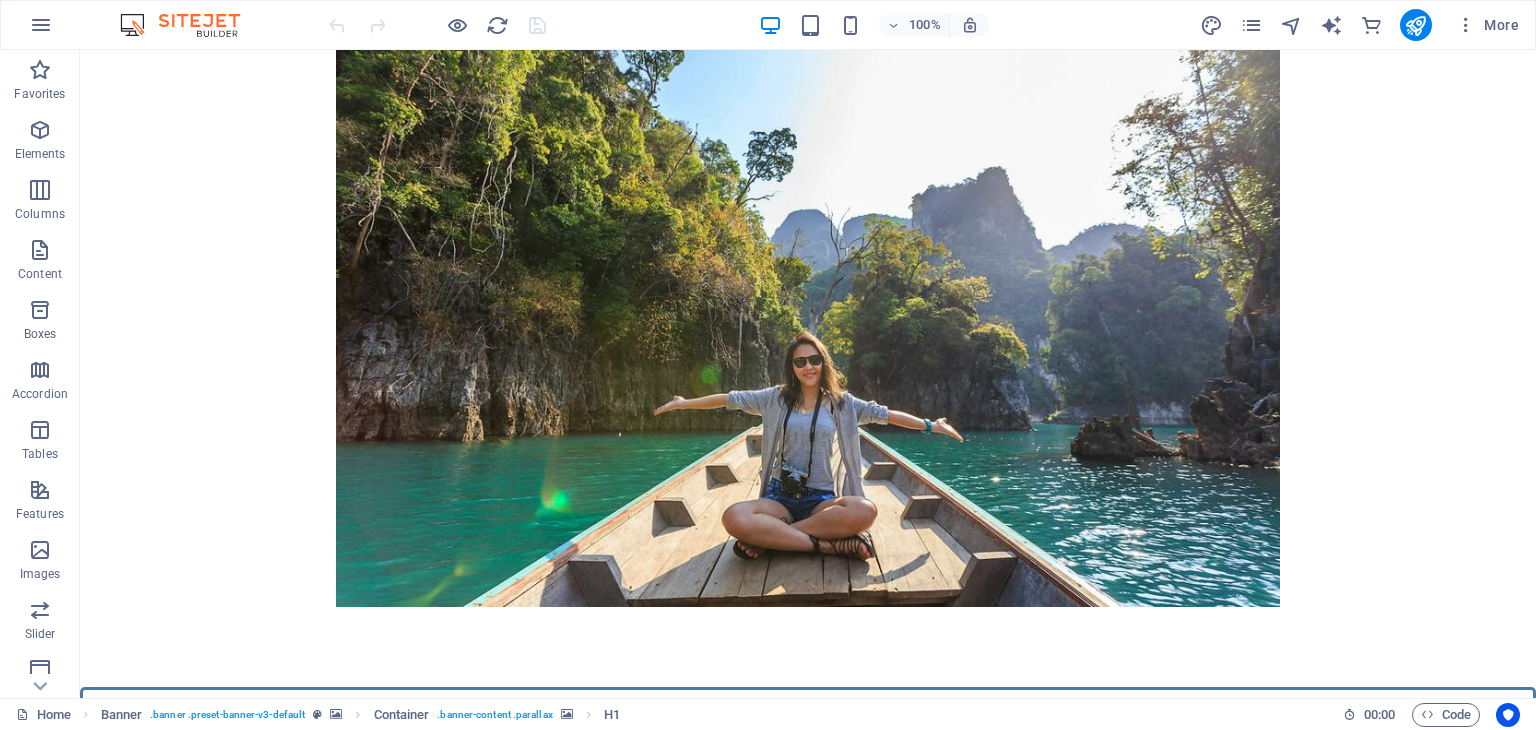 scroll, scrollTop: 1832, scrollLeft: 0, axis: vertical 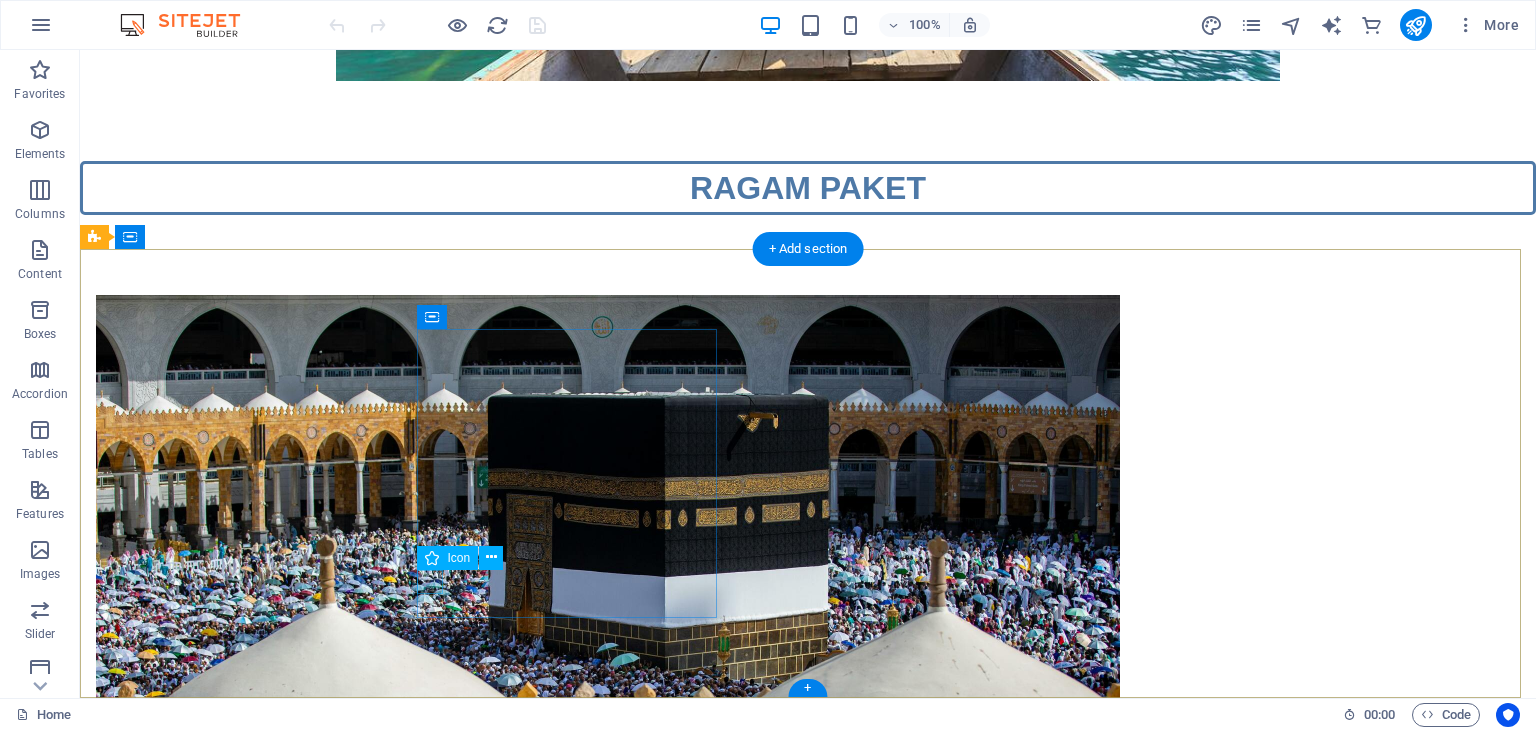click at bounding box center [246, 4483] 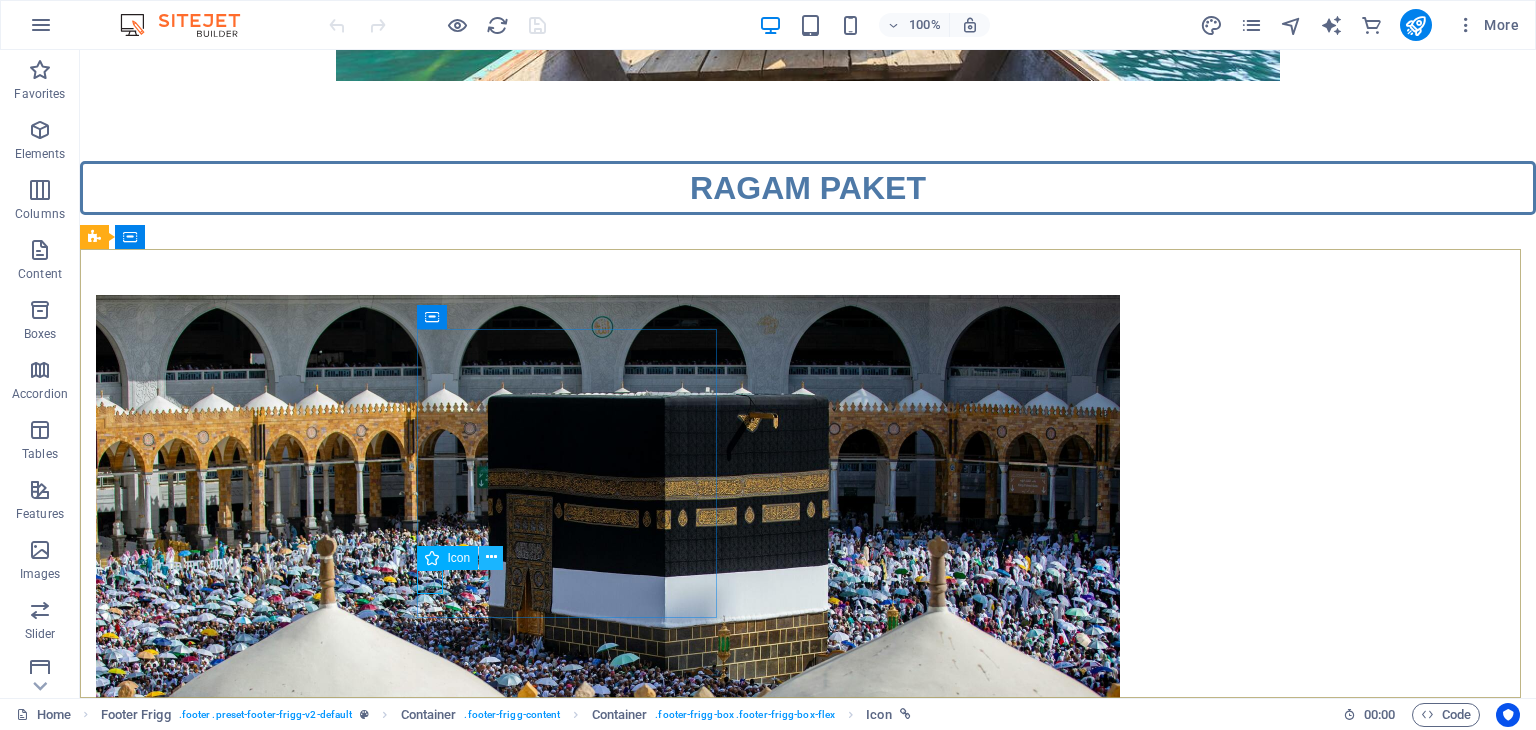 click at bounding box center (491, 557) 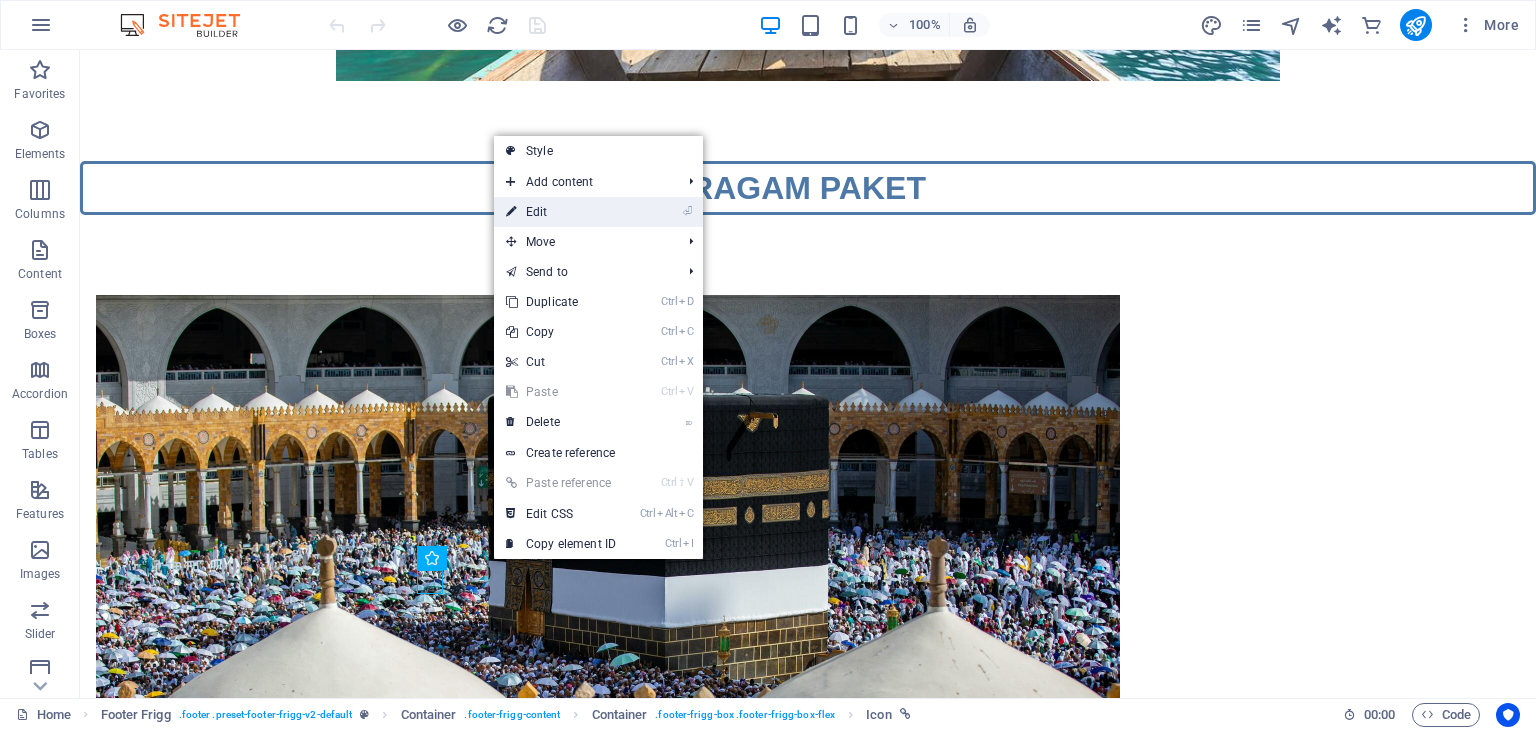 click on "⏎  Edit" at bounding box center (561, 212) 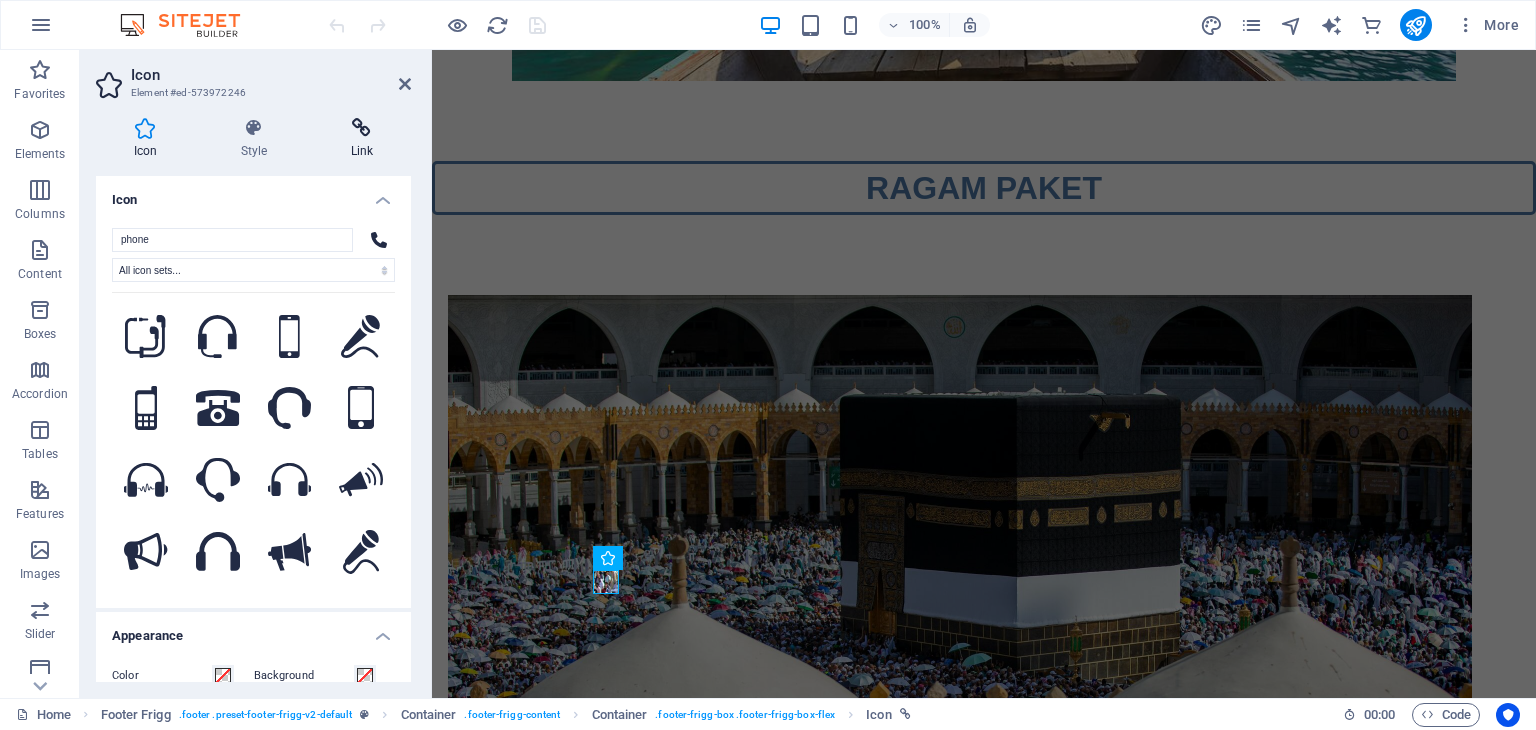 click at bounding box center [362, 128] 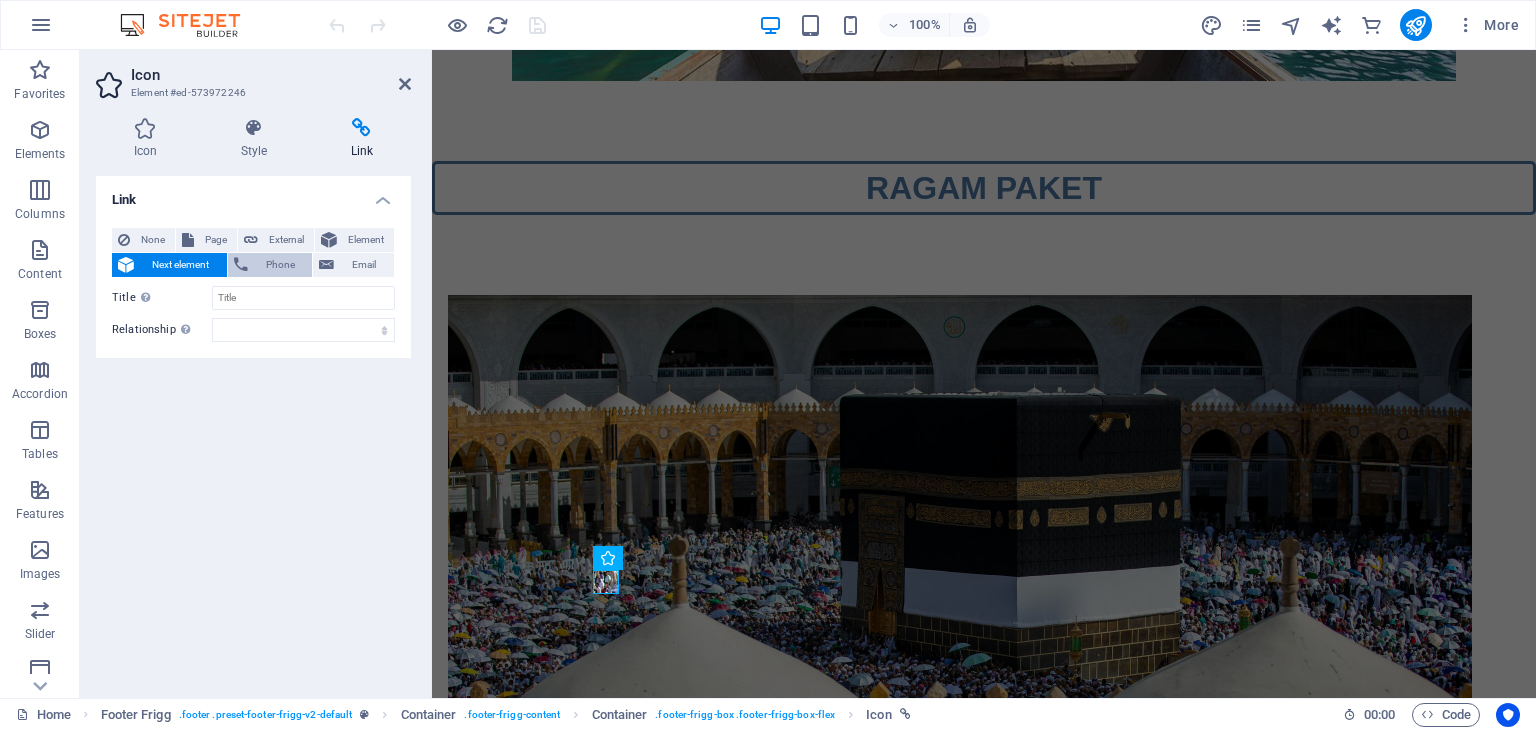 click at bounding box center (241, 265) 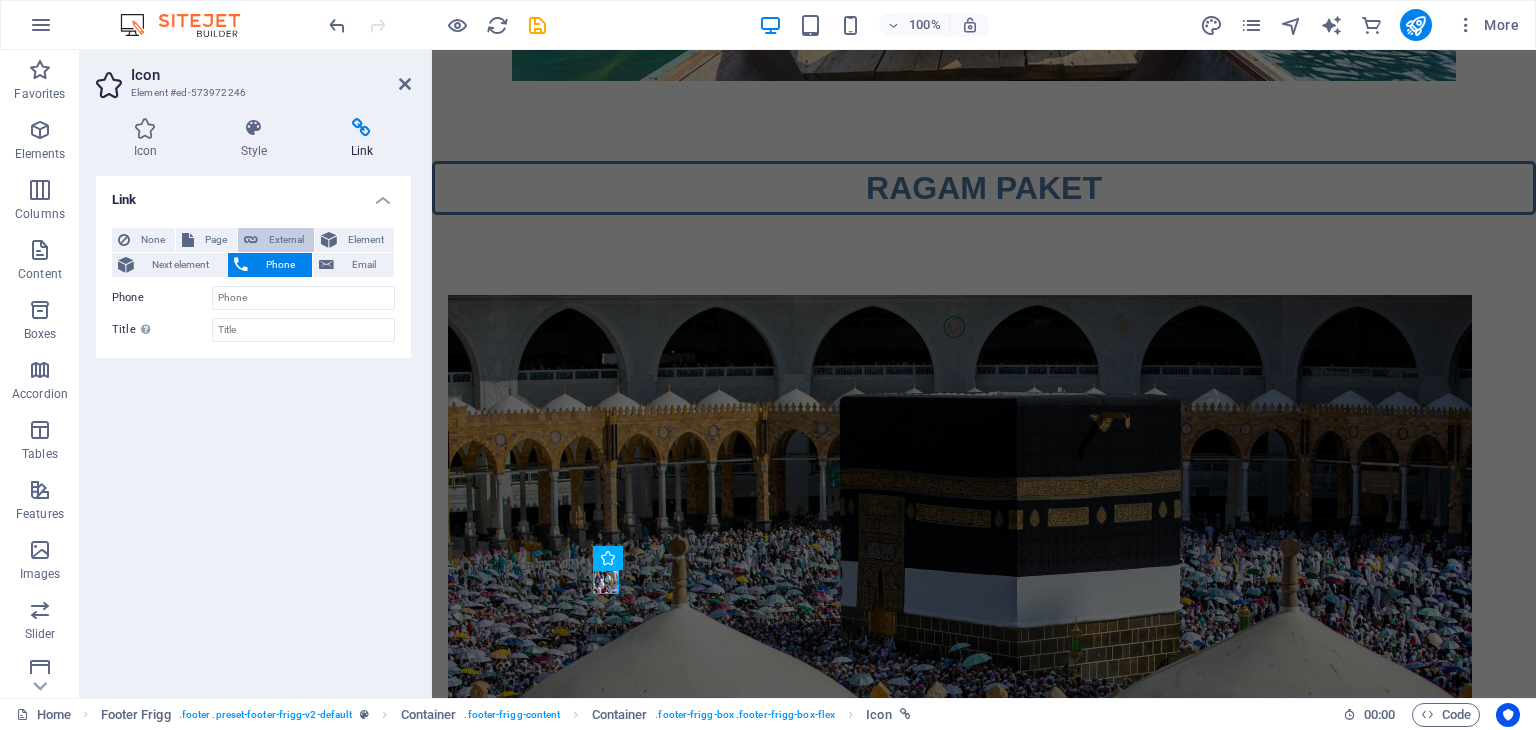 click on "External" at bounding box center [276, 240] 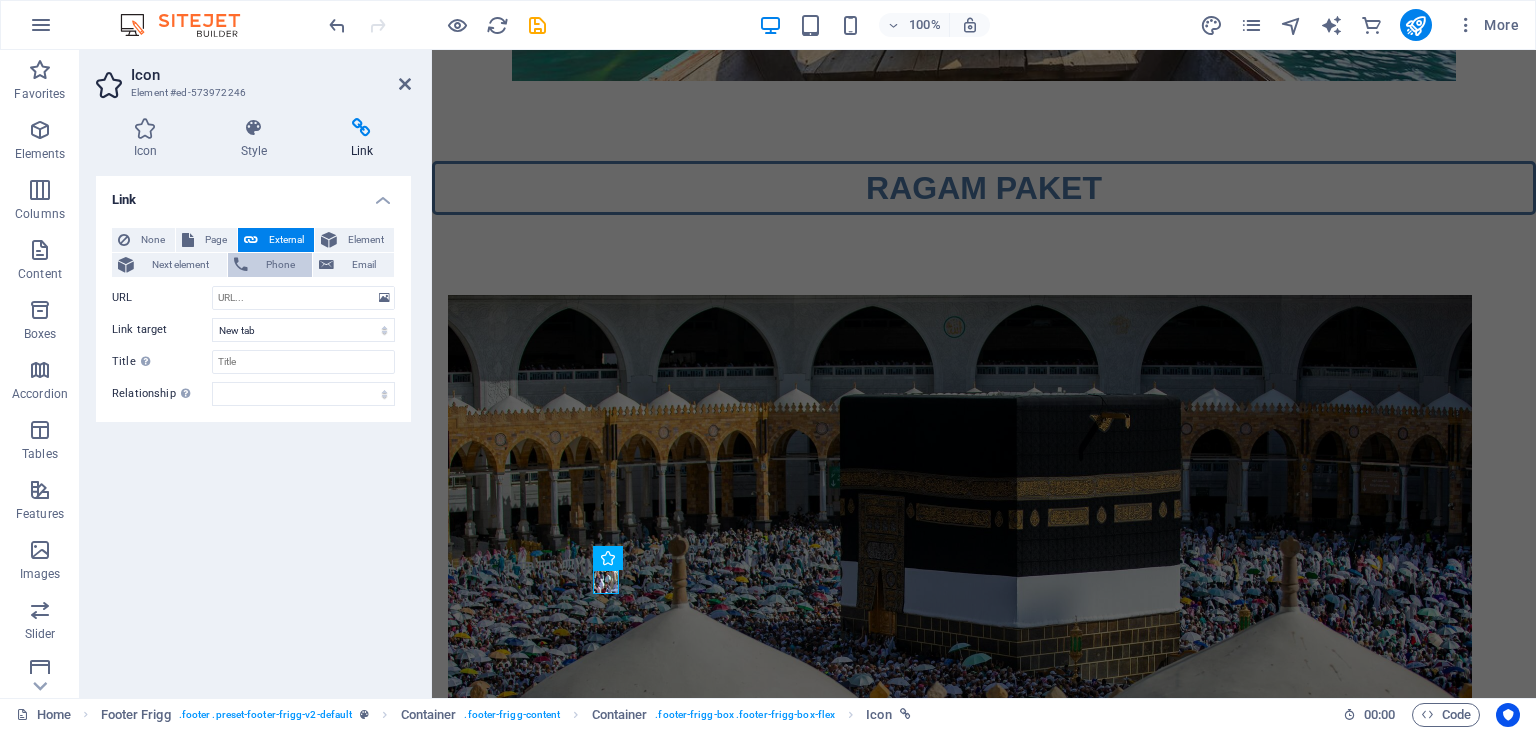 click on "Phone" at bounding box center (280, 265) 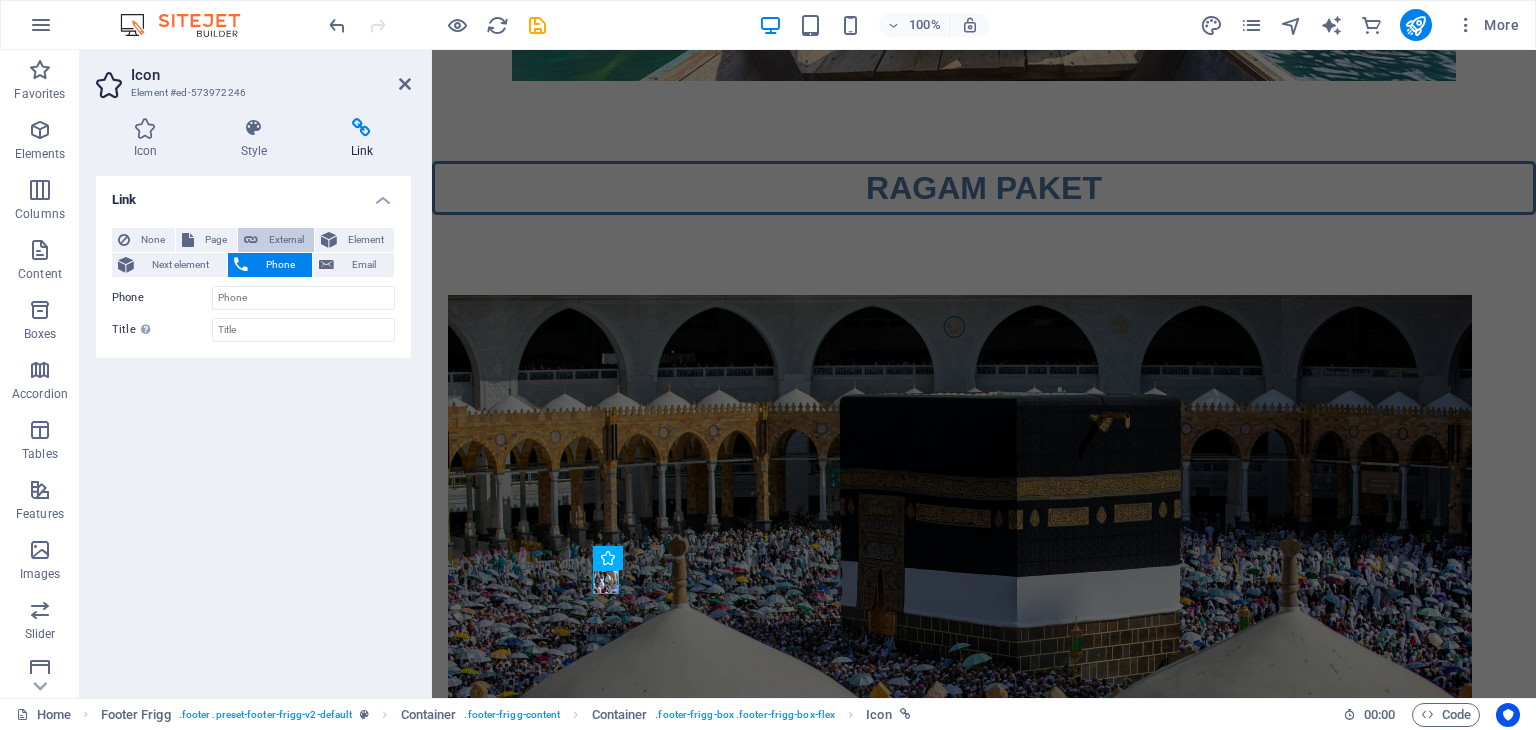click on "External" at bounding box center (286, 240) 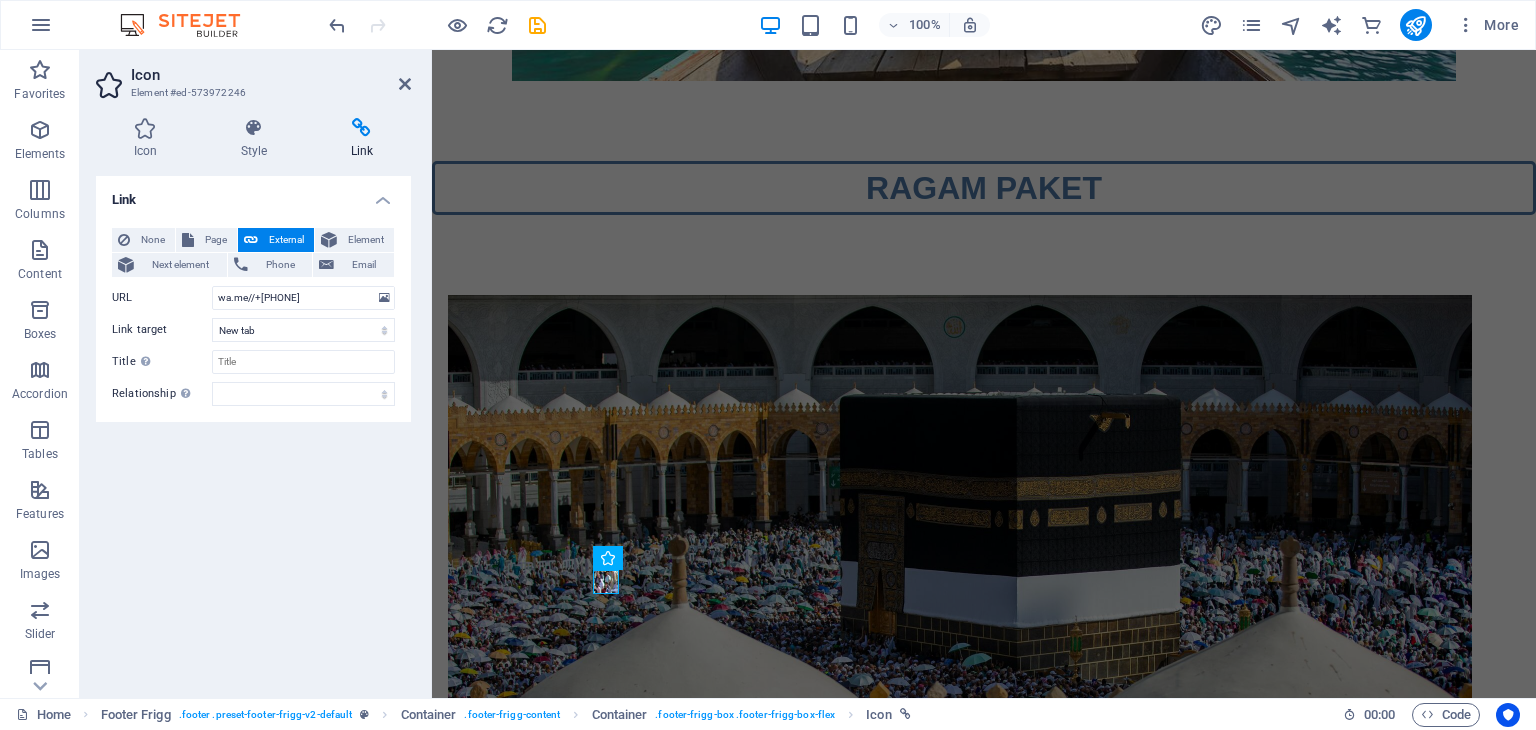 click on "Link None Page External Element Next element Phone Email Page Home Tentang Kami Legal Notice Privacy Home Tentang Kami Servis1 Legal Notice Privacy Servis Element
URL wa.me//+62895354972080 Phone Email Link target New tab Same tab Overlay Title Additional link description, should not be the same as the link text. The title is most often shown as a tooltip text when the mouse moves over the element. Leave empty if uncertain. Relationship Sets the  relationship of this link to the link target . For example, the value "nofollow" instructs search engines not to follow the link. Can be left empty. alternate author bookmark external help license next nofollow noreferrer noopener prev search tag" at bounding box center [253, 429] 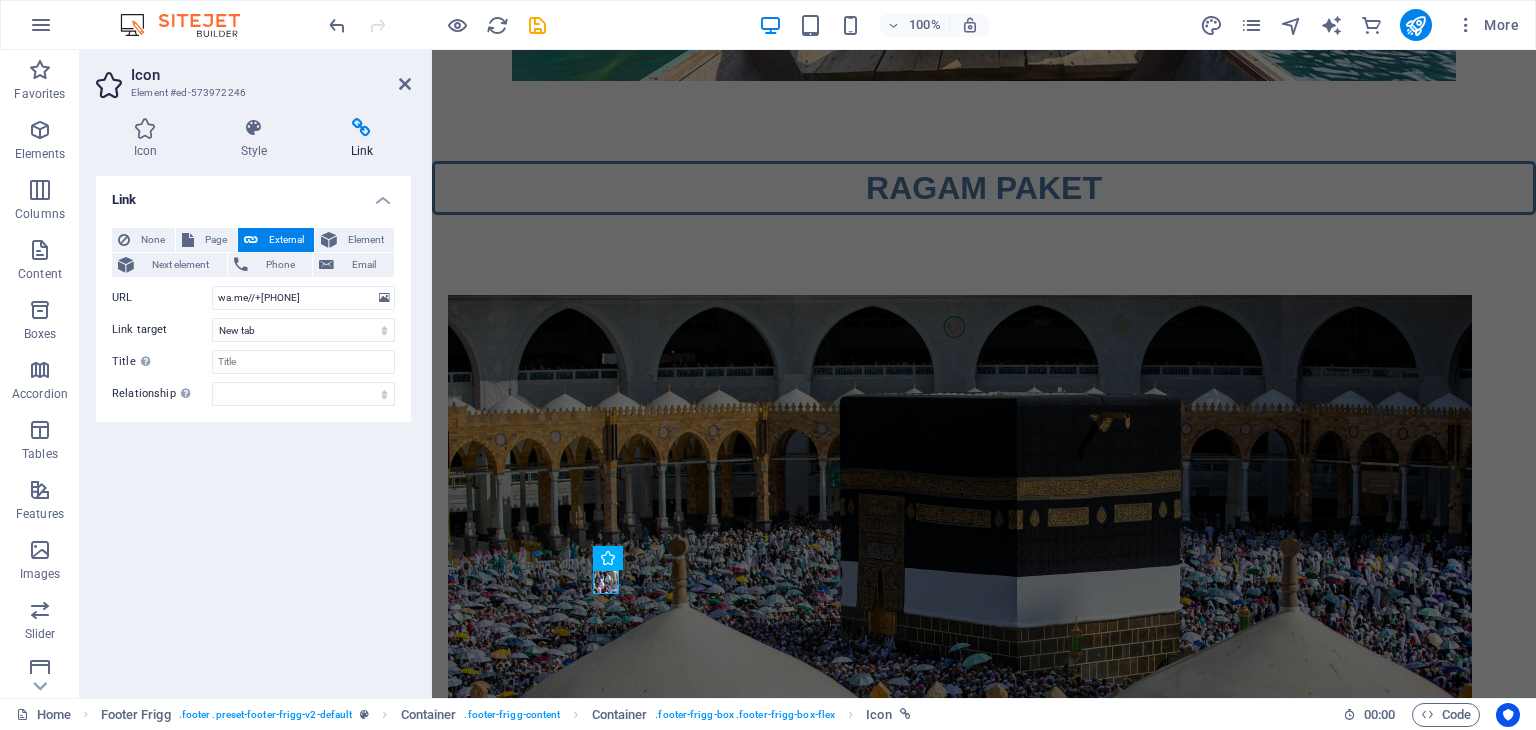 click on "Link None Page External Element Next element Phone Email Page Home Tentang Kami Legal Notice Privacy Home Tentang Kami Servis1 Legal Notice Privacy Servis Element
URL wa.me//+62895354972080 Phone Email Link target New tab Same tab Overlay Title Additional link description, should not be the same as the link text. The title is most often shown as a tooltip text when the mouse moves over the element. Leave empty if uncertain. Relationship Sets the  relationship of this link to the link target . For example, the value "nofollow" instructs search engines not to follow the link. Can be left empty. alternate author bookmark external help license next nofollow noreferrer noopener prev search tag" at bounding box center [253, 429] 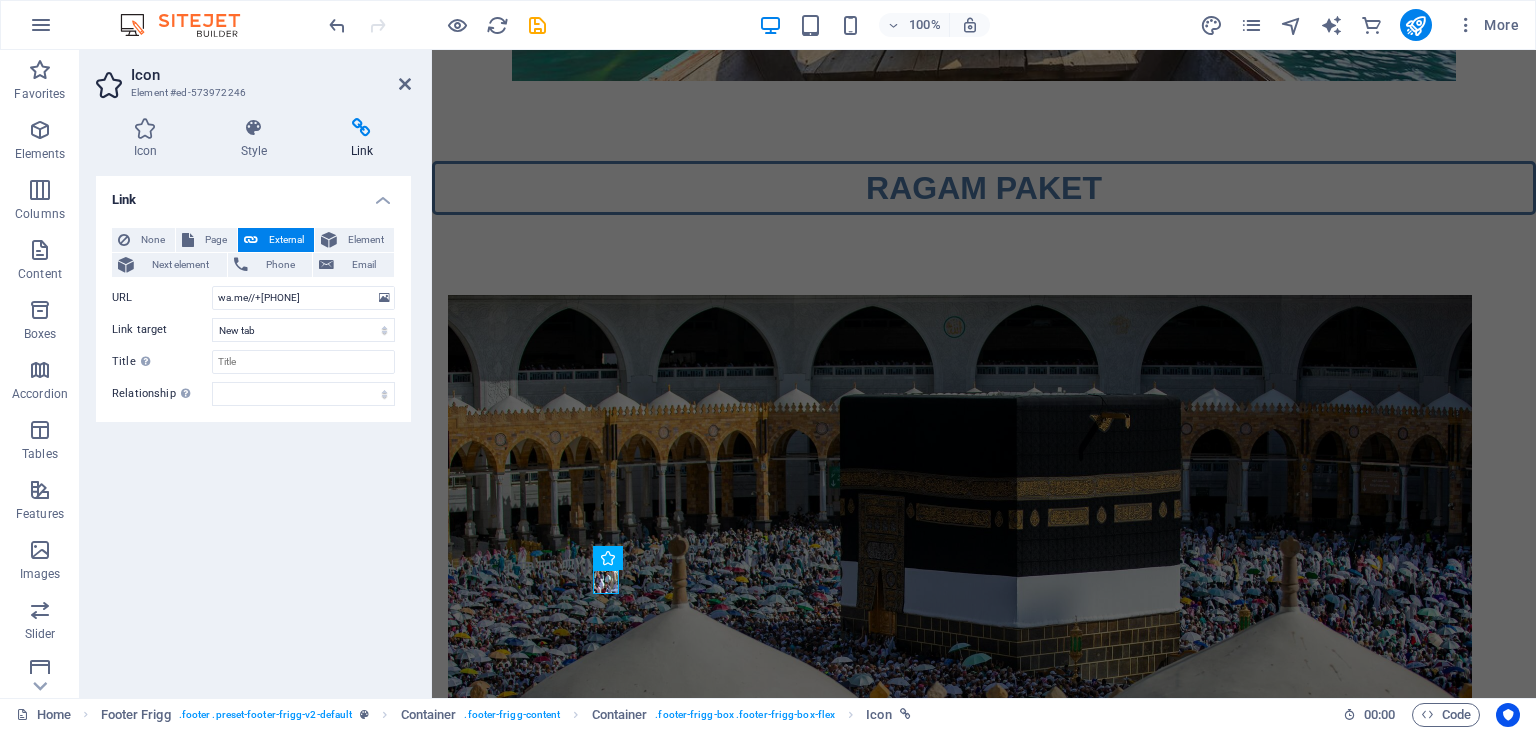 click on "Link None Page External Element Next element Phone Email Page Home Tentang Kami Legal Notice Privacy Home Tentang Kami Servis1 Legal Notice Privacy Servis Element
URL wa.me//+62895354972080 Phone Email Link target New tab Same tab Overlay Title Additional link description, should not be the same as the link text. The title is most often shown as a tooltip text when the mouse moves over the element. Leave empty if uncertain. Relationship Sets the  relationship of this link to the link target . For example, the value "nofollow" instructs search engines not to follow the link. Can be left empty. alternate author bookmark external help license next nofollow noreferrer noopener prev search tag" at bounding box center (253, 429) 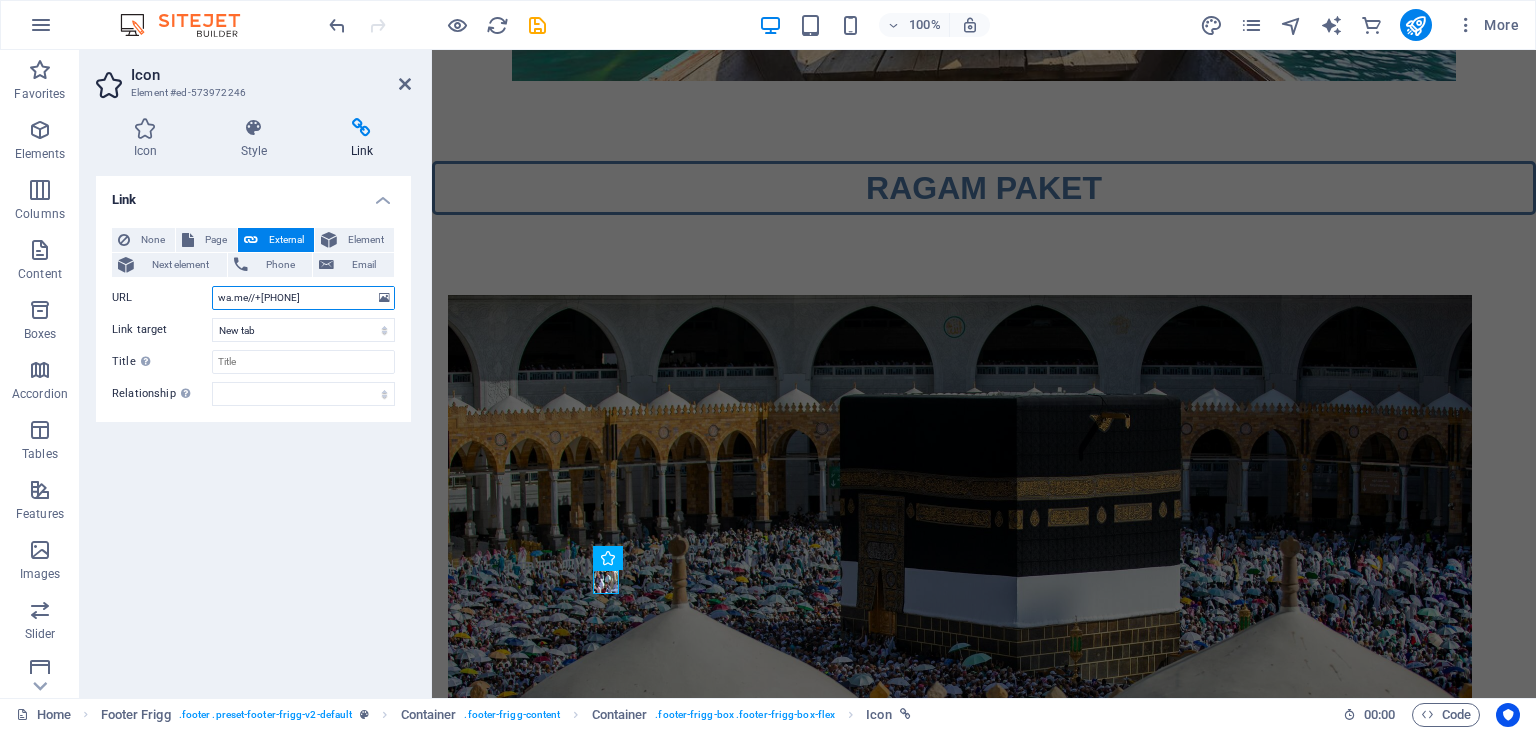 drag, startPoint x: 344, startPoint y: 294, endPoint x: 264, endPoint y: 309, distance: 81.394104 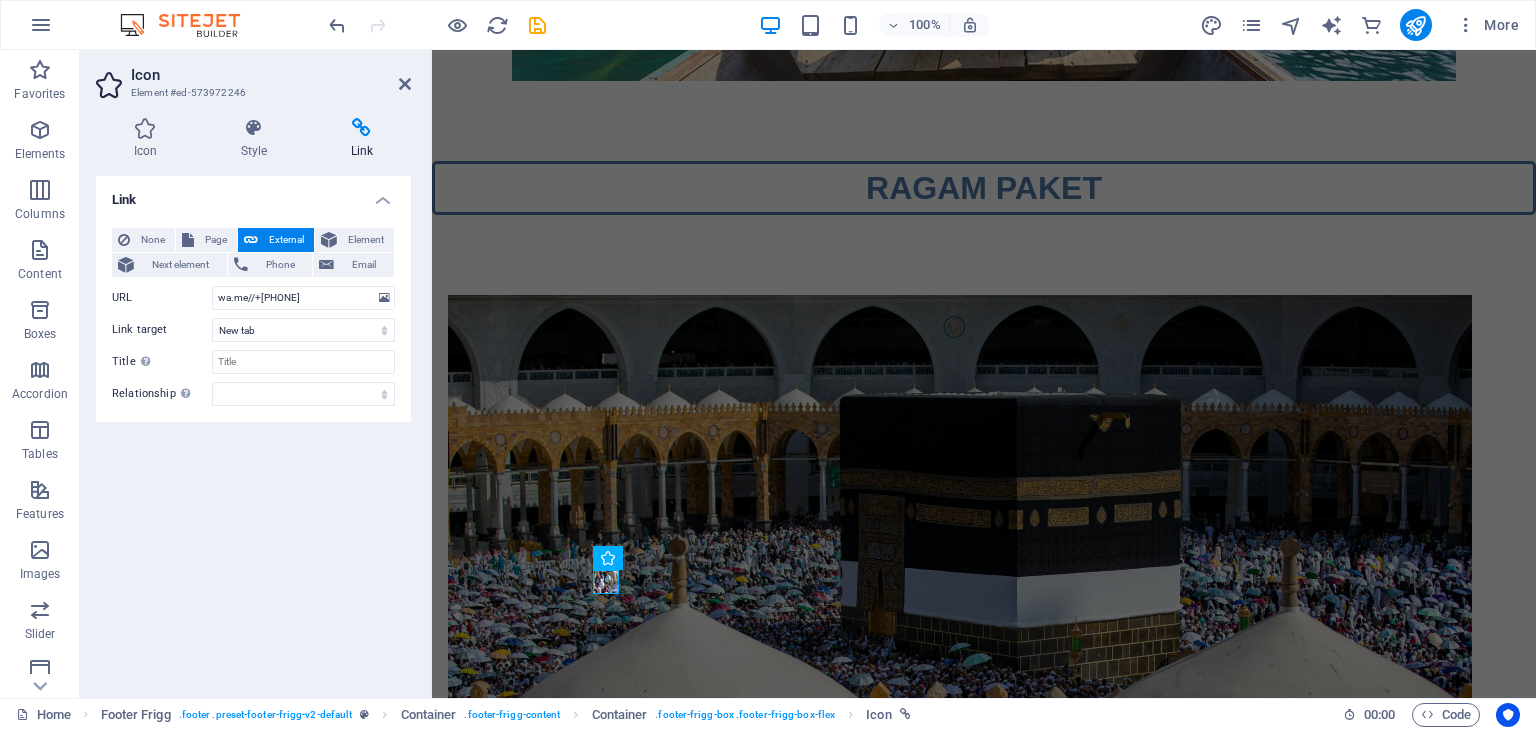 click on "Link None Page External Element Next element Phone Email Page Home Tentang Kami Legal Notice Privacy Home Tentang Kami Servis1 Legal Notice Privacy Servis Element
URL wa.me//+62895354972080 Phone Email Link target New tab Same tab Overlay Title Additional link description, should not be the same as the link text. The title is most often shown as a tooltip text when the mouse moves over the element. Leave empty if uncertain. Relationship Sets the  relationship of this link to the link target . For example, the value "nofollow" instructs search engines not to follow the link. Can be left empty. alternate author bookmark external help license next nofollow noreferrer noopener prev search tag" at bounding box center [253, 429] 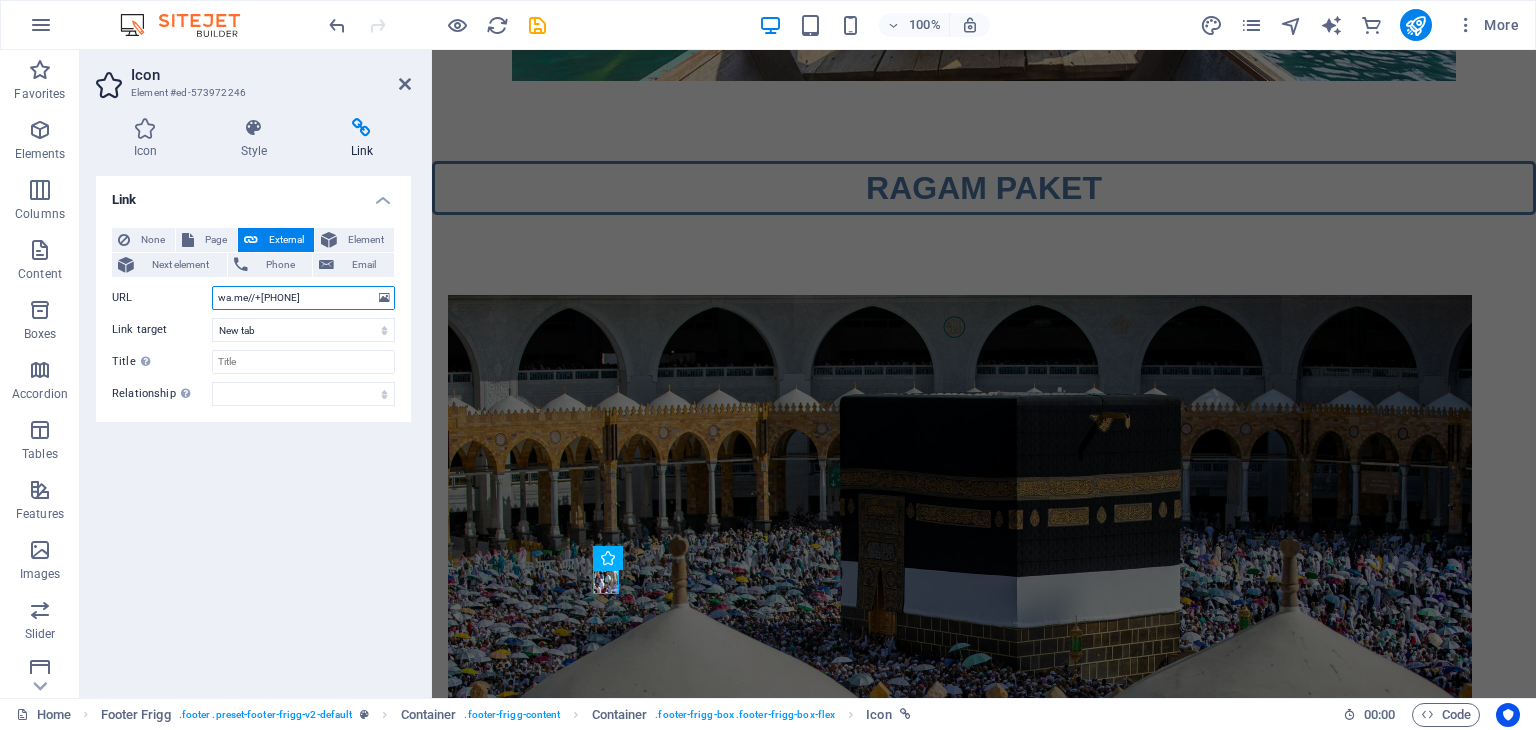 click on "wa.me//+62895354972080" at bounding box center [303, 298] 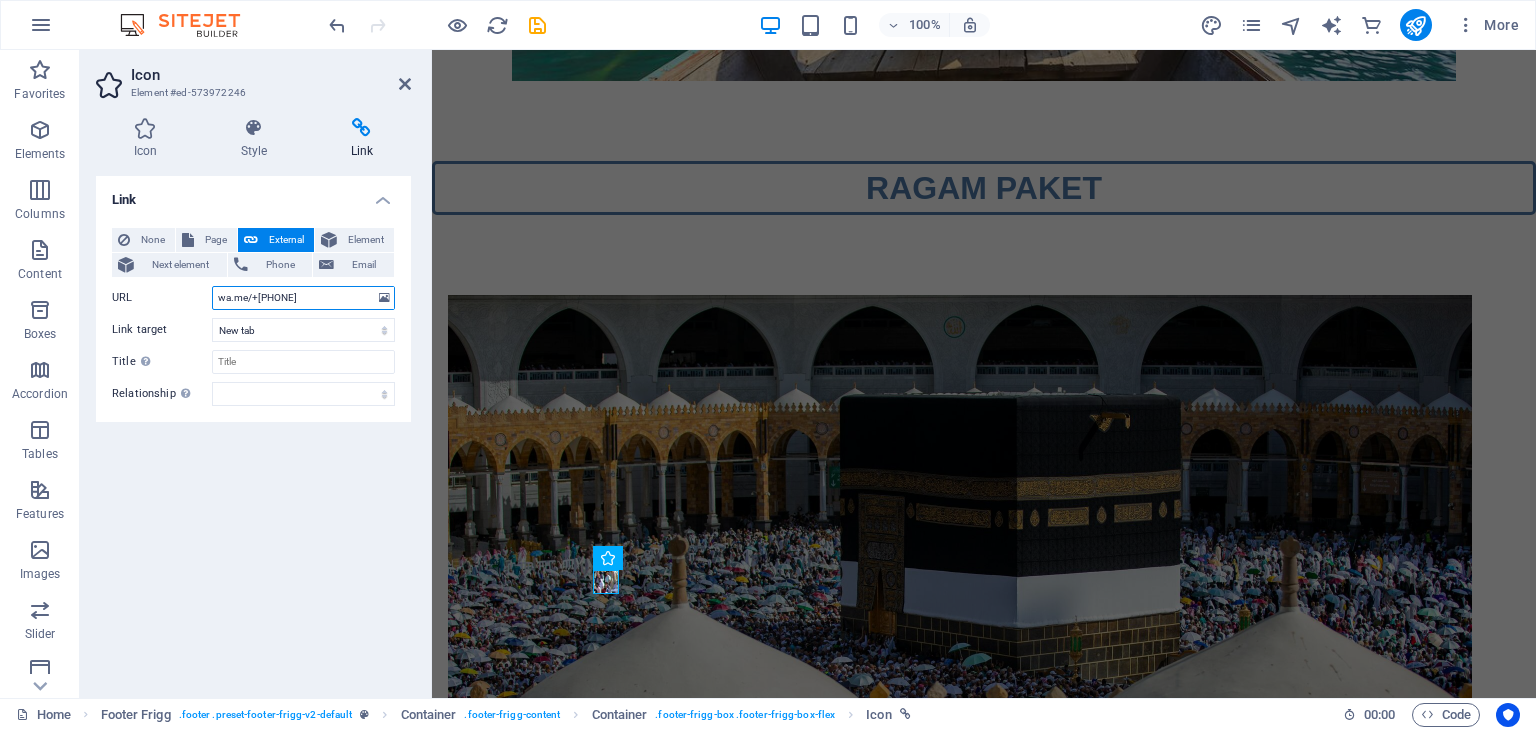 type on "wa.me/+[COUNTRYCODE][PHONE]" 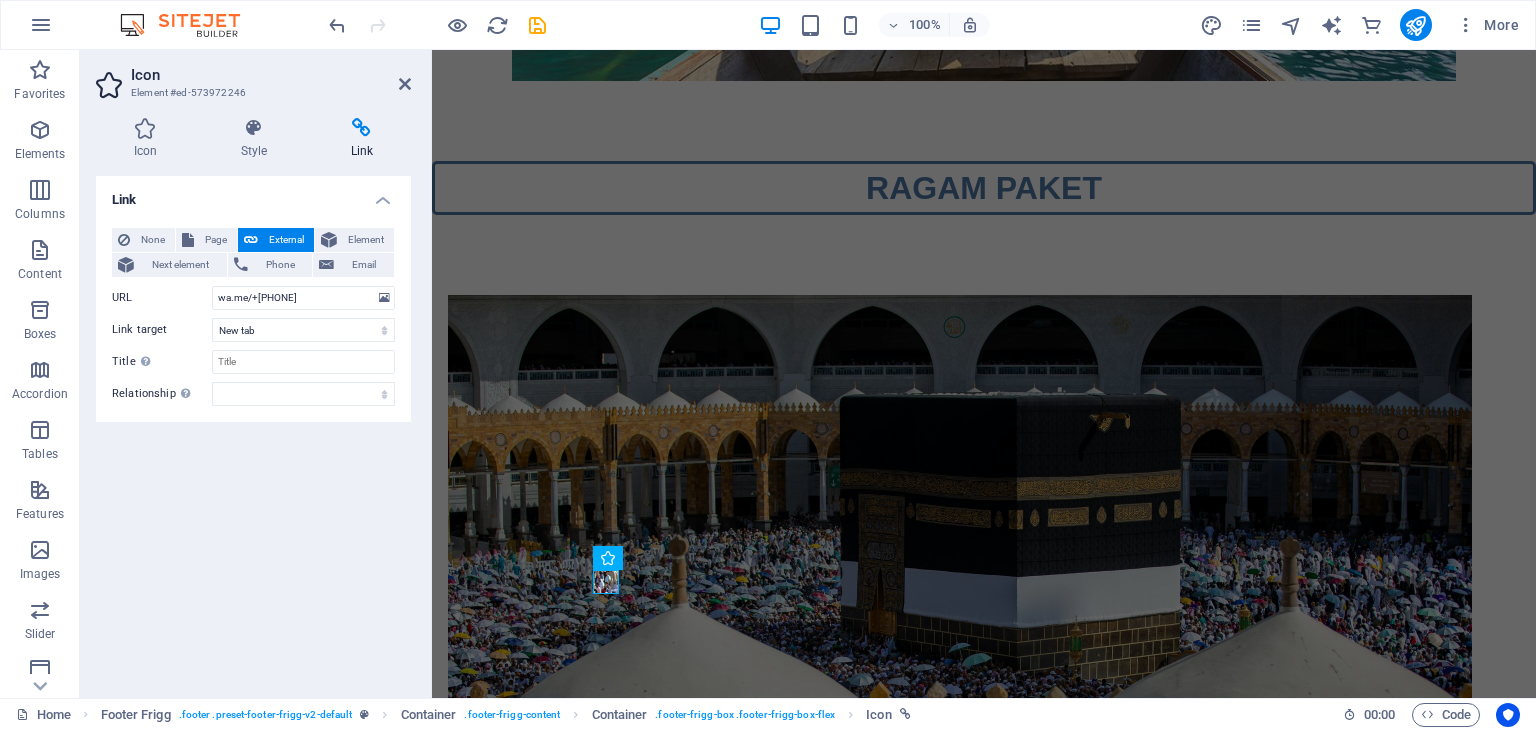 click on "Link None Page External Element Next element Phone Email Page Home Tentang Kami Legal Notice Privacy Home Tentang Kami Servis1 Legal Notice Privacy Servis Element
URL wa.me/+62895354972080 Phone Email Link target New tab Same tab Overlay Title Additional link description, should not be the same as the link text. The title is most often shown as a tooltip text when the mouse moves over the element. Leave empty if uncertain. Relationship Sets the  relationship of this link to the link target . For example, the value "nofollow" instructs search engines not to follow the link. Can be left empty. alternate author bookmark external help license next nofollow noreferrer noopener prev search tag" at bounding box center (253, 429) 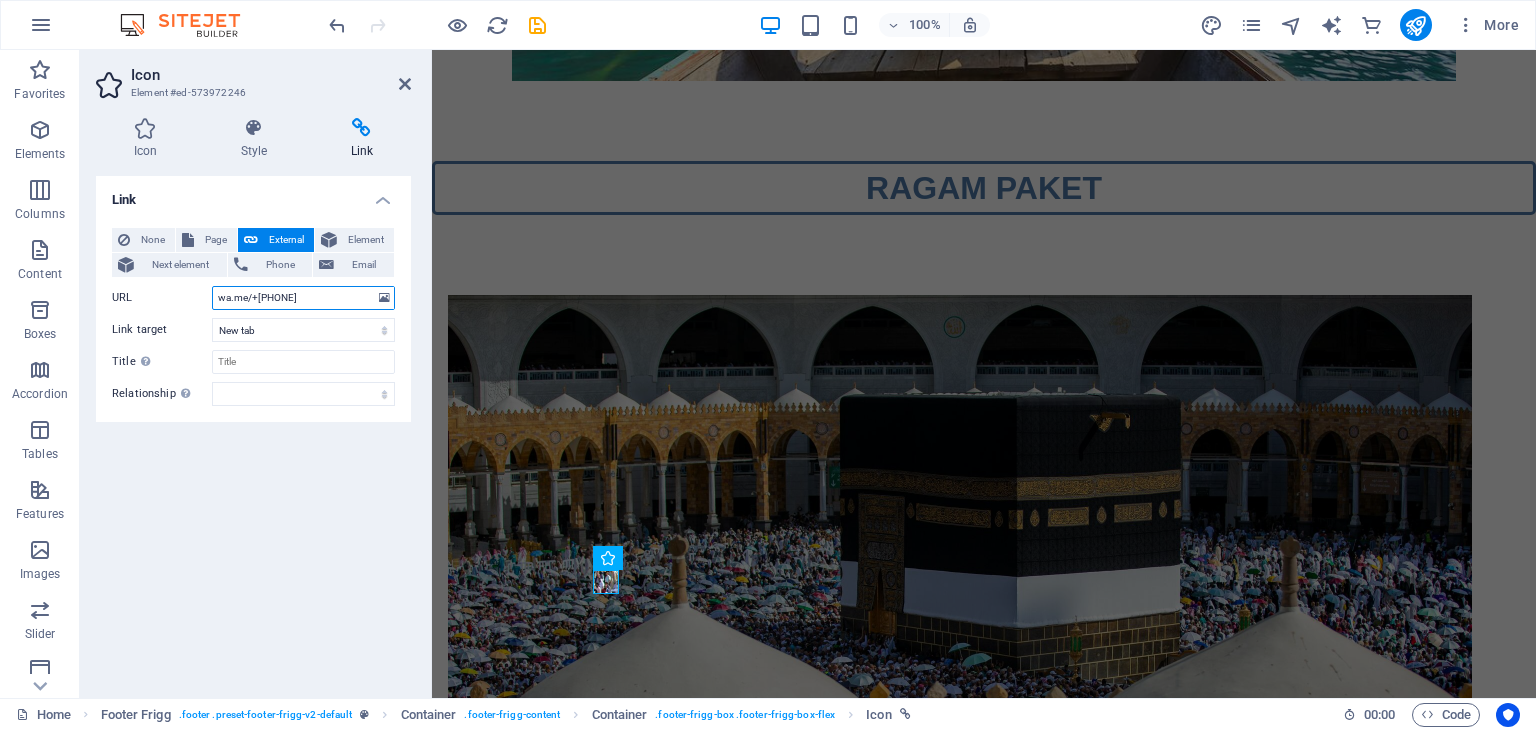 drag, startPoint x: 336, startPoint y: 297, endPoint x: 183, endPoint y: 290, distance: 153.16005 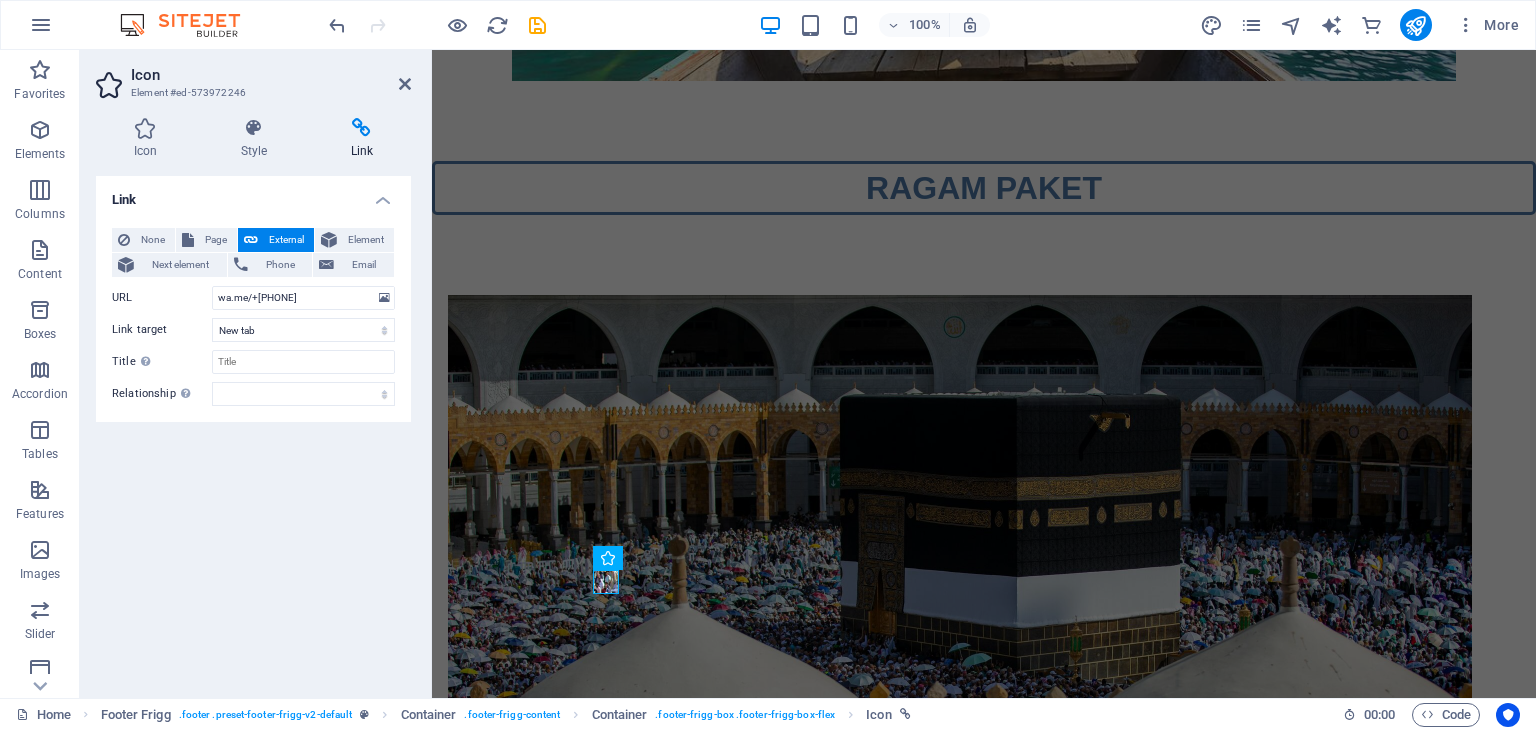 click on "Link None Page External Element Next element Phone Email Page Home Tentang Kami Legal Notice Privacy Home Tentang Kami Servis1 Legal Notice Privacy Servis Element
URL wa.me/+62895354972080 Phone Email Link target New tab Same tab Overlay Title Additional link description, should not be the same as the link text. The title is most often shown as a tooltip text when the mouse moves over the element. Leave empty if uncertain. Relationship Sets the  relationship of this link to the link target . For example, the value "nofollow" instructs search engines not to follow the link. Can be left empty. alternate author bookmark external help license next nofollow noreferrer noopener prev search tag" at bounding box center (253, 429) 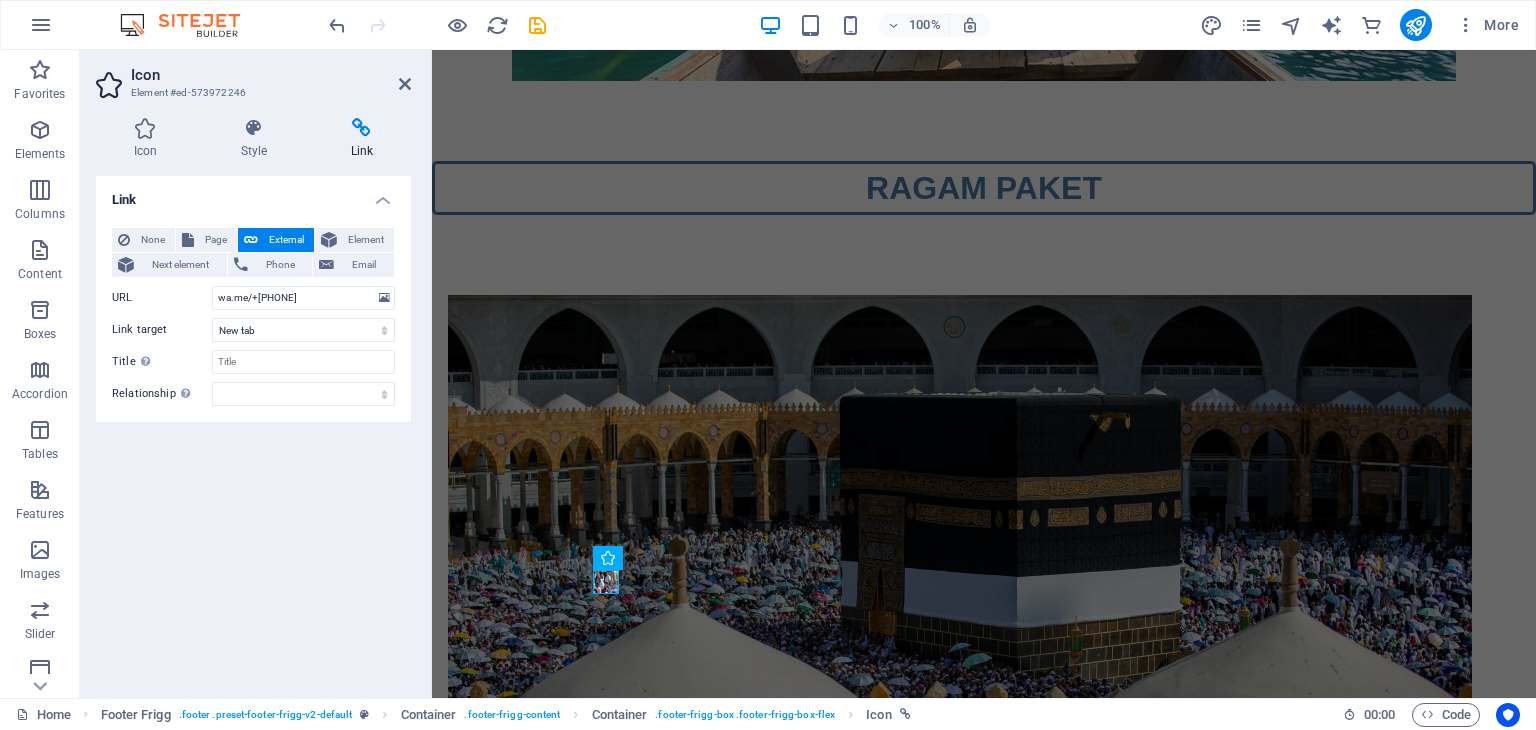click on "Link None Page External Element Next element Phone Email Page Home Tentang Kami Legal Notice Privacy Home Tentang Kami Servis1 Legal Notice Privacy Servis Element
URL wa.me/+62895354972080 Phone Email Link target New tab Same tab Overlay Title Additional link description, should not be the same as the link text. The title is most often shown as a tooltip text when the mouse moves over the element. Leave empty if uncertain. Relationship Sets the  relationship of this link to the link target . For example, the value "nofollow" instructs search engines not to follow the link. Can be left empty. alternate author bookmark external help license next nofollow noreferrer noopener prev search tag" at bounding box center (253, 429) 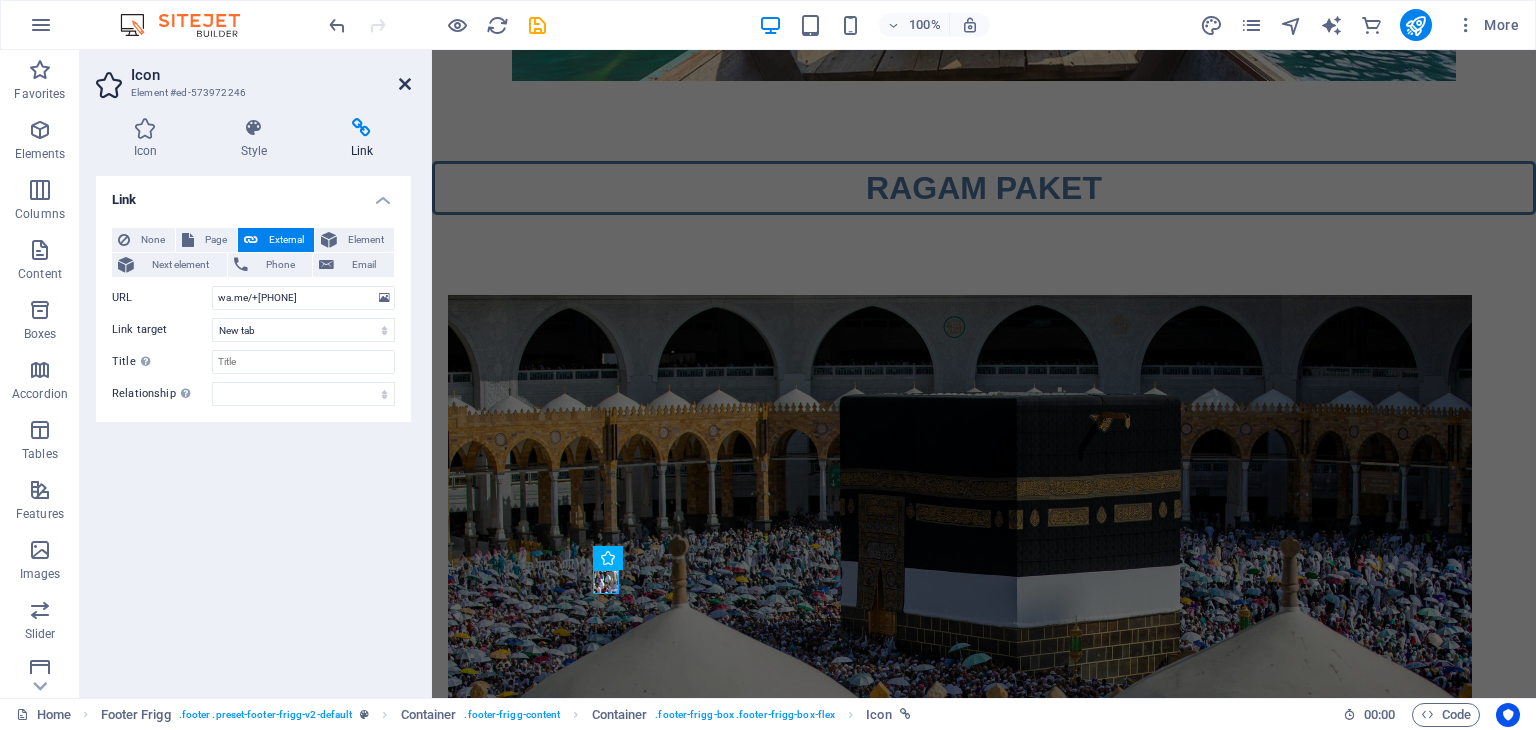 click at bounding box center [405, 84] 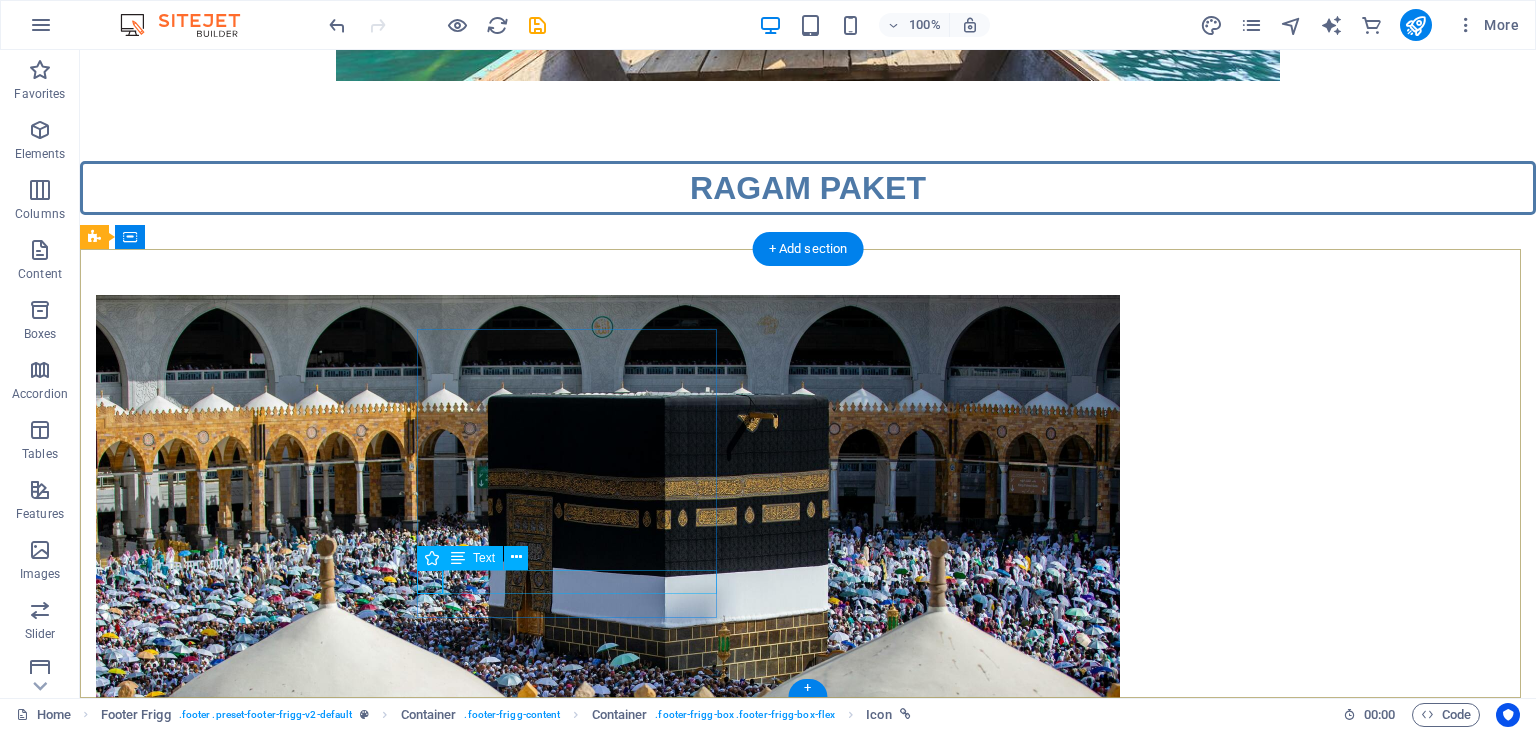 click on "+[COUNTRYCODE][PHONE]" at bounding box center [133, 4506] 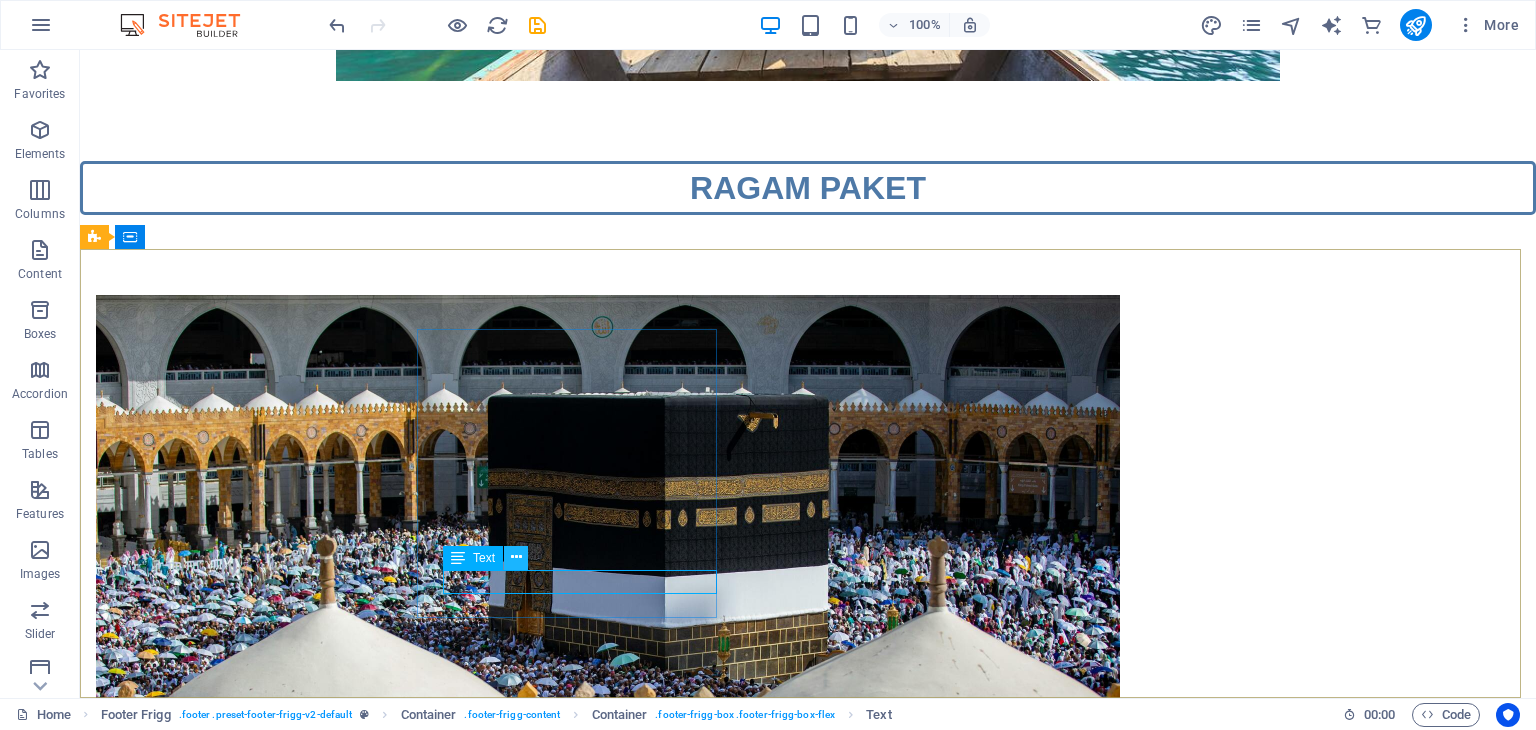 click at bounding box center (516, 557) 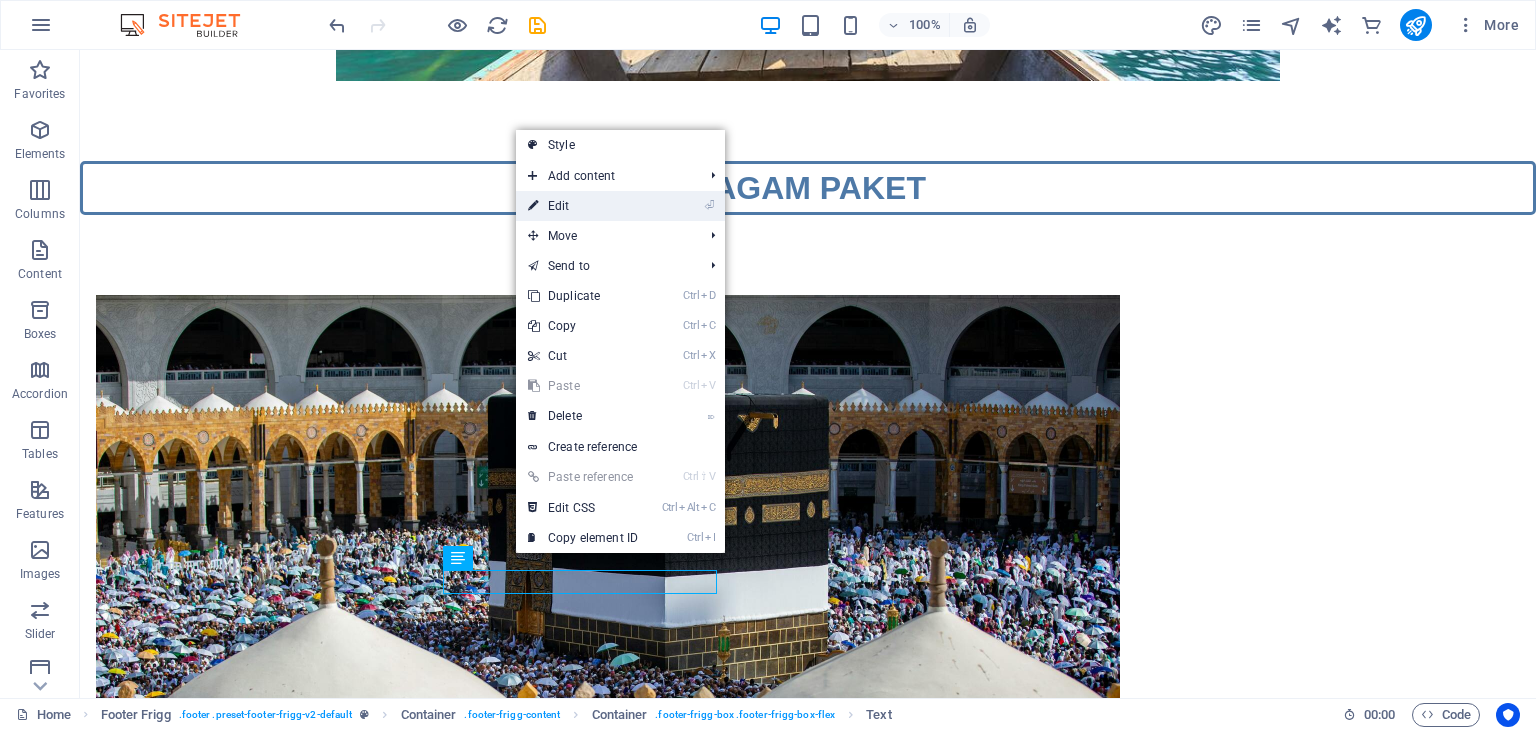 click on "⏎  Edit" at bounding box center (583, 206) 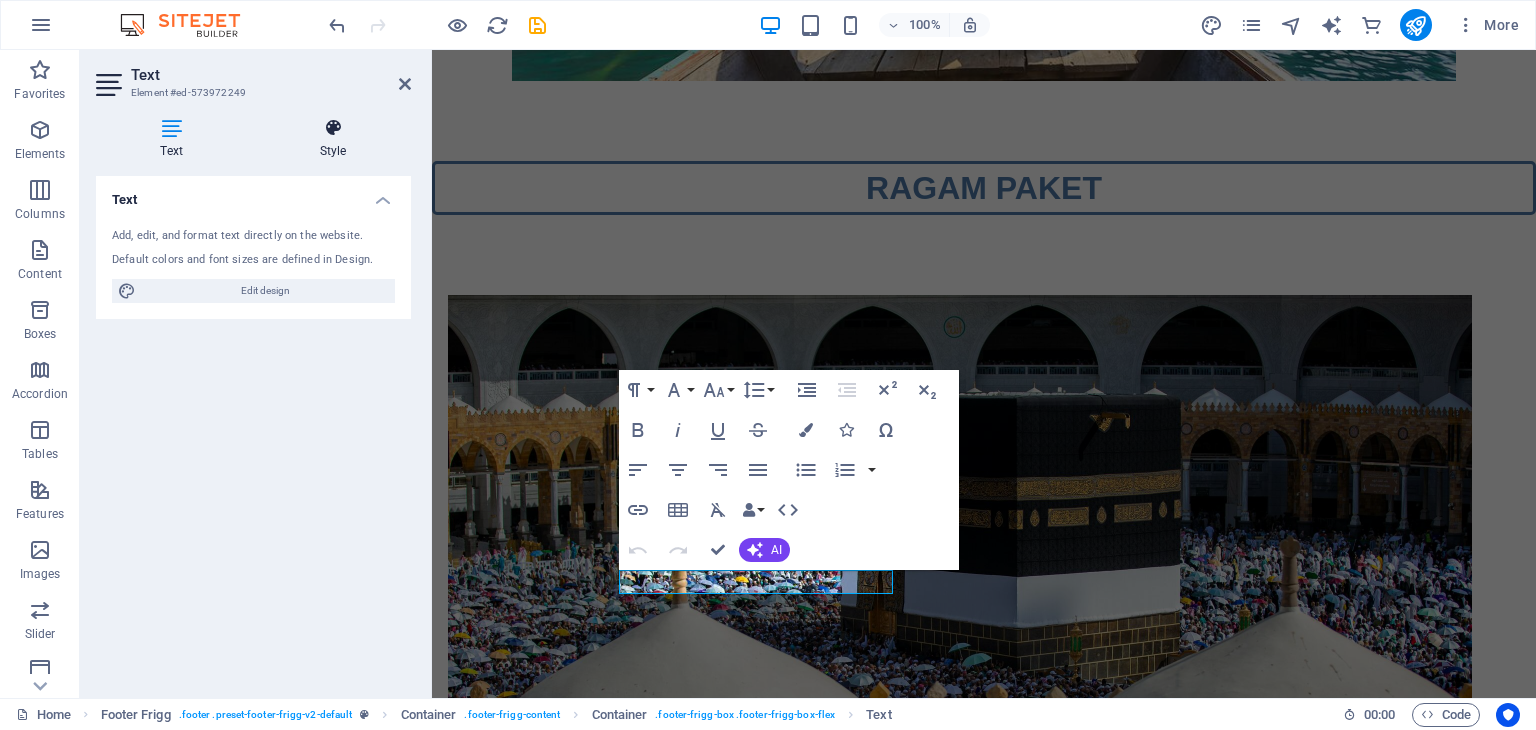 click on "Style" at bounding box center [333, 139] 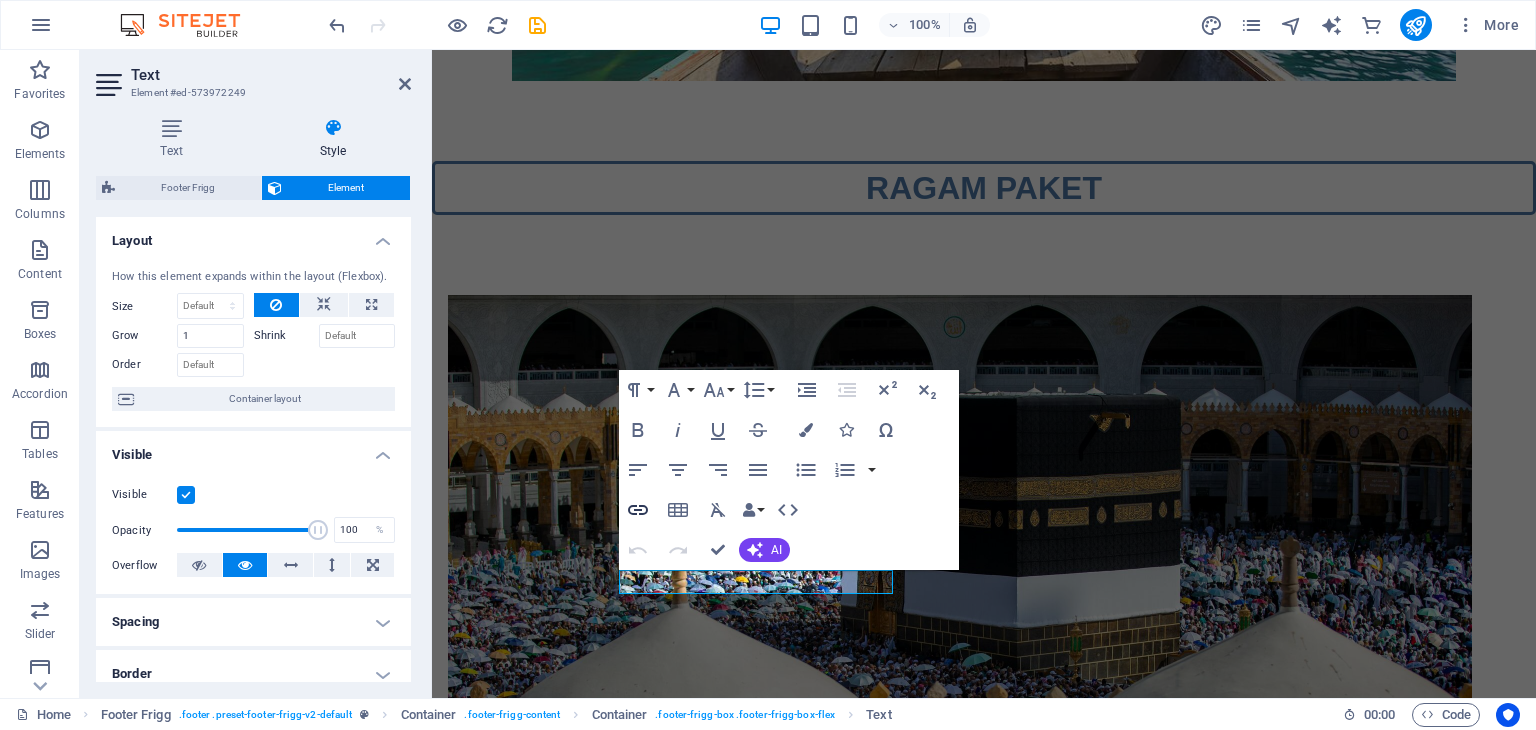 click 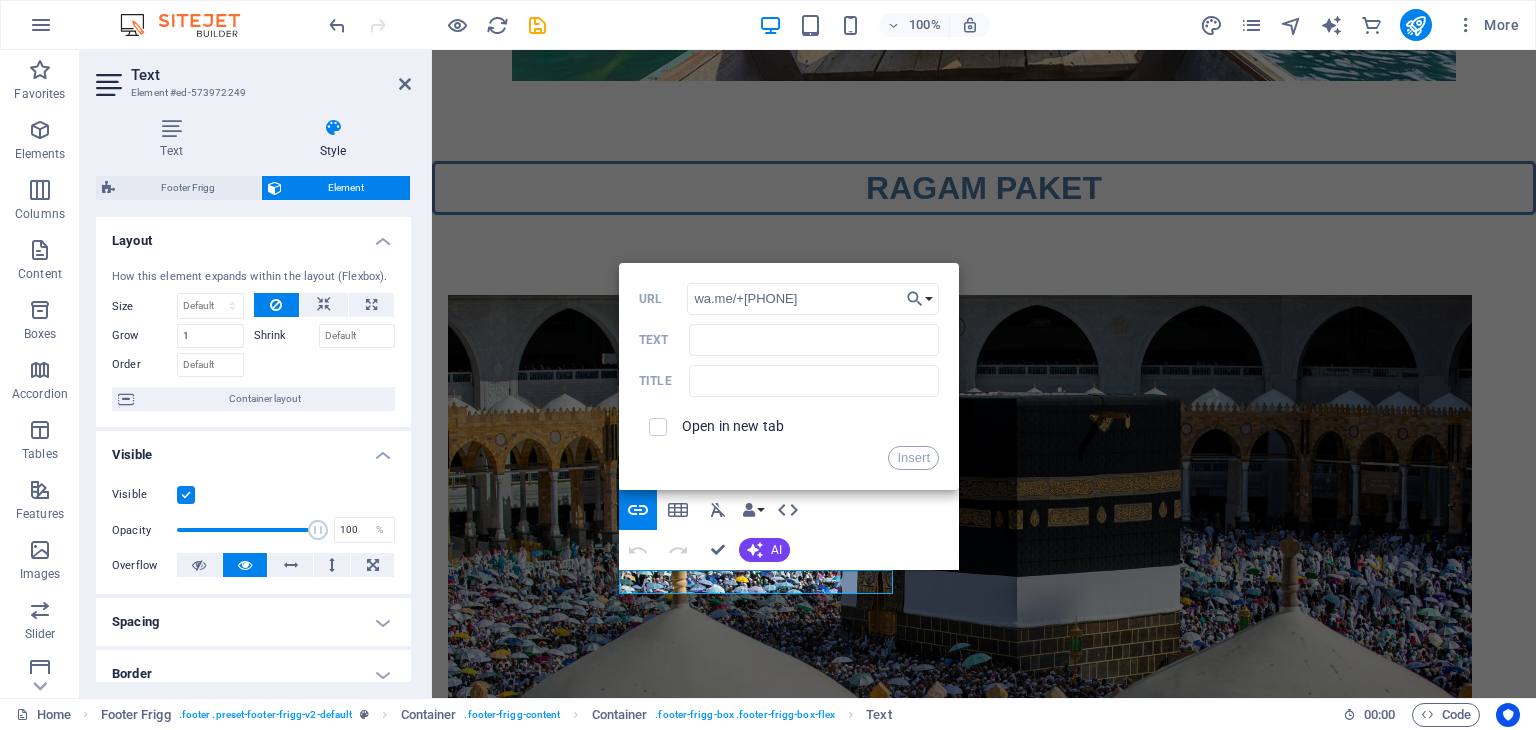 type on "wa.me/+[COUNTRYCODE][PHONE]" 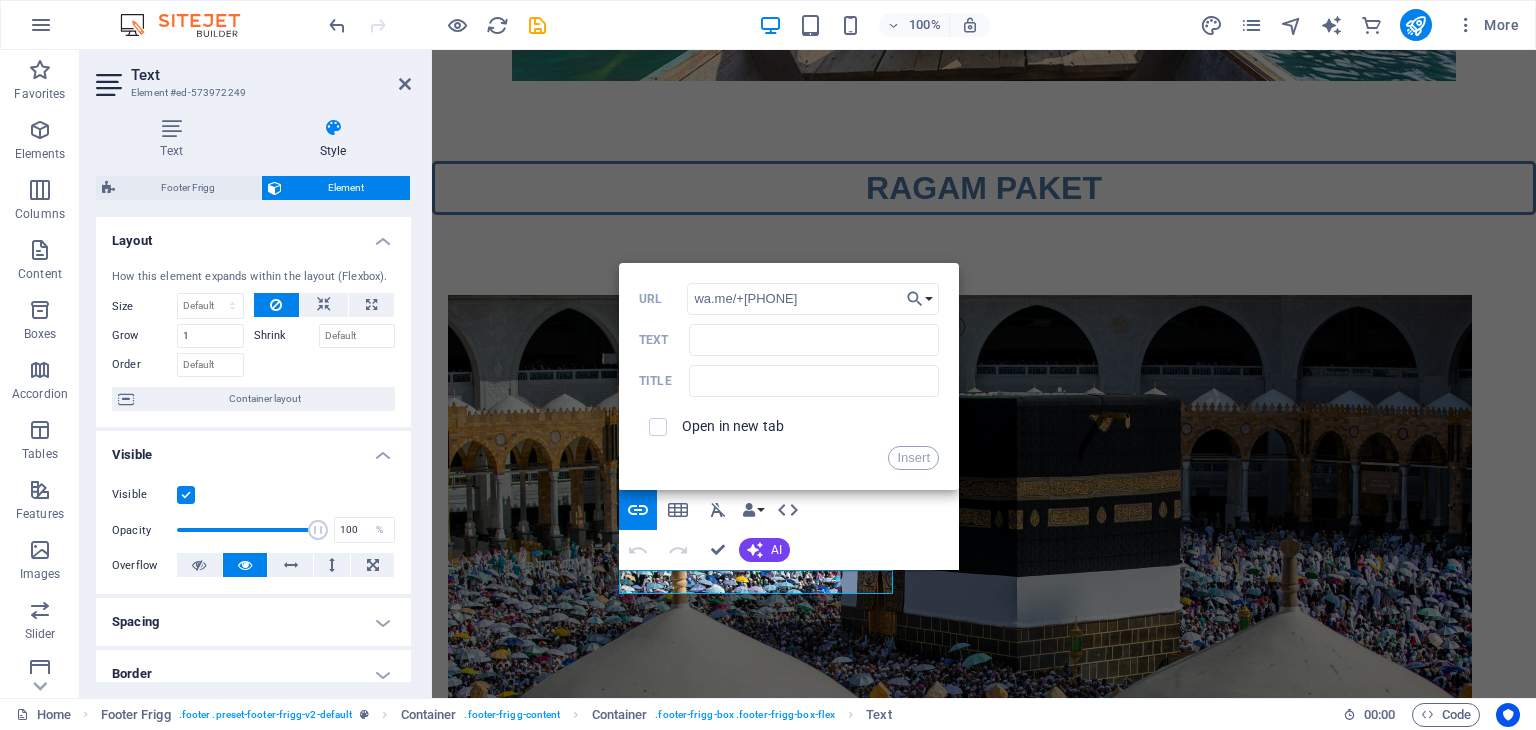 click at bounding box center [658, 427] 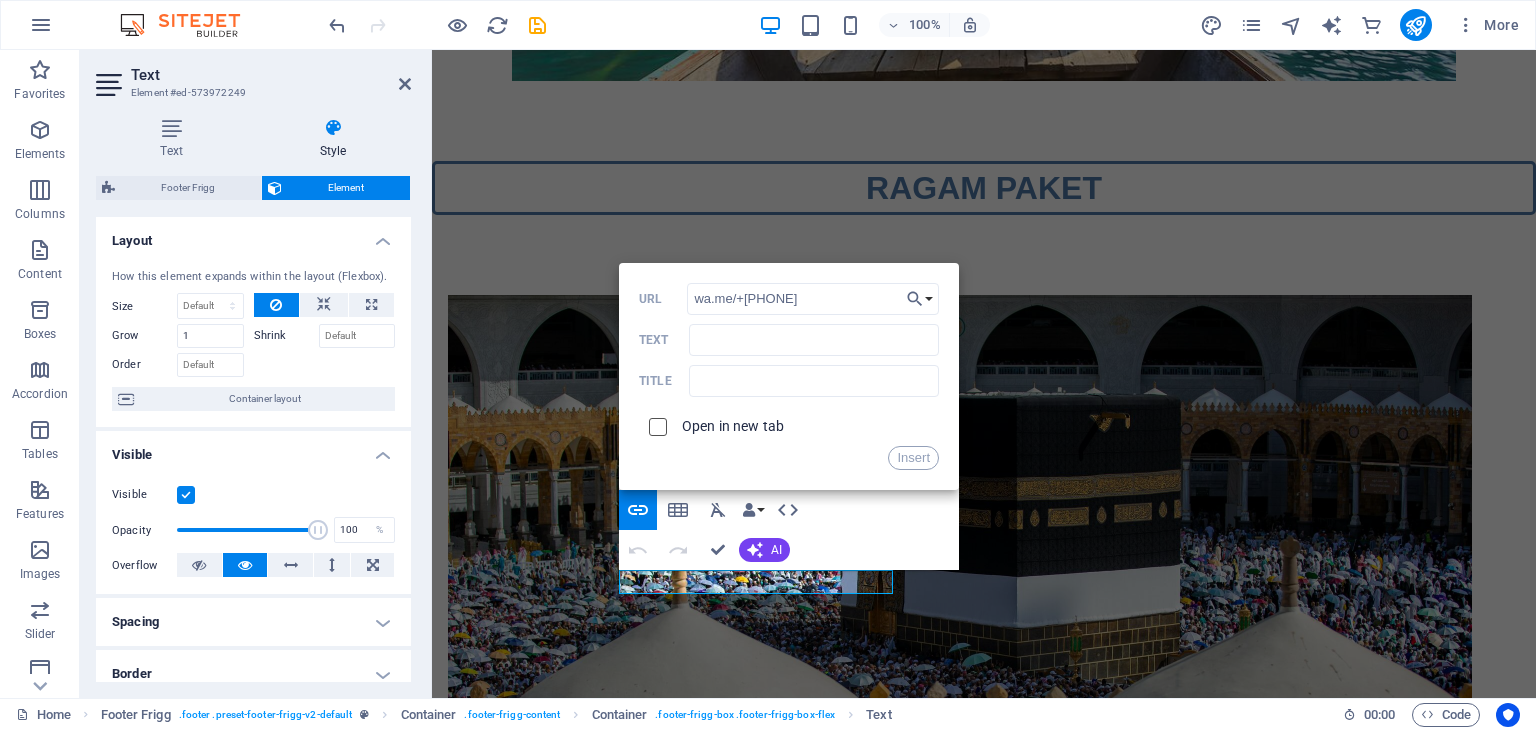 click at bounding box center [655, 424] 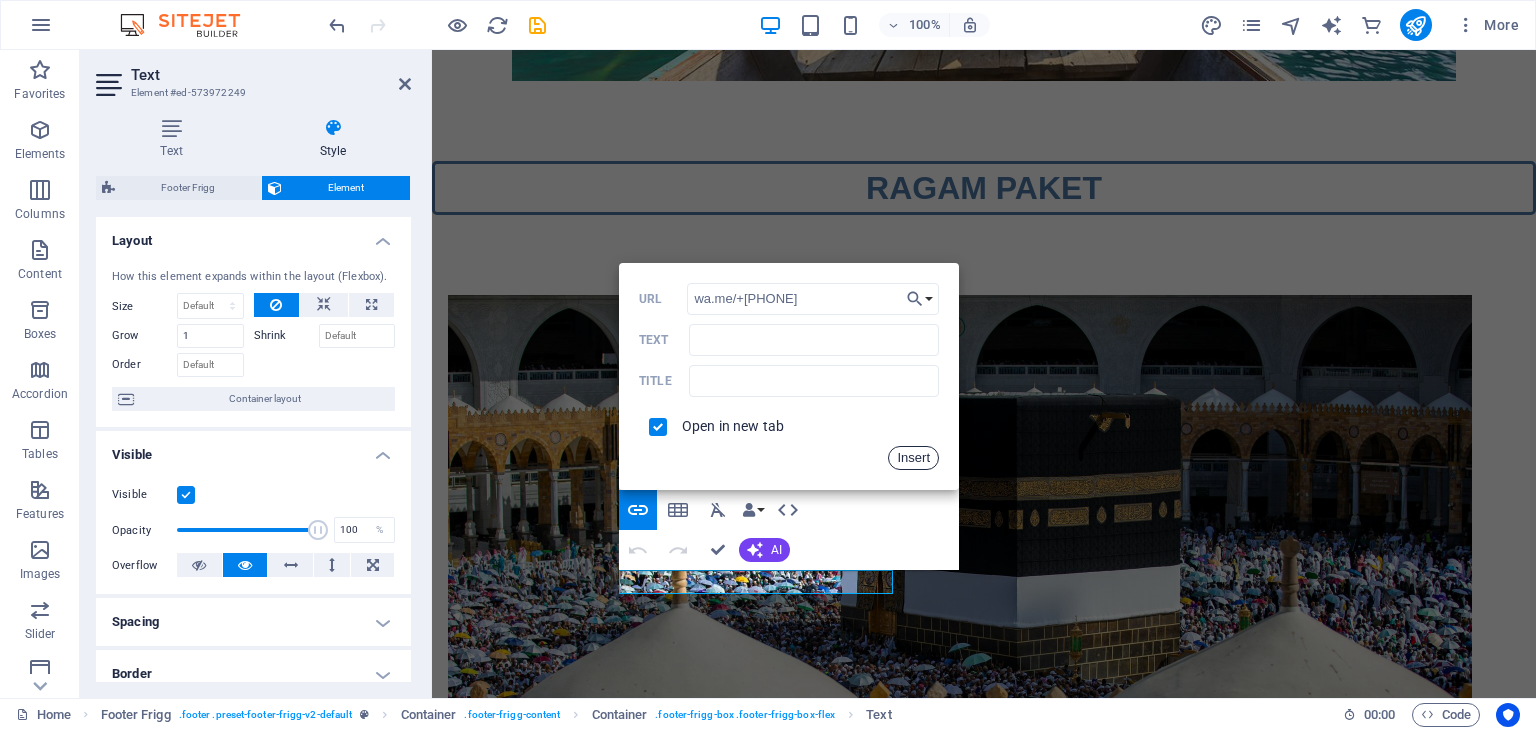 click on "Insert" at bounding box center [913, 458] 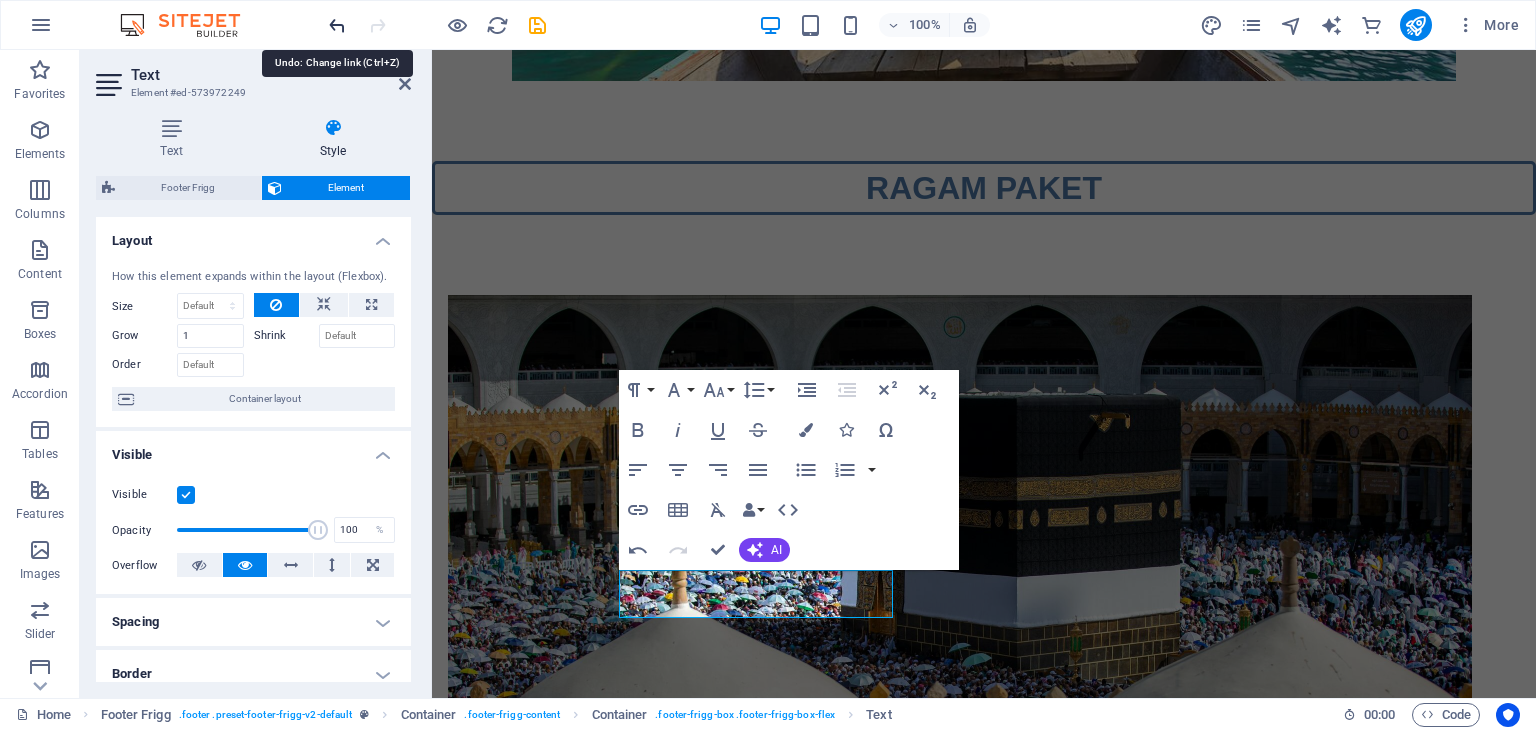 click at bounding box center [337, 25] 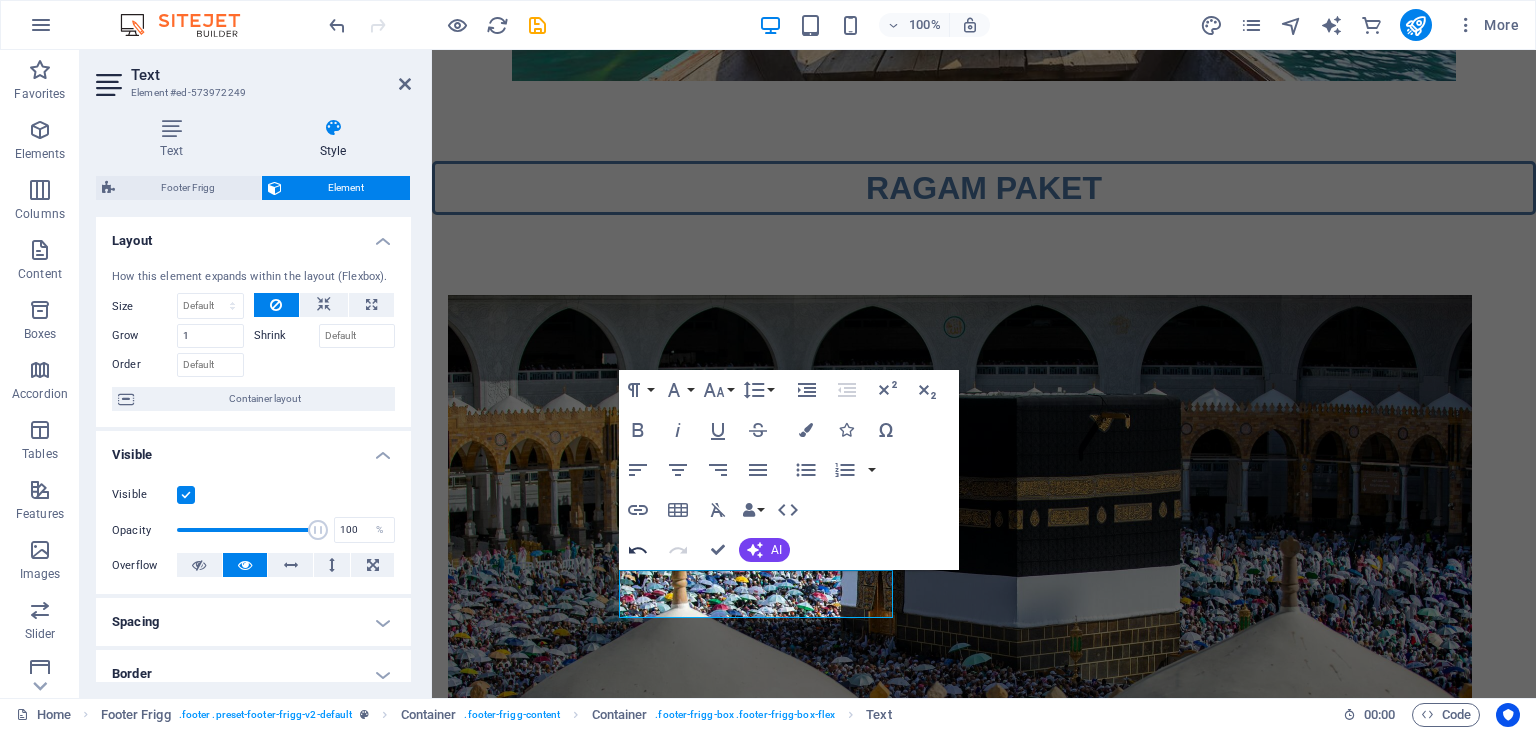 click 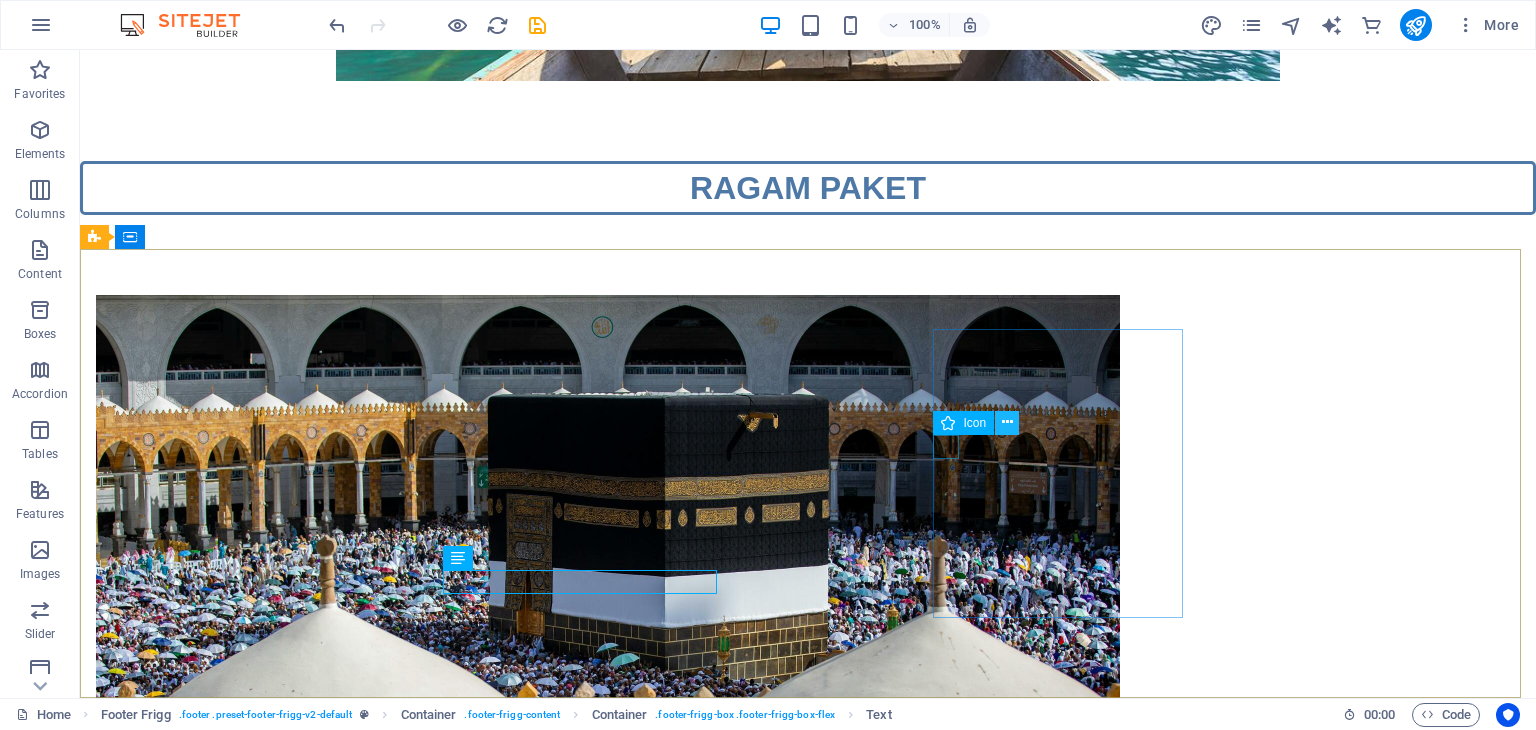 click at bounding box center (1007, 422) 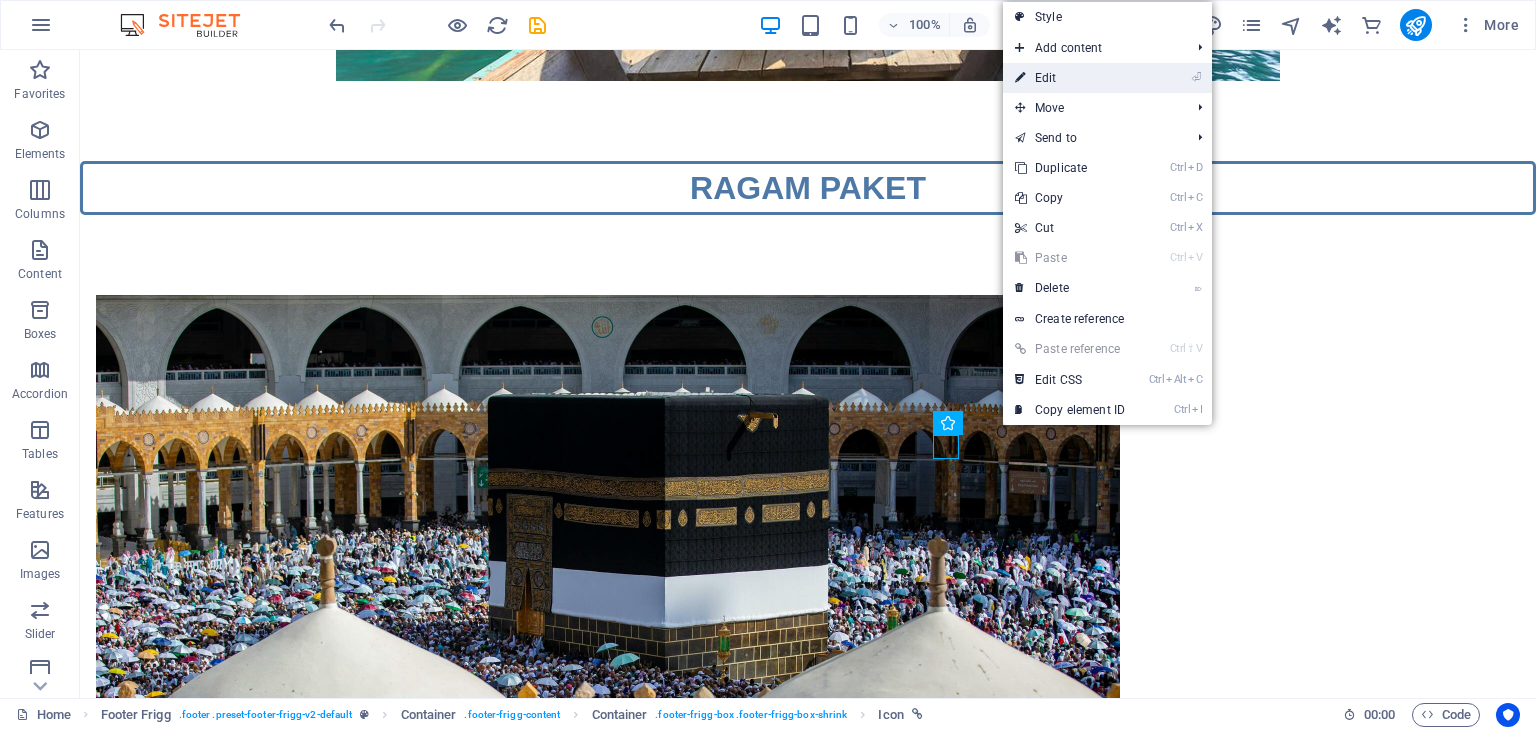 click on "⏎  Edit" at bounding box center [1070, 78] 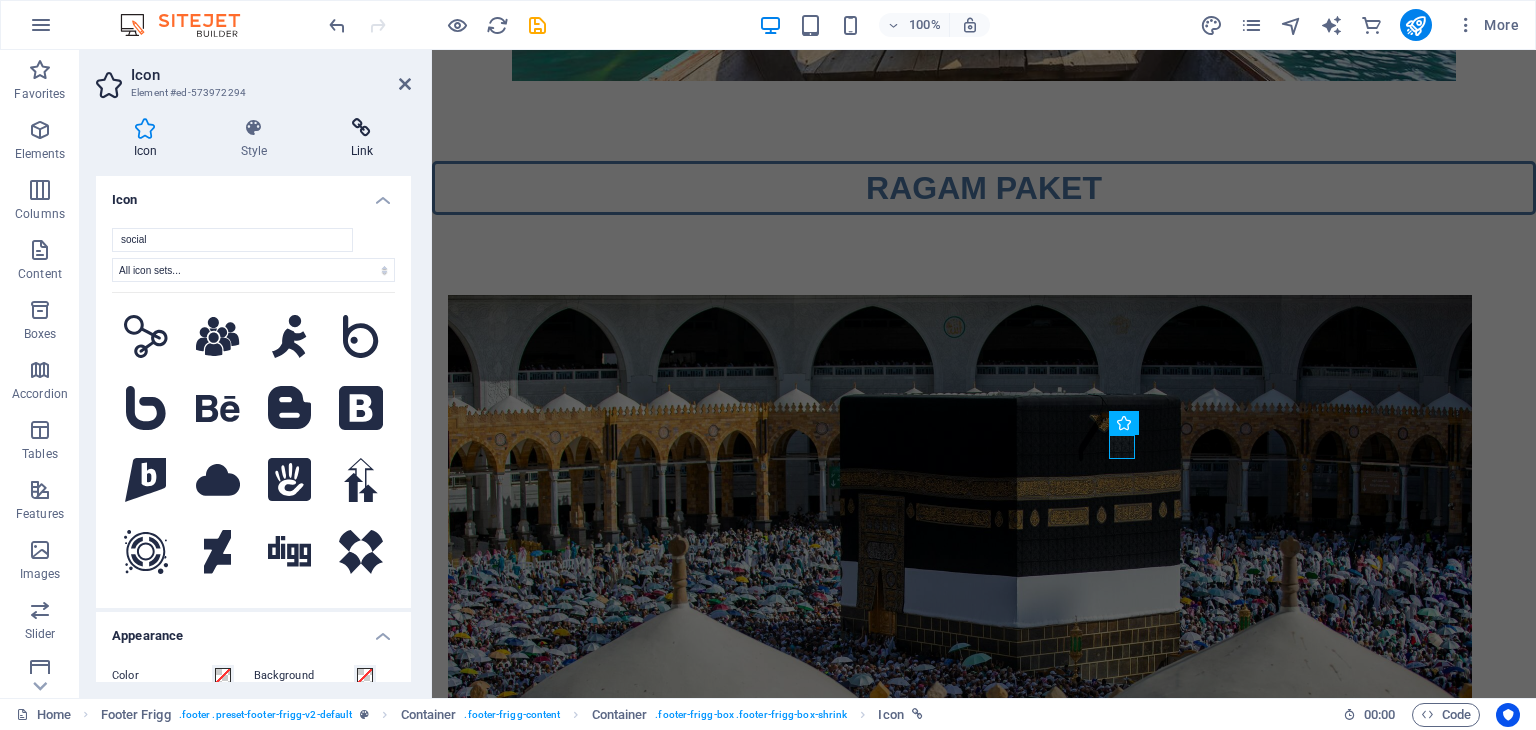 click on "Link" at bounding box center (362, 139) 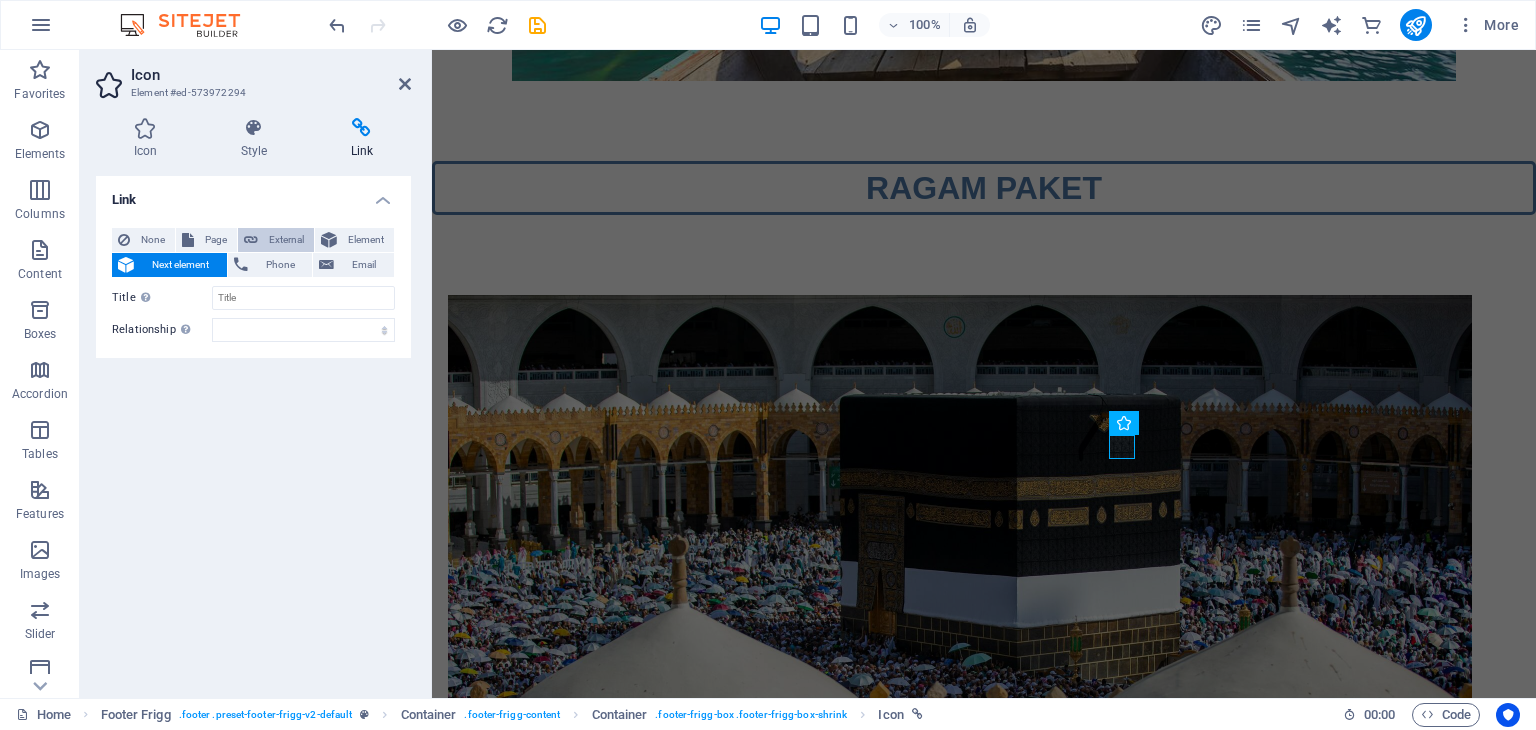 click on "External" at bounding box center (276, 240) 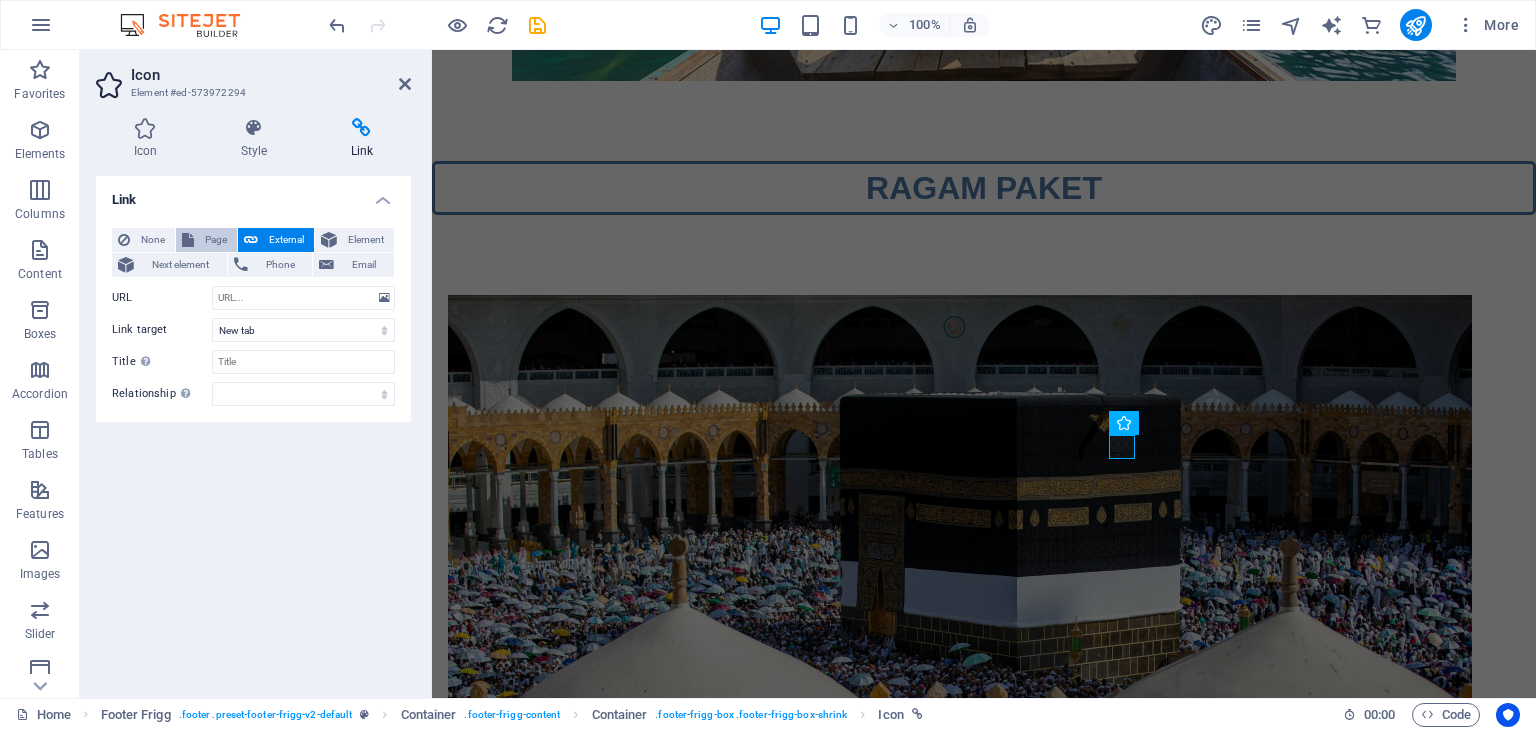 click on "Page" at bounding box center (206, 240) 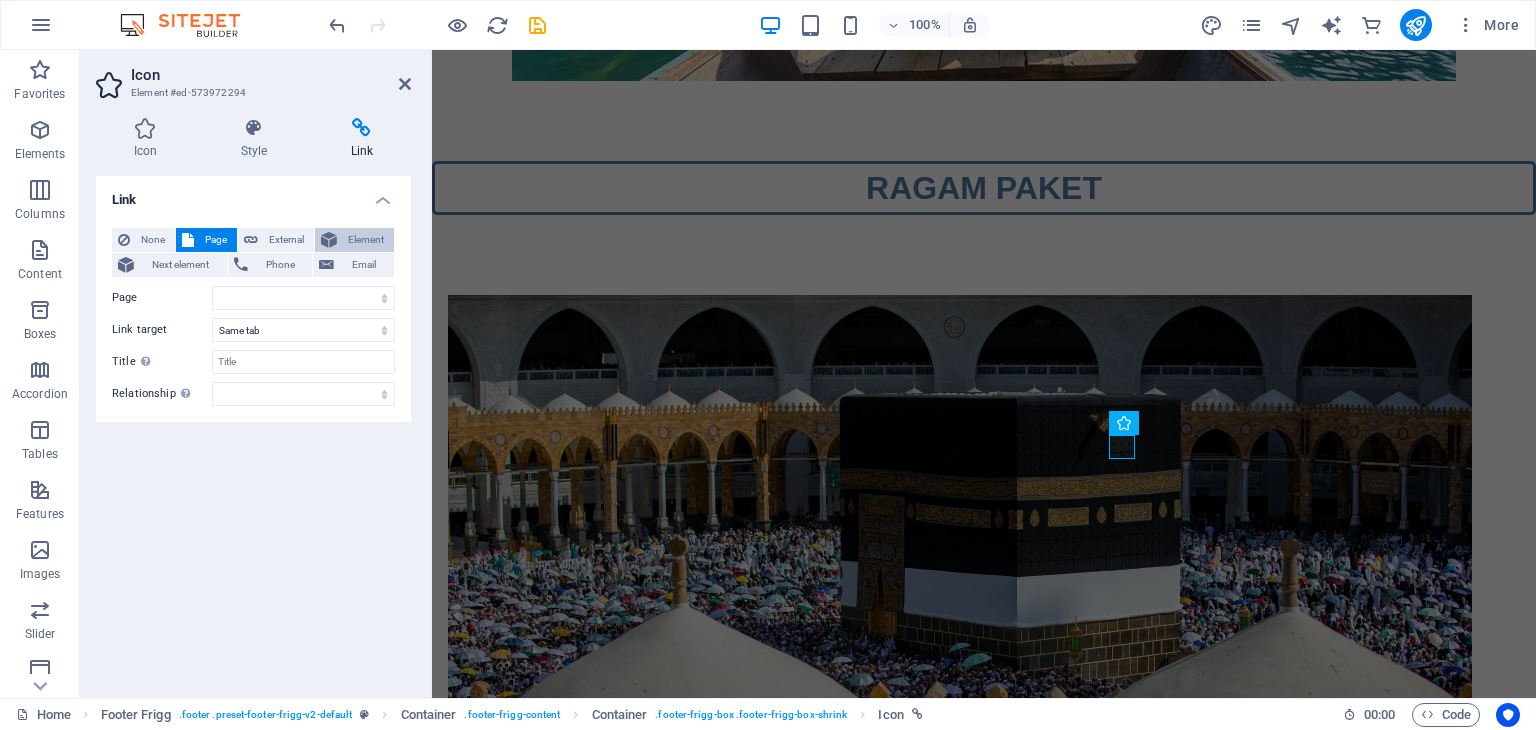 click on "Element" at bounding box center (365, 240) 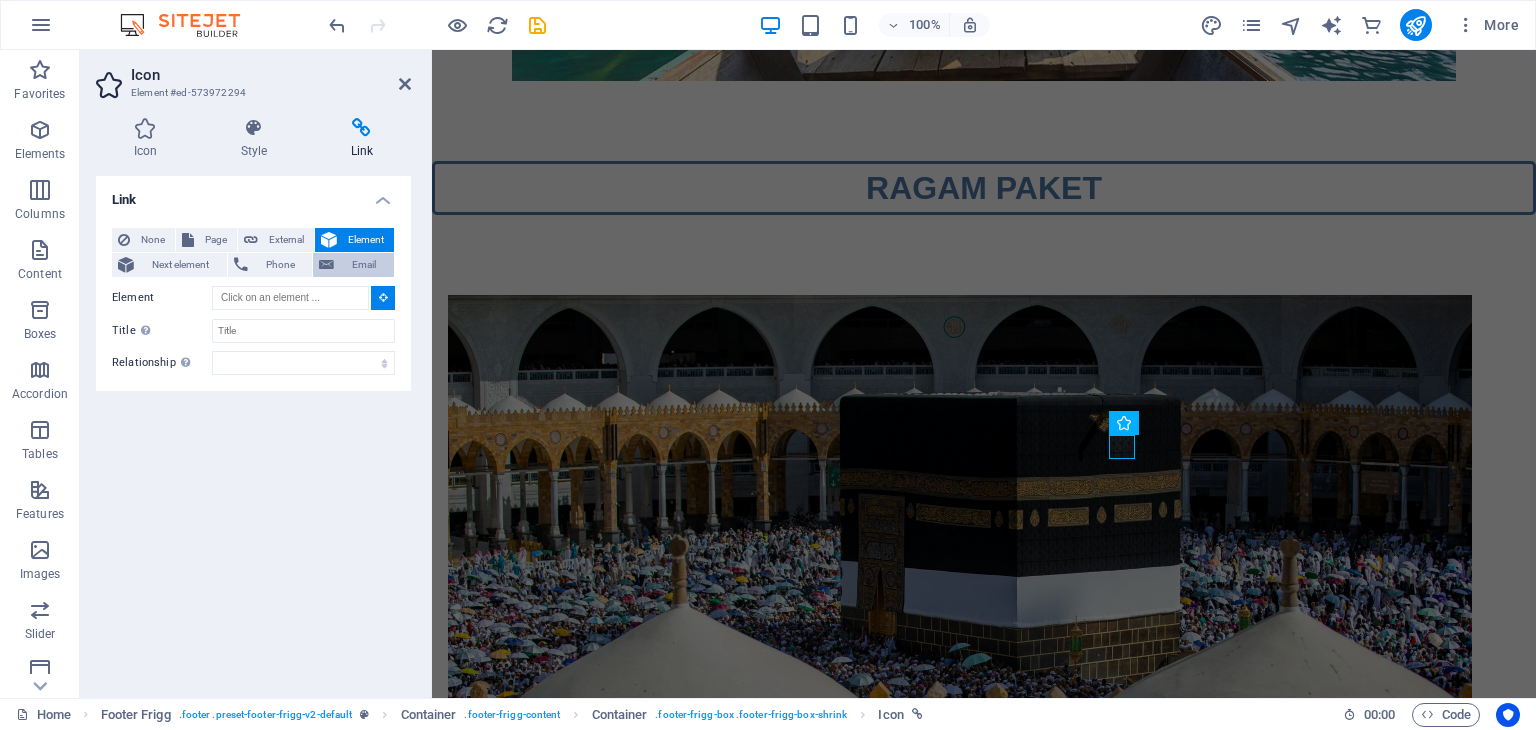 click on "Email" at bounding box center [364, 265] 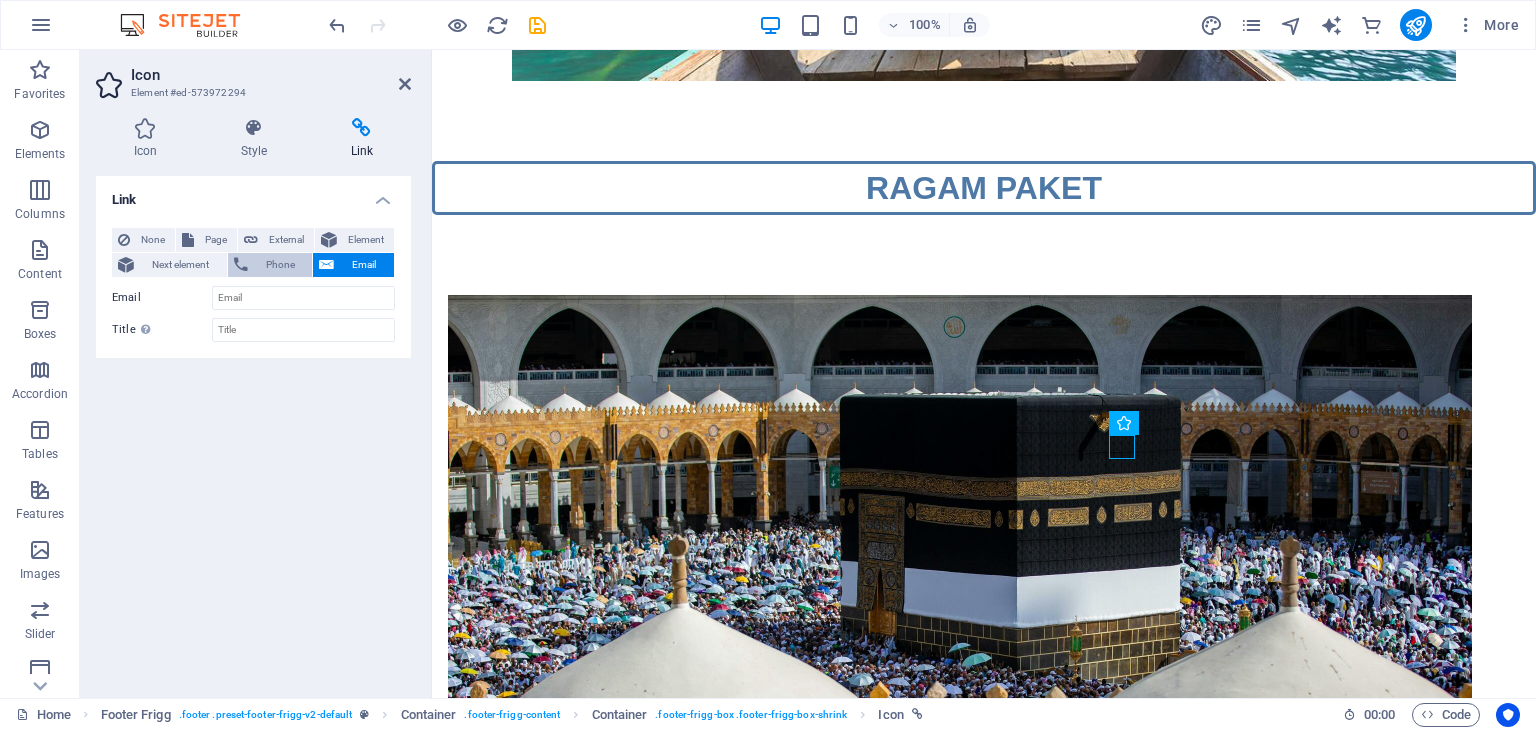 click on "Phone" at bounding box center (280, 265) 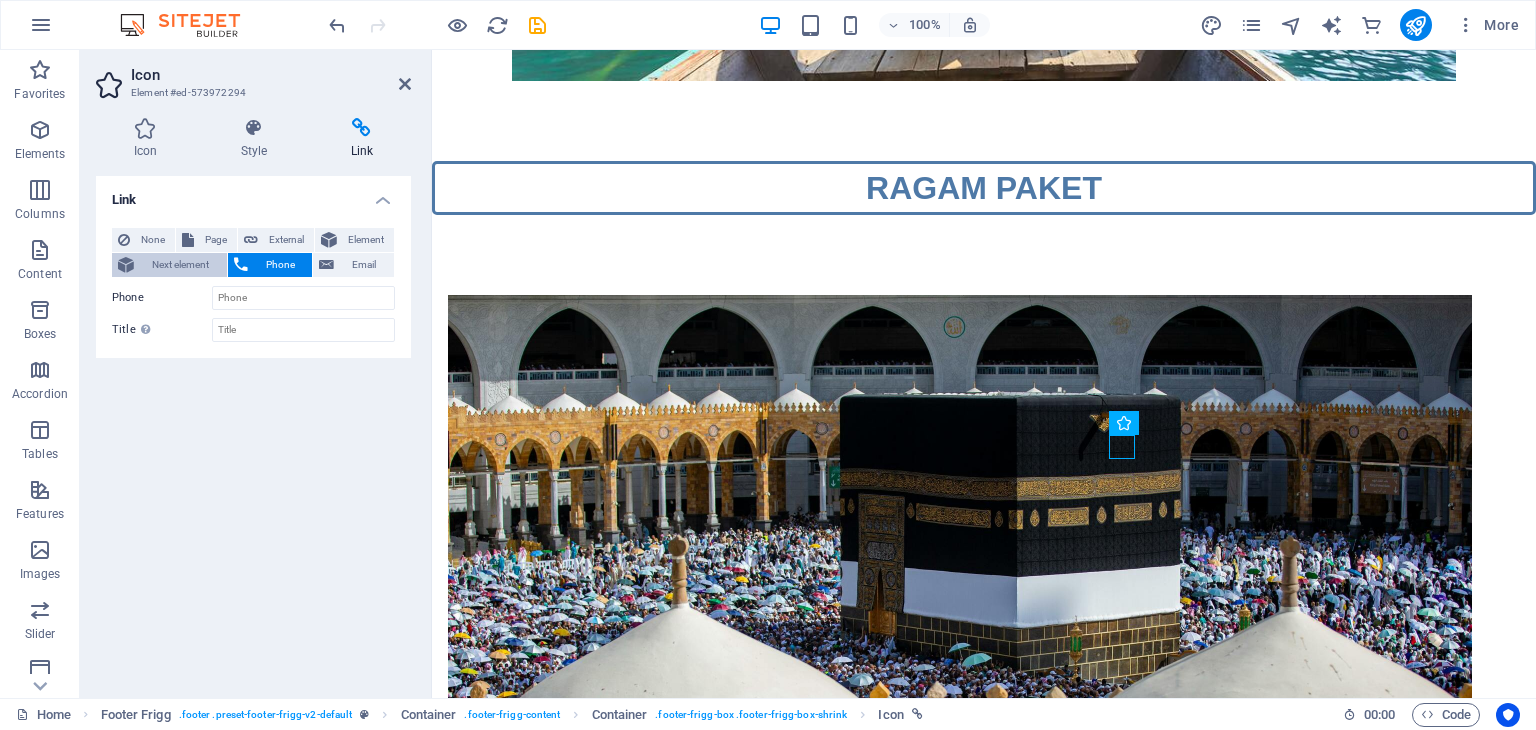 click on "Next element" at bounding box center [180, 265] 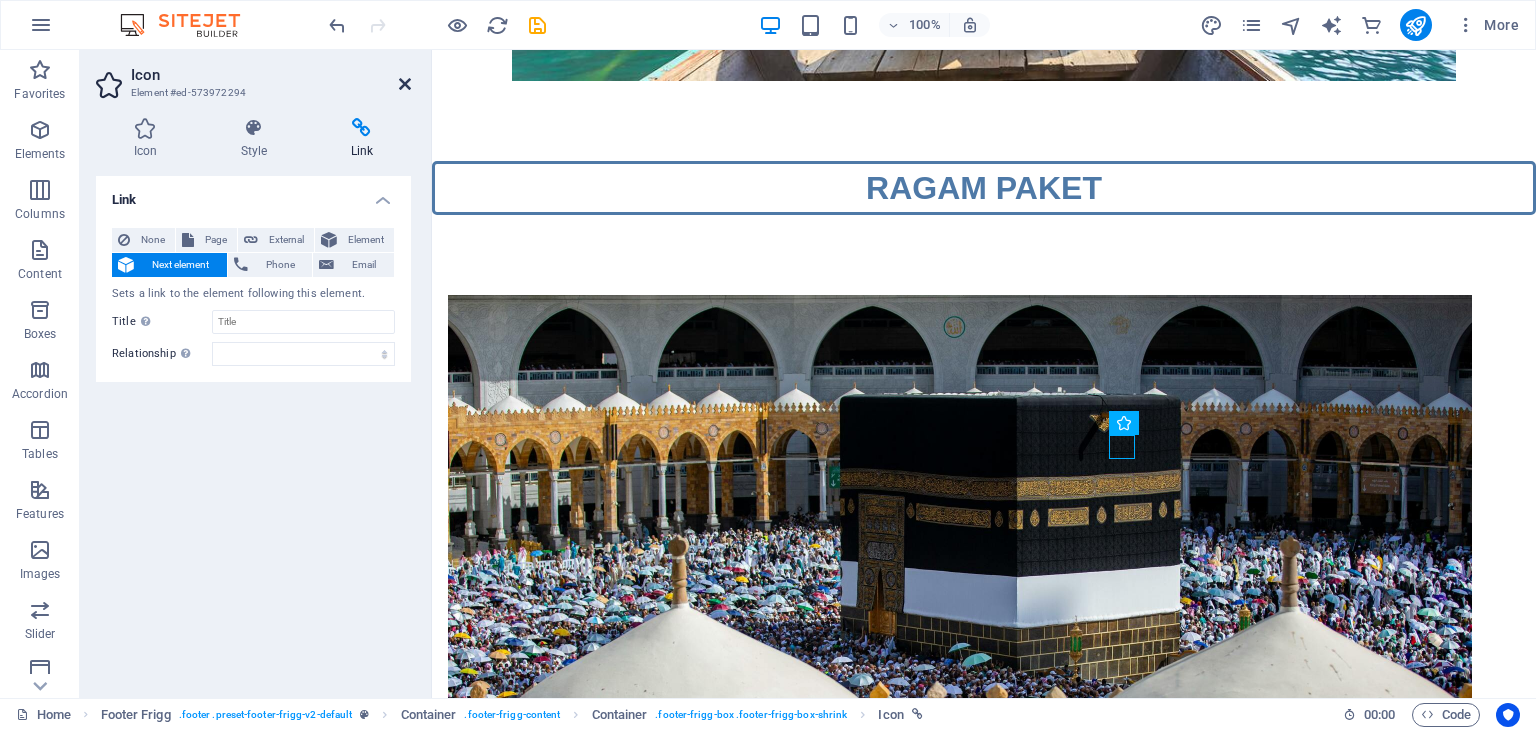 click at bounding box center (405, 84) 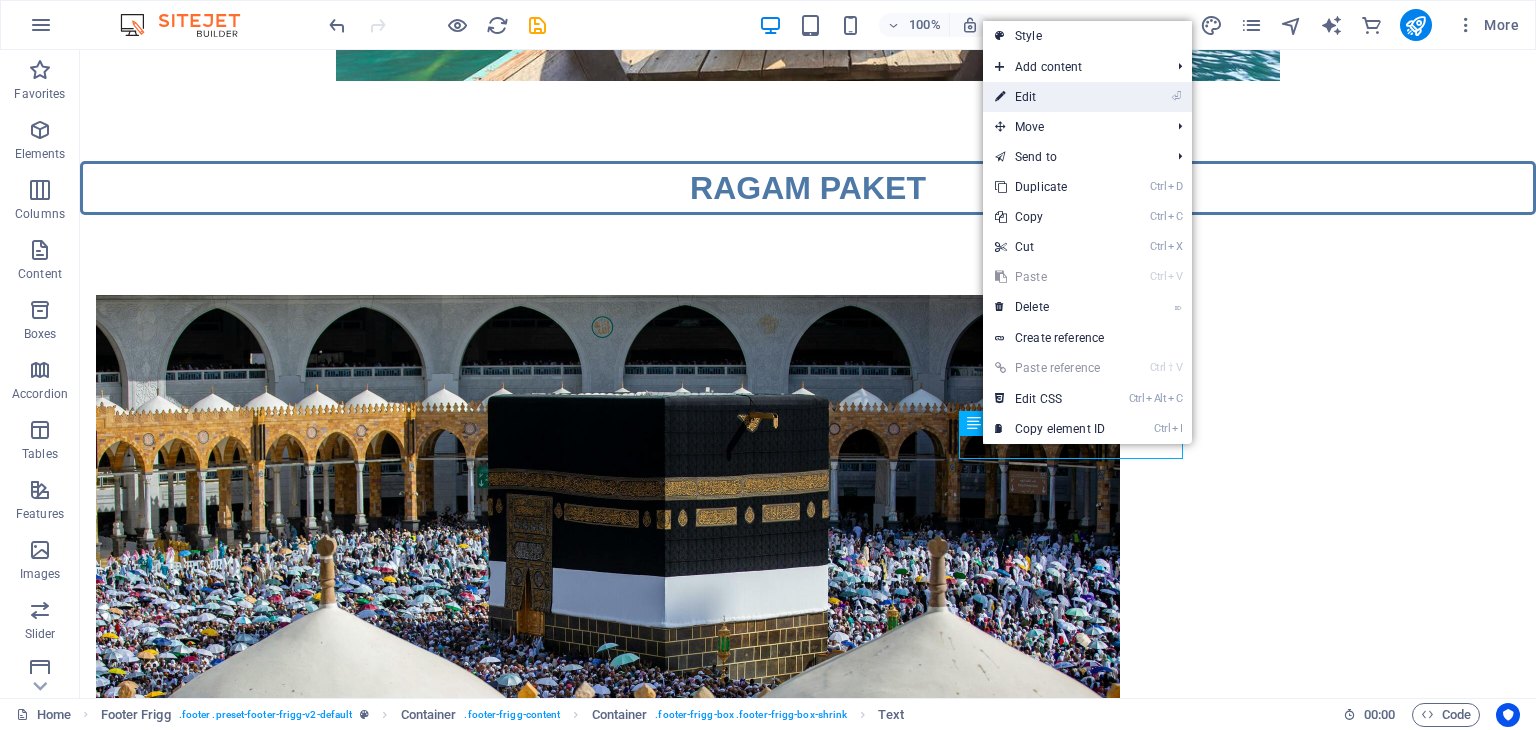 click on "⏎  Edit" at bounding box center [1050, 97] 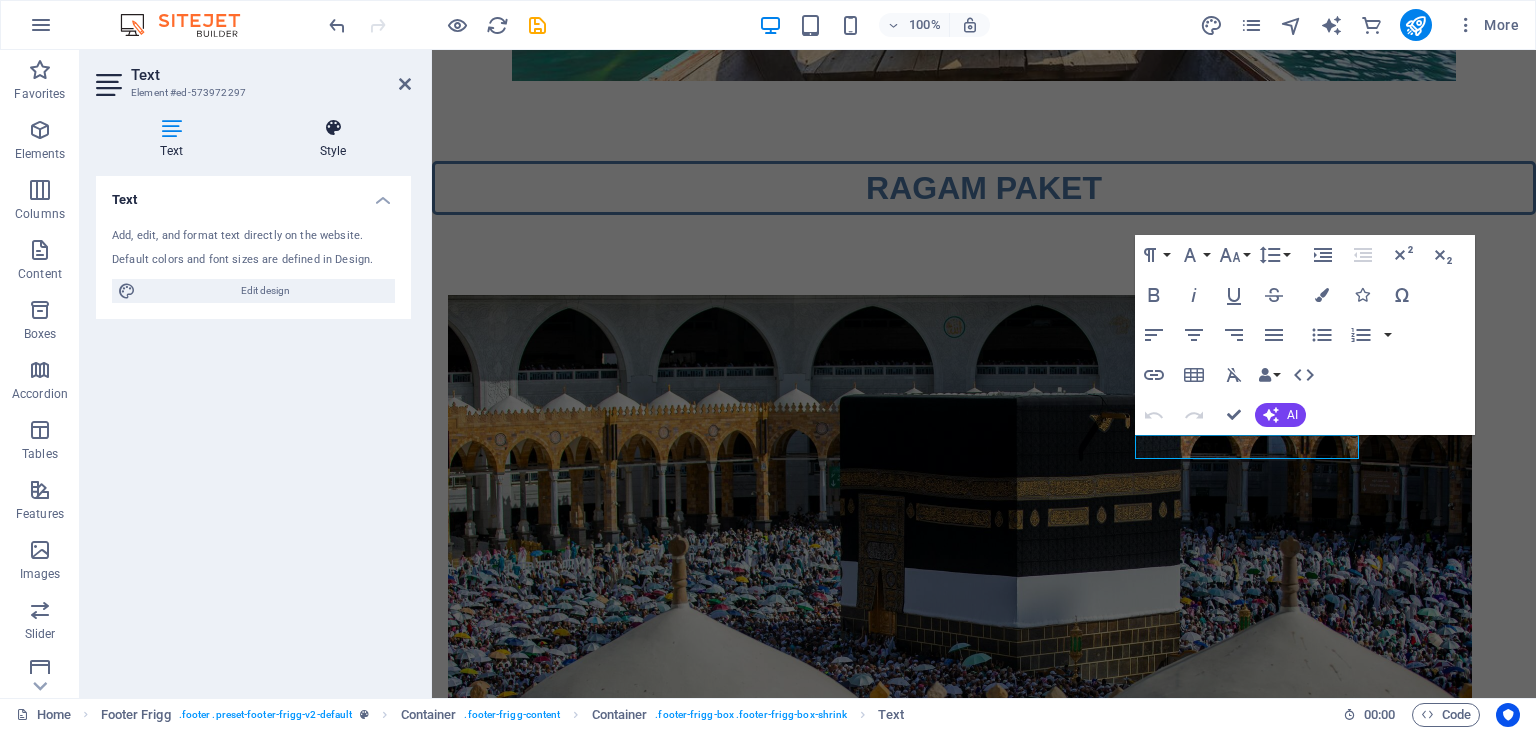 click on "Style" at bounding box center (333, 139) 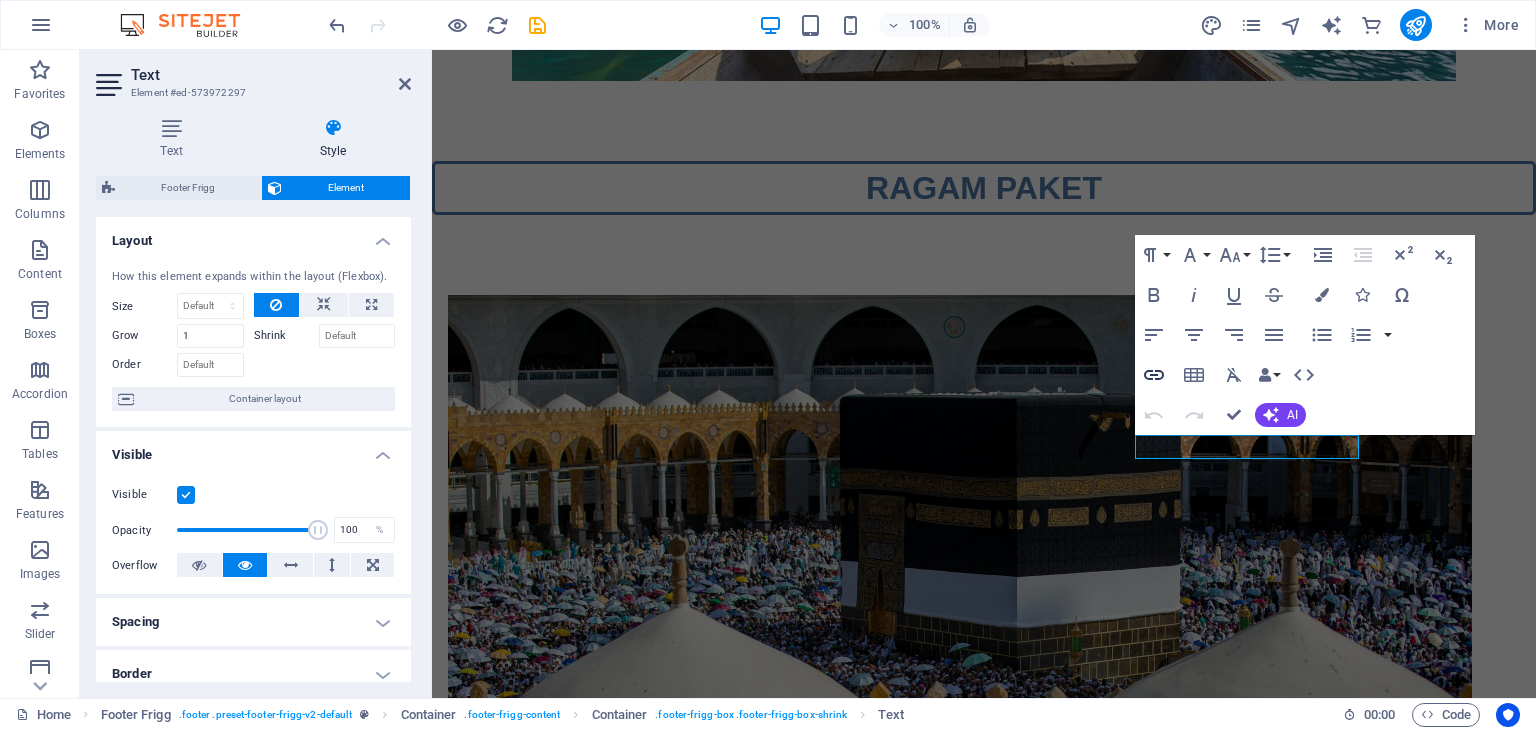 click 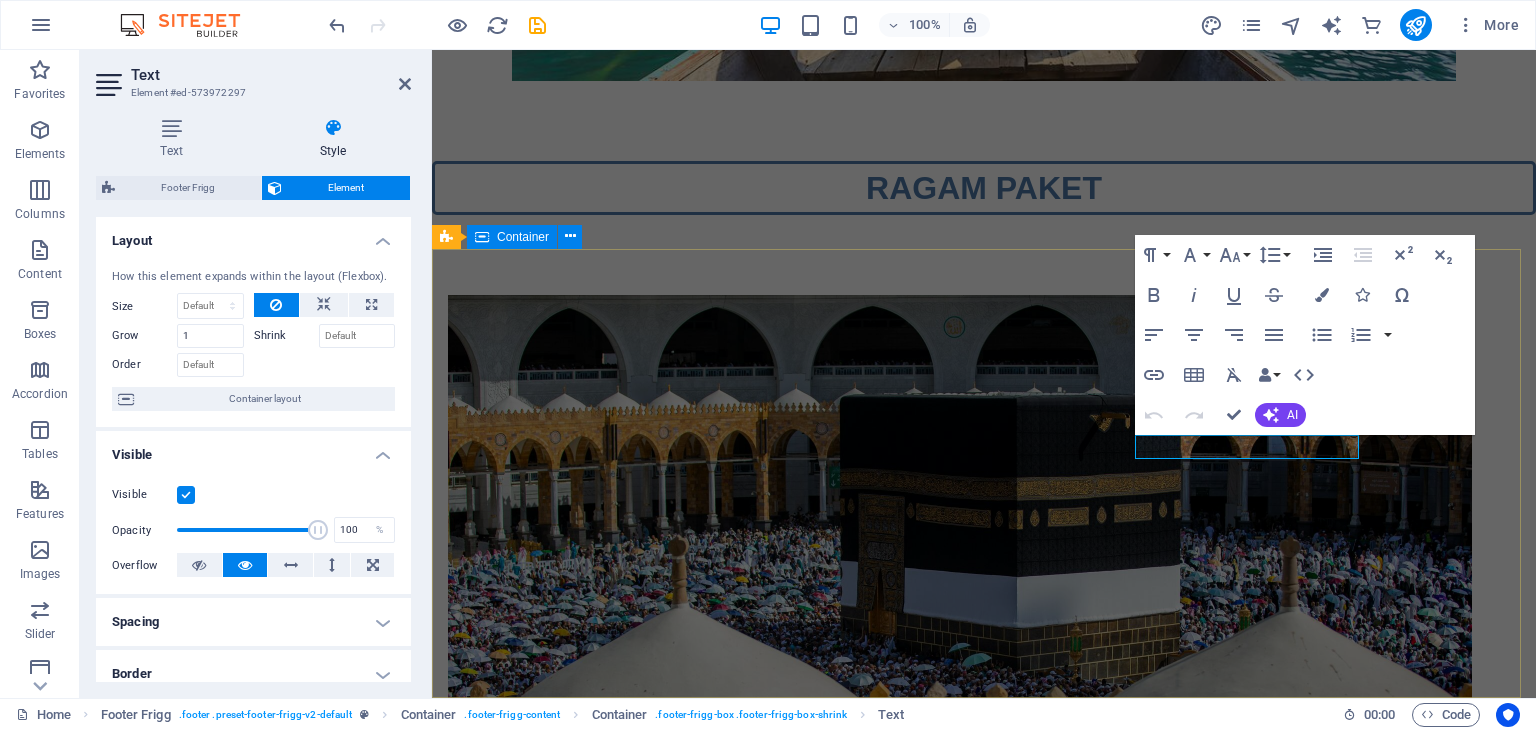 scroll, scrollTop: 0, scrollLeft: 0, axis: both 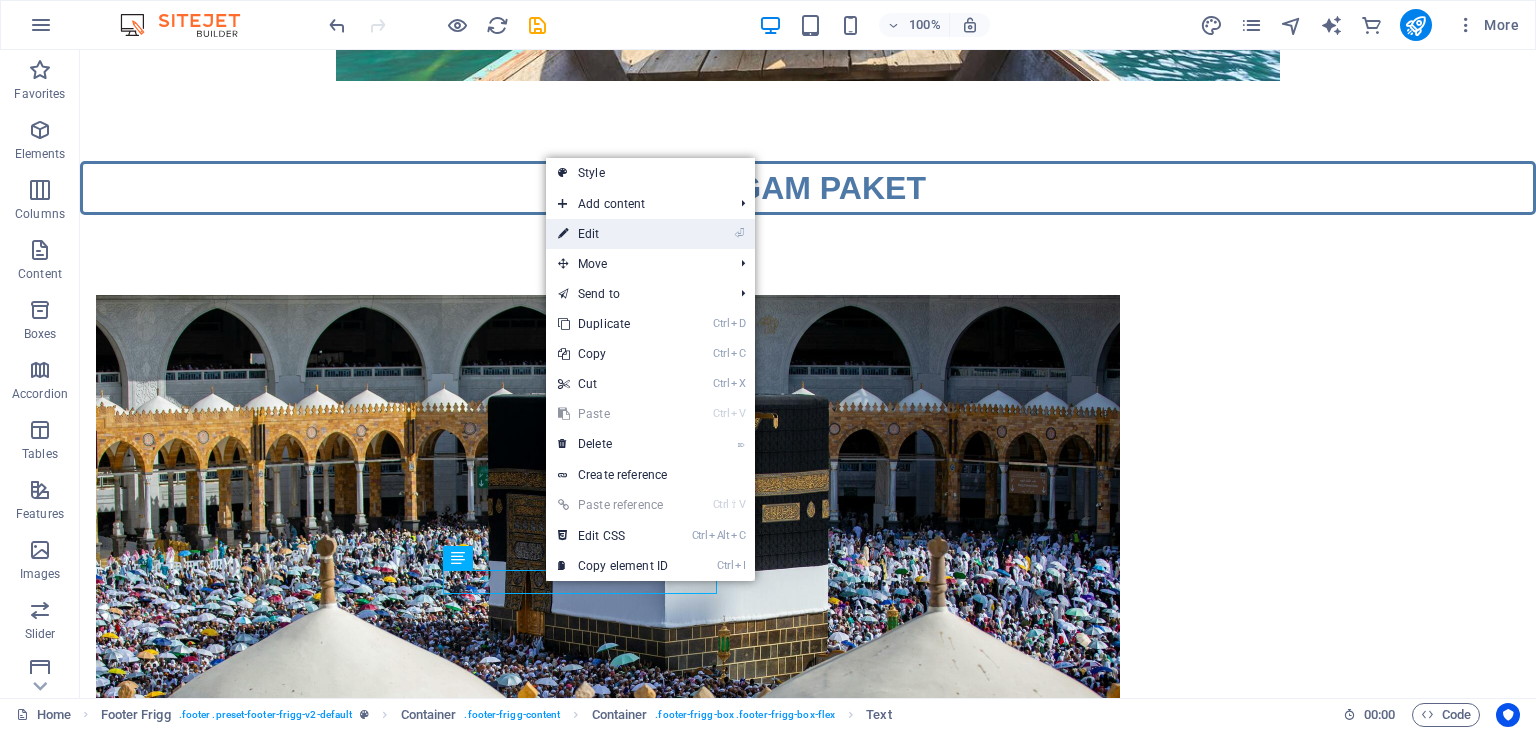 click on "⏎  Edit" at bounding box center (613, 234) 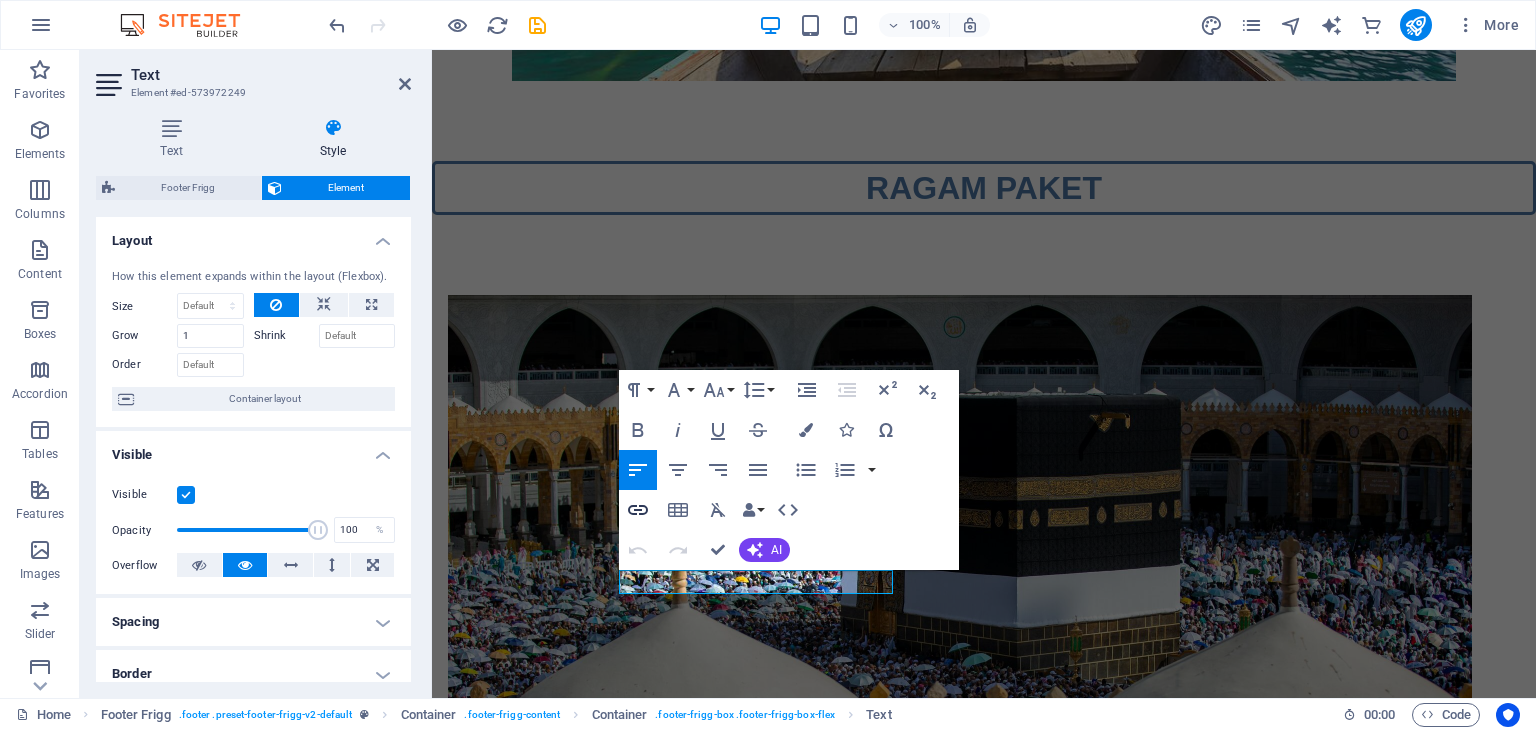 click 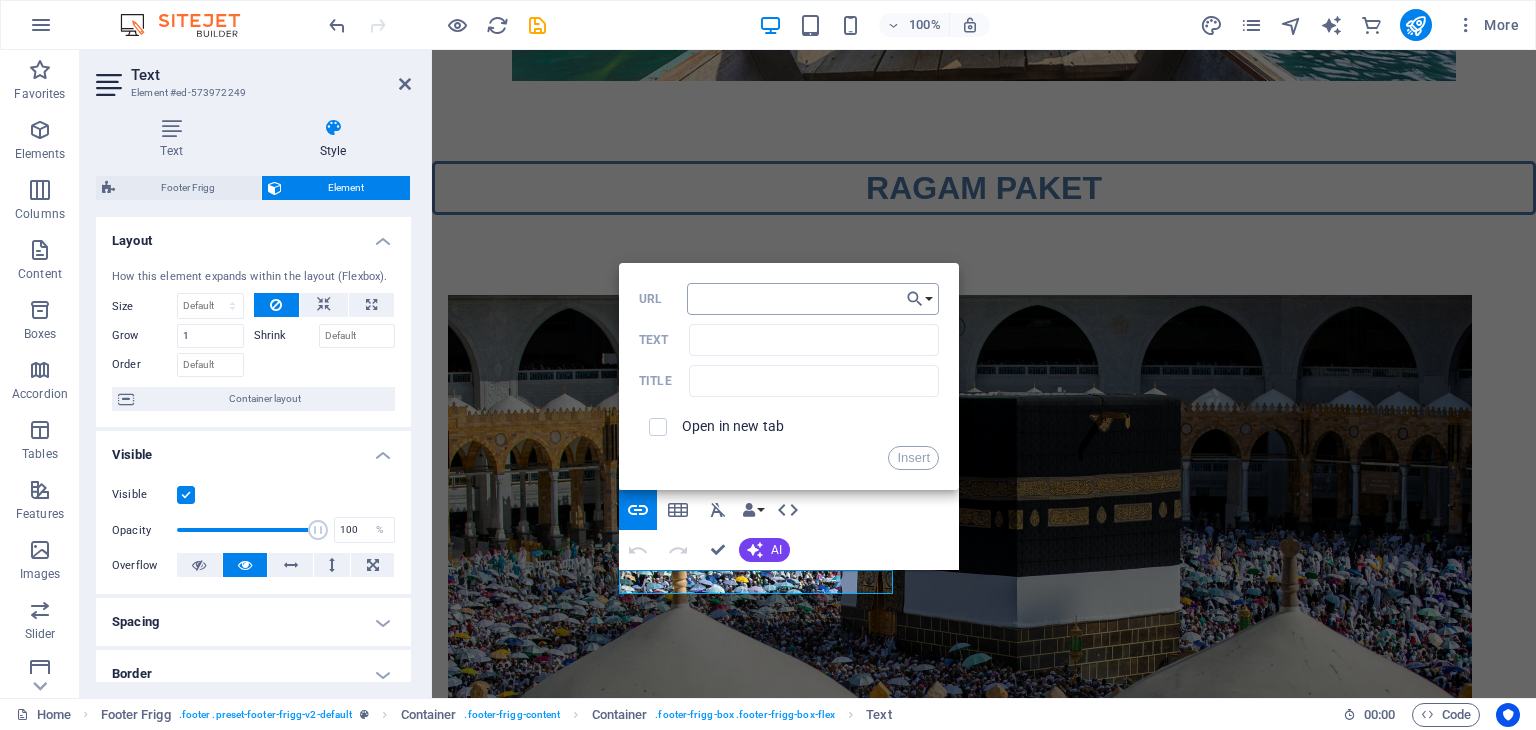 click on "URL" at bounding box center [813, 299] 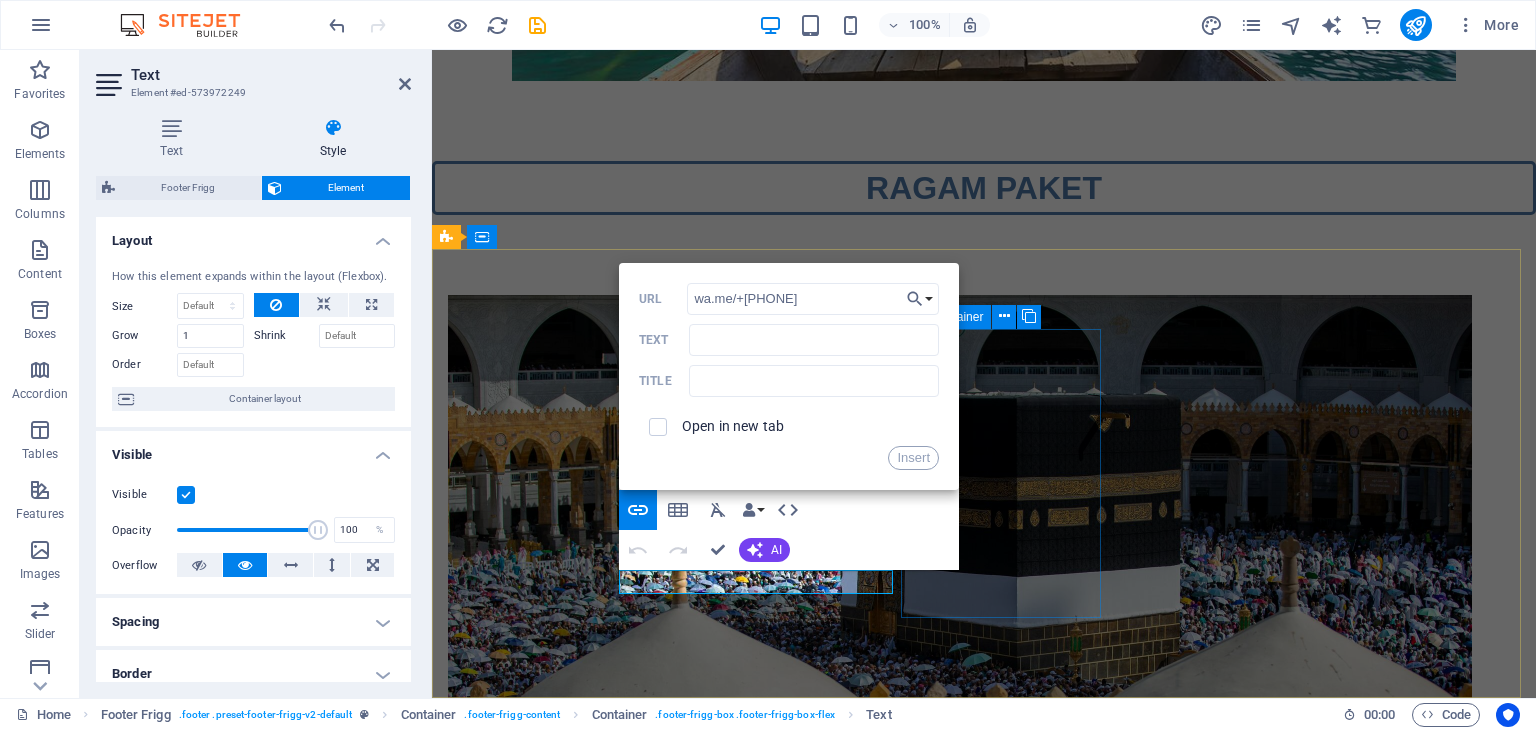 click on "Navigation Home About Service Contact Legal Notice Privacy Policy" at bounding box center [548, 4672] 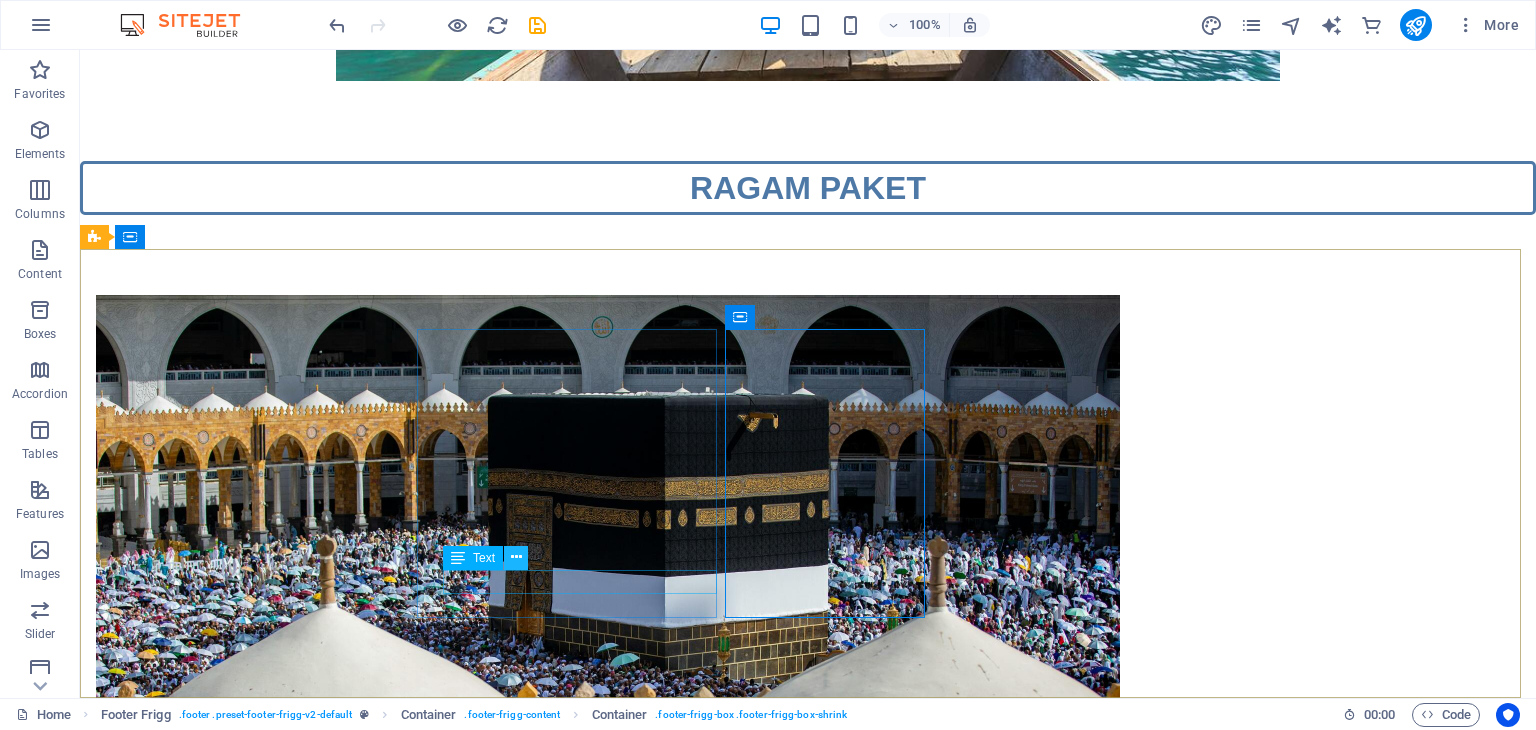 click at bounding box center [516, 557] 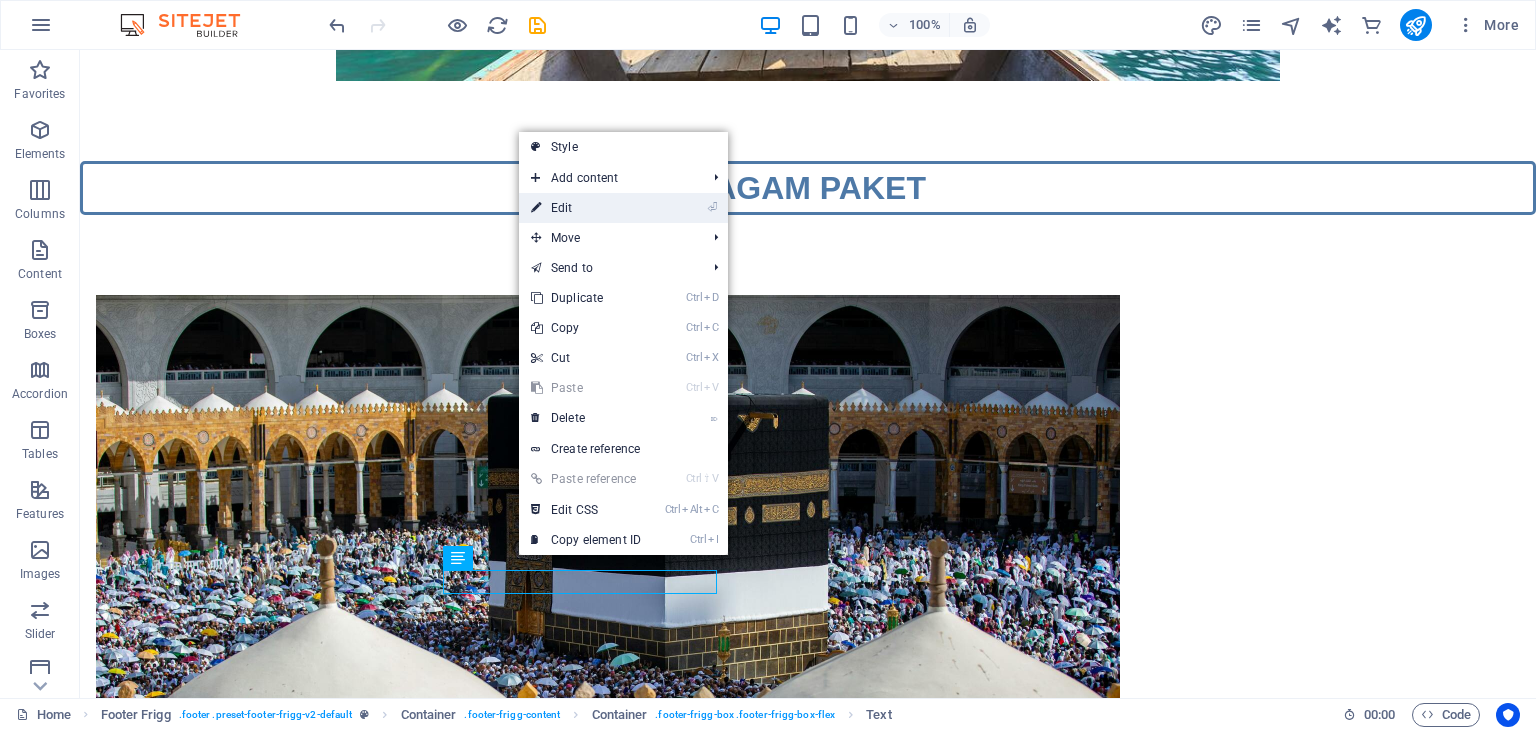 click on "⏎  Edit" at bounding box center (586, 208) 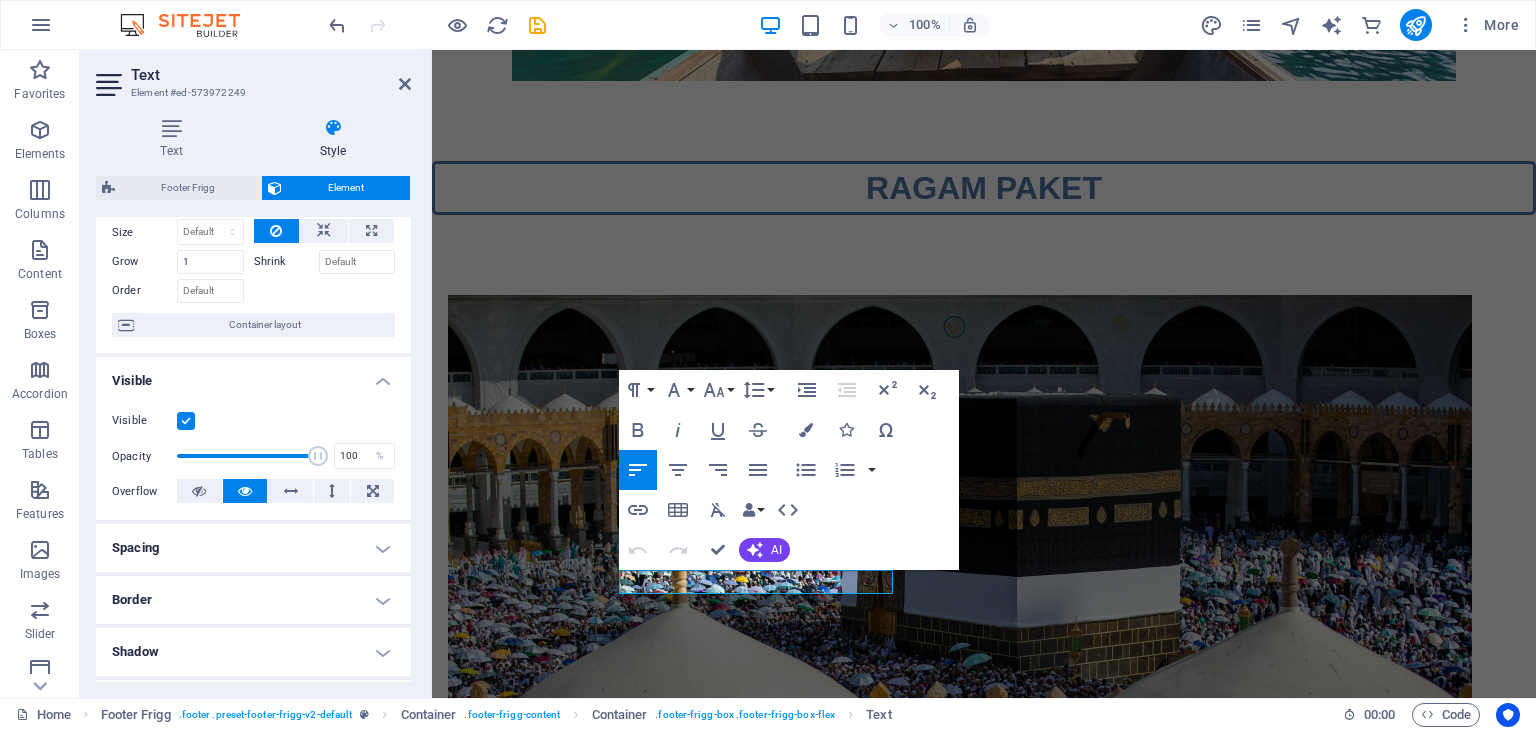 scroll, scrollTop: 0, scrollLeft: 0, axis: both 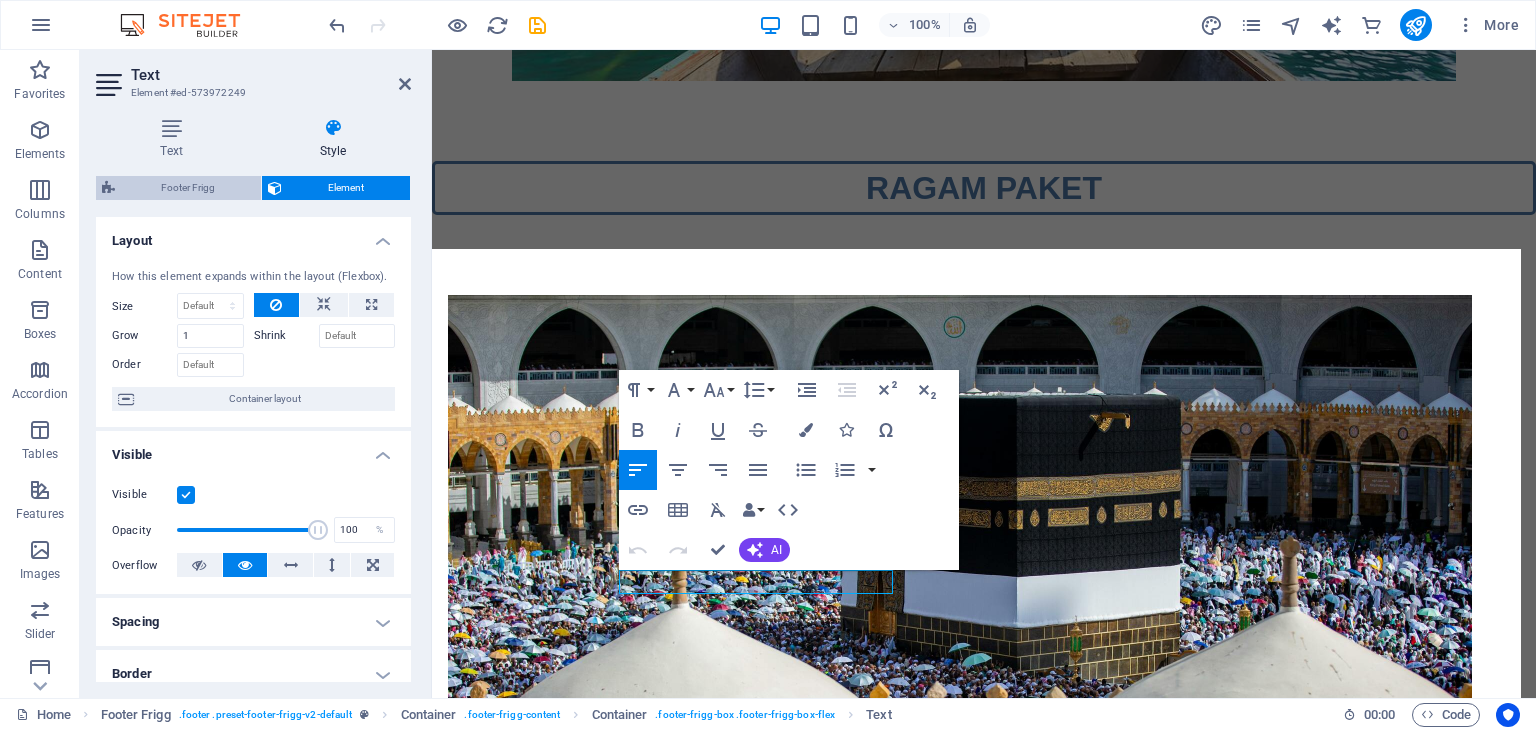 click on "Footer Frigg" at bounding box center [188, 188] 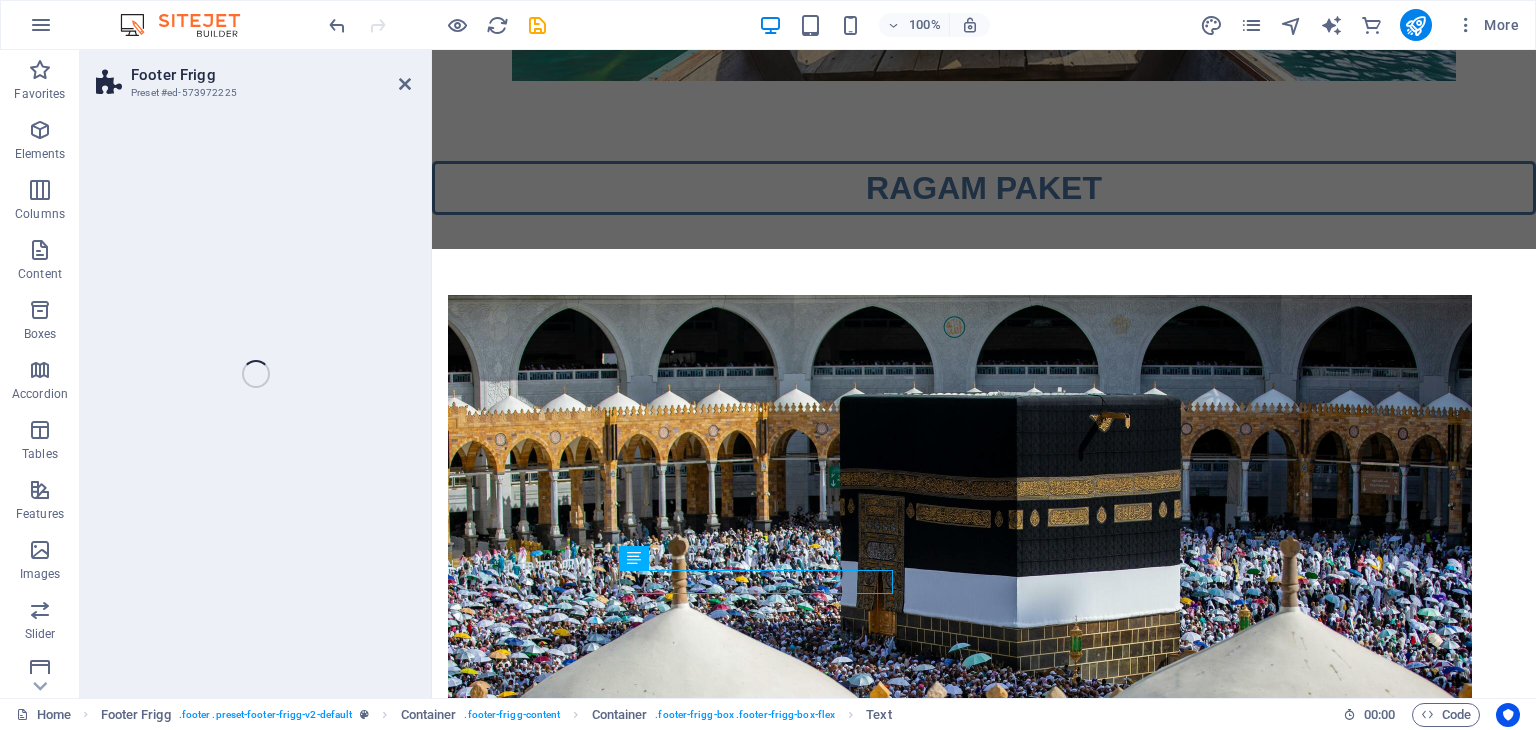 select on "rem" 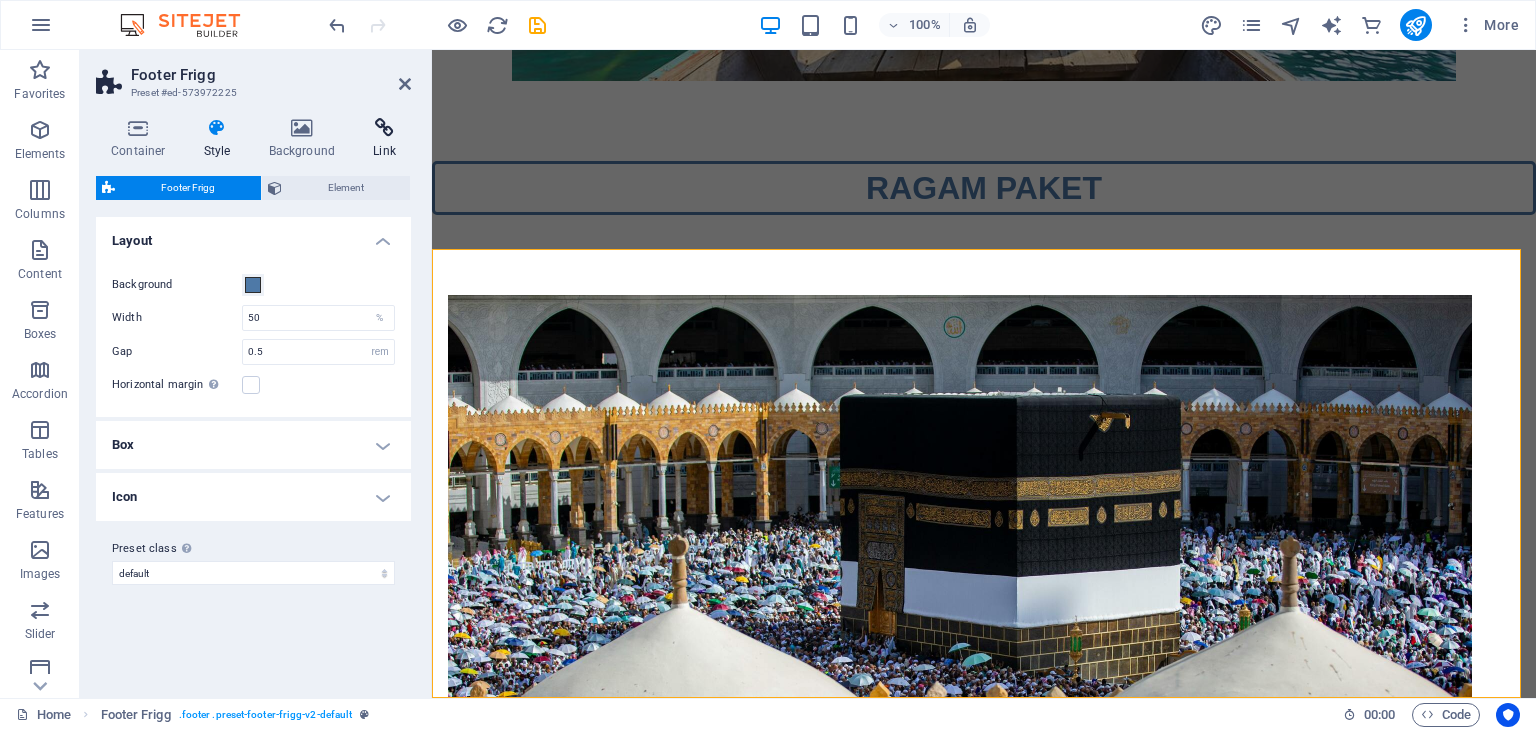click at bounding box center (384, 128) 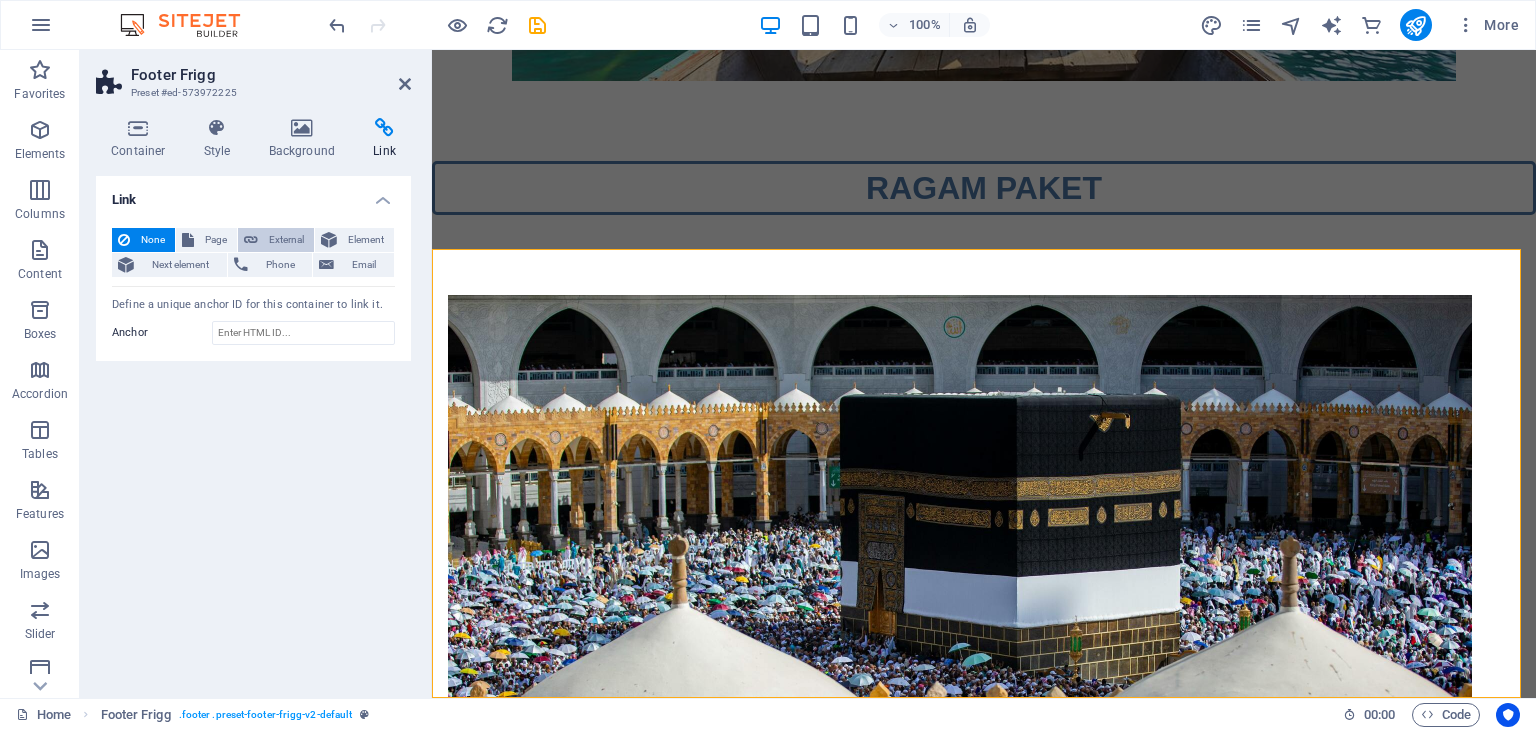 click on "External" at bounding box center [286, 240] 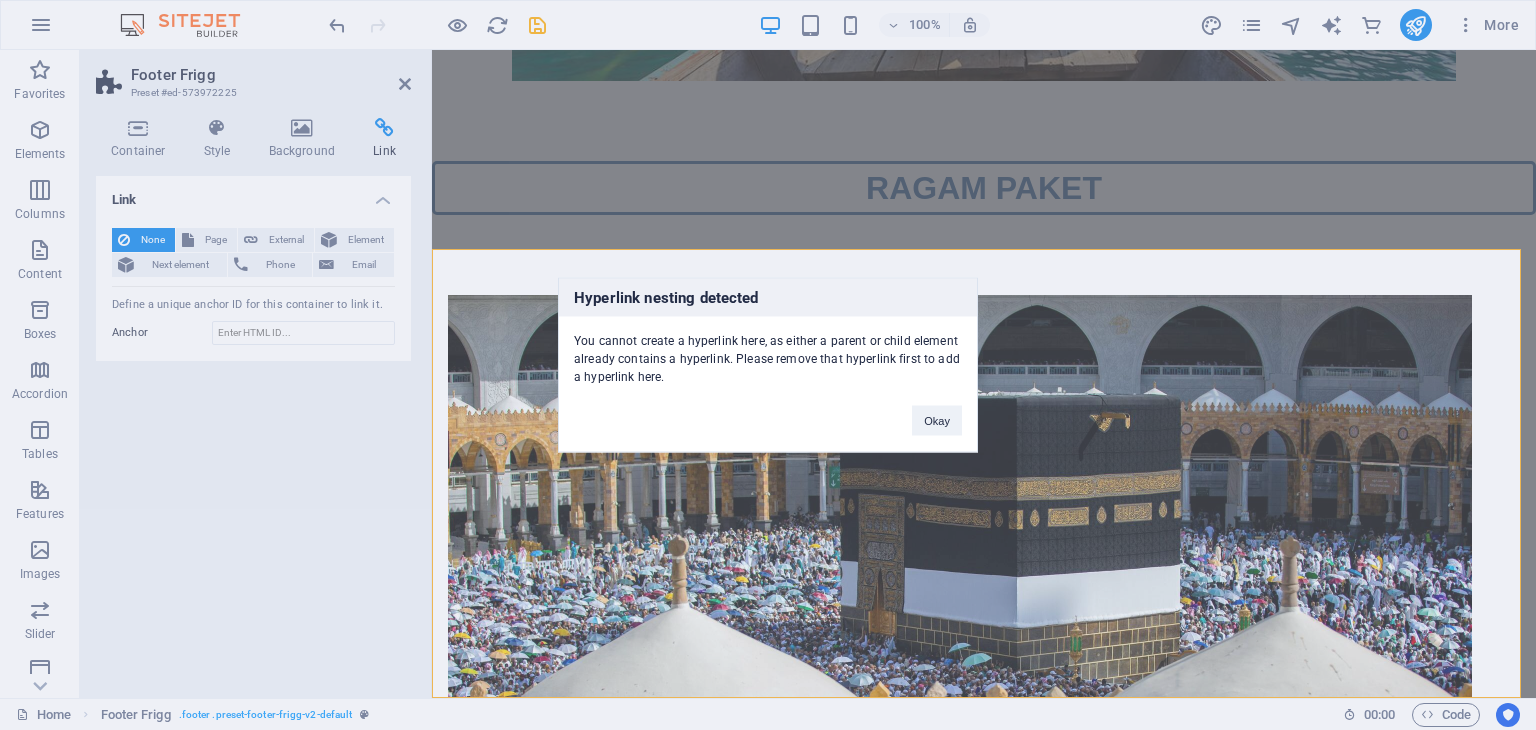 type 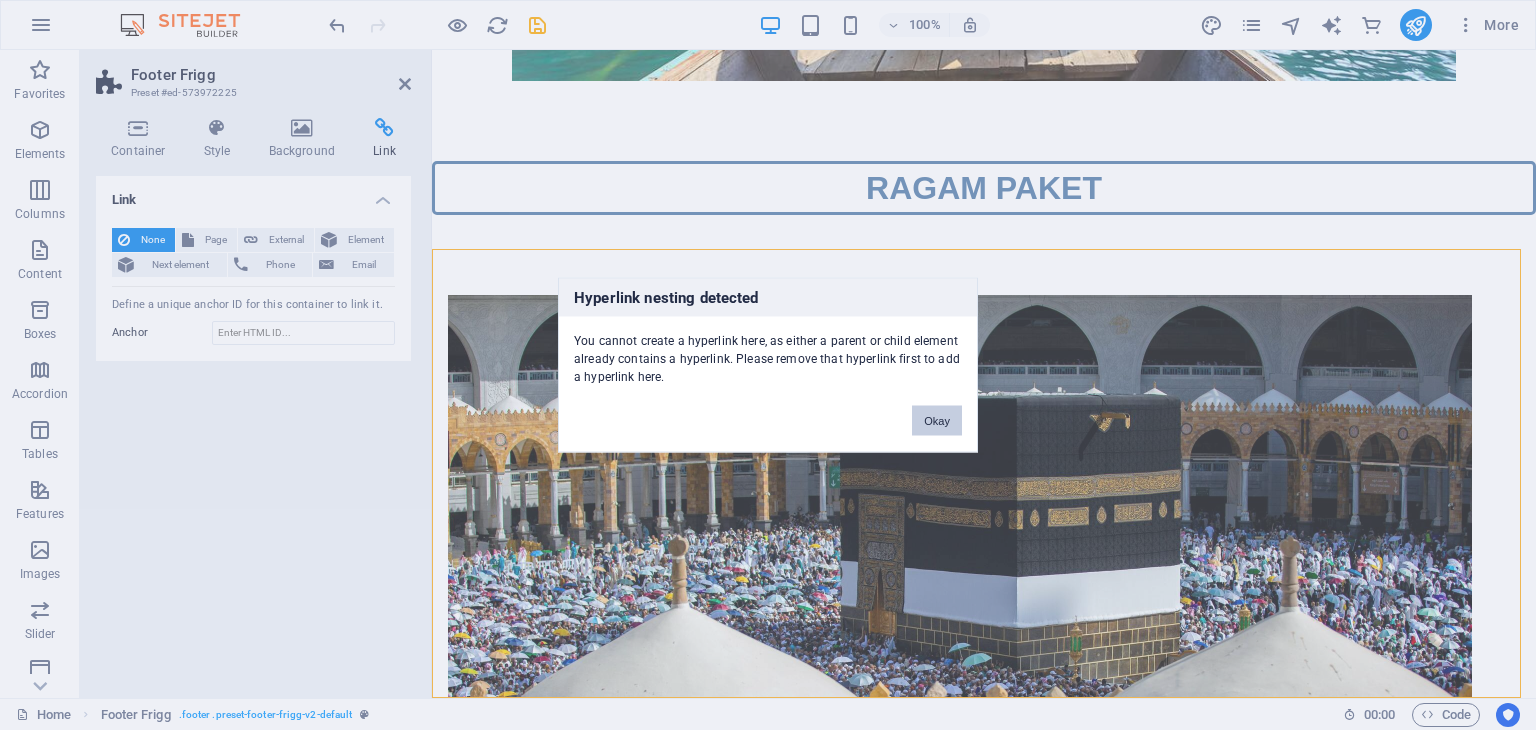 click on "Okay" at bounding box center (937, 421) 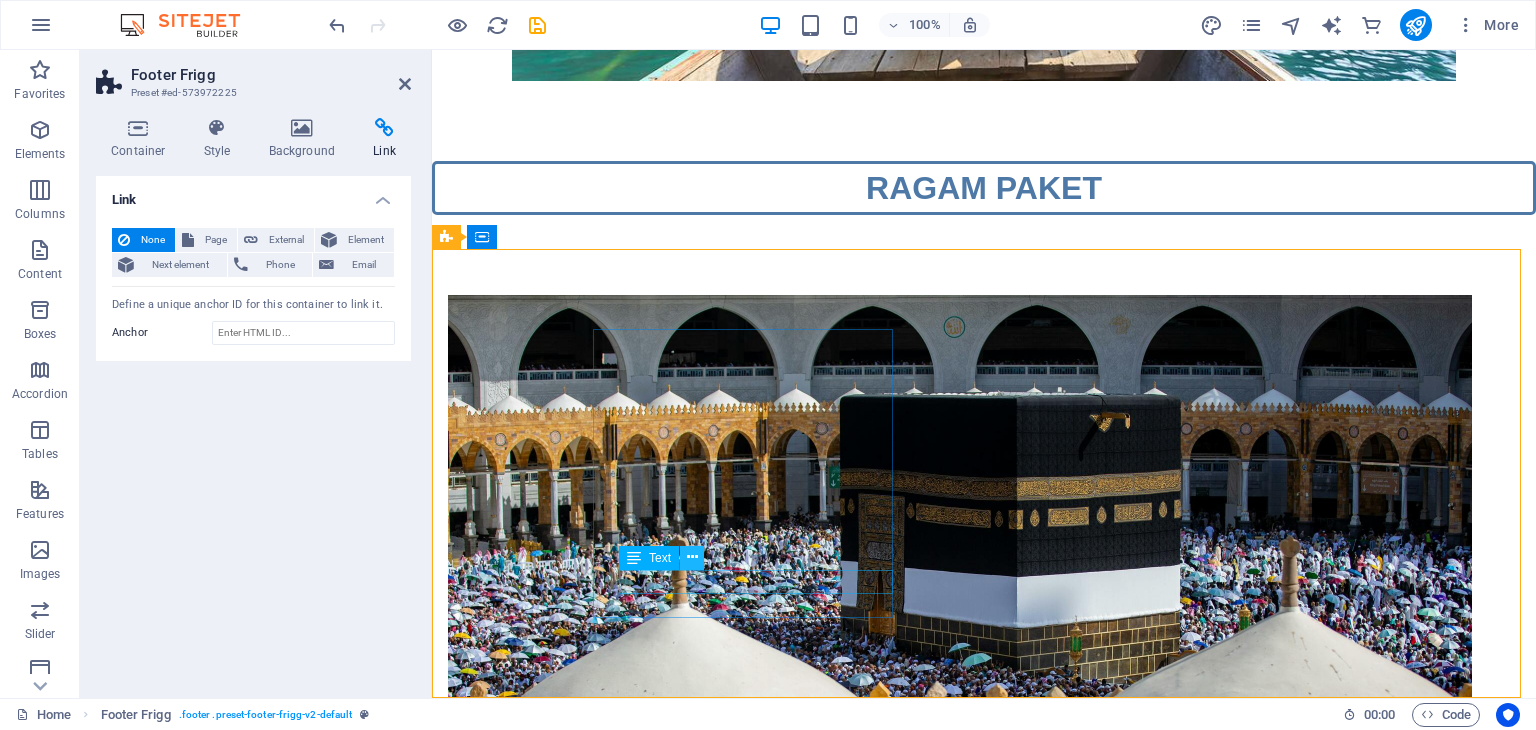 click at bounding box center [692, 557] 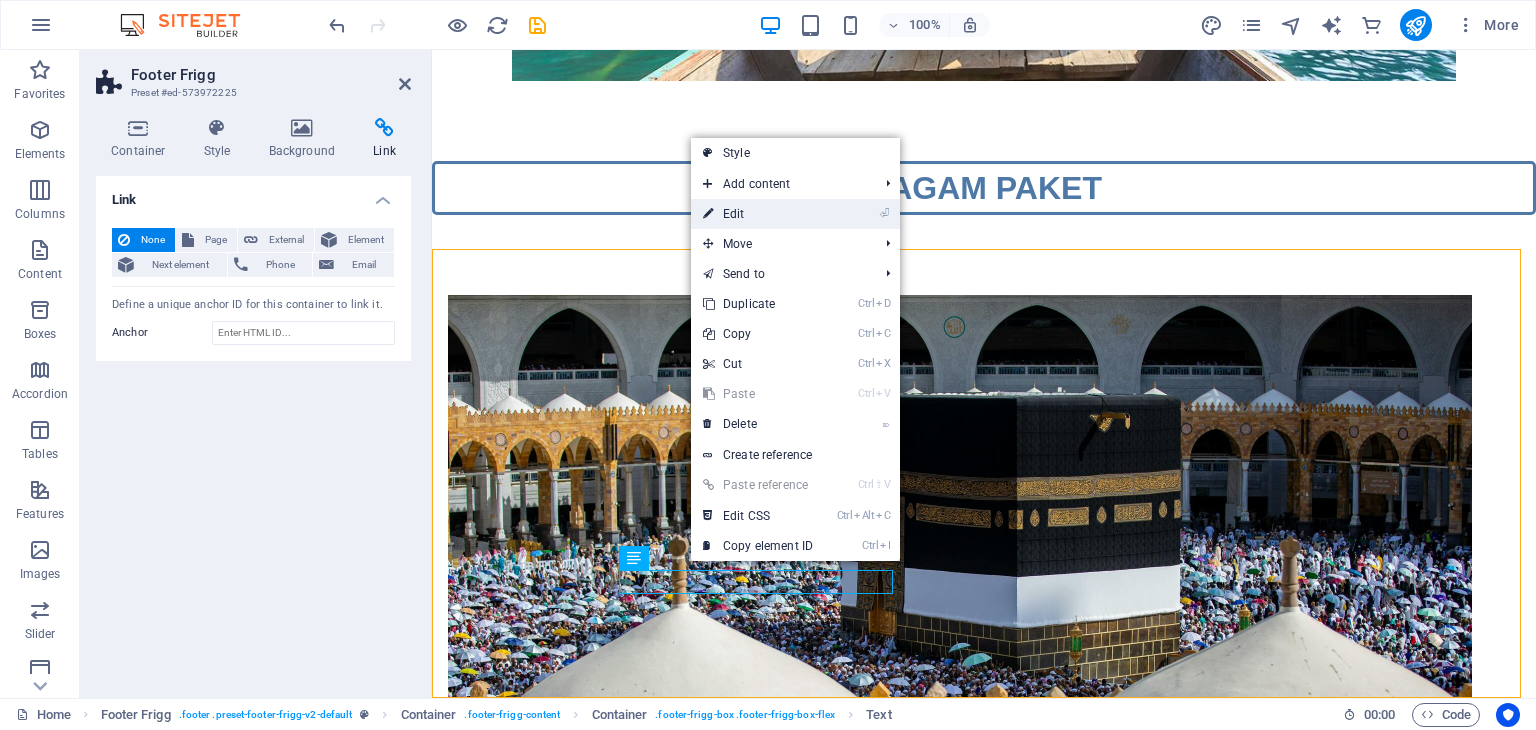 click on "⏎  Edit" at bounding box center (758, 214) 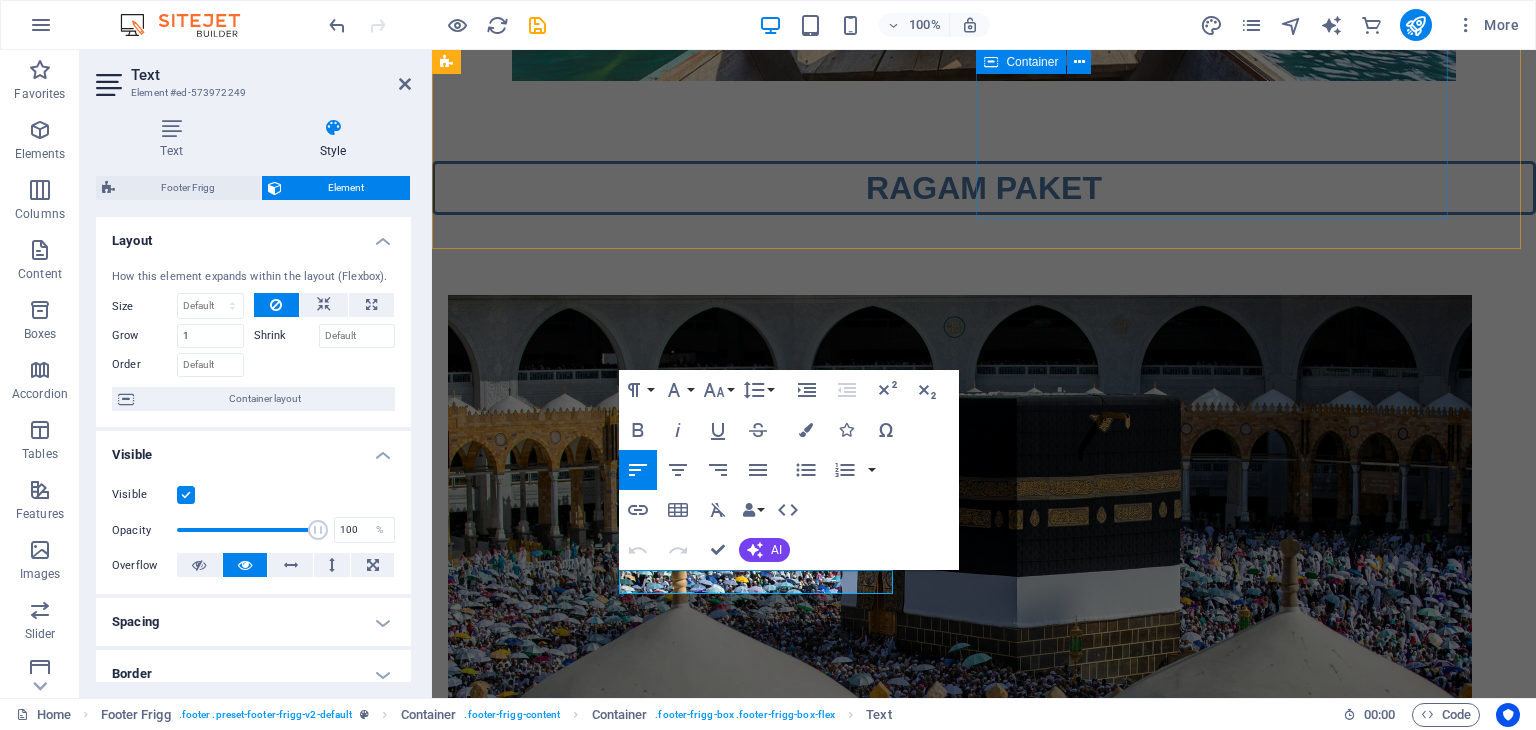 click on "Pilihan Beragam Kami menjalin kerjasama dengan berbagai perusahaan travel terpercaya untuk pemberangkatan konsorsium wisatawan, sehingga Anda dapat memilih paket wisata yang paling sesuai dengan keinginan Anda." at bounding box center (920, 4408) 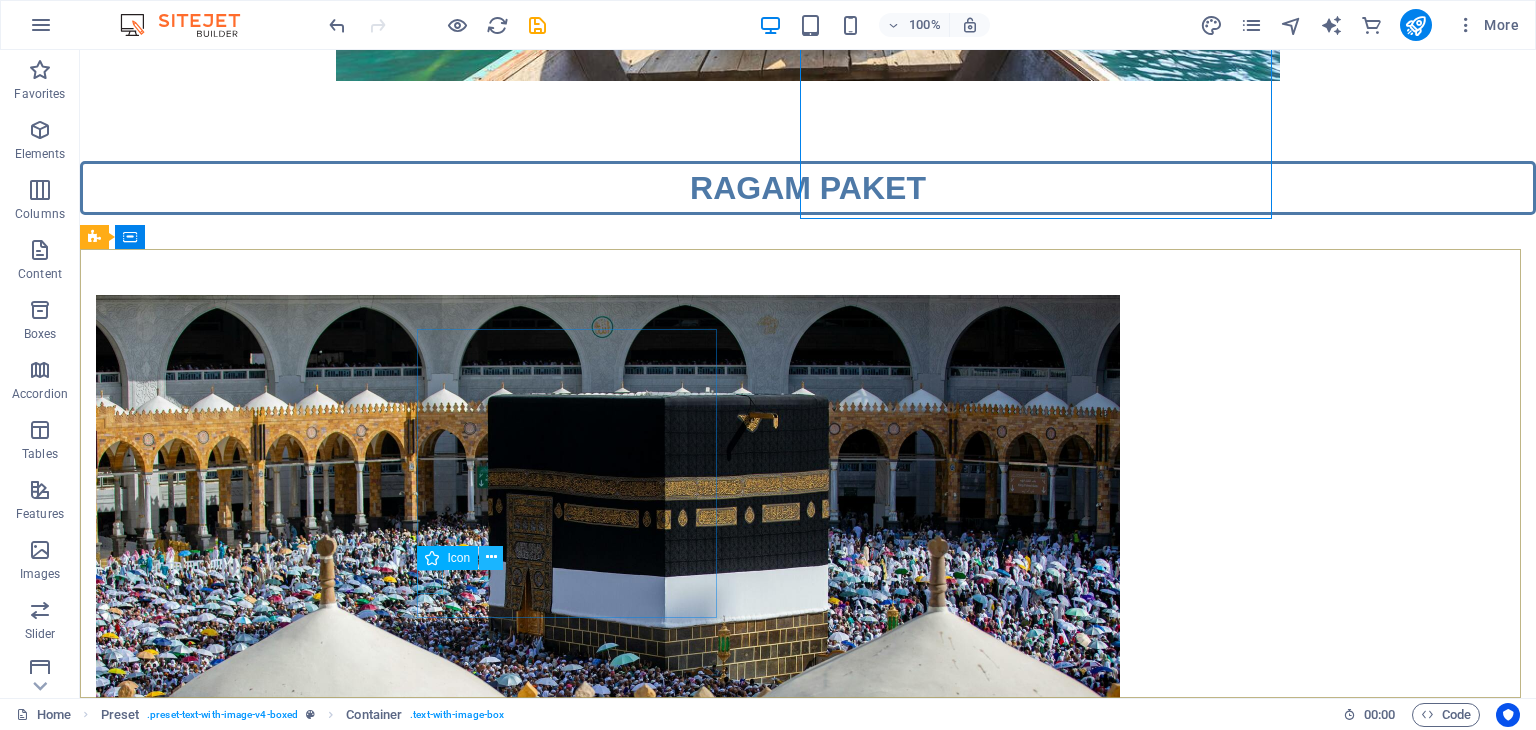 click at bounding box center (491, 557) 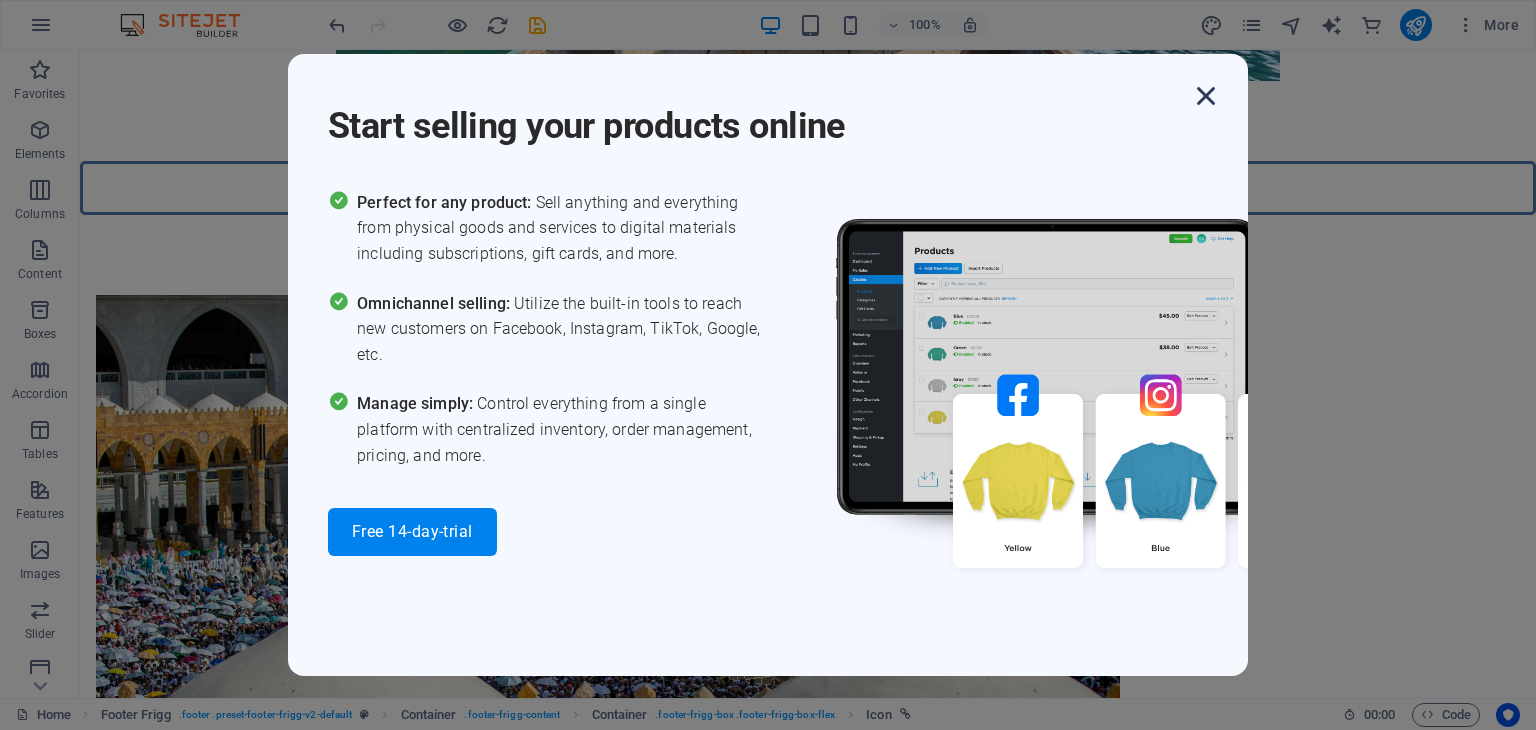 click at bounding box center (1206, 96) 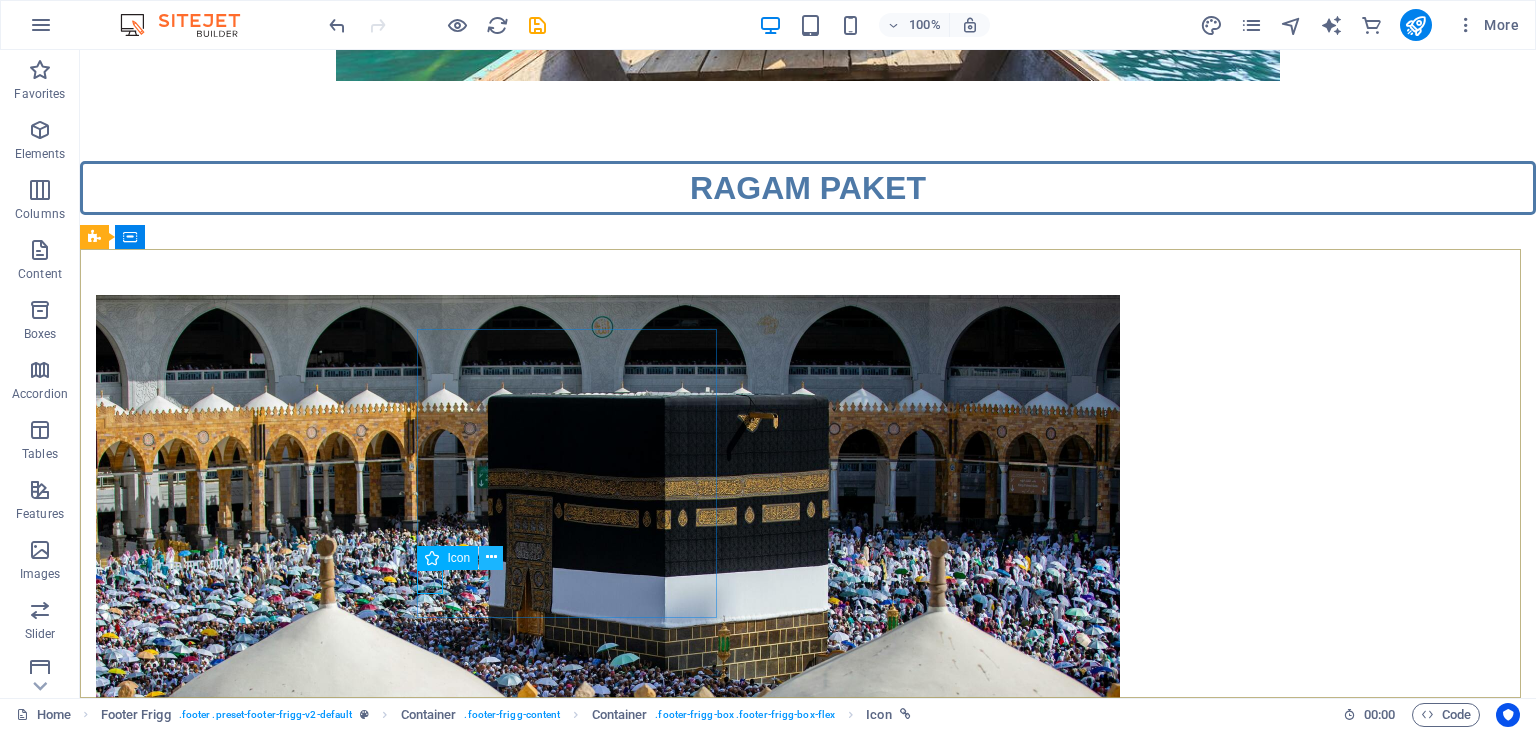 click at bounding box center (491, 557) 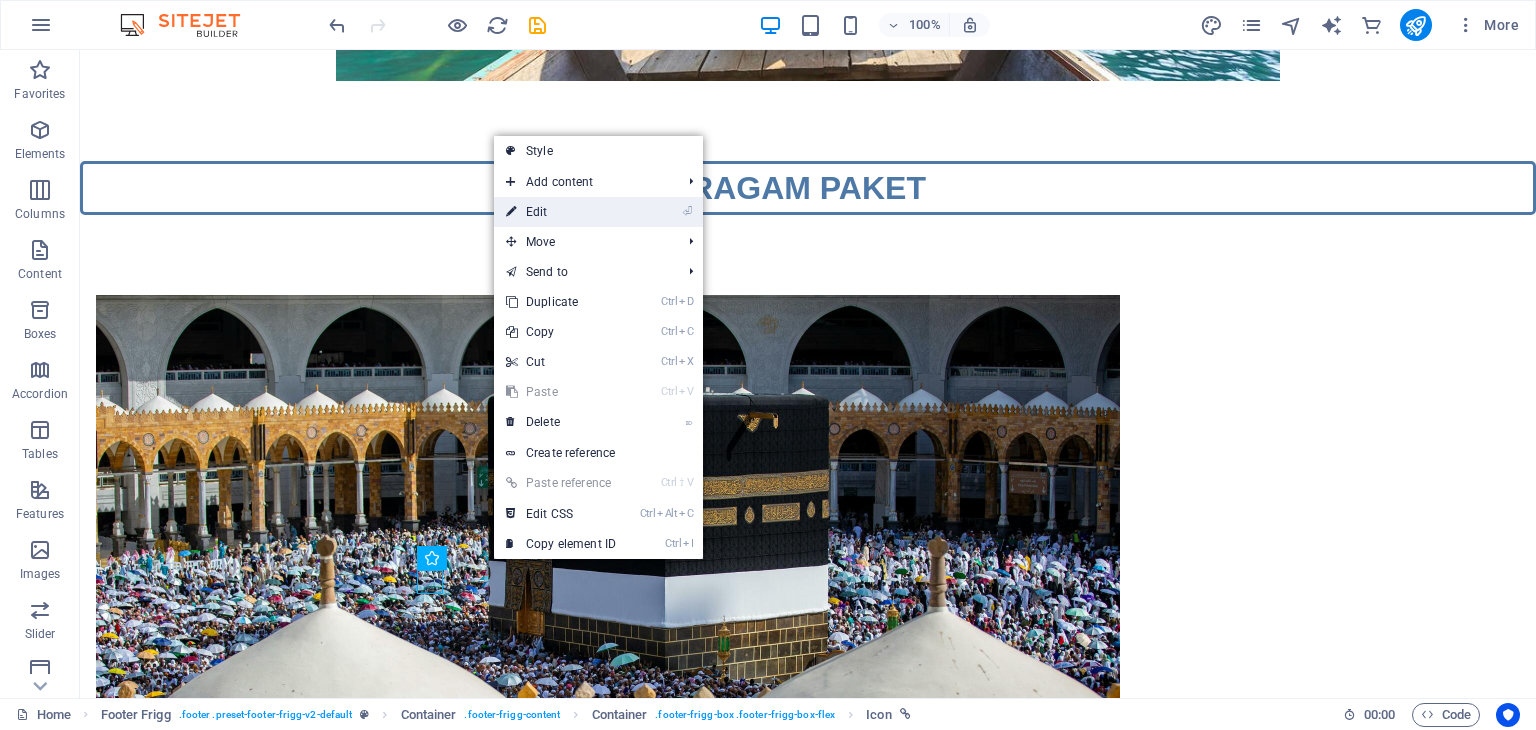 click on "⏎  Edit" at bounding box center (561, 212) 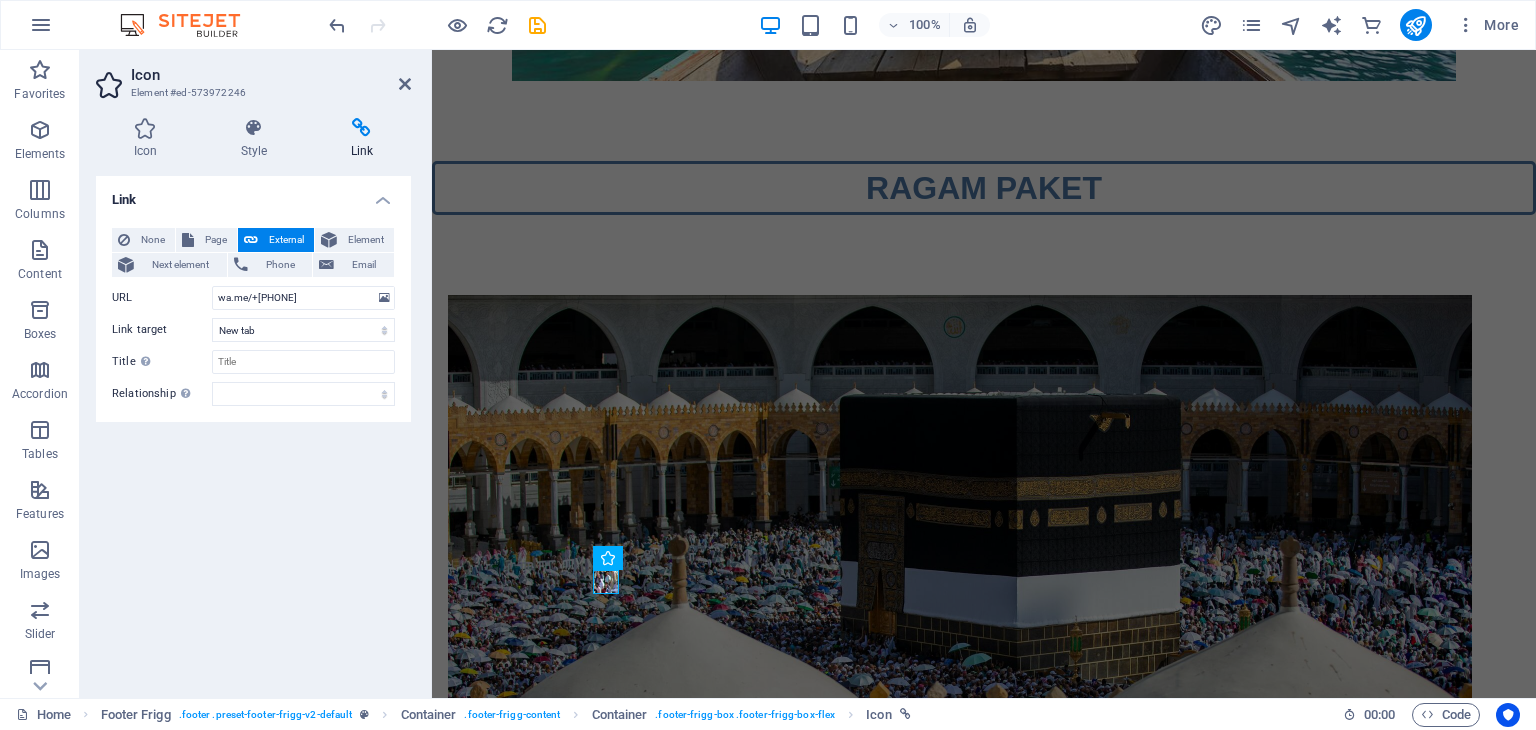 click at bounding box center (362, 128) 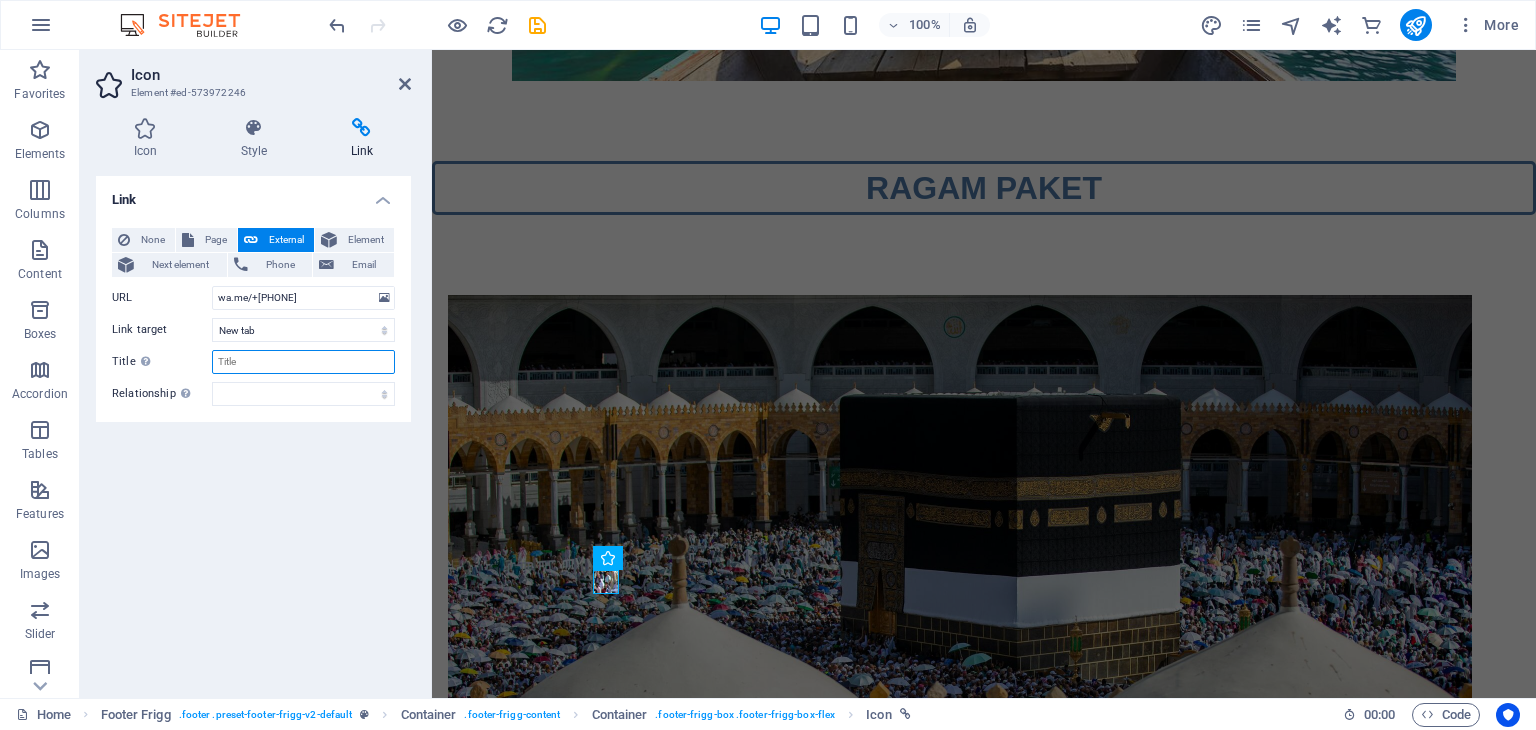 click on "Title Additional link description, should not be the same as the link text. The title is most often shown as a tooltip text when the mouse moves over the element. Leave empty if uncertain." at bounding box center (303, 362) 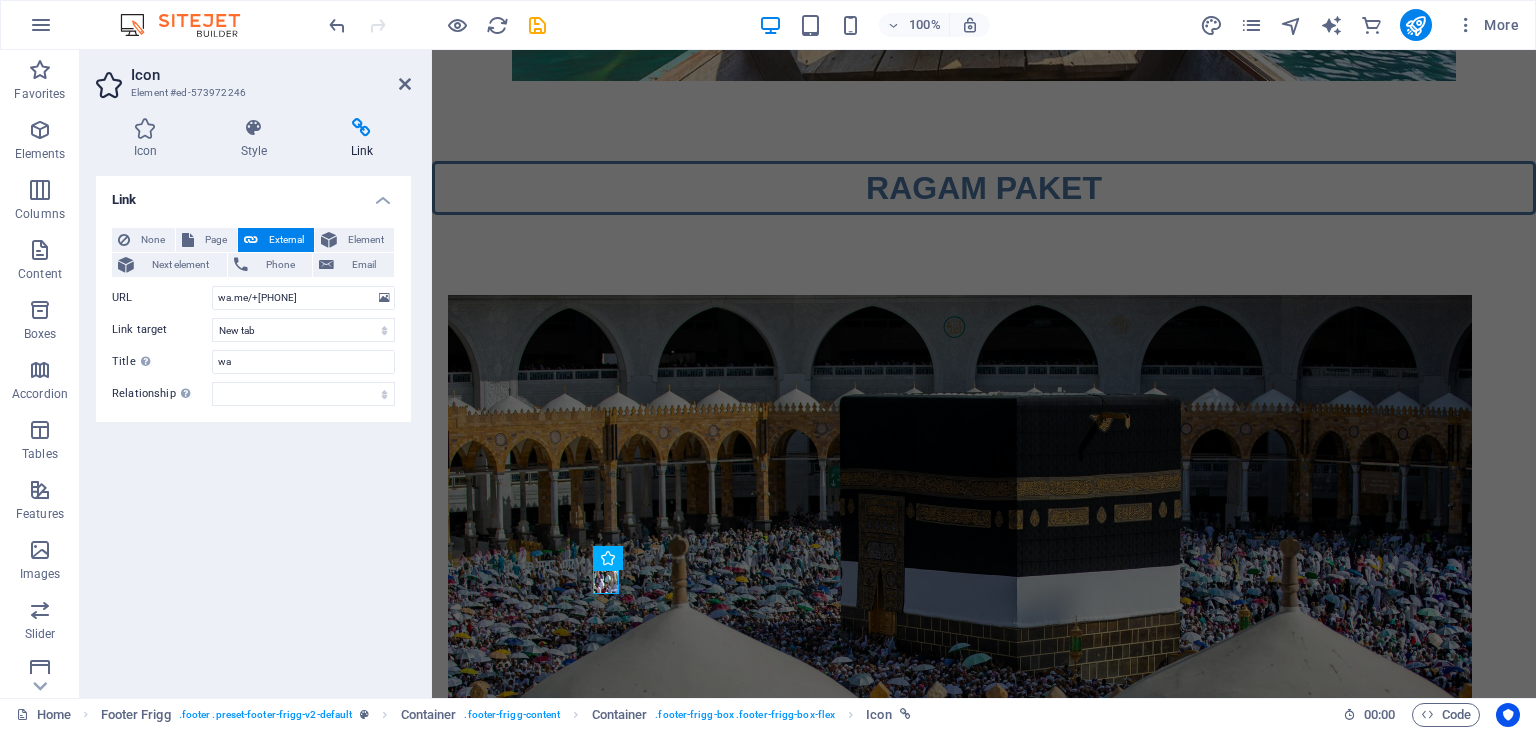 click on "None Page External Element Next element Phone Email Page Home Tentang Kami Legal Notice Privacy Home Tentang Kami Servis1 Legal Notice Privacy Servis Element
URL wa.me/+62895354972080 Phone Email Link target New tab Same tab Overlay Title Additional link description, should not be the same as the link text. The title is most often shown as a tooltip text when the mouse moves over the element. Leave empty if uncertain. wa Relationship Sets the  relationship of this link to the link target . For example, the value "nofollow" instructs search engines not to follow the link. Can be left empty. alternate author bookmark external help license next nofollow noreferrer noopener prev search tag" at bounding box center (253, 317) 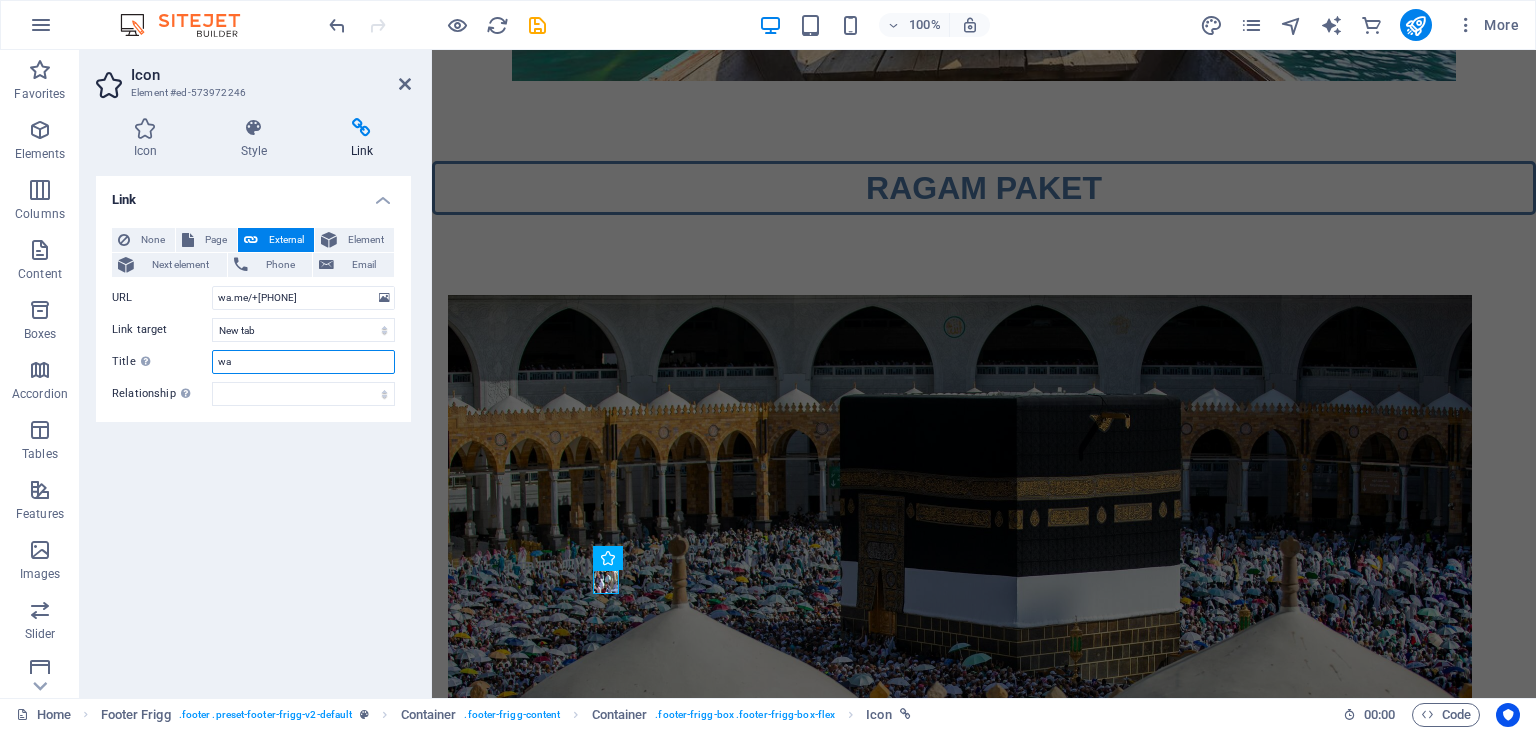 click on "wa" at bounding box center [303, 362] 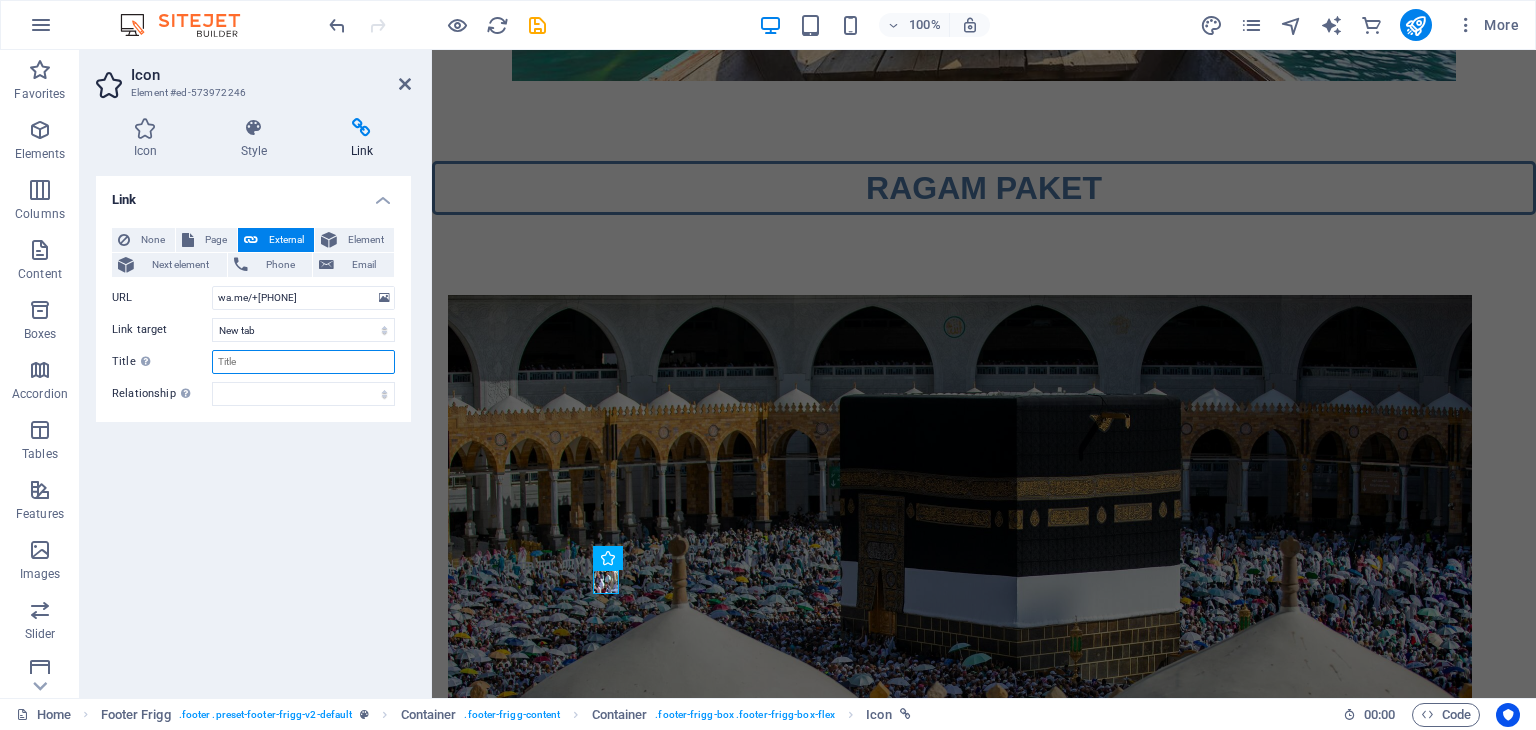 type on "W" 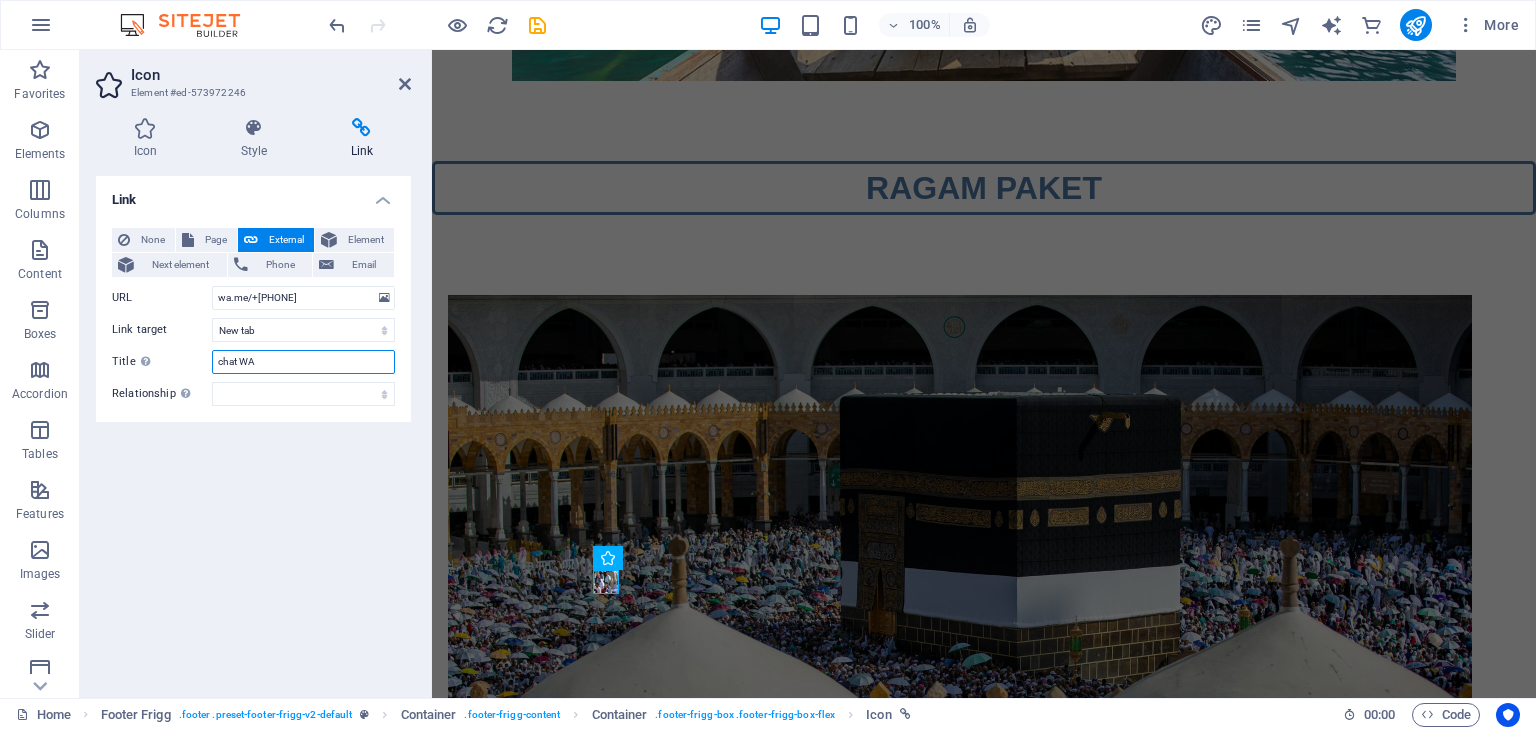 type on "chat WA" 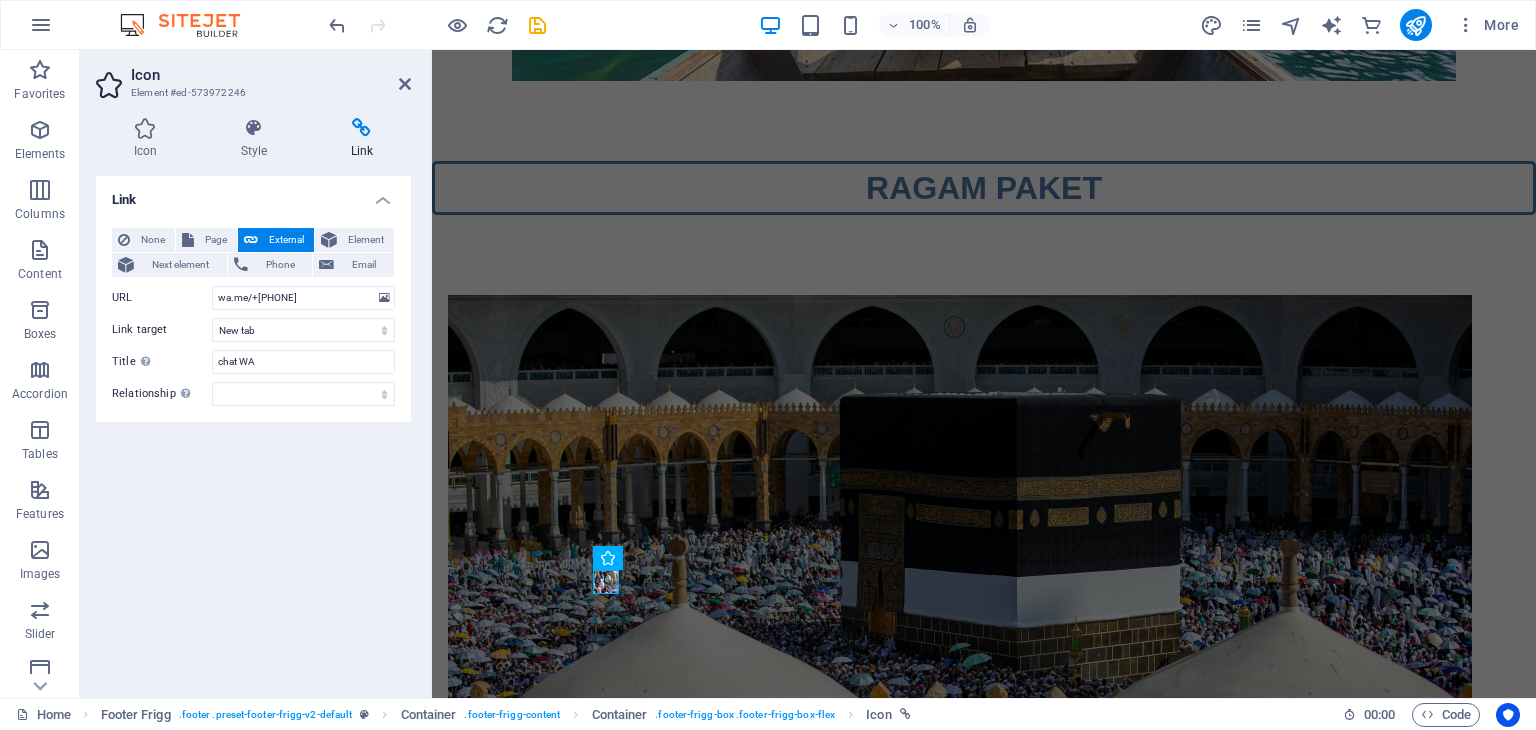 click on "Link None Page External Element Next element Phone Email Page Home Tentang Kami Legal Notice Privacy Home Tentang Kami Servis1 Legal Notice Privacy Servis Element
URL wa.me/+62895354972080 Phone Email Link target New tab Same tab Overlay Title Additional link description, should not be the same as the link text. The title is most often shown as a tooltip text when the mouse moves over the element. Leave empty if uncertain. chat WA Relationship Sets the  relationship of this link to the link target . For example, the value "nofollow" instructs search engines not to follow the link. Can be left empty. alternate author bookmark external help license next nofollow noreferrer noopener prev search tag" at bounding box center (253, 429) 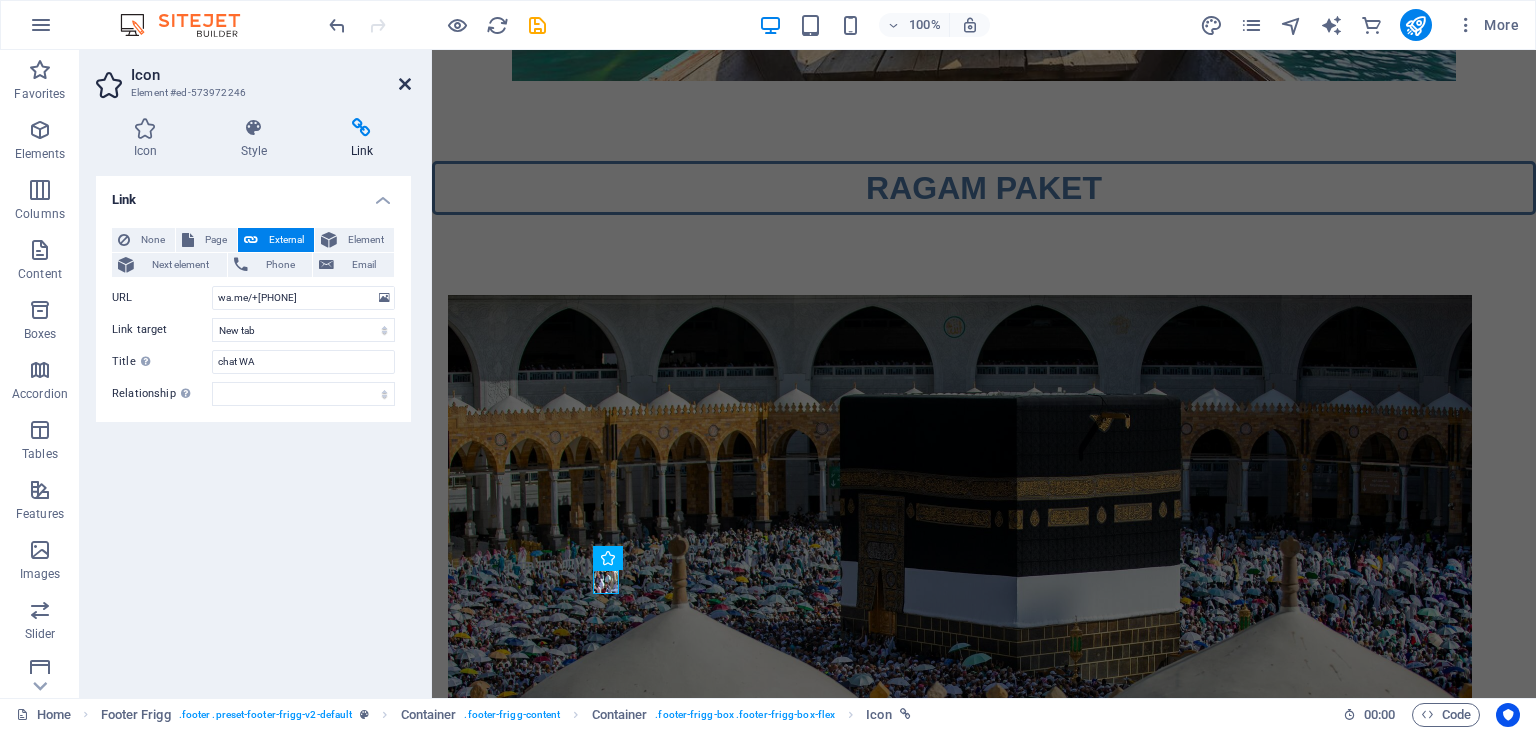 click at bounding box center (405, 84) 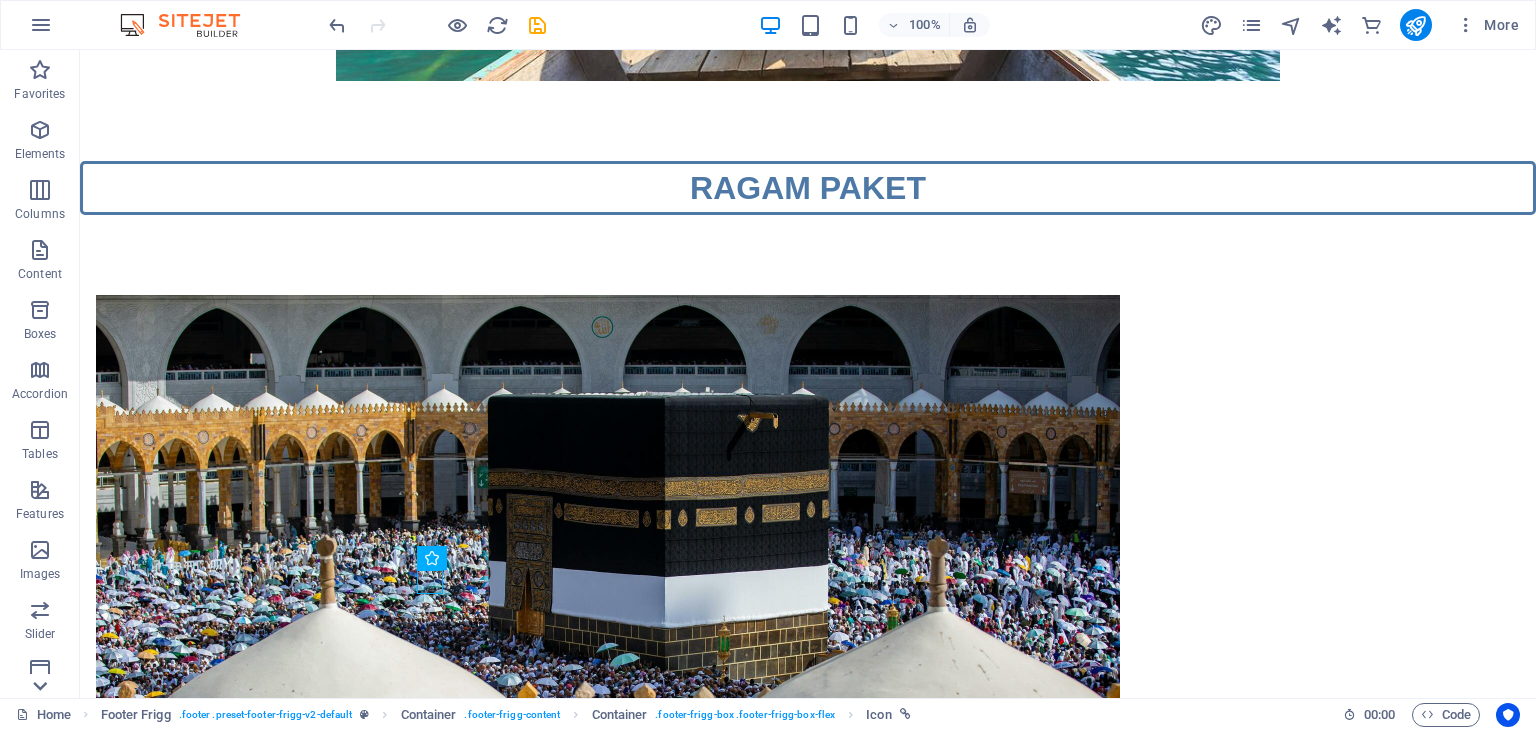 click 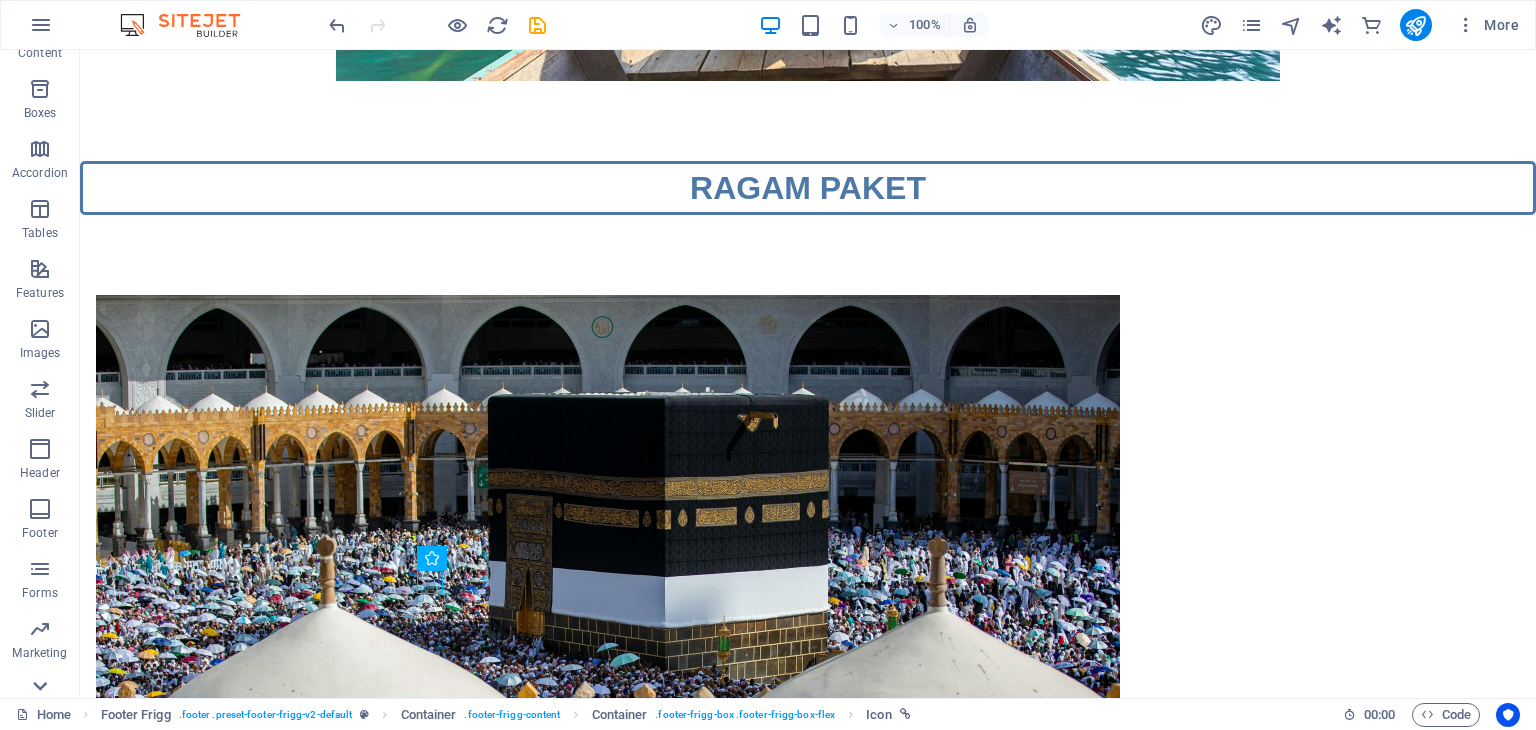 click 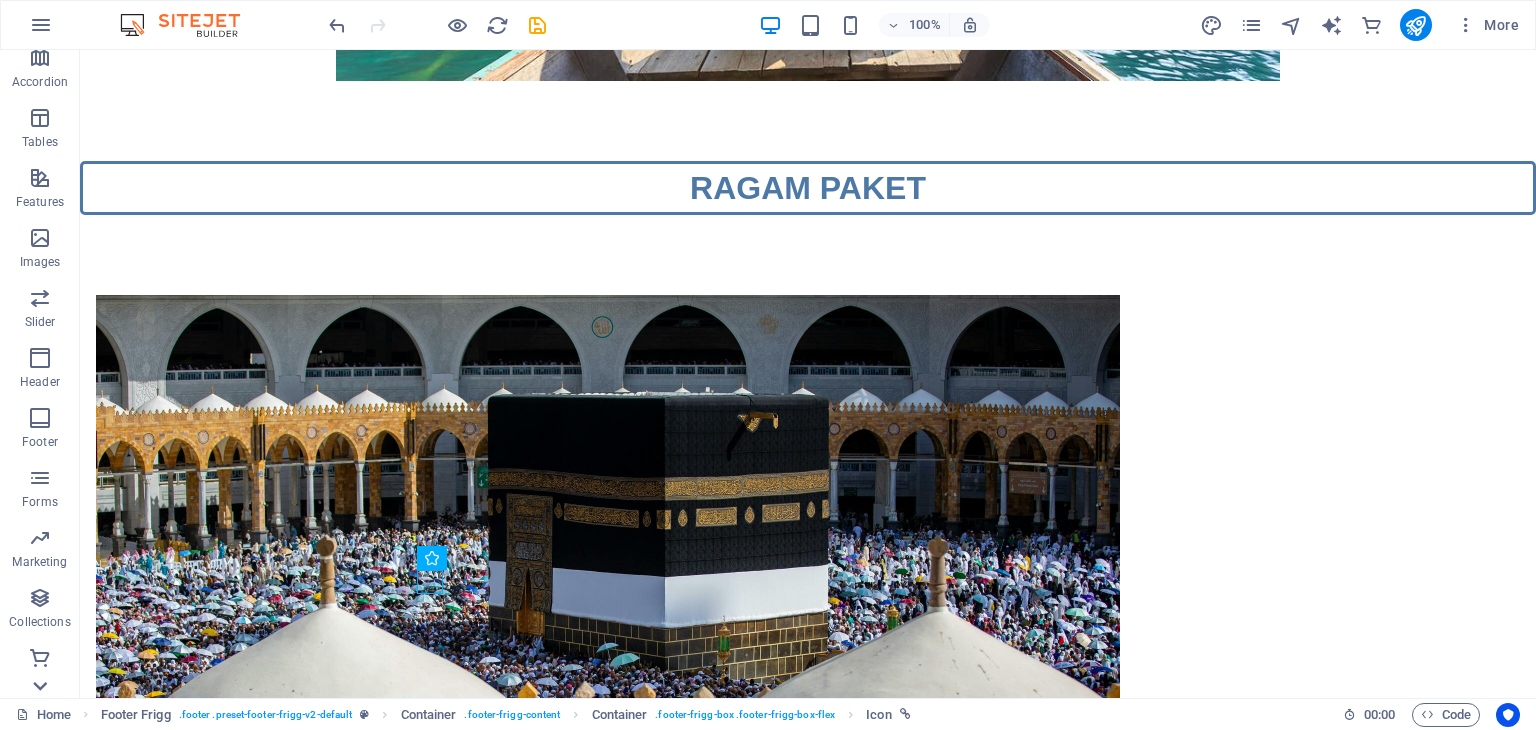 click 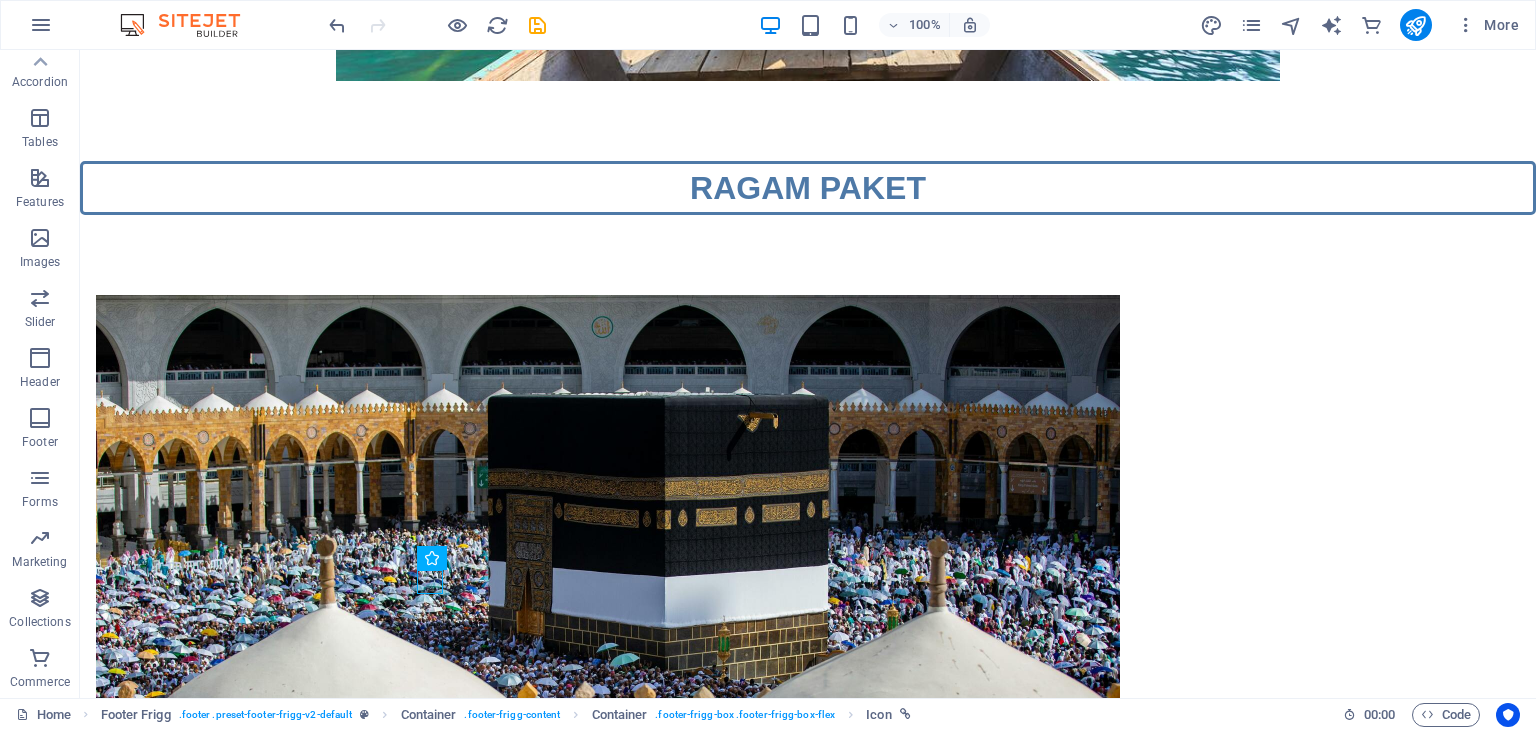 drag, startPoint x: 36, startPoint y: 688, endPoint x: 685, endPoint y: 107, distance: 871.06946 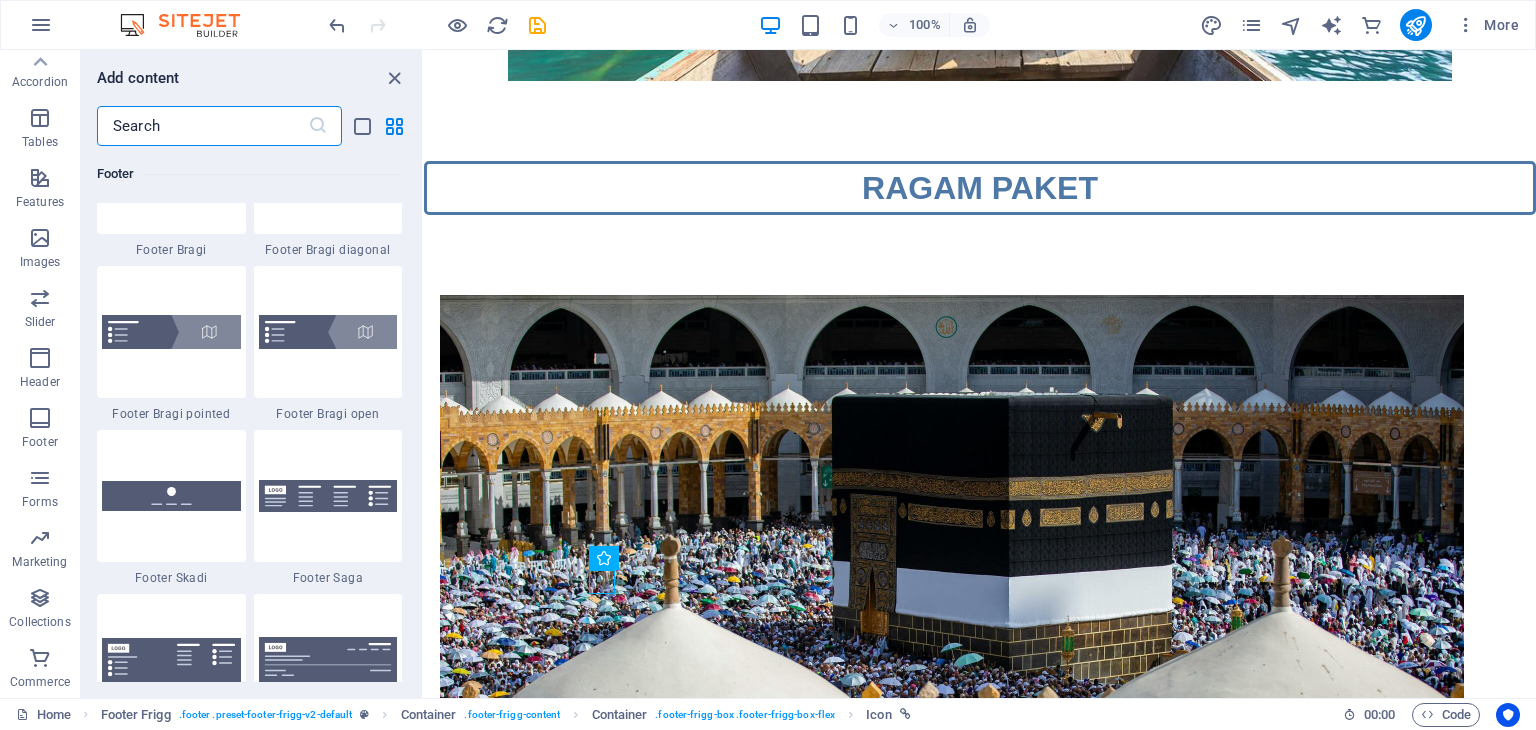 scroll, scrollTop: 19271, scrollLeft: 0, axis: vertical 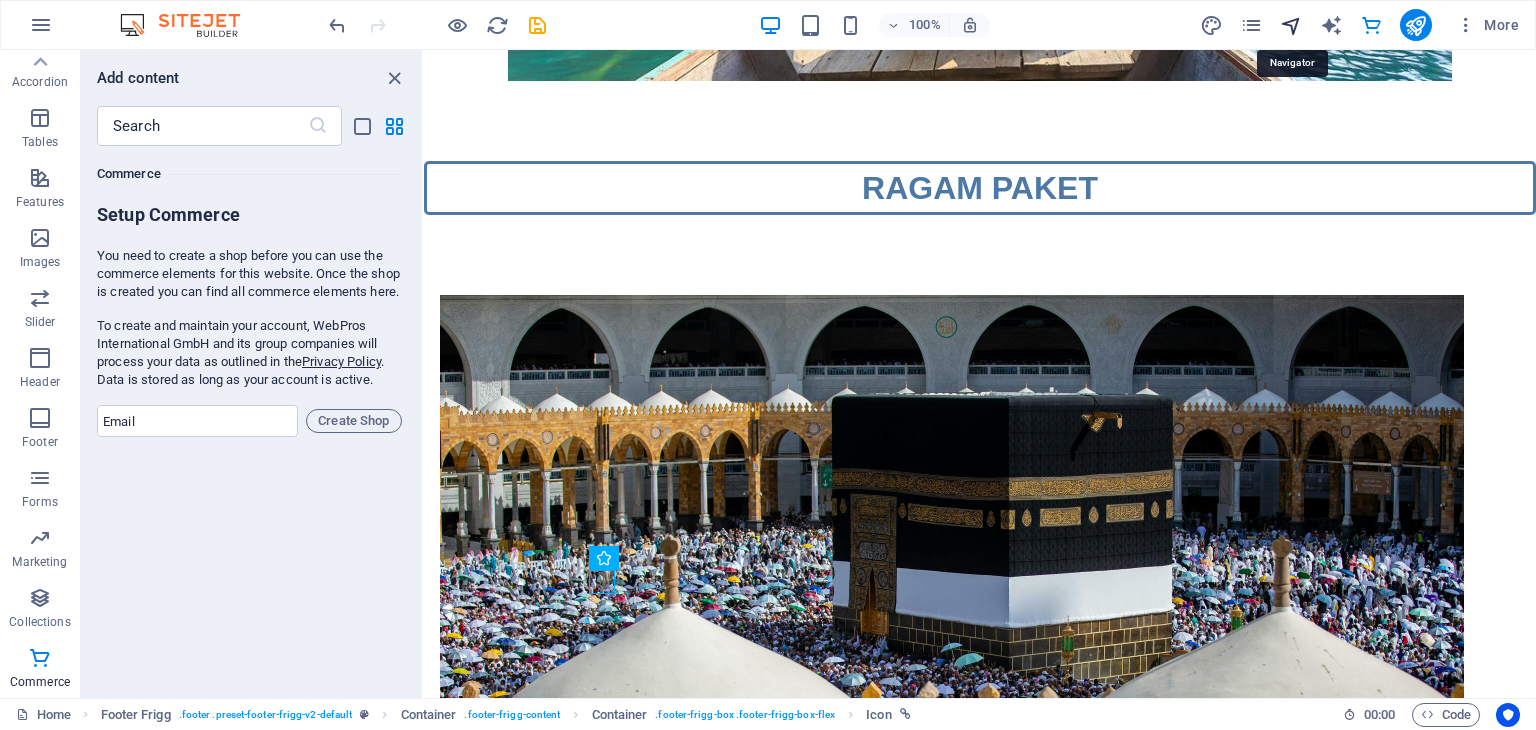 click at bounding box center [1291, 25] 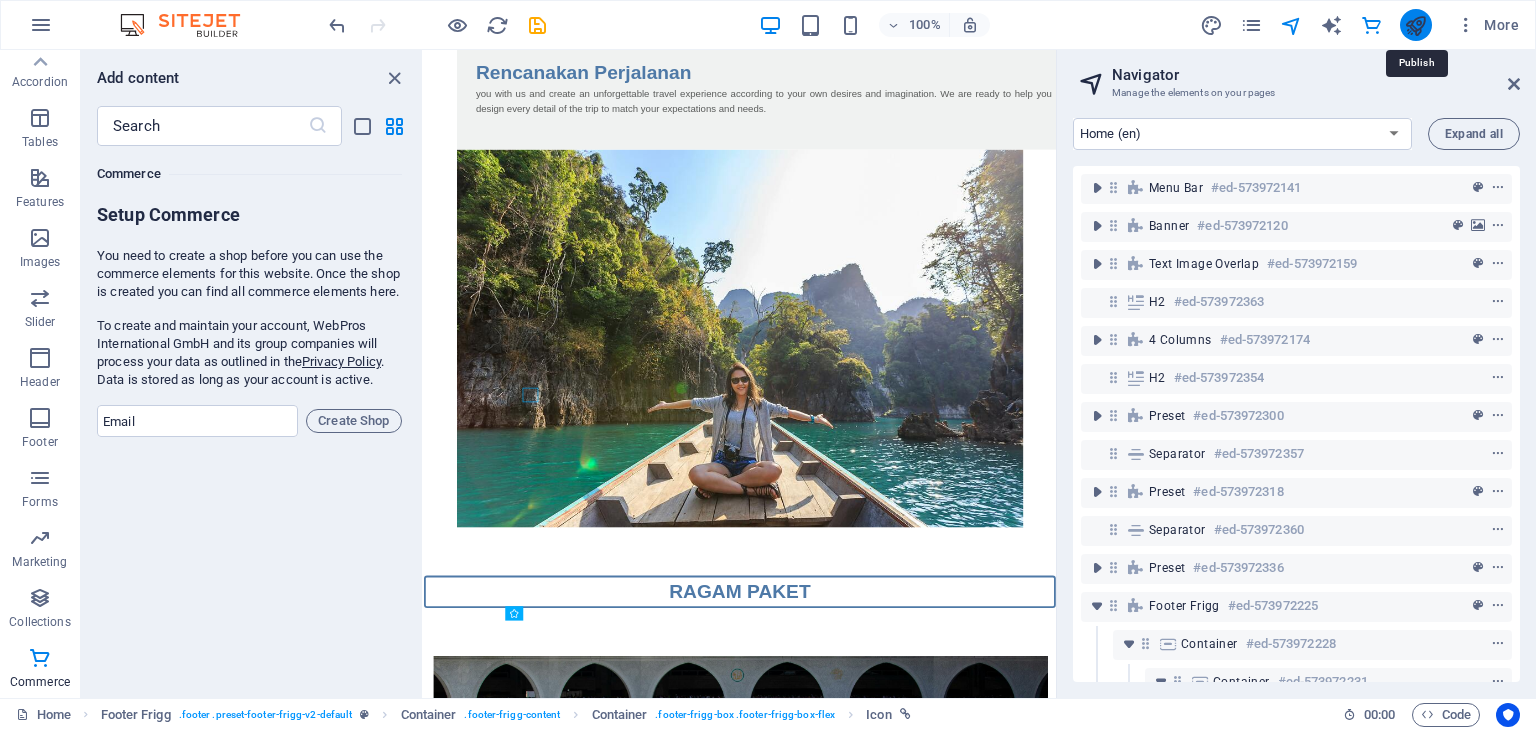 scroll, scrollTop: 2307, scrollLeft: 0, axis: vertical 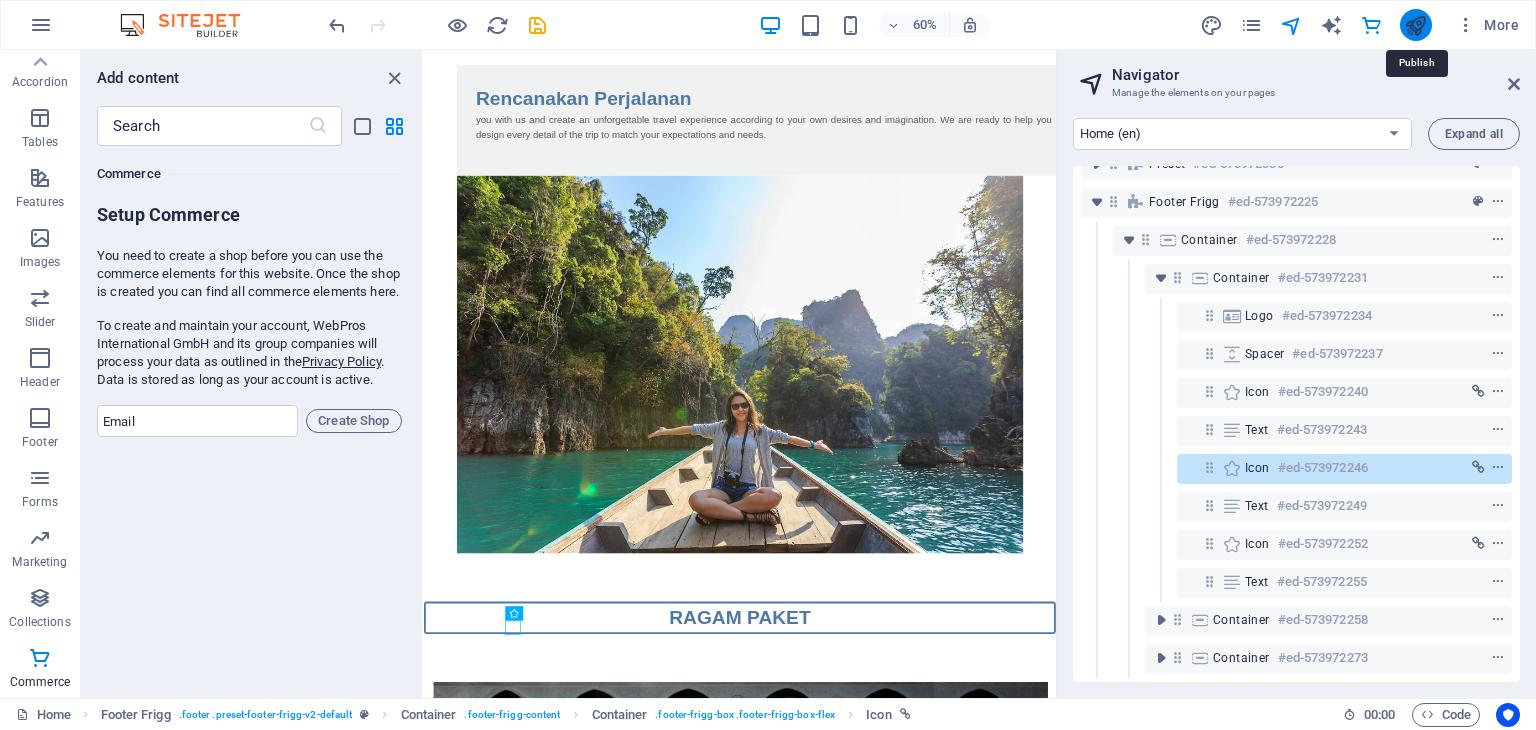 click at bounding box center (1415, 25) 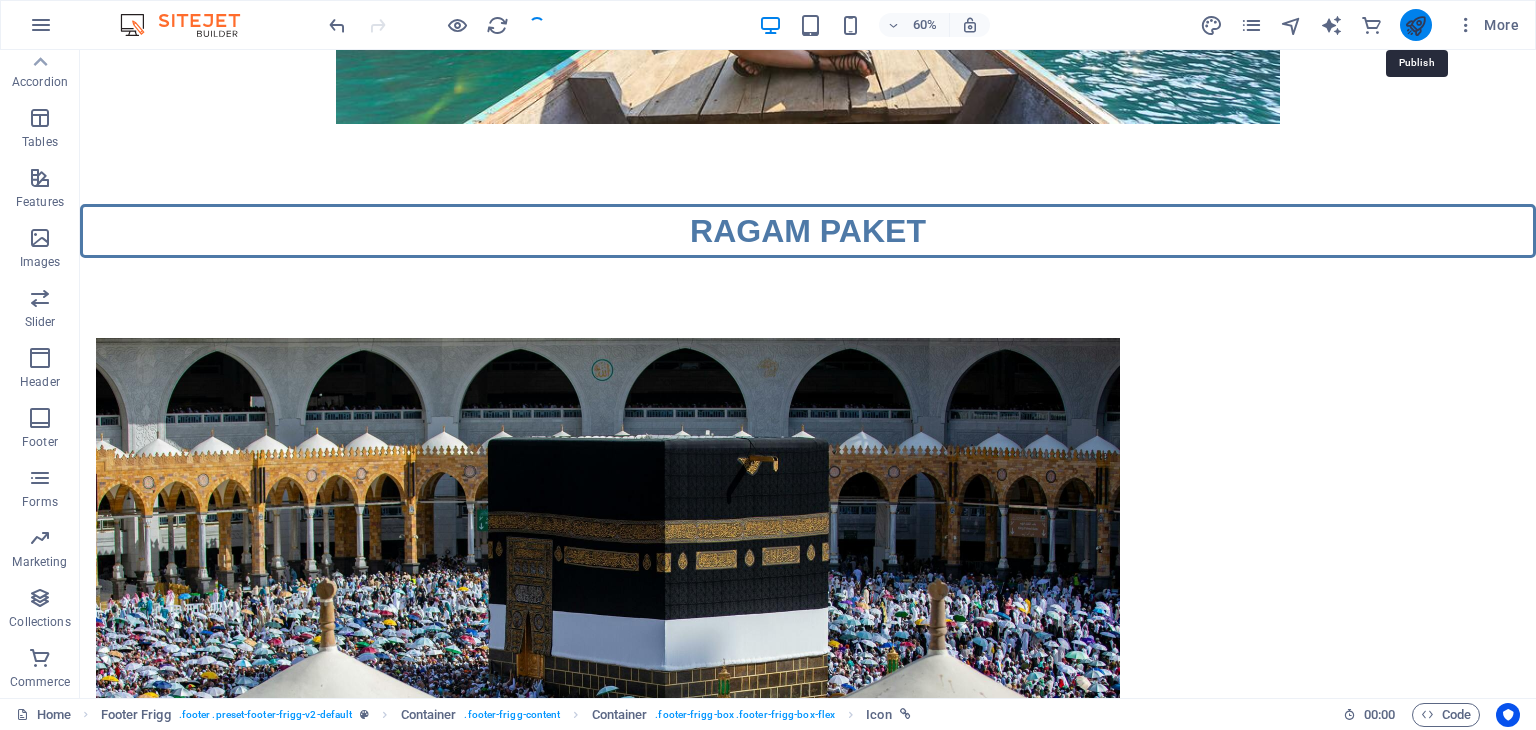 scroll, scrollTop: 1919, scrollLeft: 0, axis: vertical 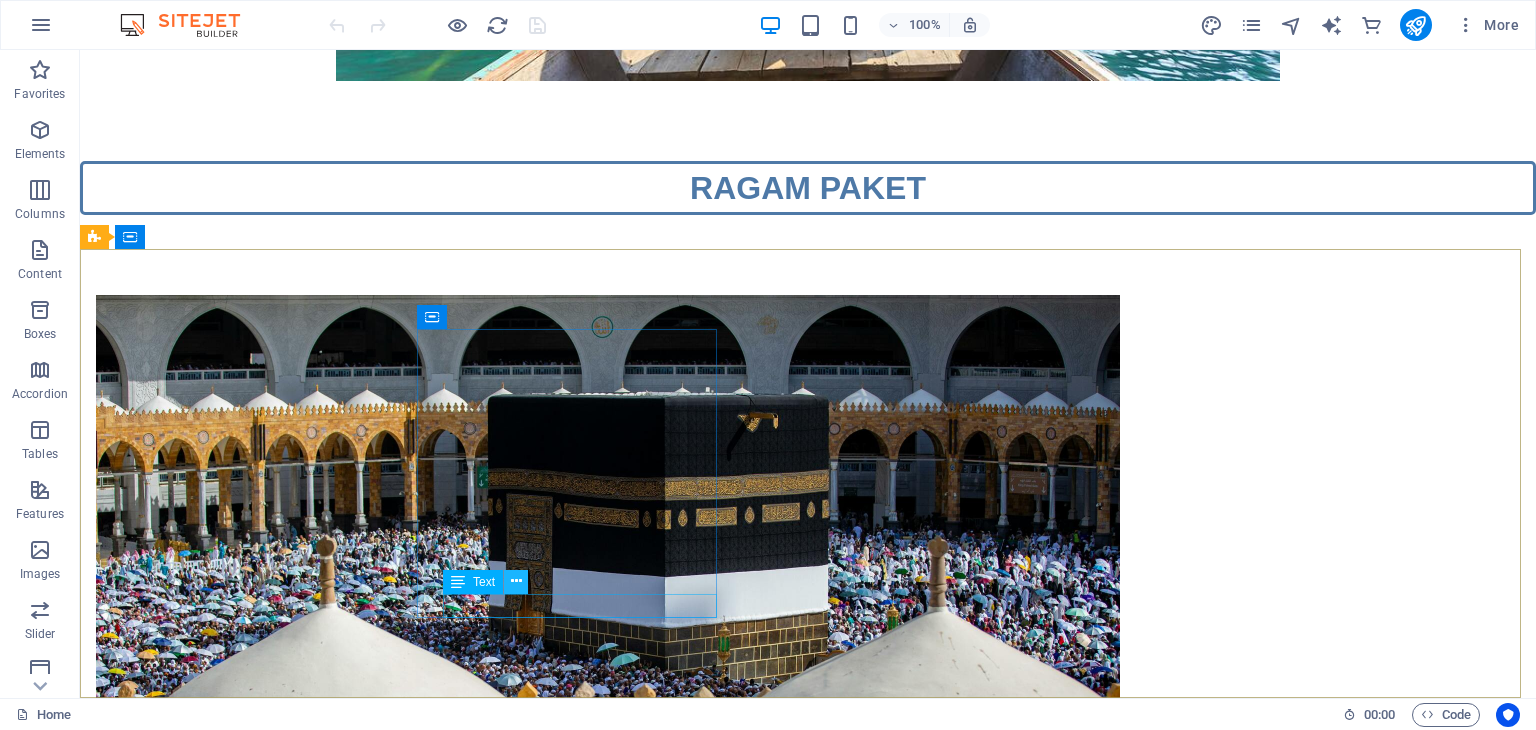 click at bounding box center (516, 581) 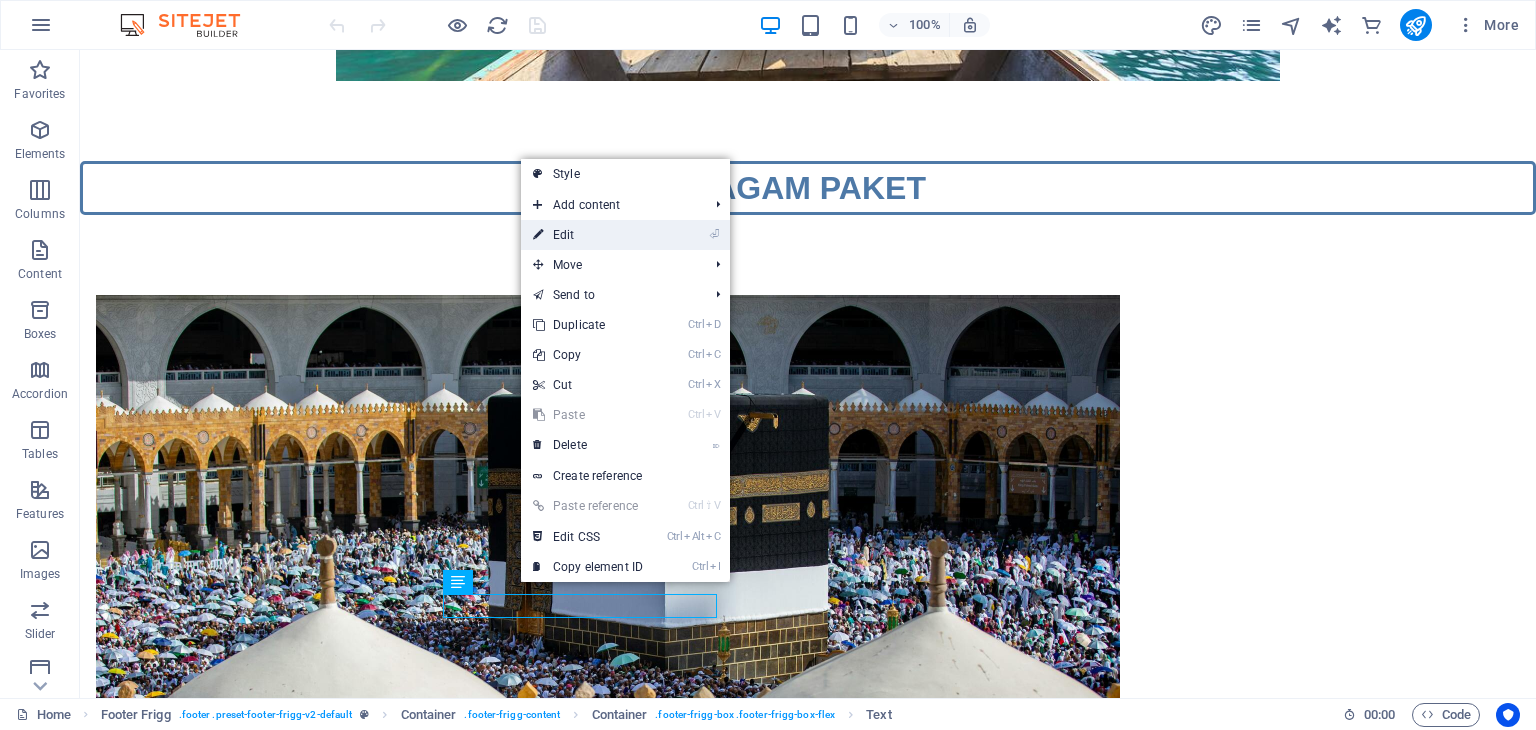 click on "⏎  Edit" at bounding box center (588, 235) 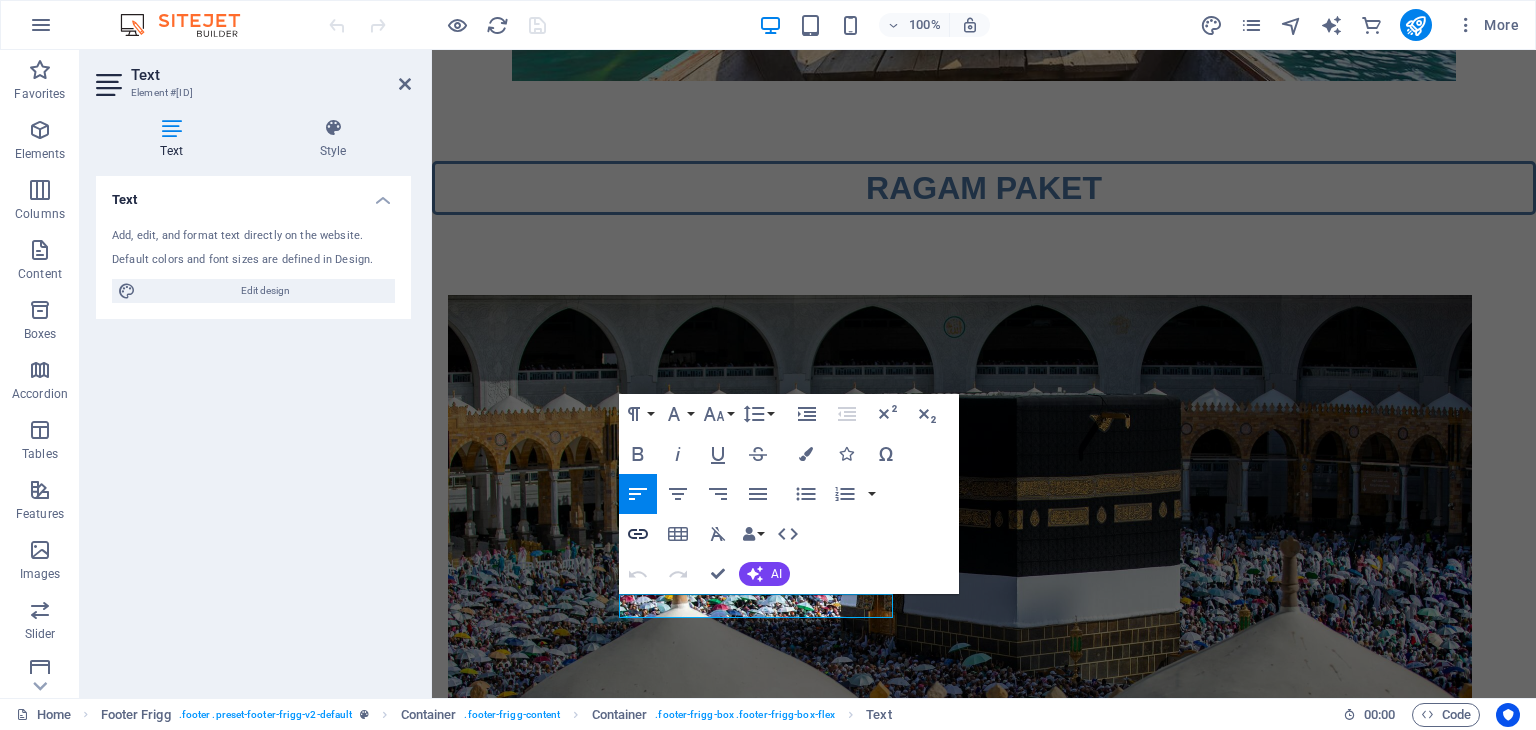 click 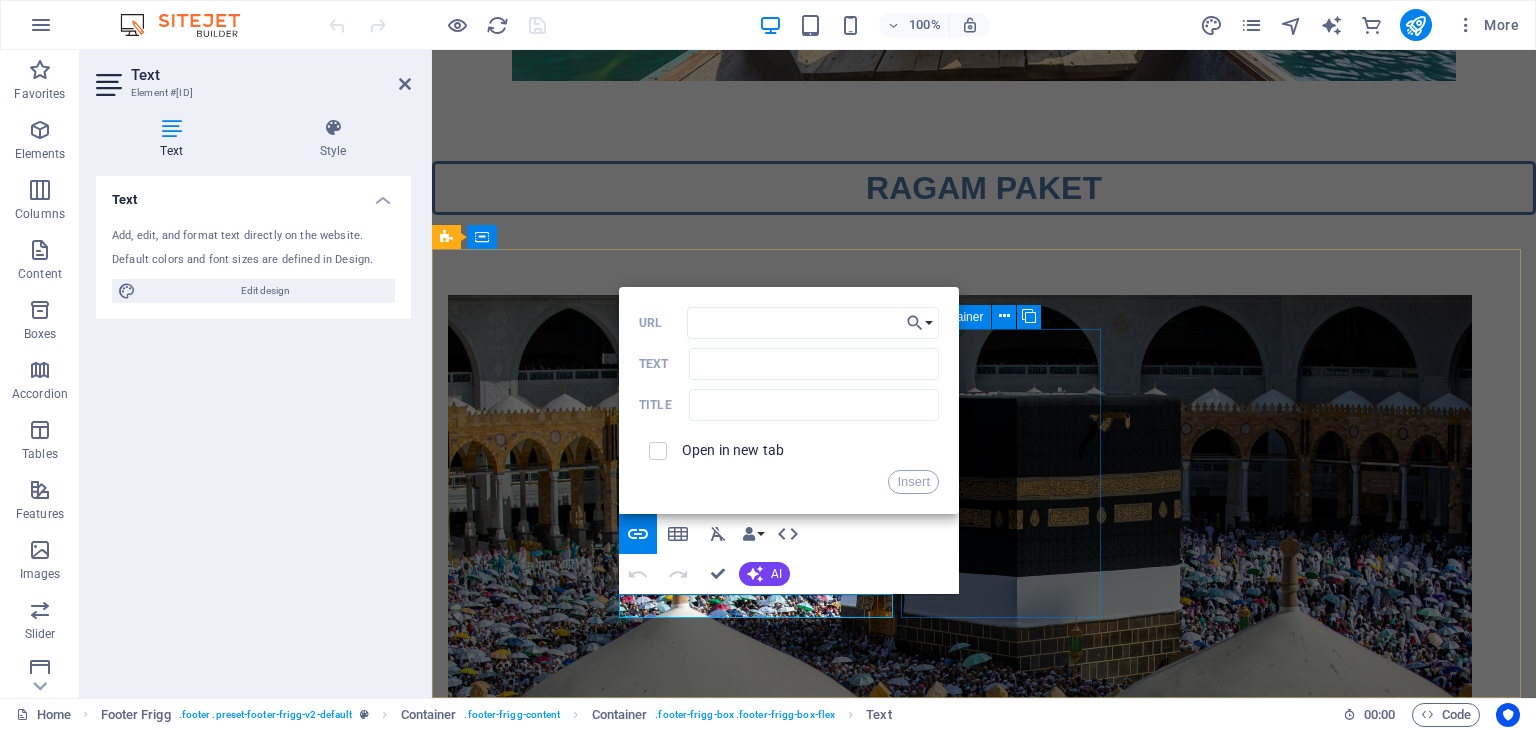 click on "Navigation Home About Service Contact Legal Notice Privacy Policy" at bounding box center [548, 4672] 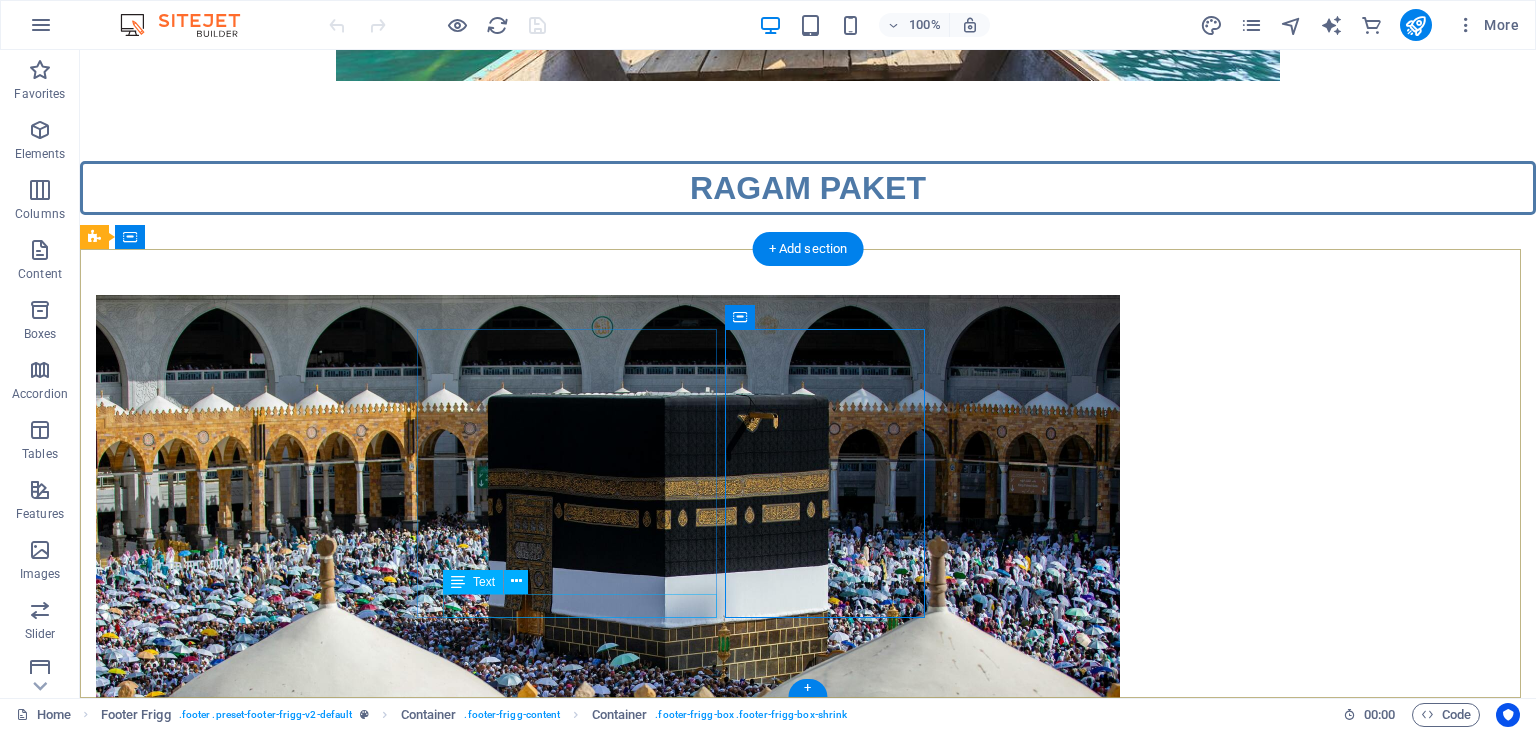click on "info@[DOMAIN]" at bounding box center [153, 4554] 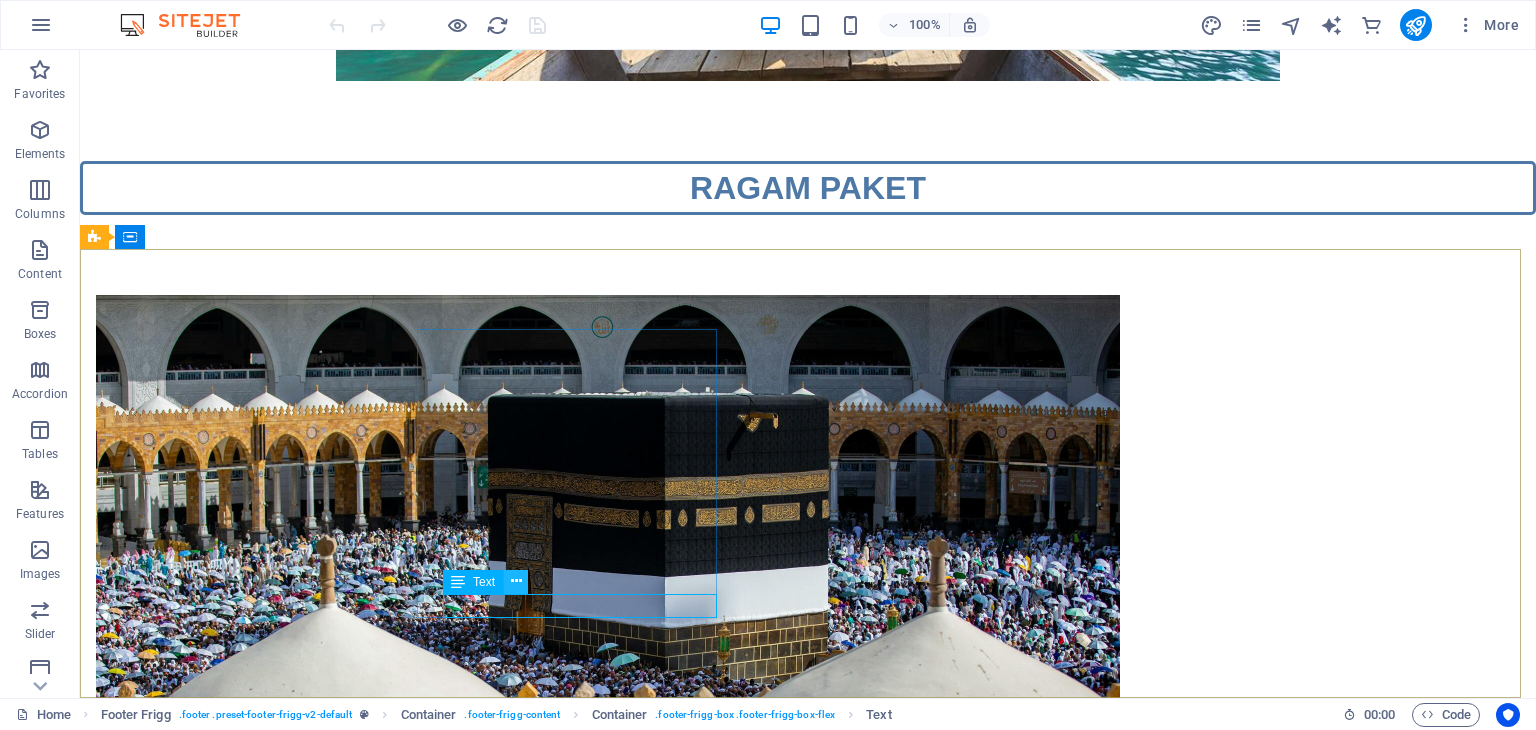 click at bounding box center [516, 581] 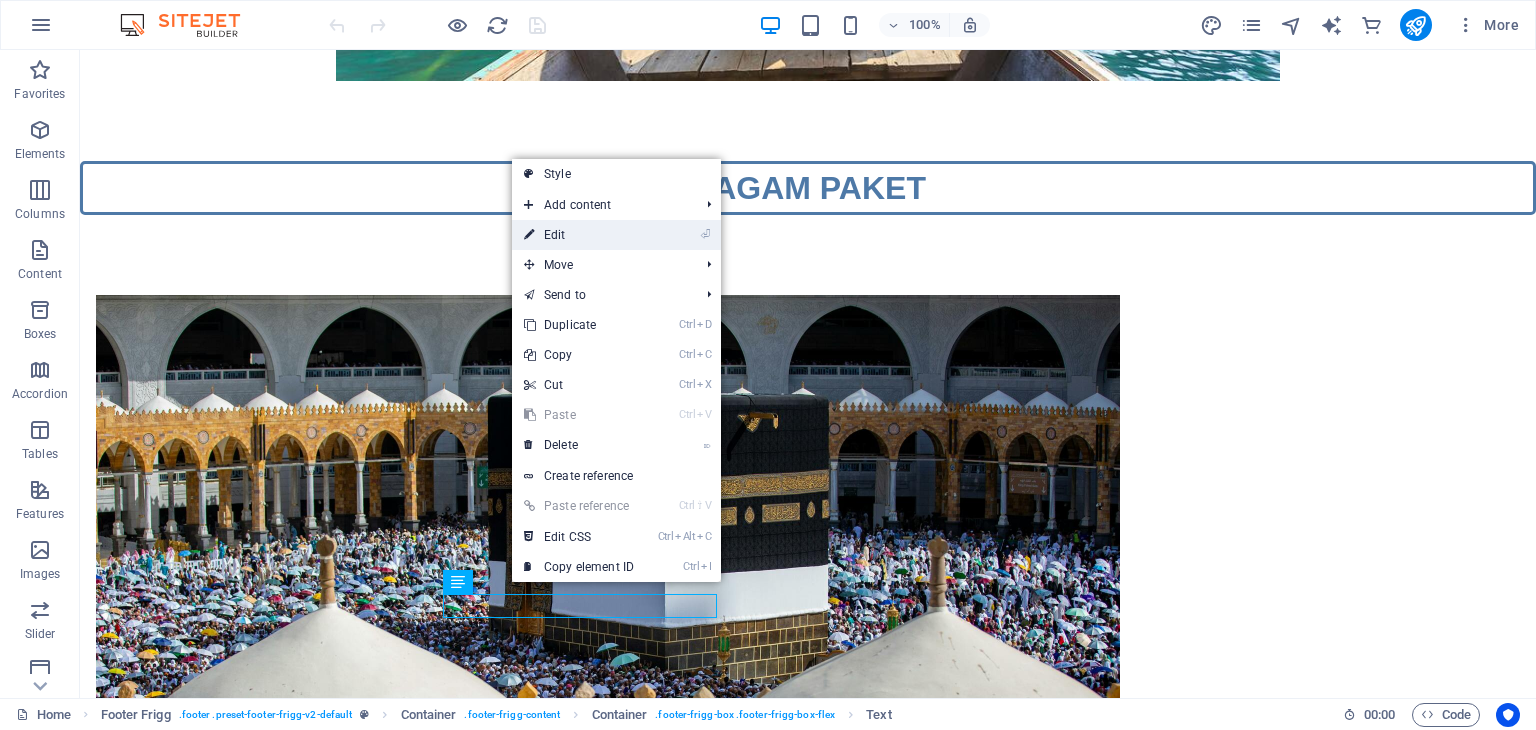 click on "⏎  Edit" at bounding box center (579, 235) 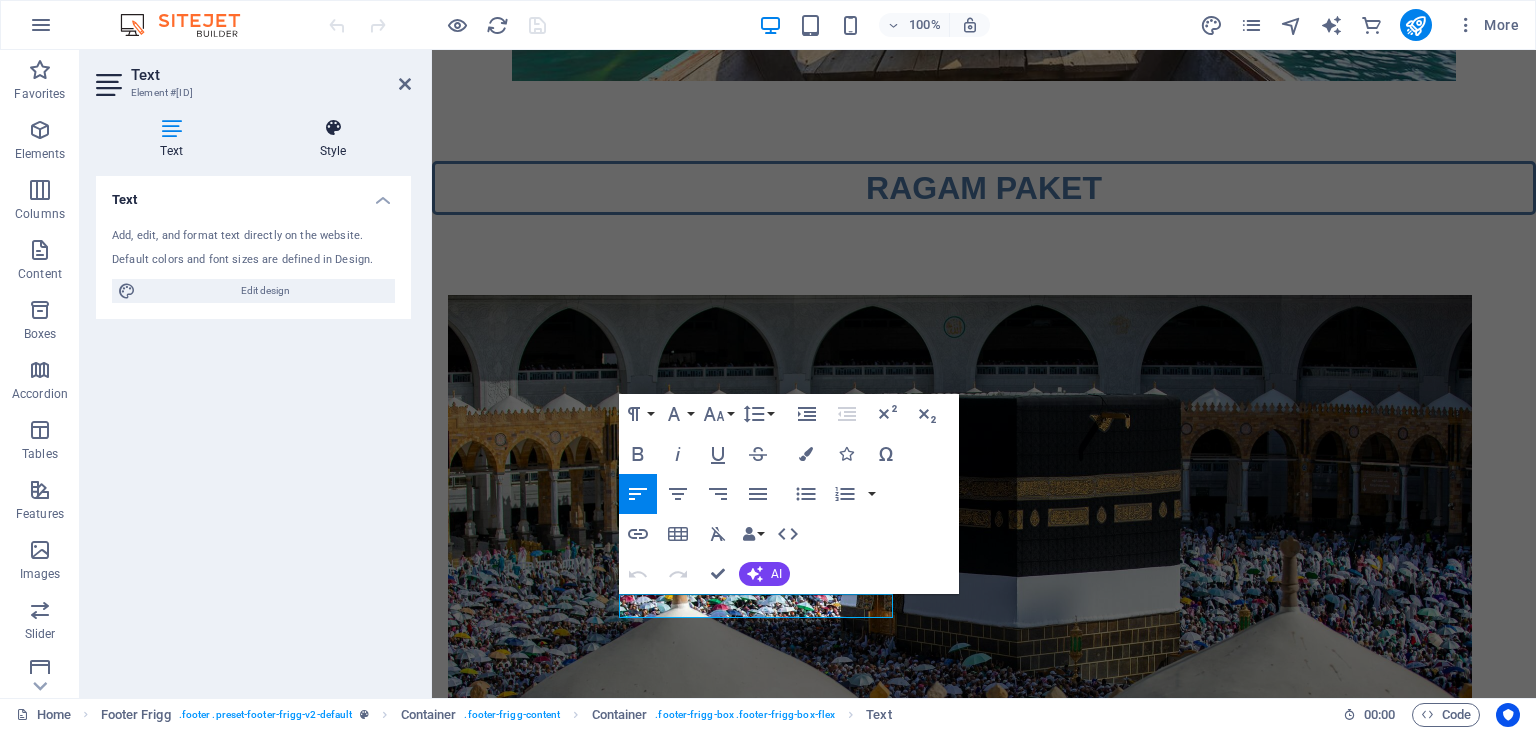 click at bounding box center (333, 128) 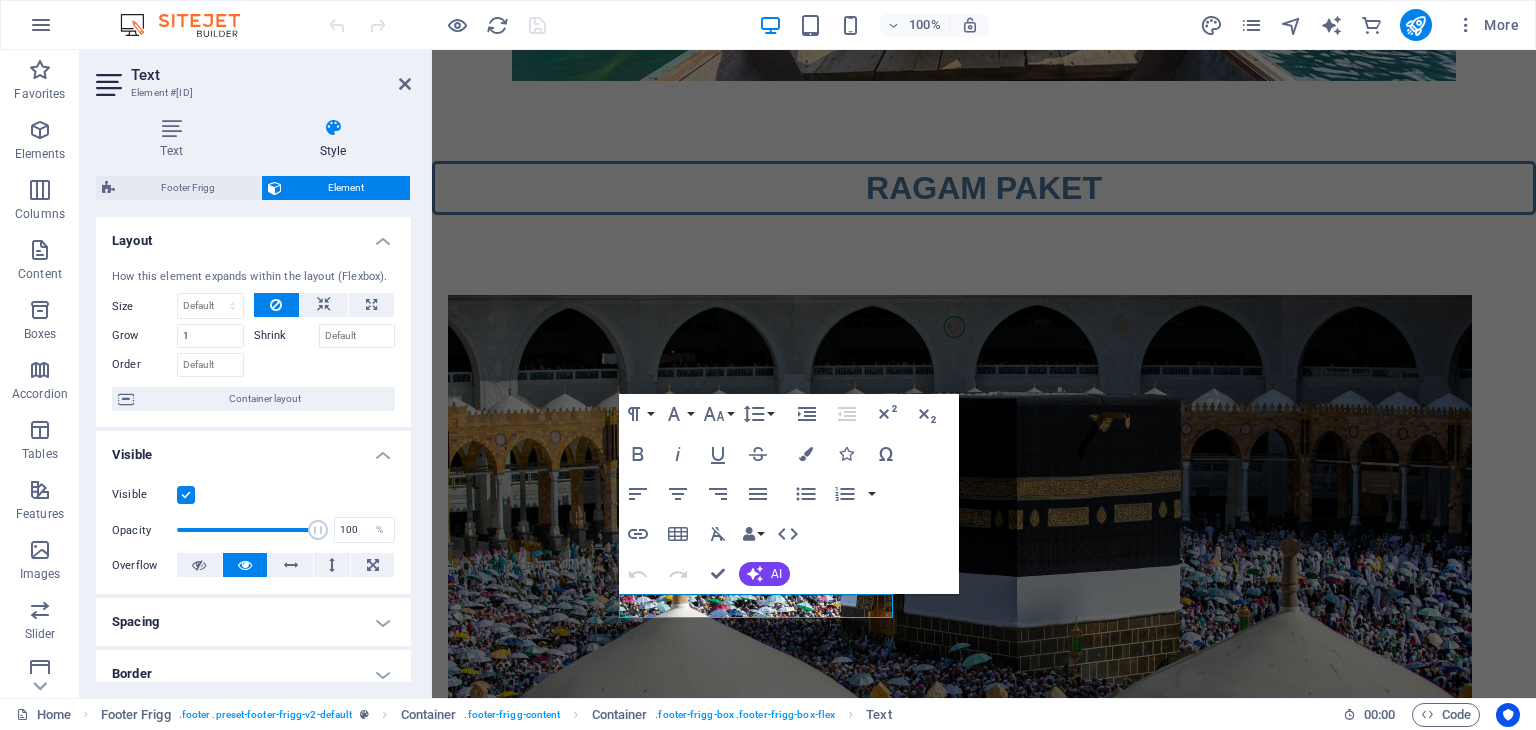click at bounding box center [111, 85] 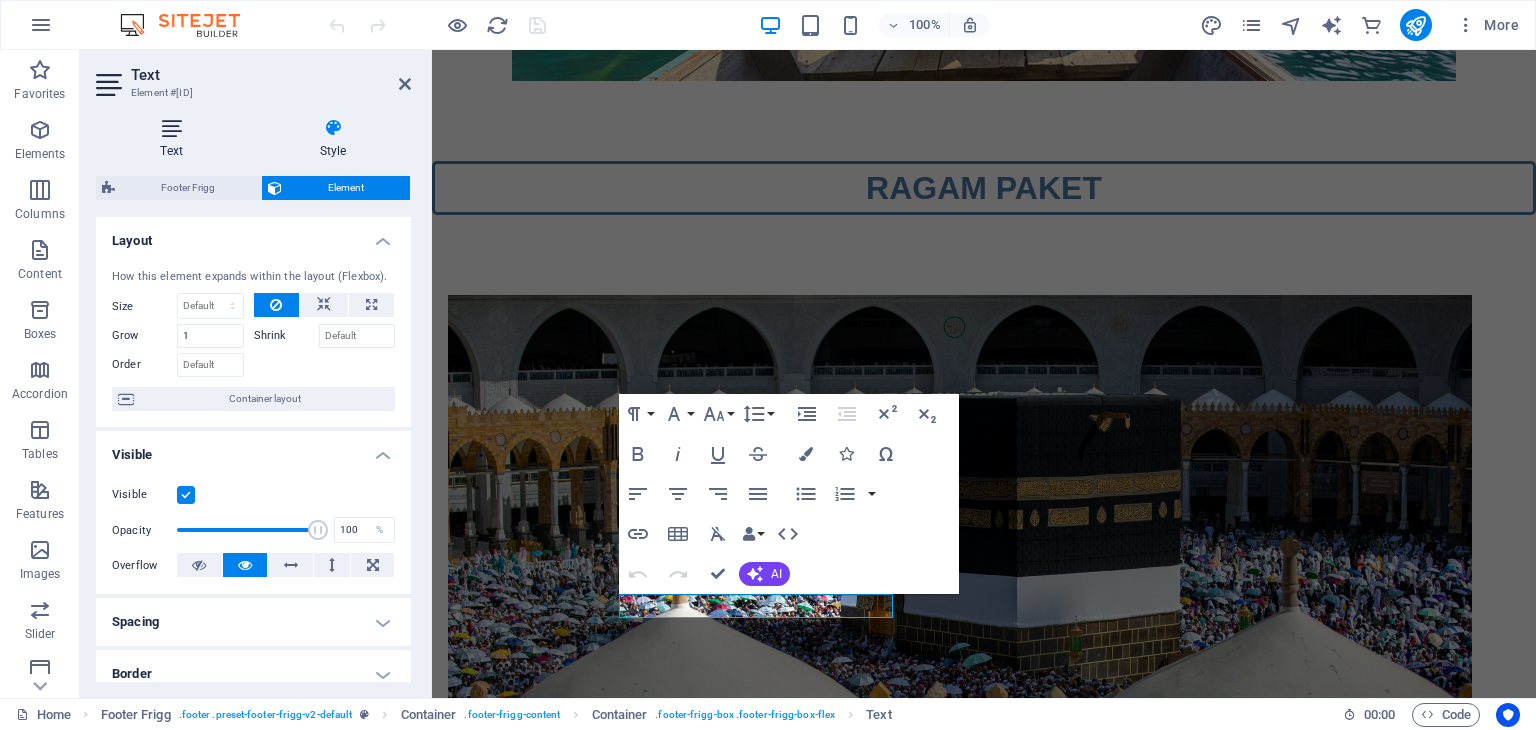 click on "Text" at bounding box center [175, 139] 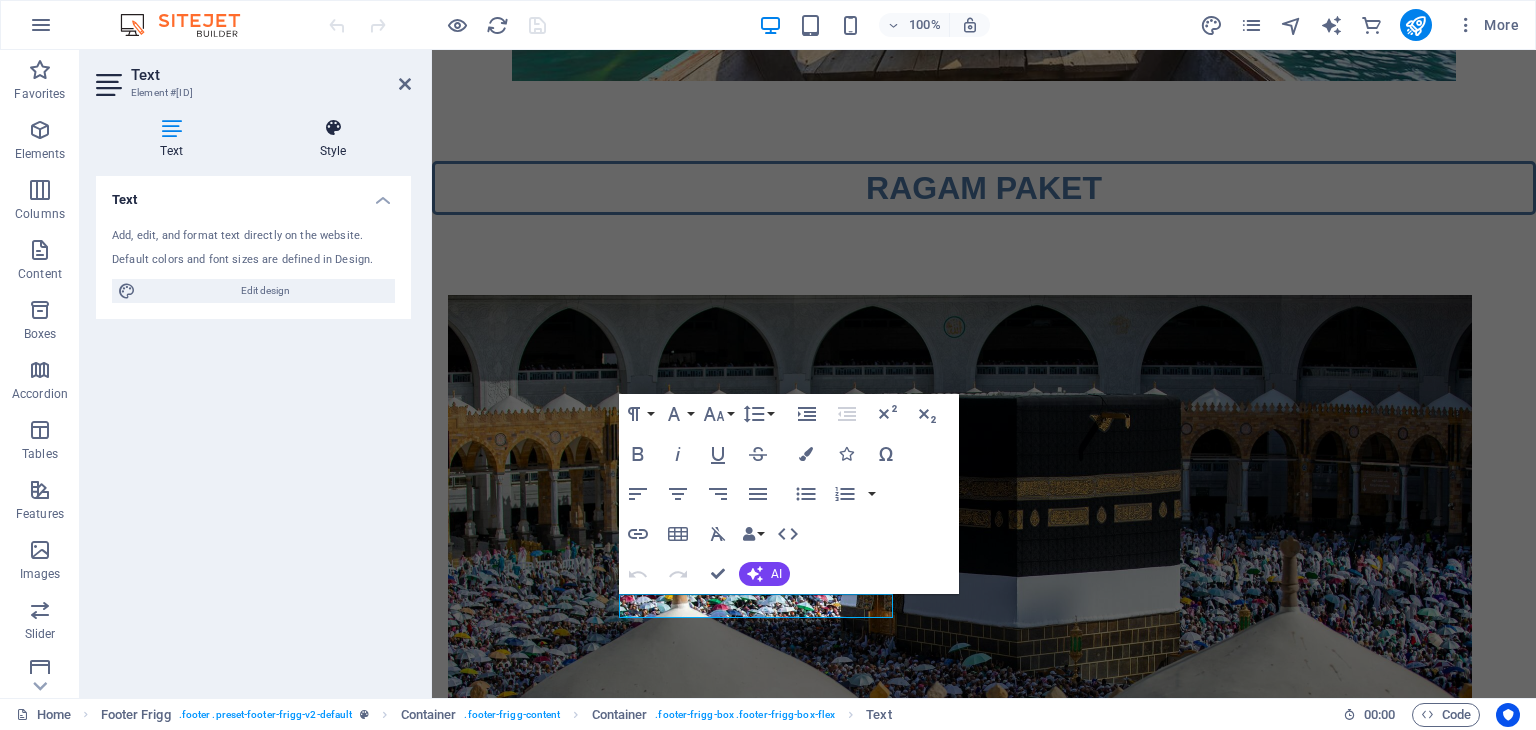 click at bounding box center [333, 128] 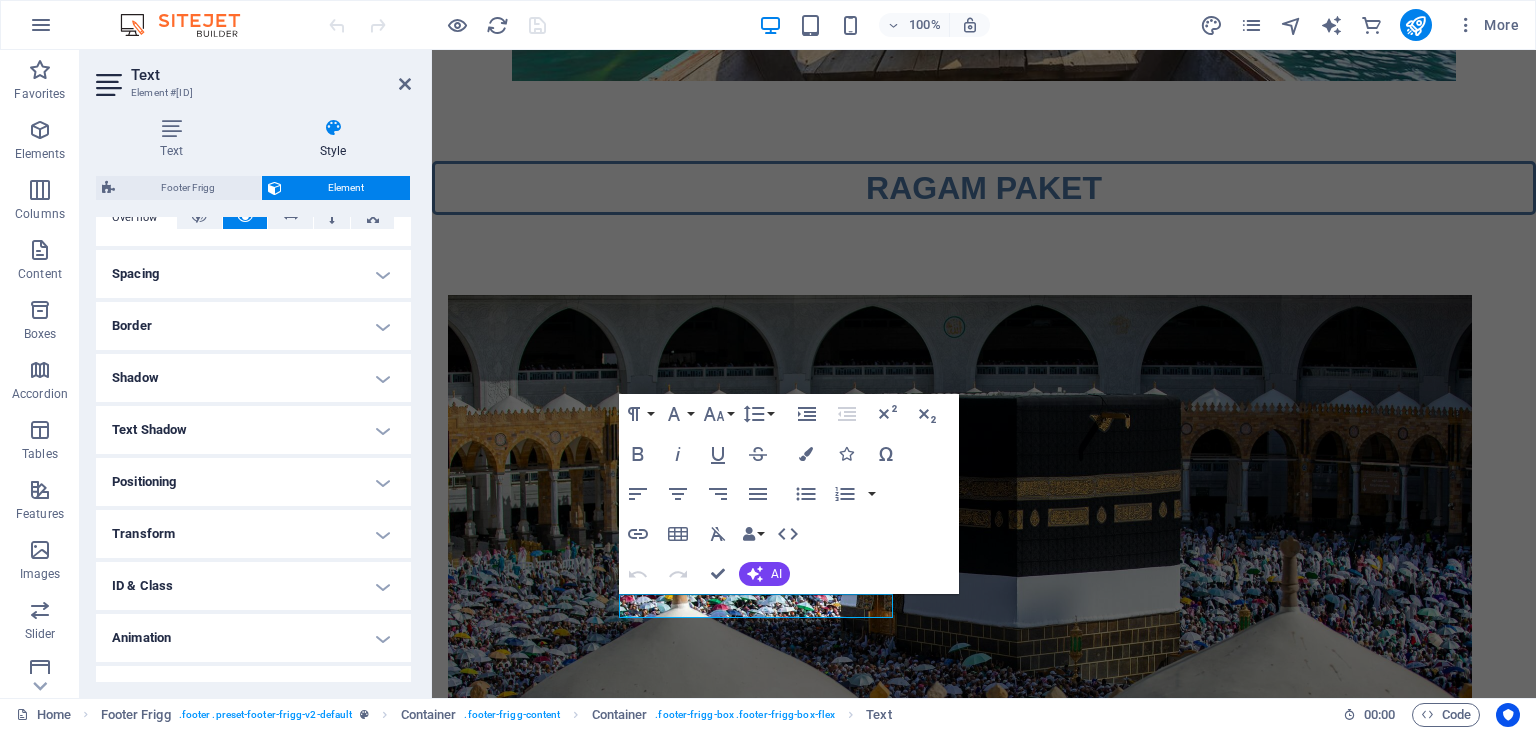 scroll, scrollTop: 380, scrollLeft: 0, axis: vertical 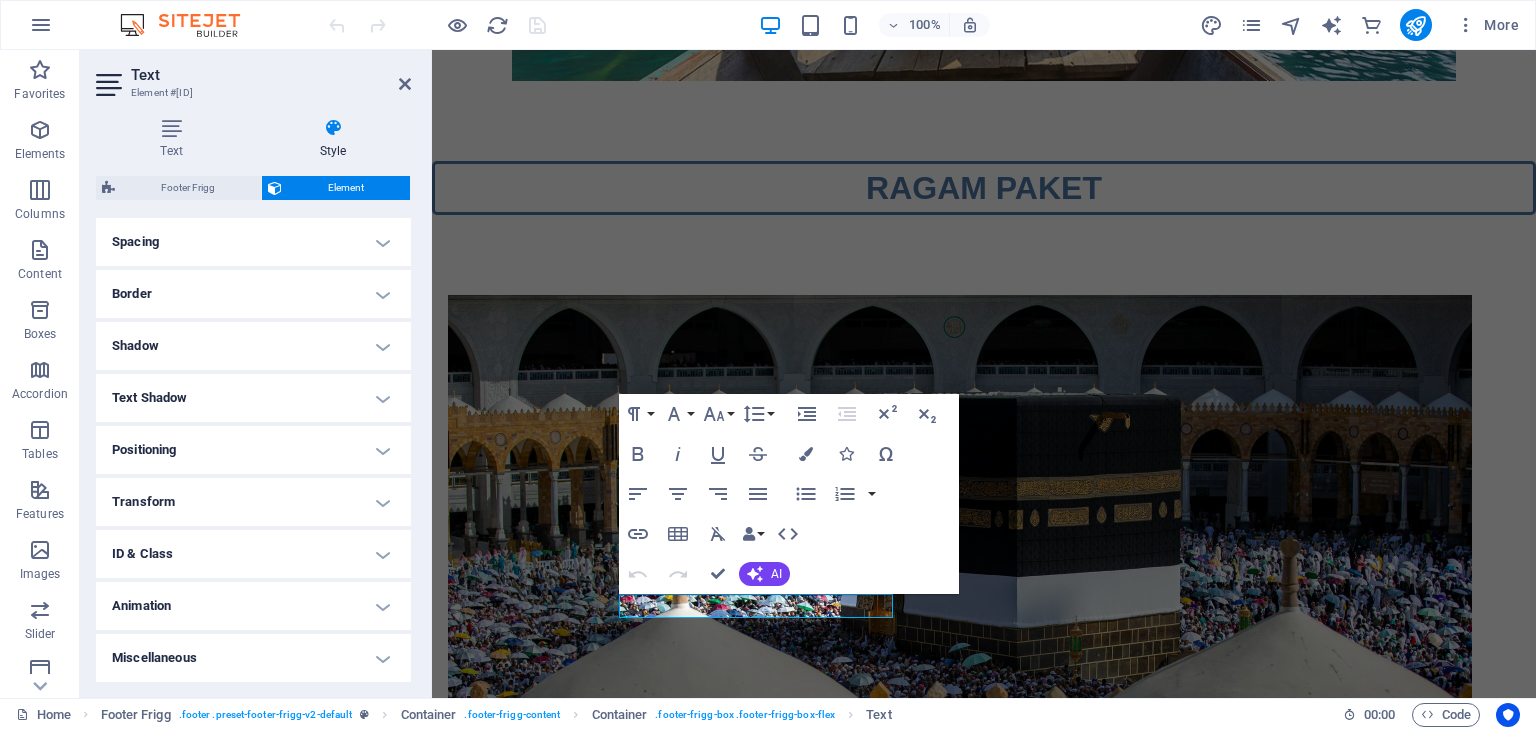 click on "ID & Class" at bounding box center (253, 554) 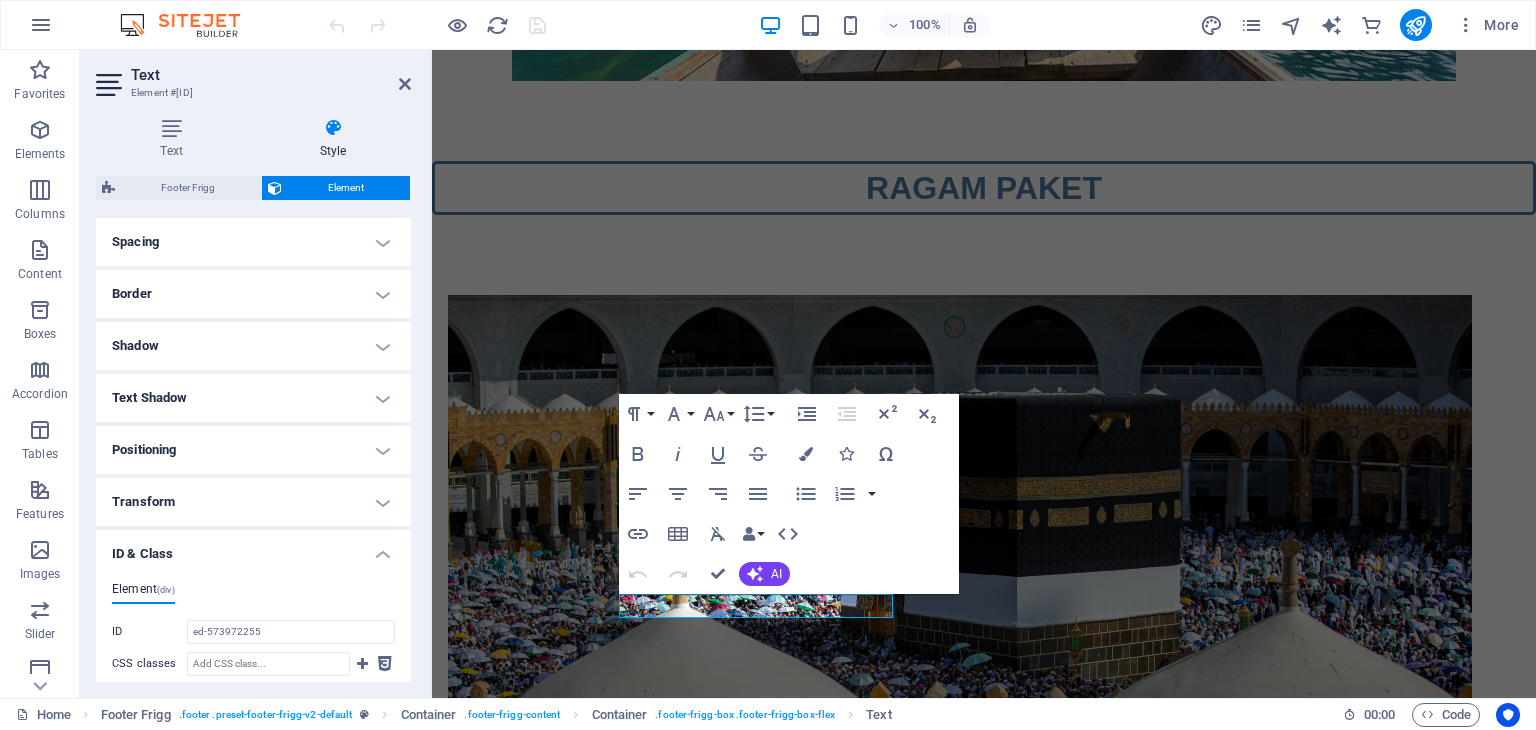 scroll, scrollTop: 560, scrollLeft: 0, axis: vertical 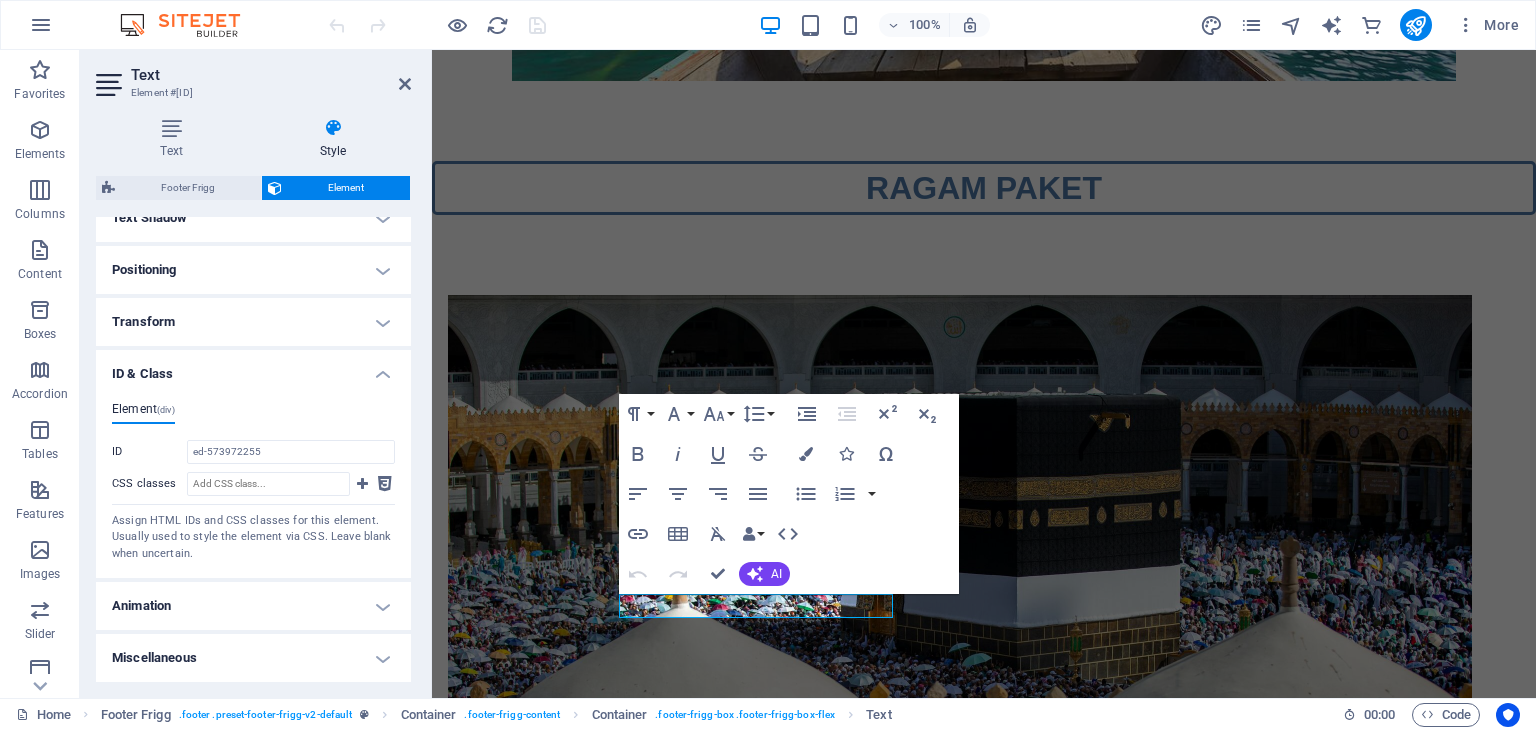 click on "Miscellaneous" at bounding box center [253, 658] 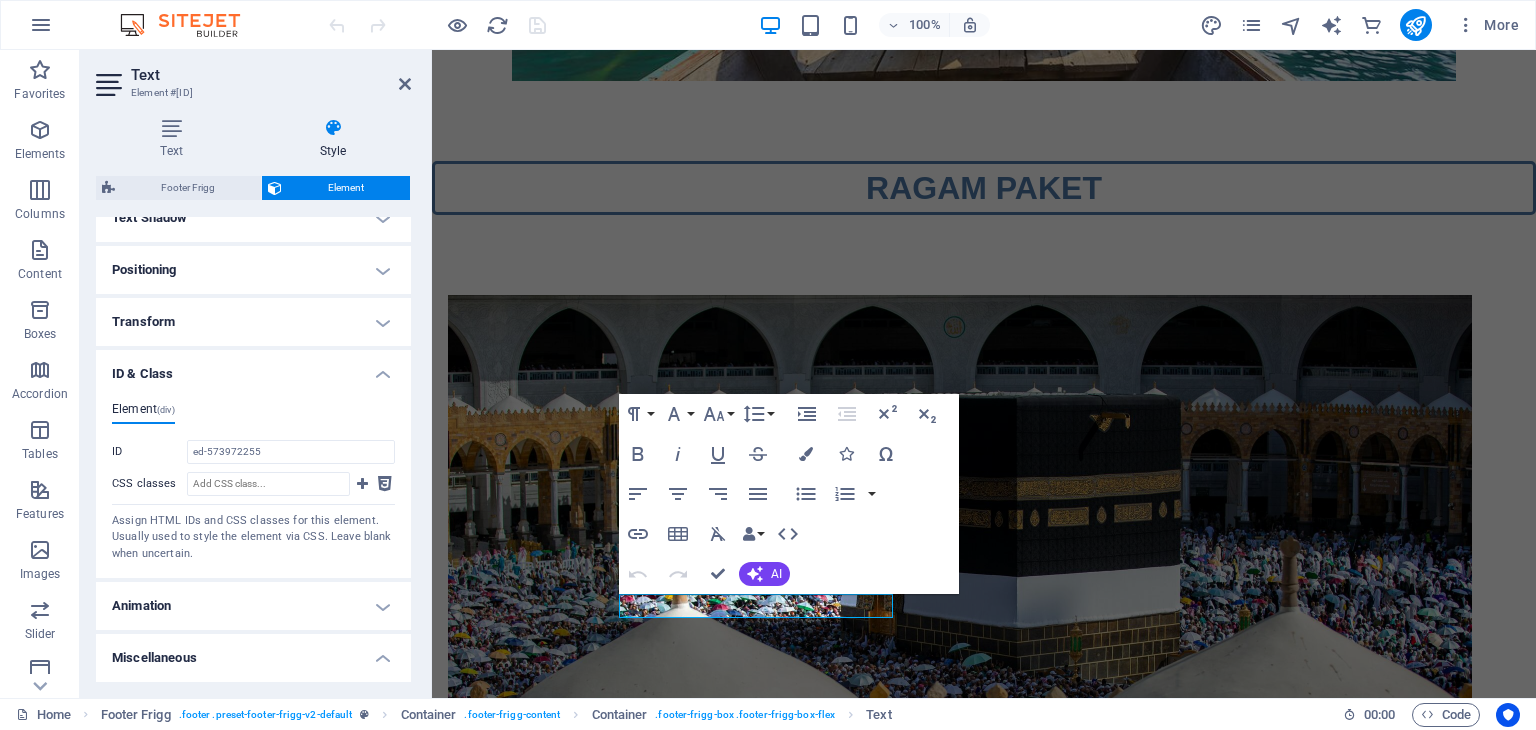 scroll, scrollTop: 683, scrollLeft: 0, axis: vertical 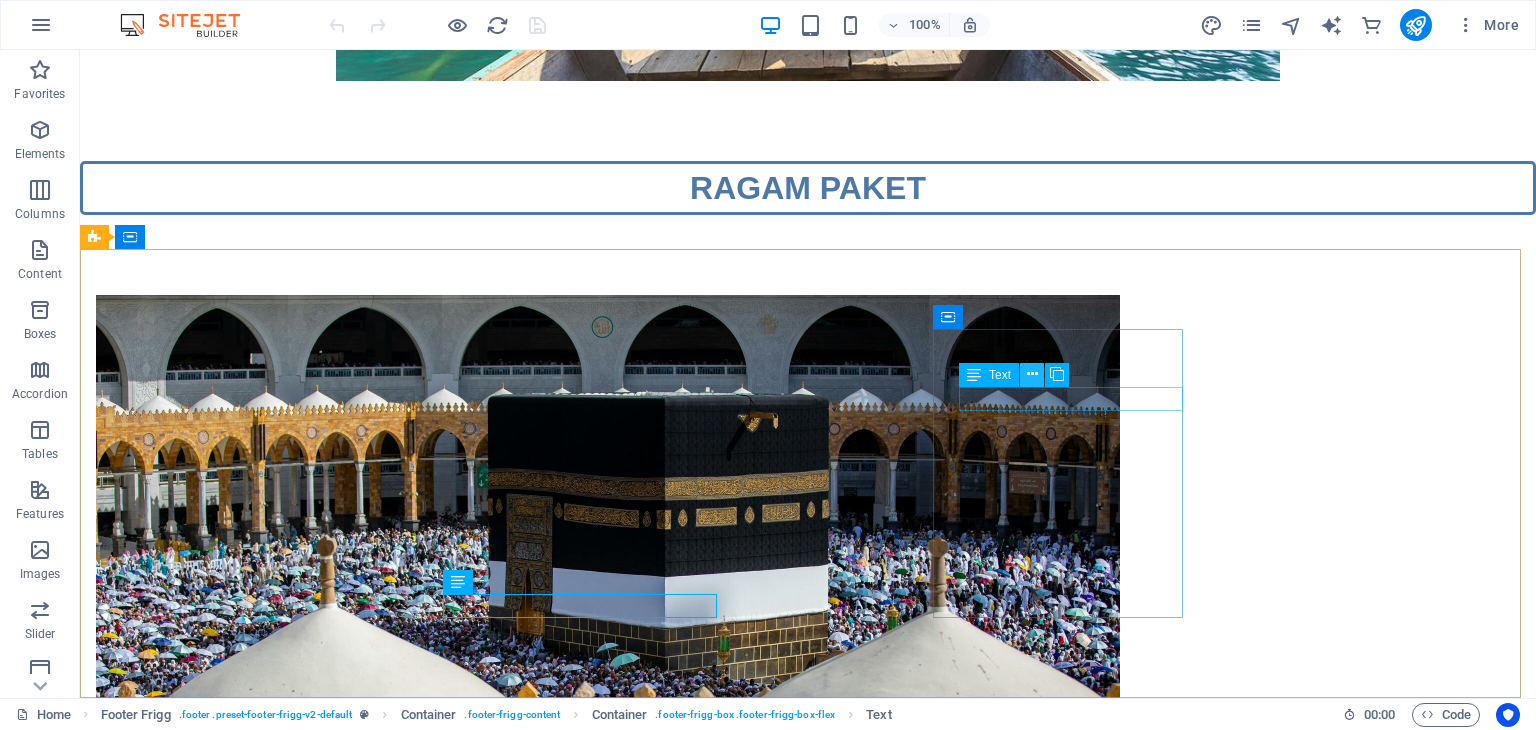 click at bounding box center (1032, 374) 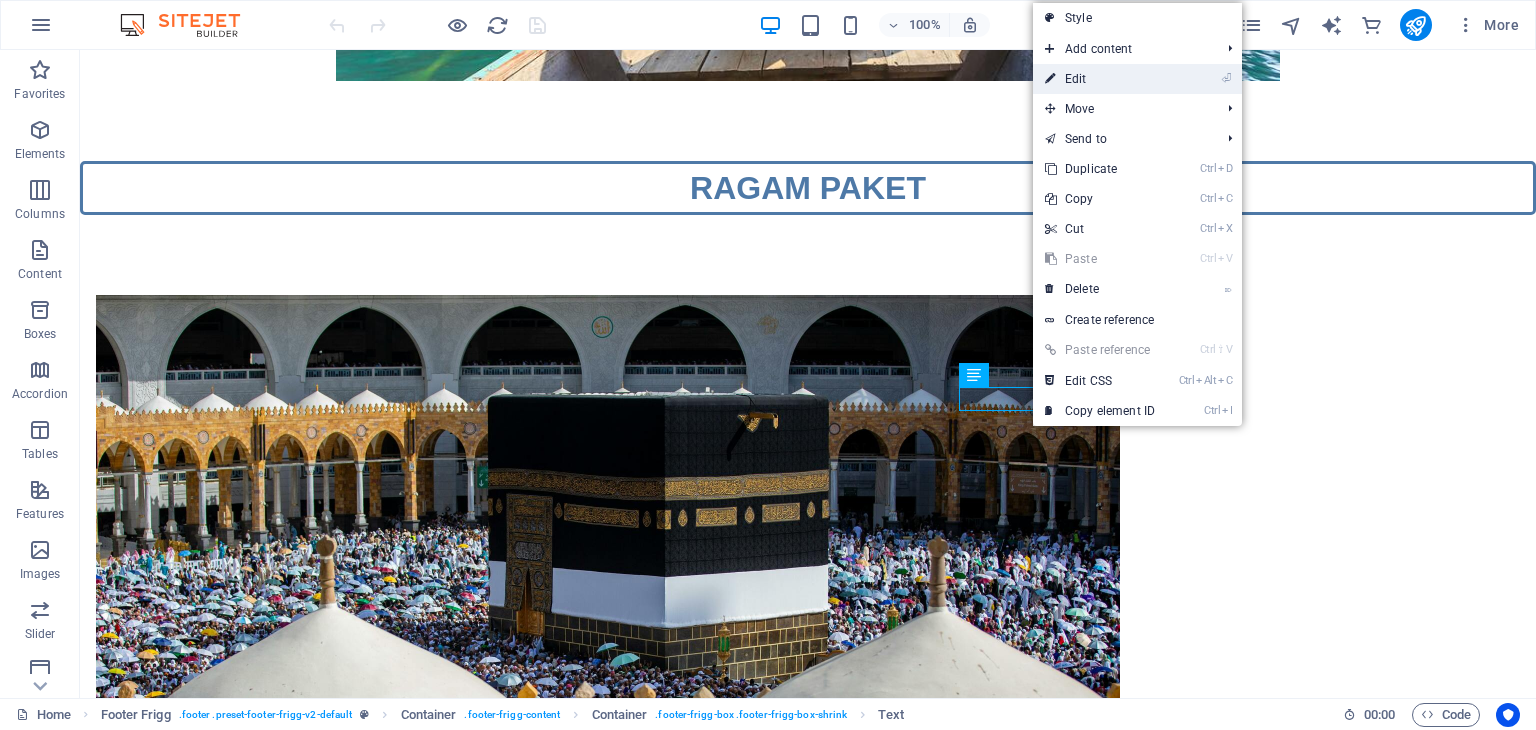click on "⏎  Edit" at bounding box center (1100, 79) 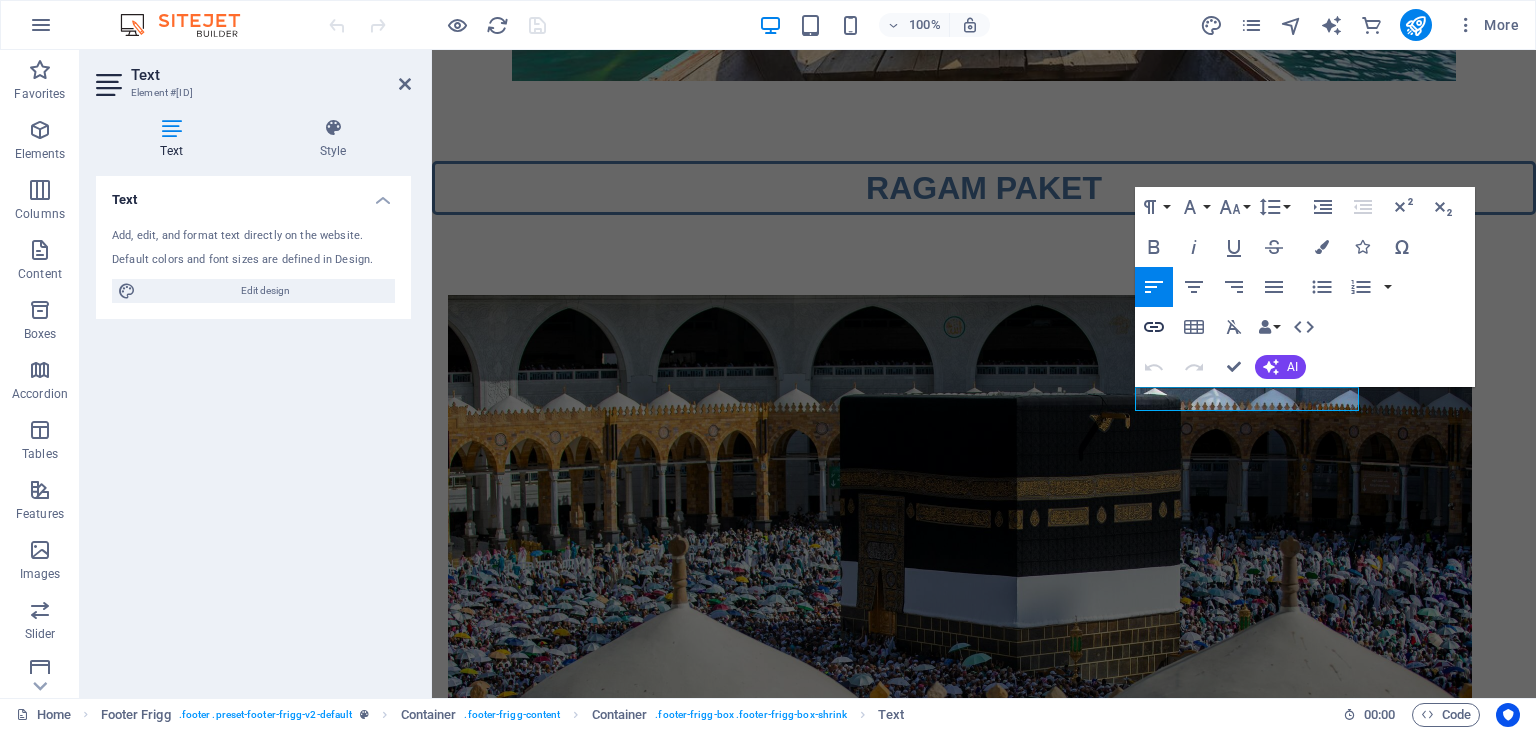 click 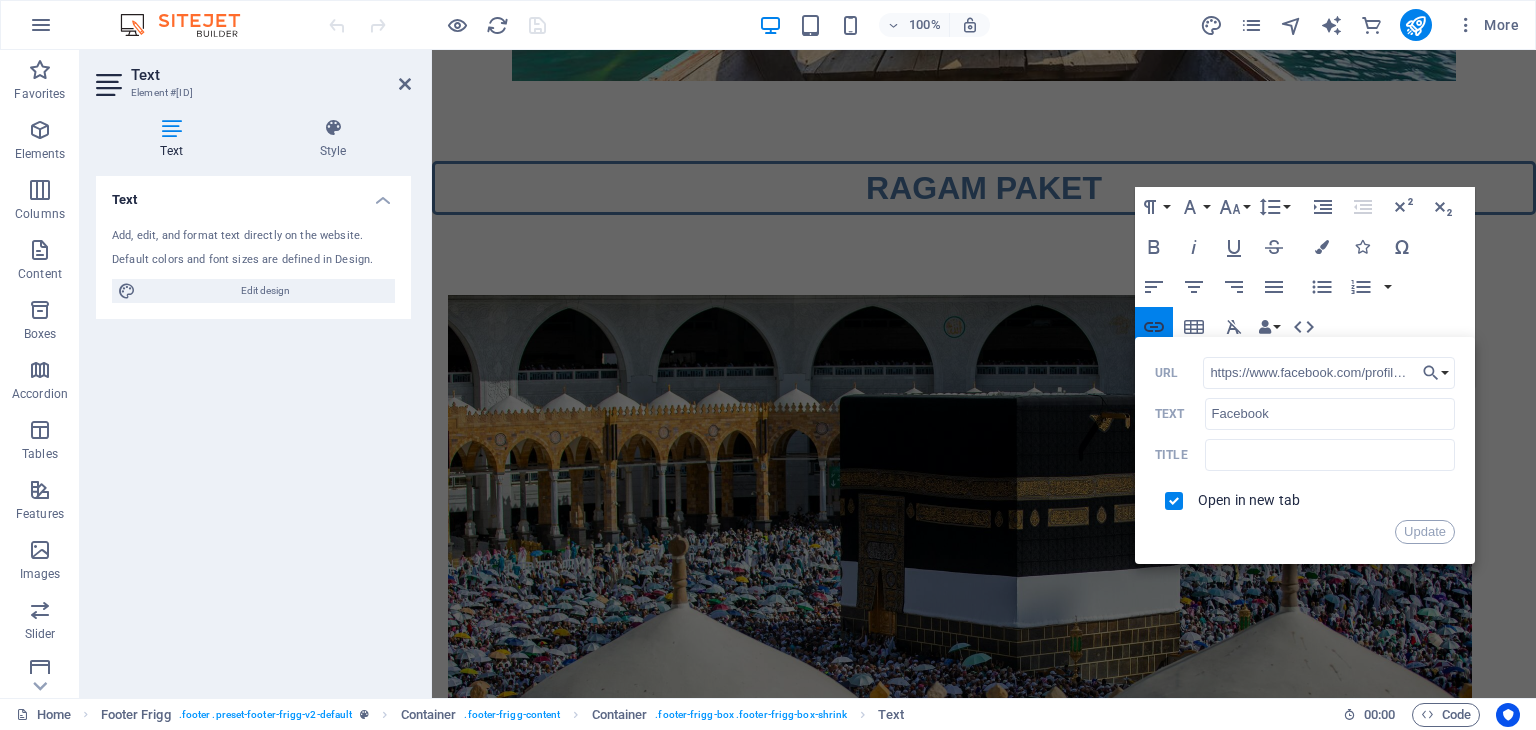 scroll, scrollTop: 0, scrollLeft: 146, axis: horizontal 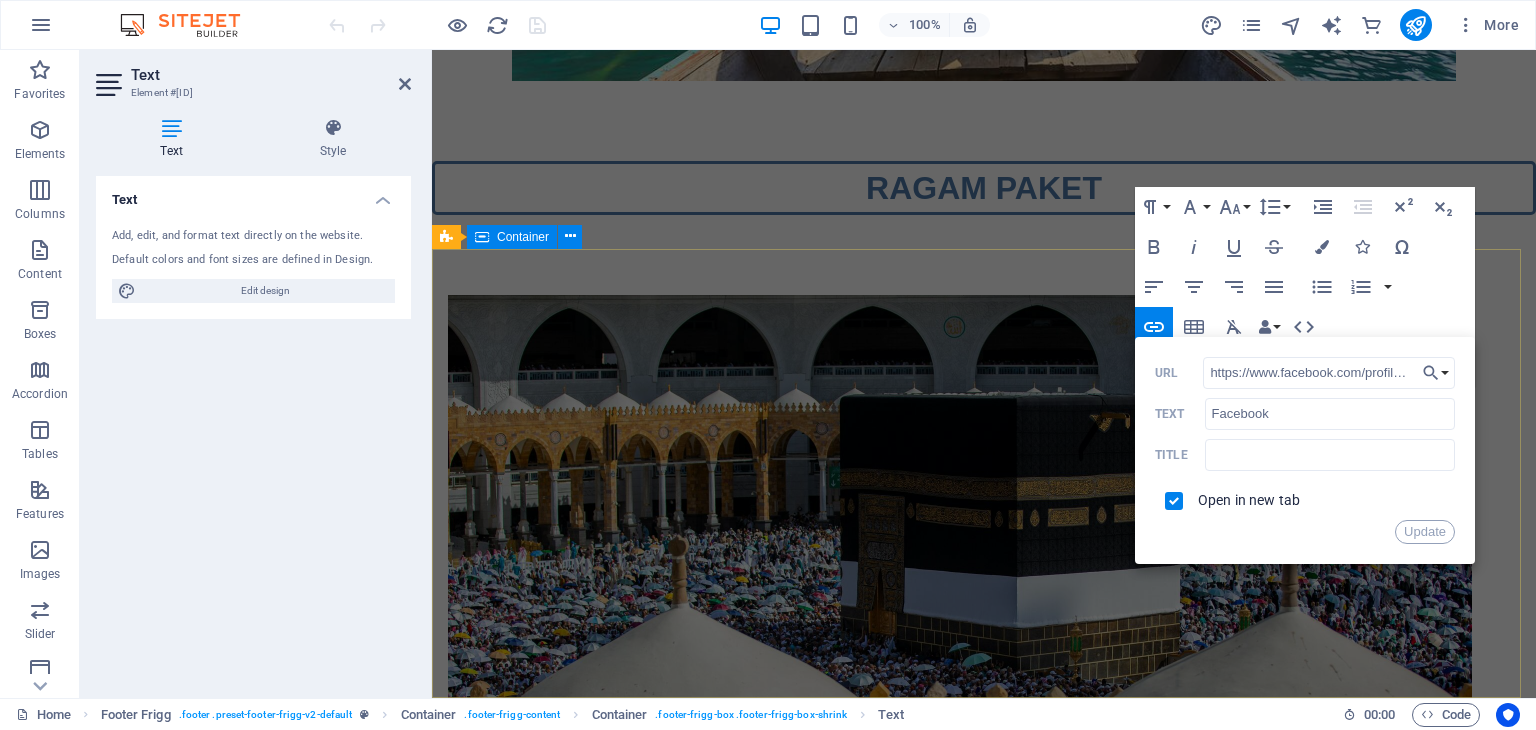 click on "[ADDRESS] [POSTALCODE] [CITY] +[COUNTRYCODE][PHONE] info@[DOMAIN] Navigation Home About Service Contact Legal Notice Privacy Policy Social media ​ ​ Facebook Tiktok Instagram" at bounding box center (984, 4592) 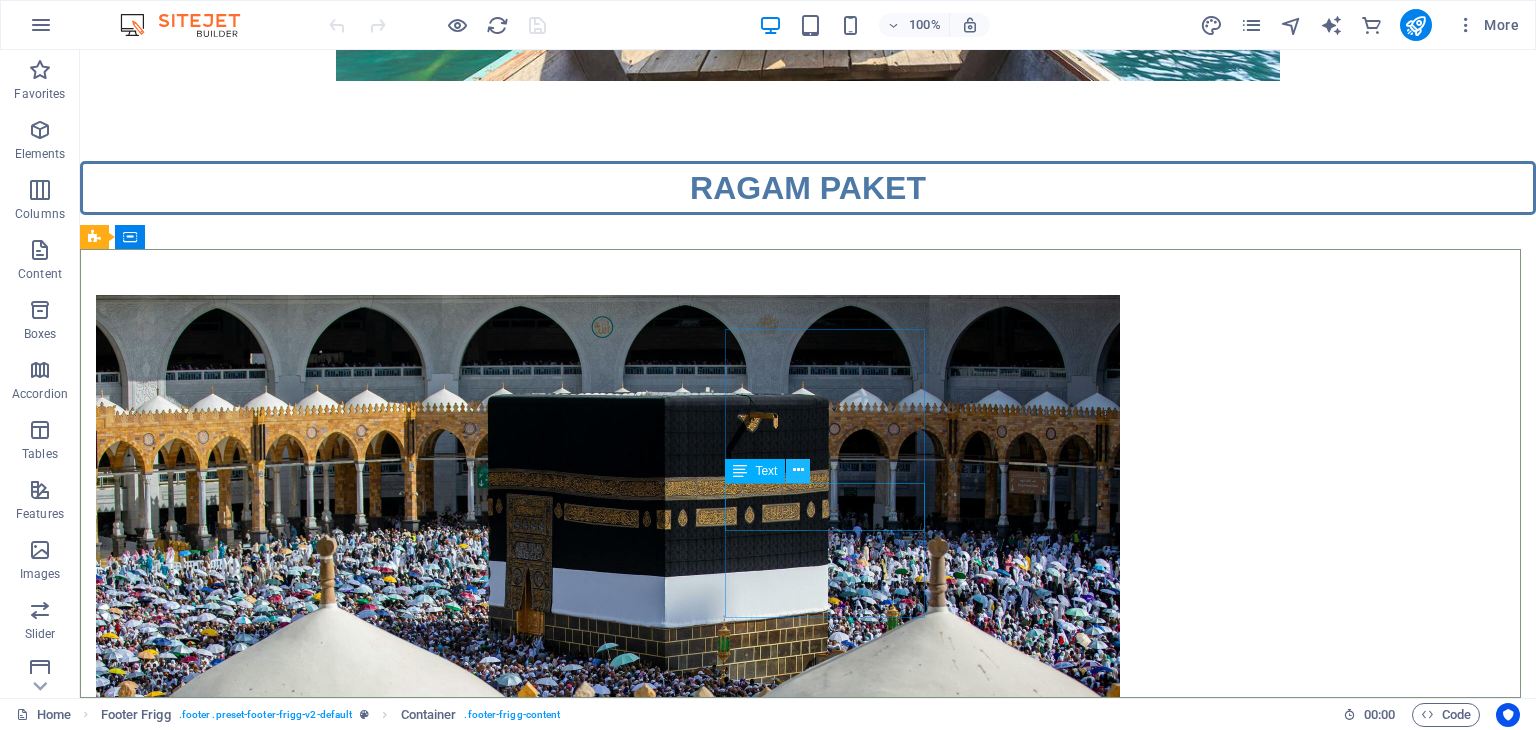 click at bounding box center (798, 470) 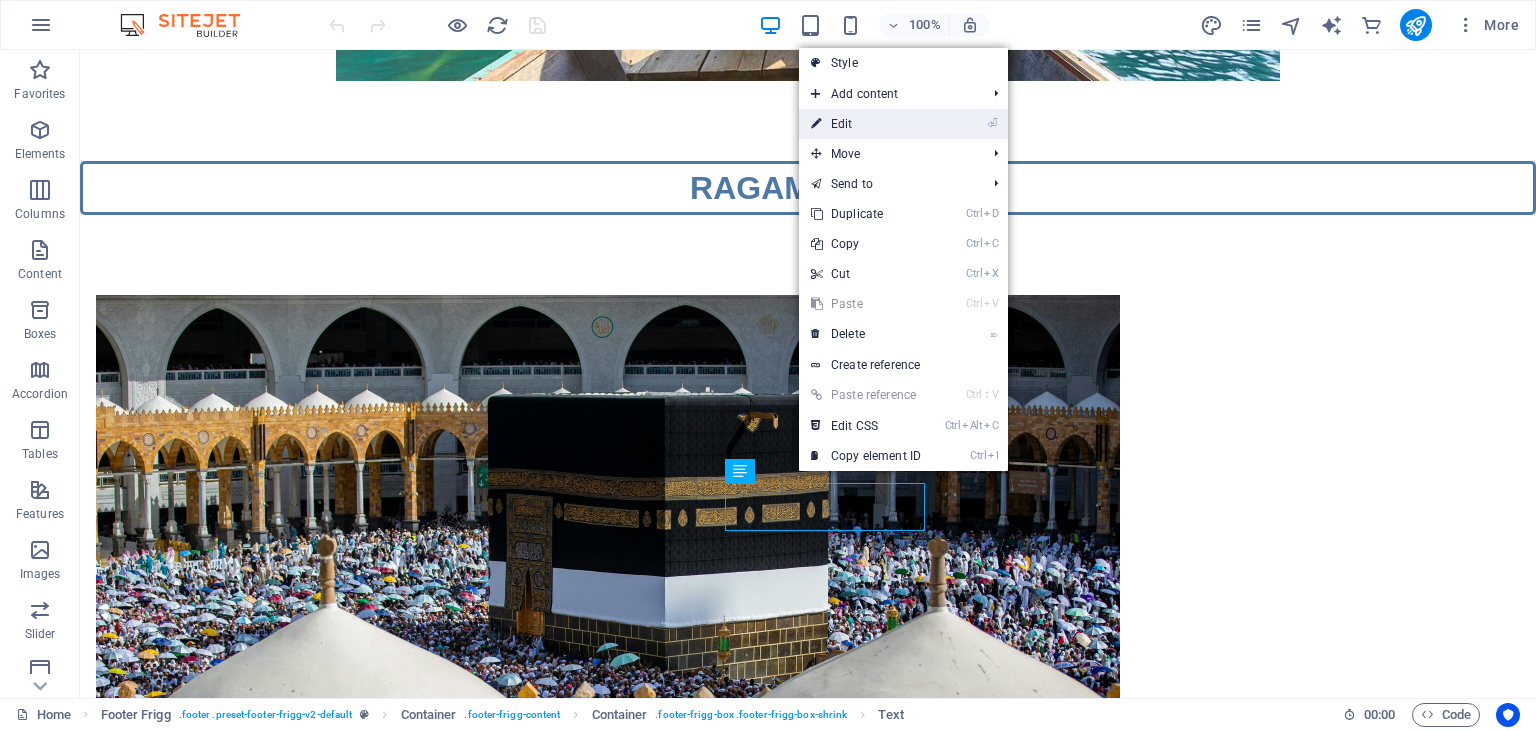 click on "⏎  Edit" at bounding box center (866, 124) 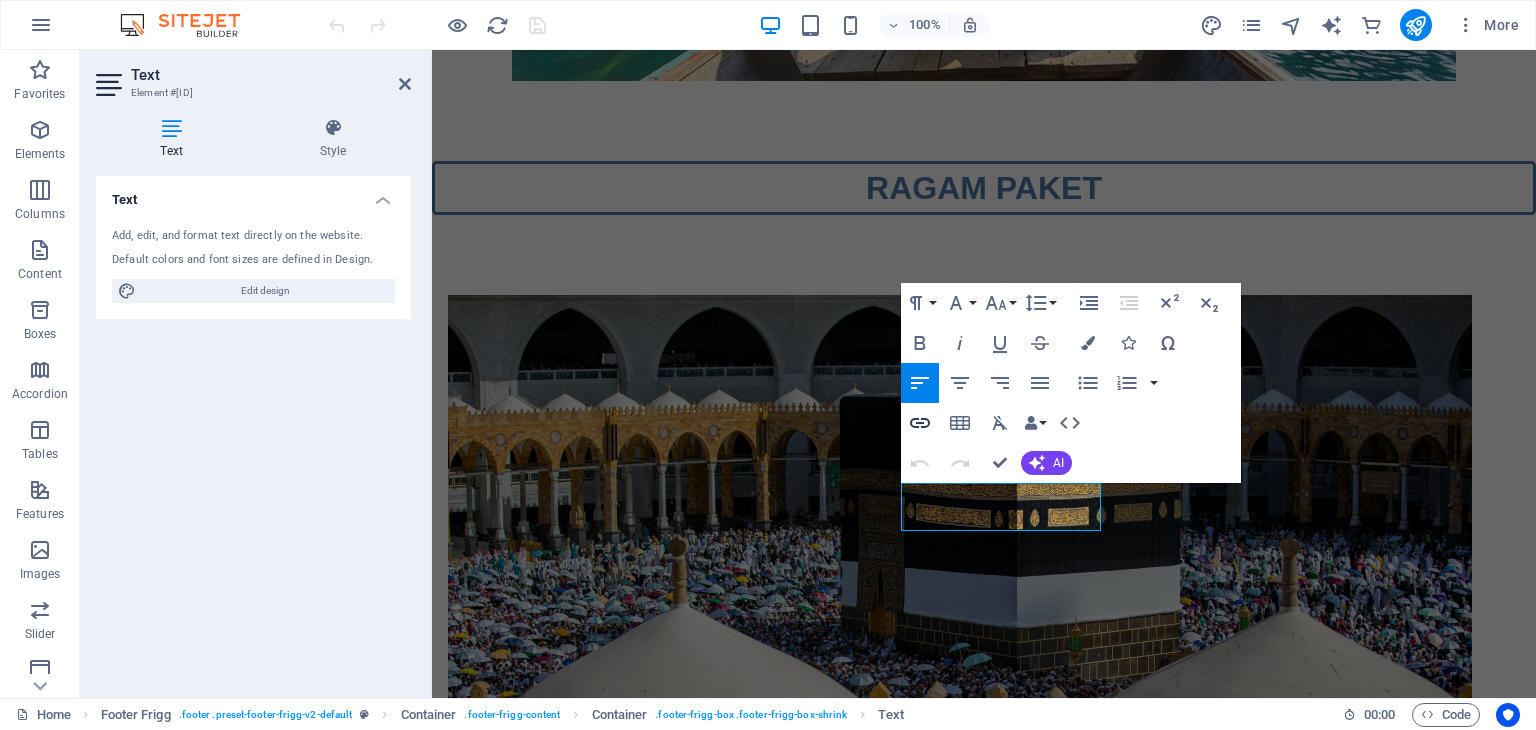 click 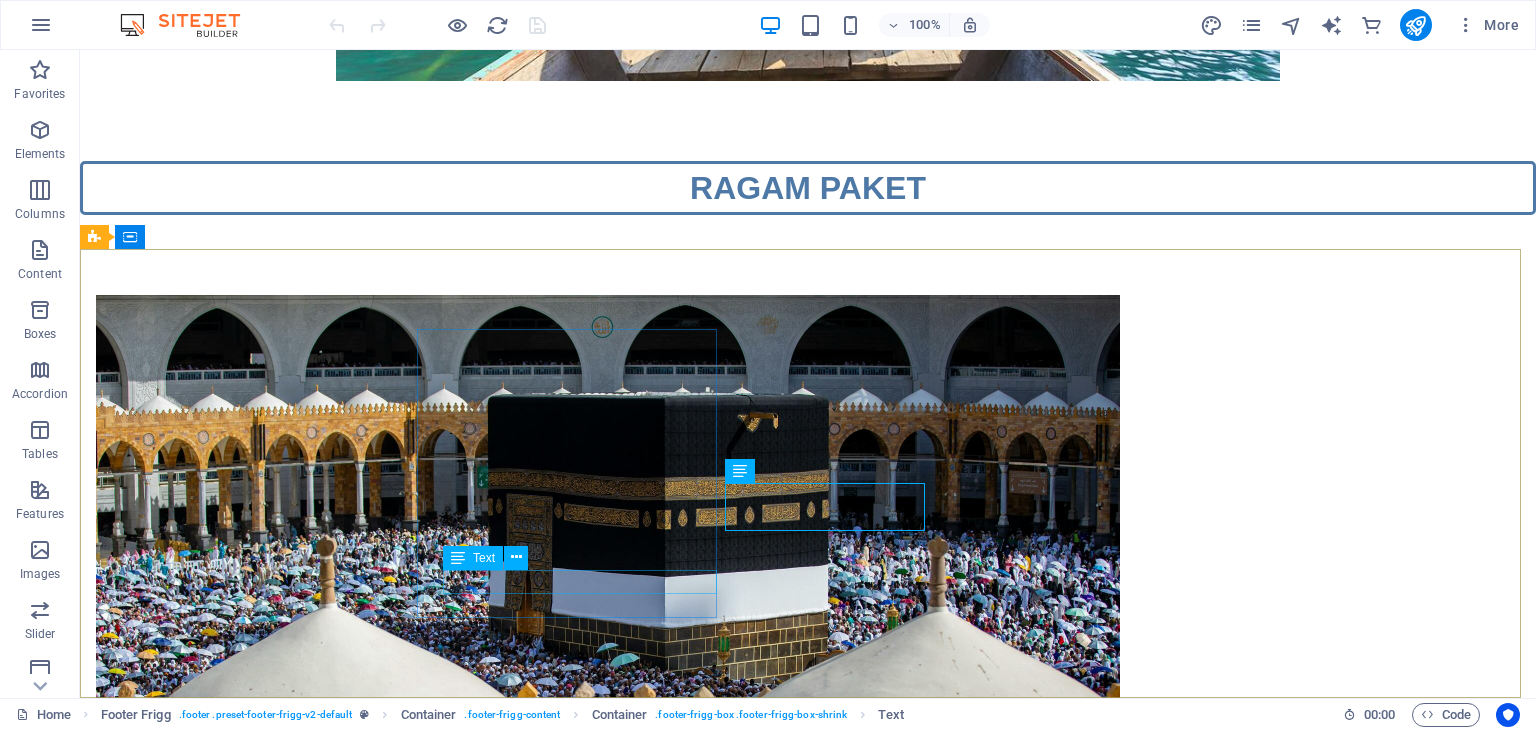 click on "Text" at bounding box center [484, 558] 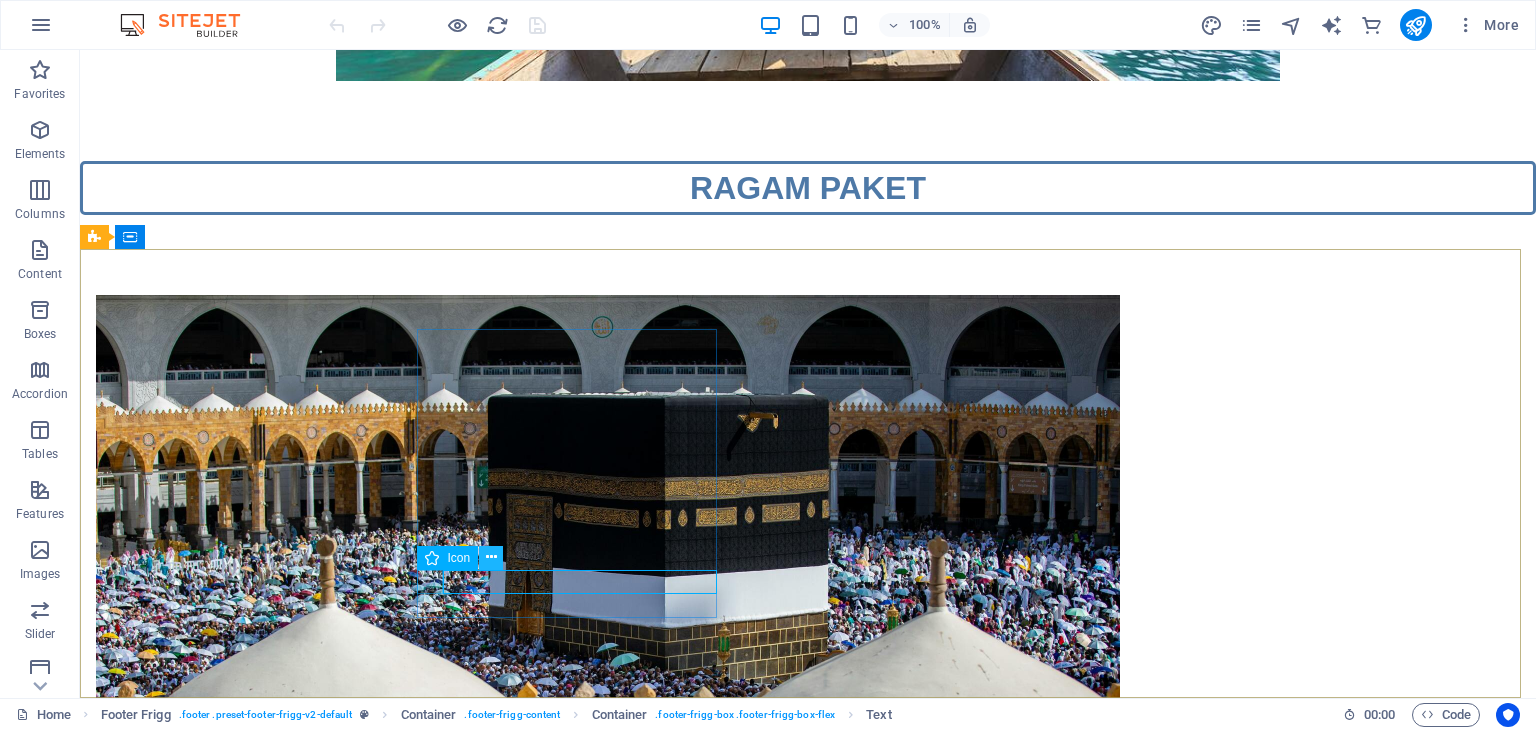 click at bounding box center [491, 557] 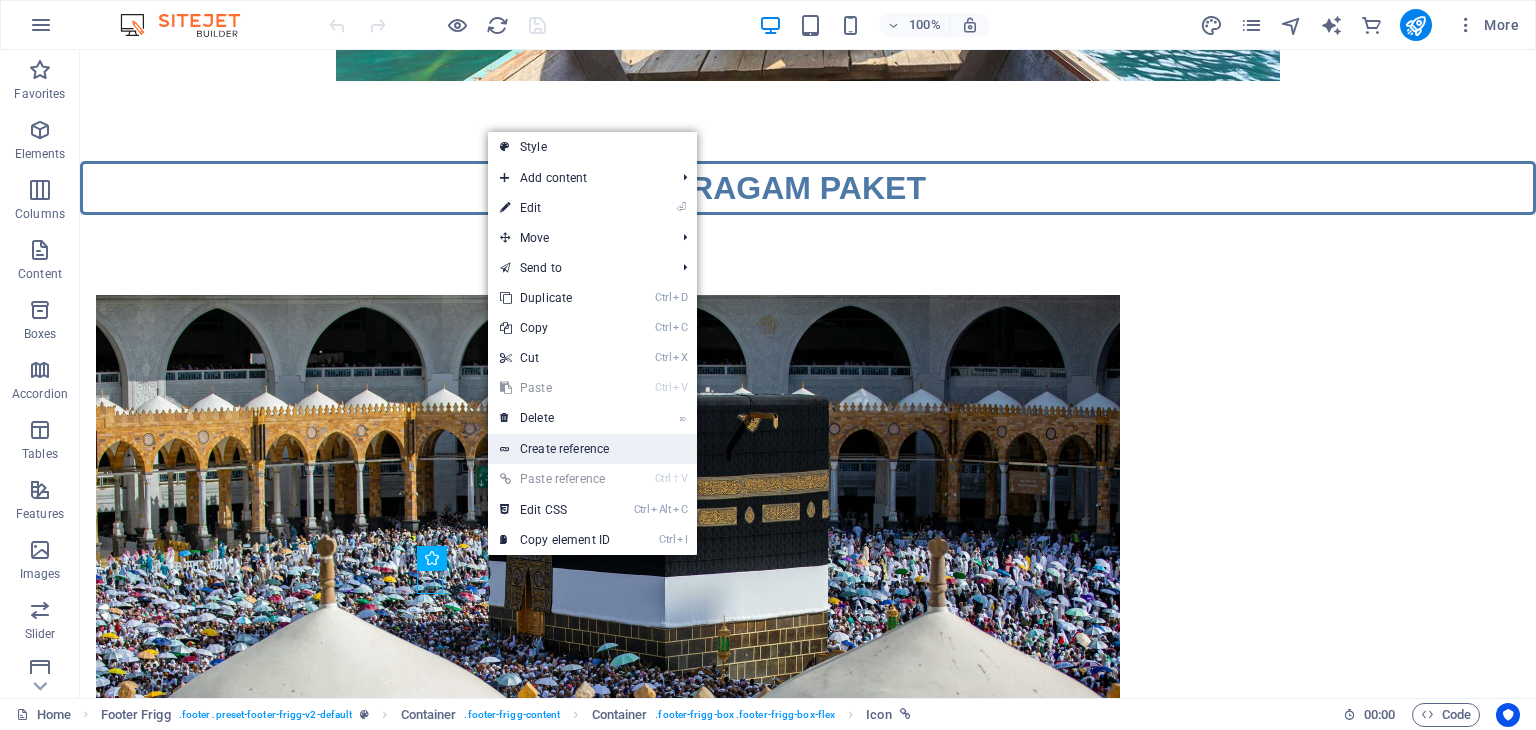 click on "Create reference" at bounding box center [592, 449] 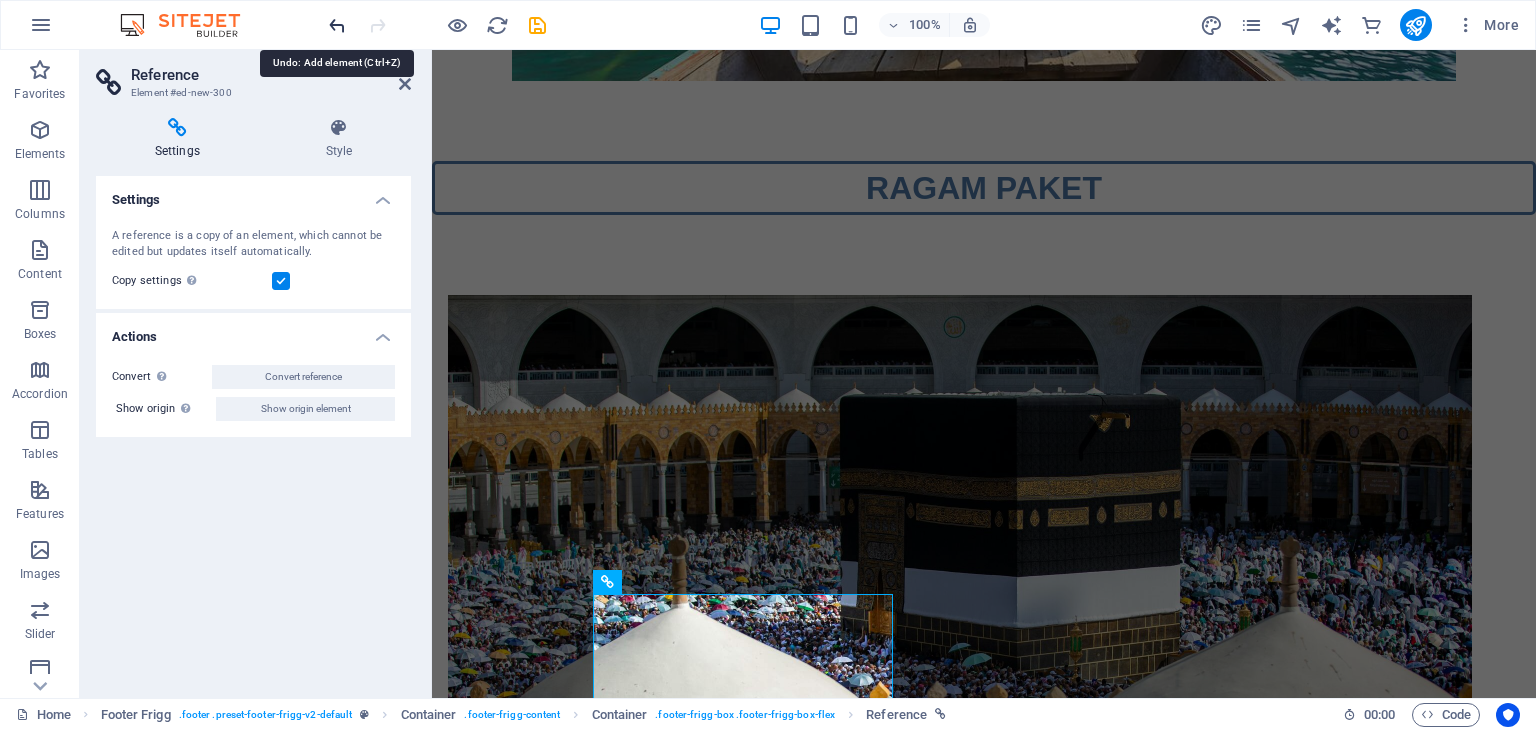 click at bounding box center [337, 25] 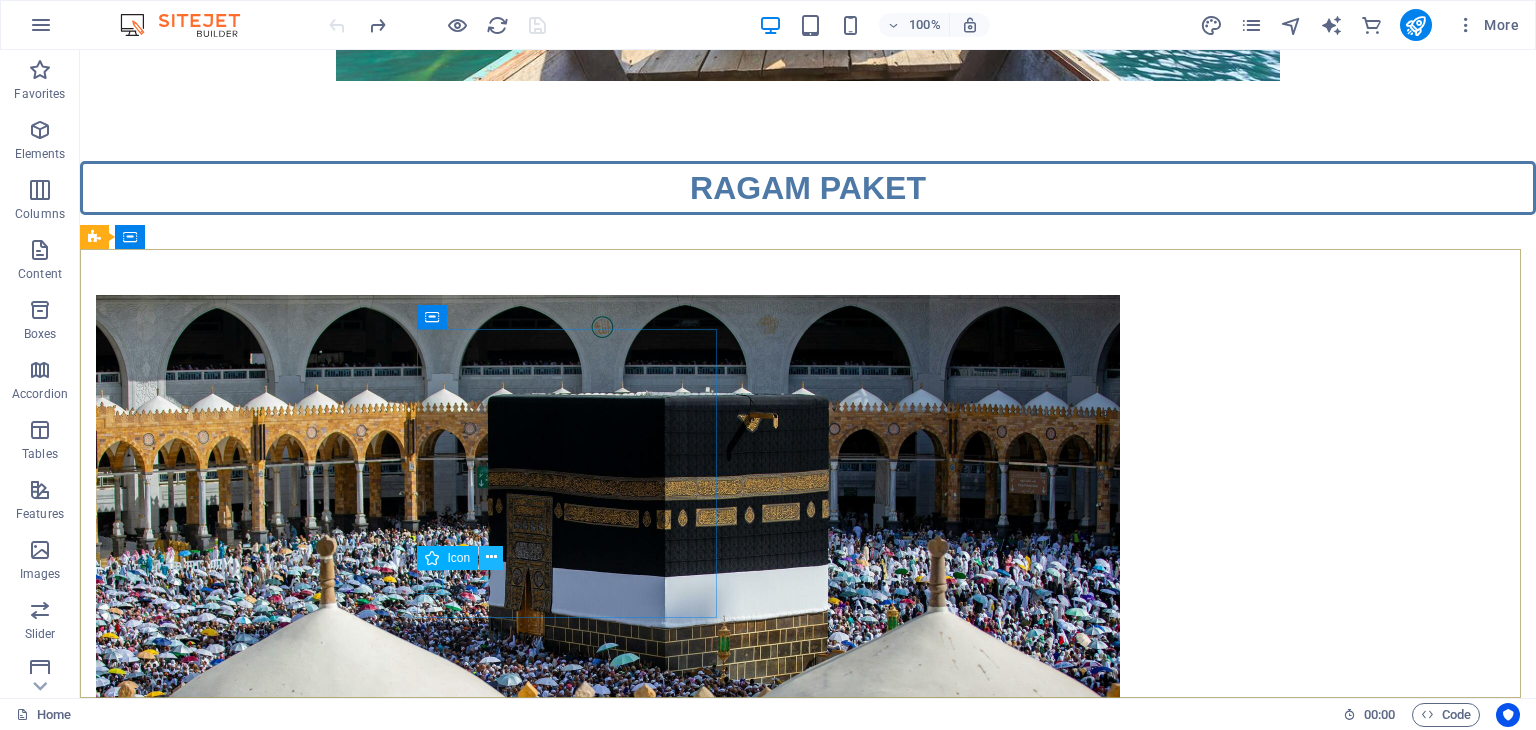 click at bounding box center [491, 557] 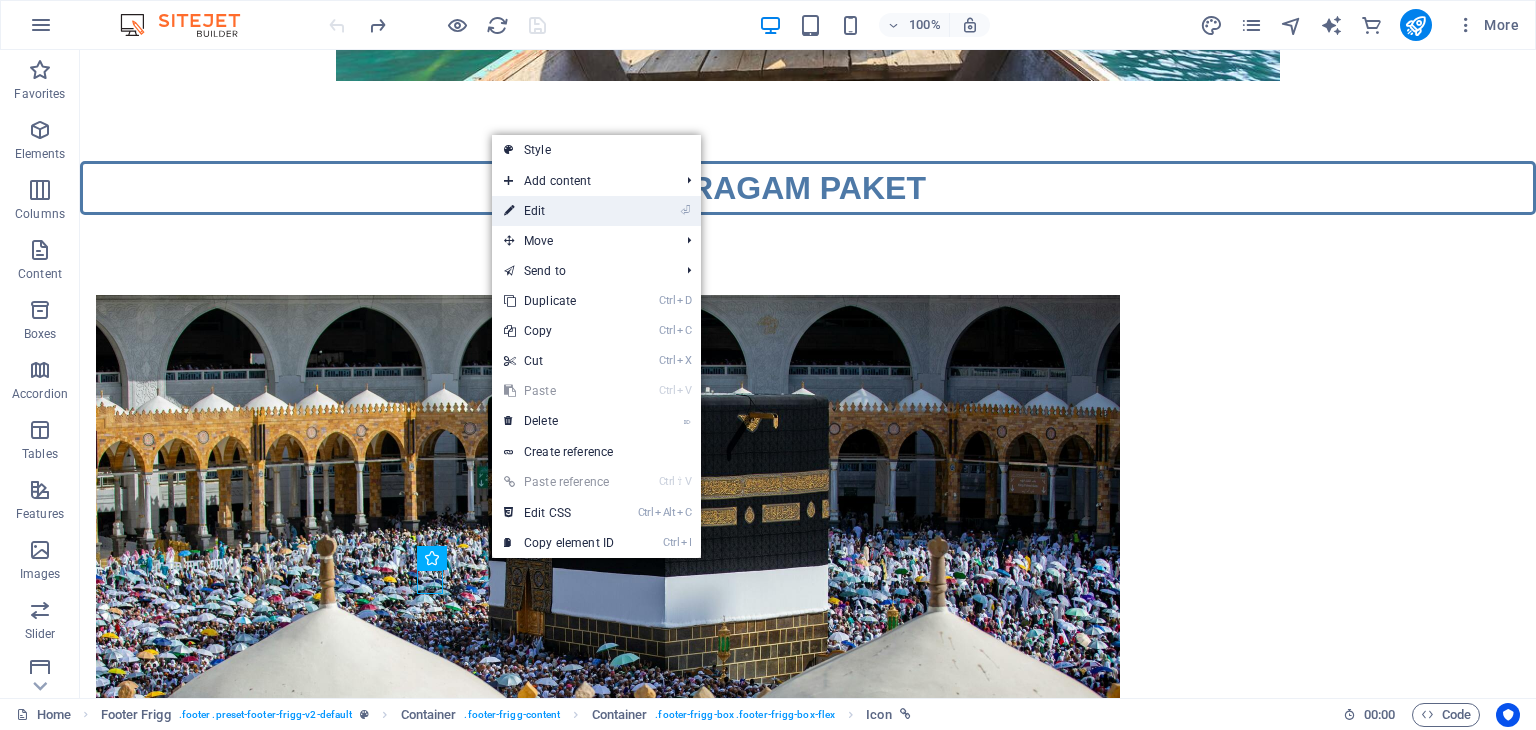 click on "⏎  Edit" at bounding box center (559, 211) 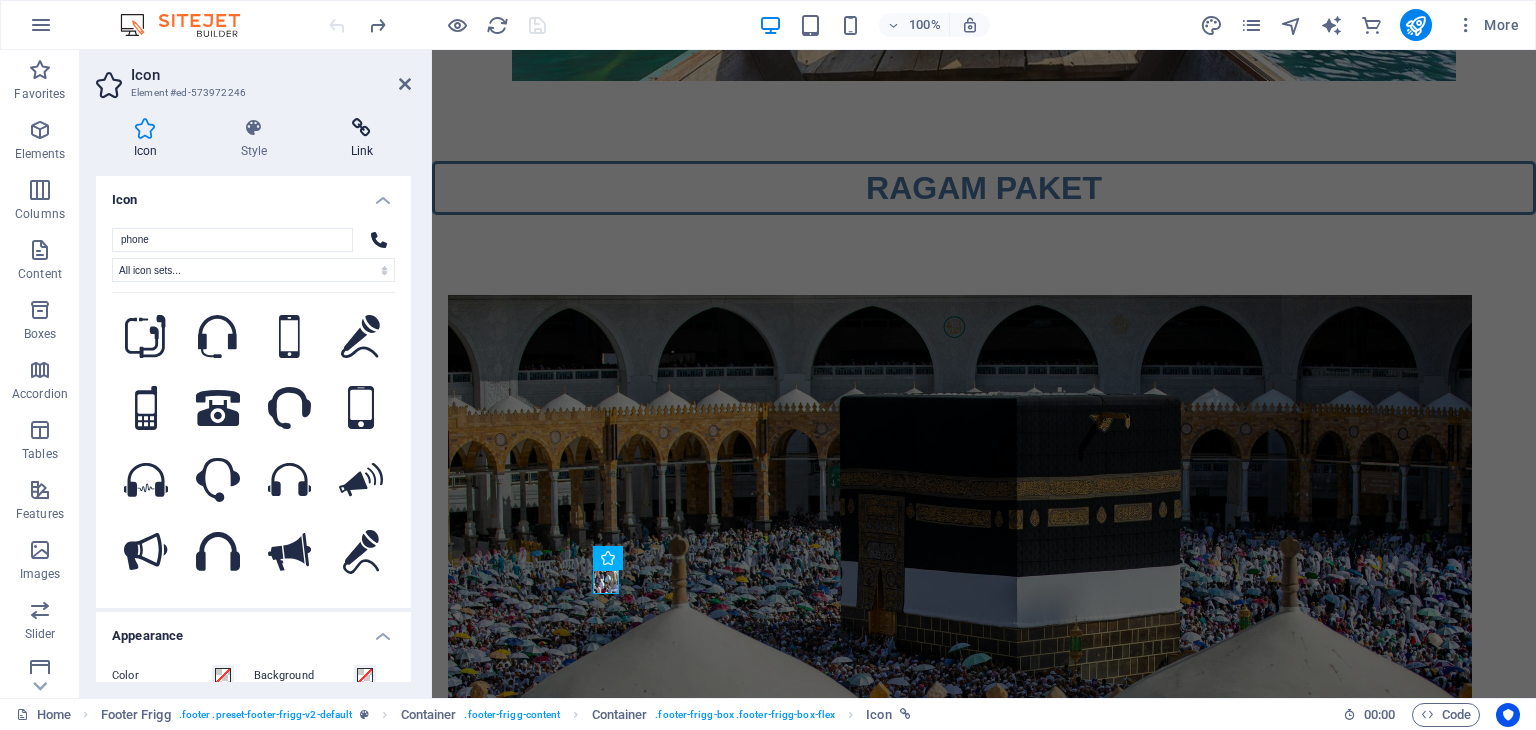 click on "Link" at bounding box center [362, 139] 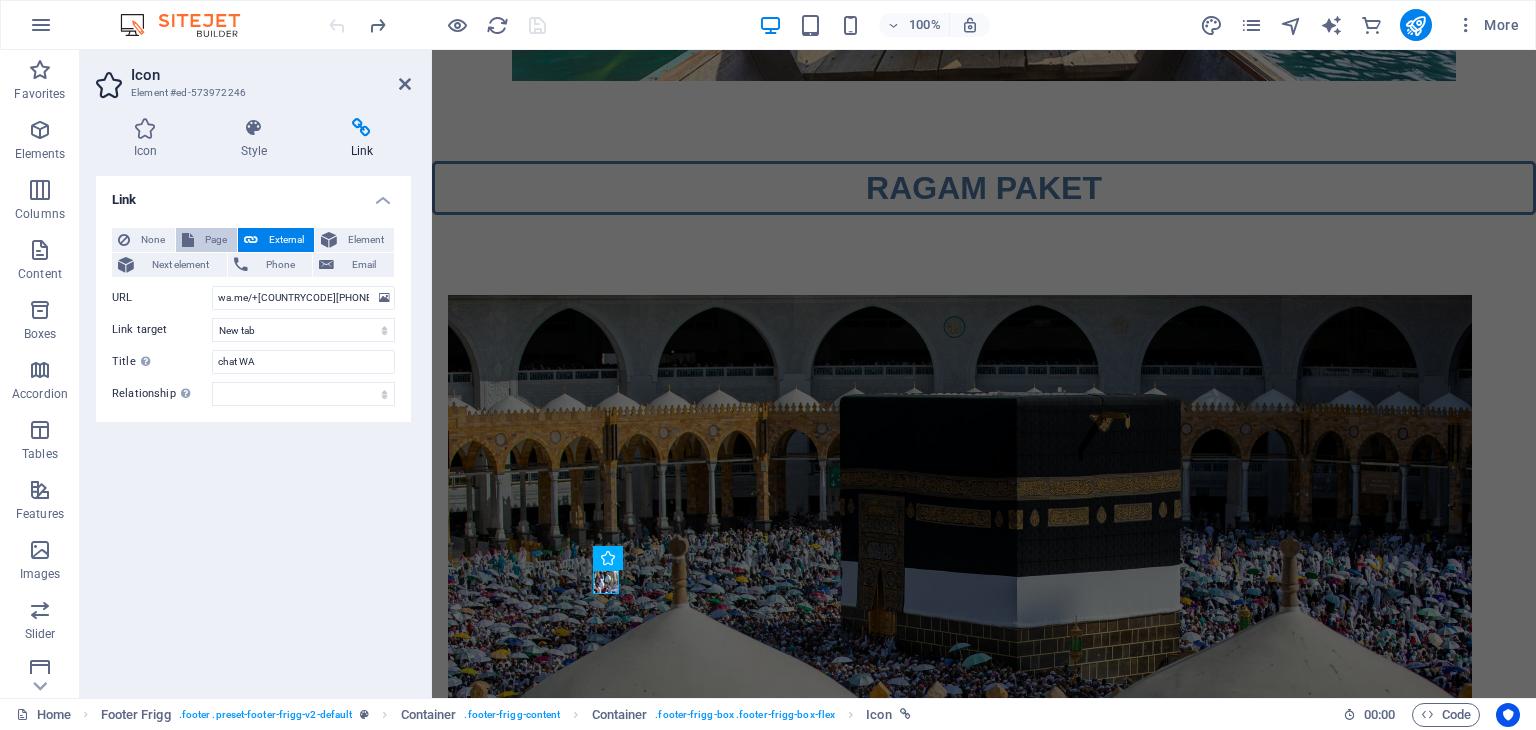 click on "Page" at bounding box center (215, 240) 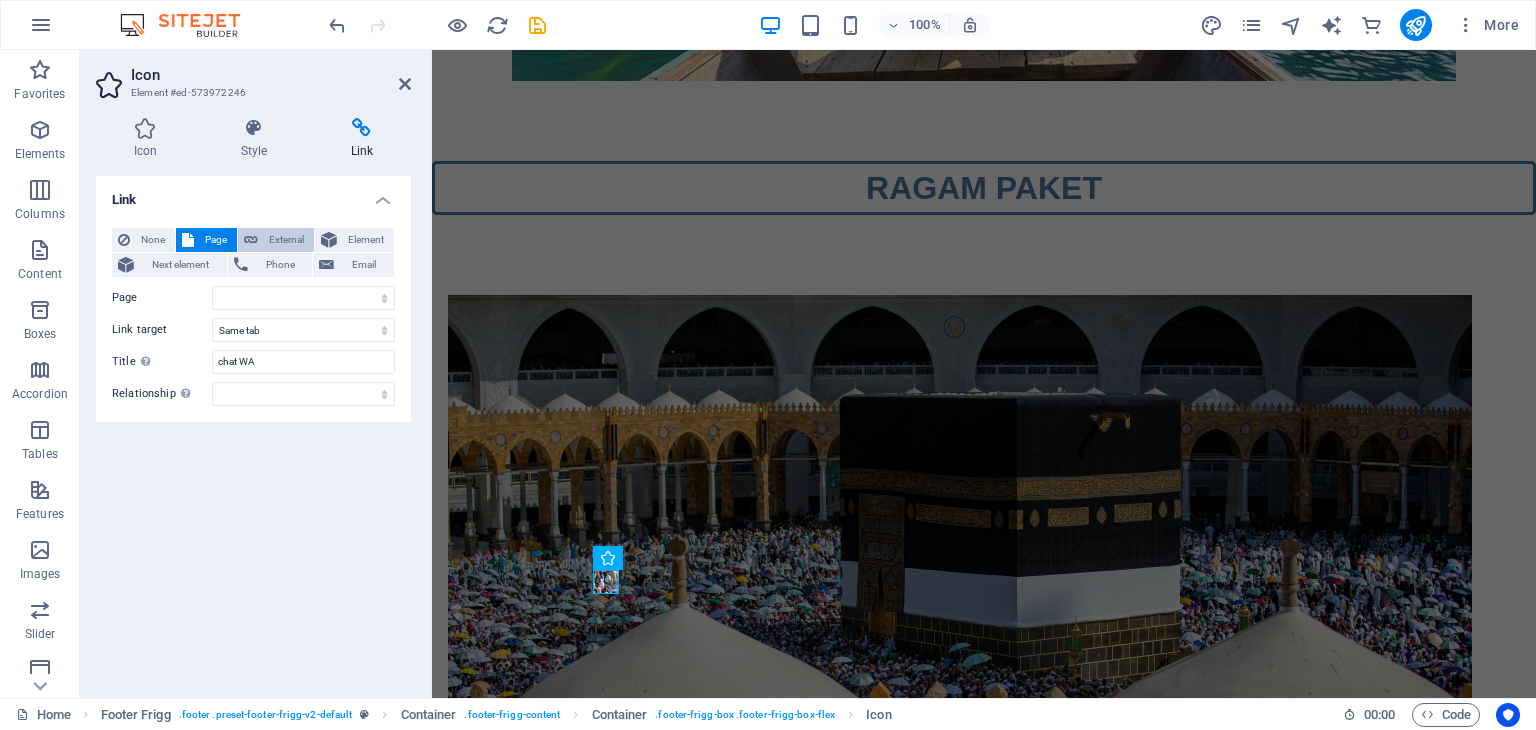click on "External" at bounding box center (276, 240) 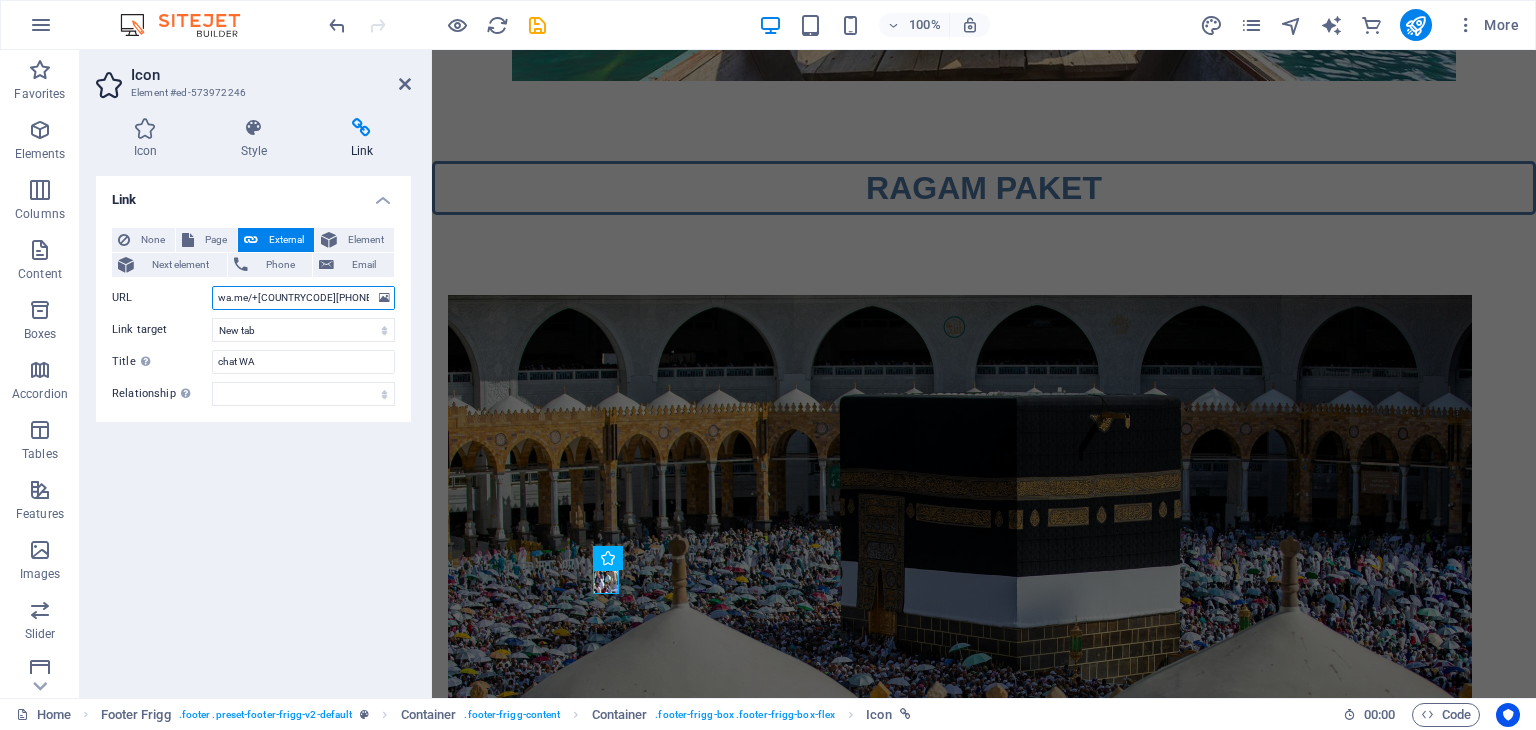 drag, startPoint x: 353, startPoint y: 293, endPoint x: 202, endPoint y: 293, distance: 151 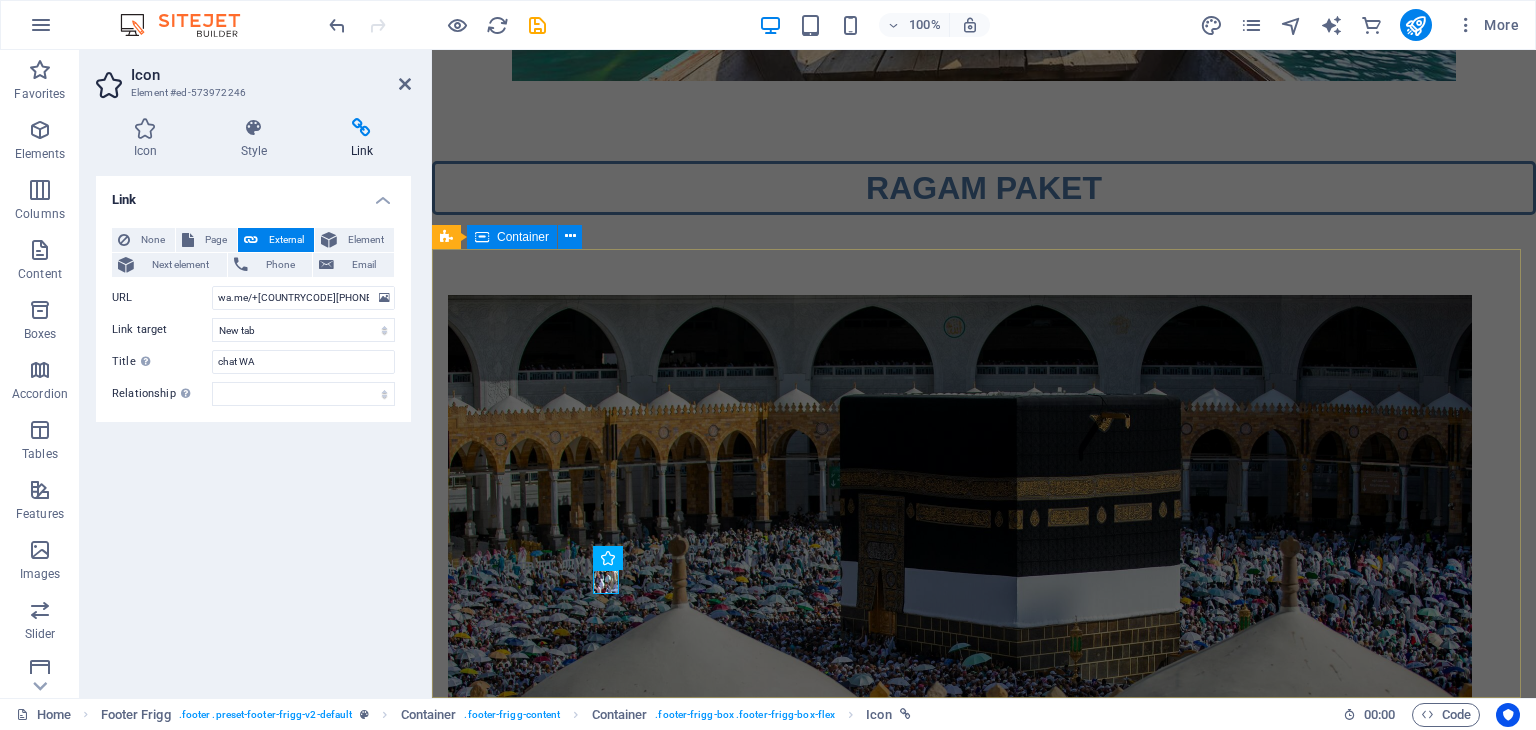 click on "[ADDRESS] [POSTALCODE] [CITY] +[COUNTRYCODE][PHONE] info@[DOMAIN] Navigation Home About Service Contact Legal Notice Privacy Policy Social media Facebook Tiktok Instagram" at bounding box center (984, 4592) 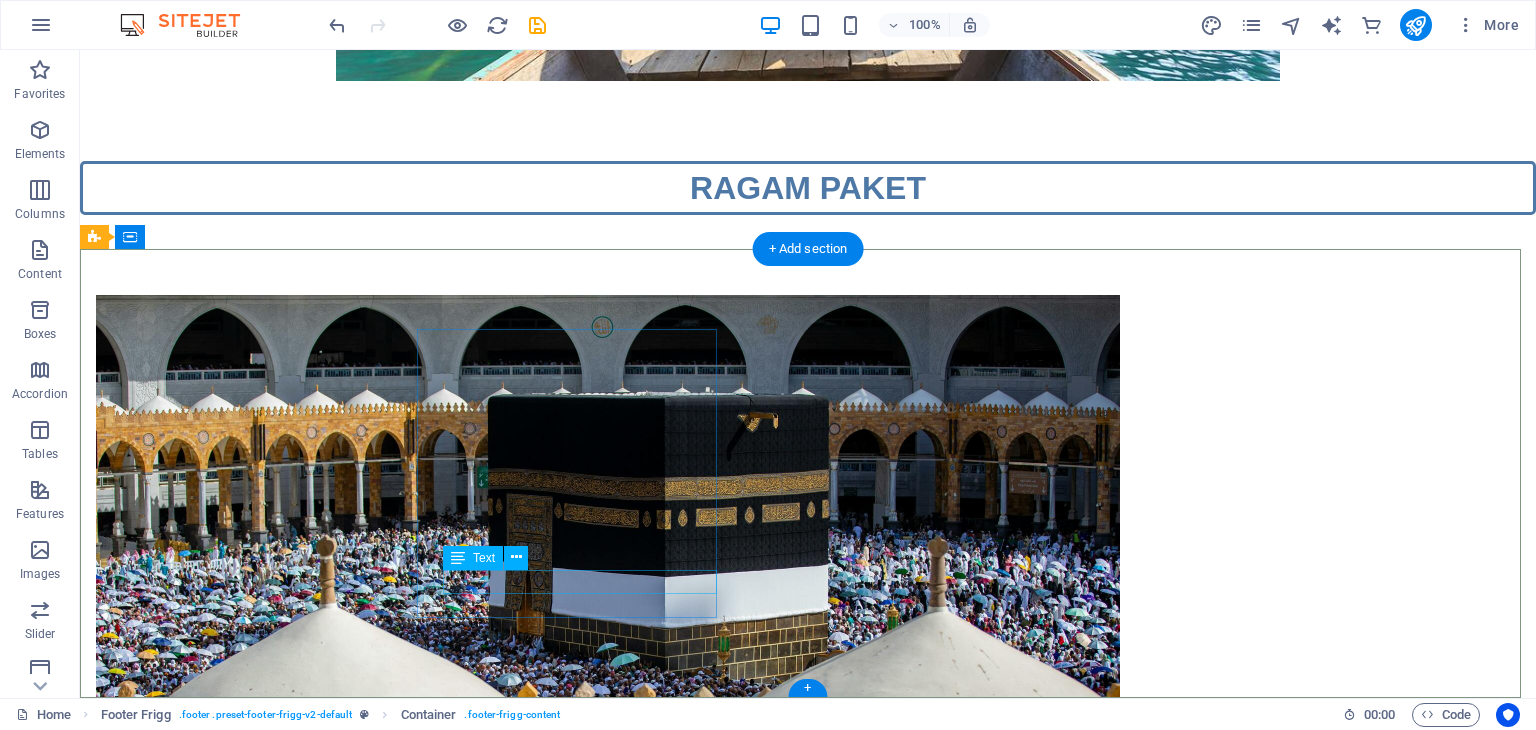 click on "+[COUNTRYCODE][PHONE]" at bounding box center [200, 4506] 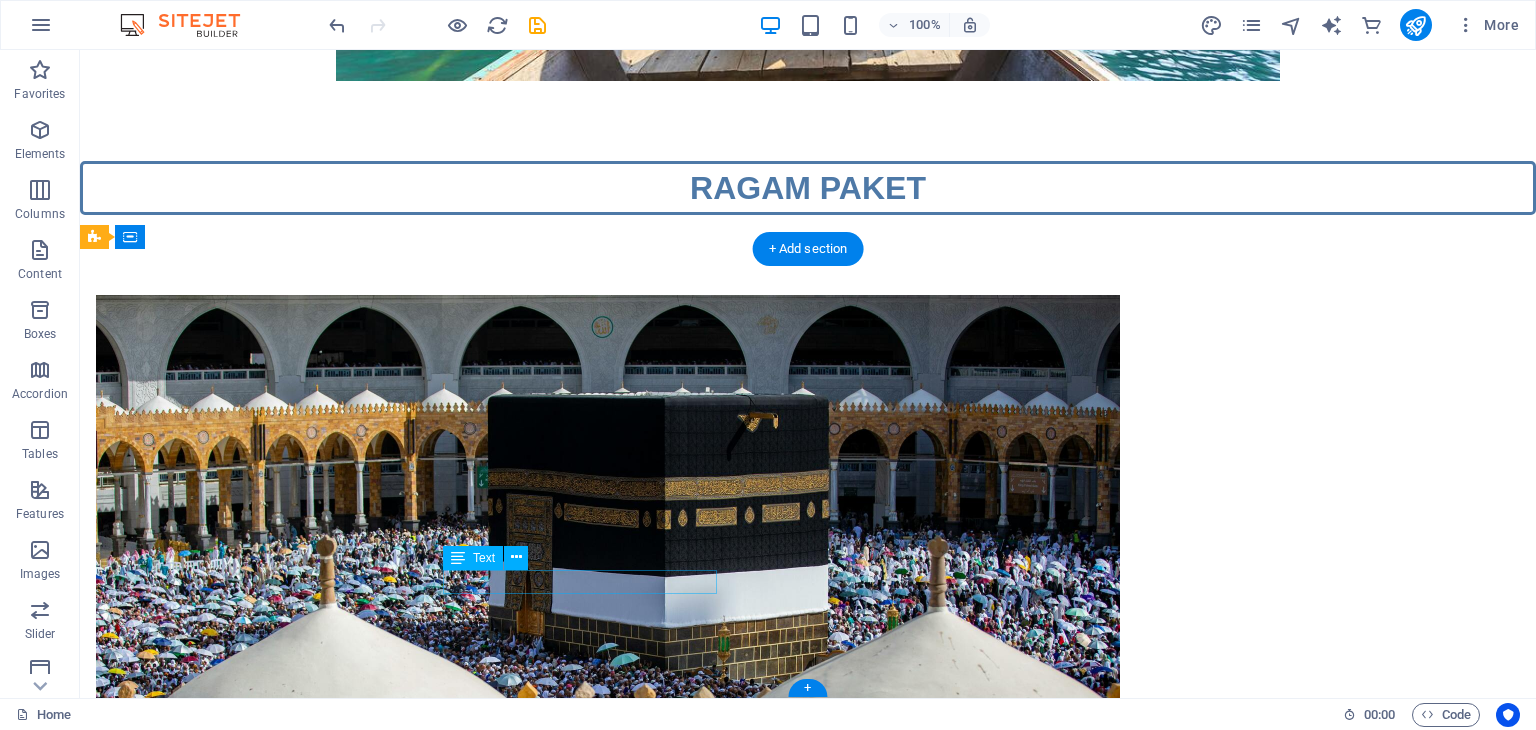 drag, startPoint x: 578, startPoint y: 582, endPoint x: 445, endPoint y: 585, distance: 133.03383 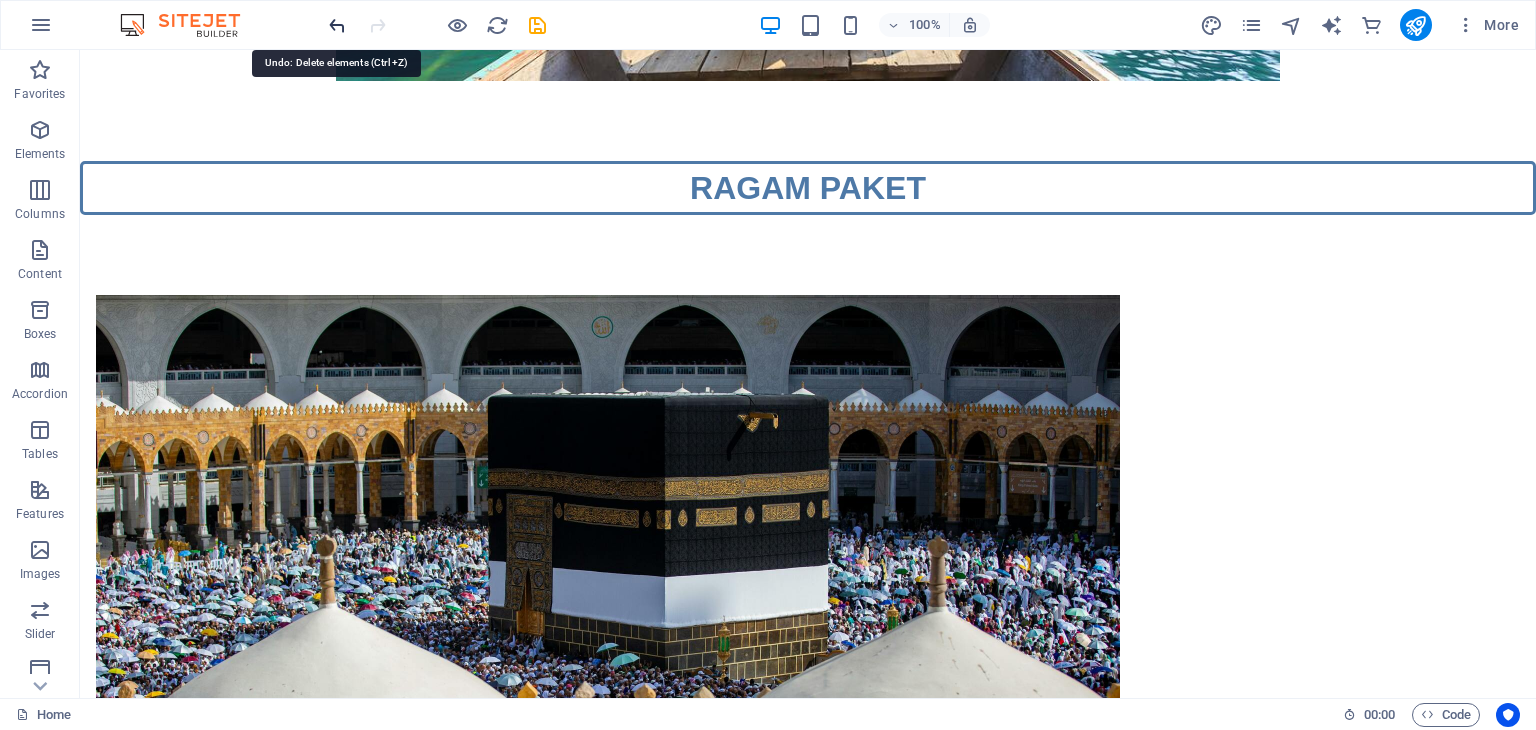 click at bounding box center [337, 25] 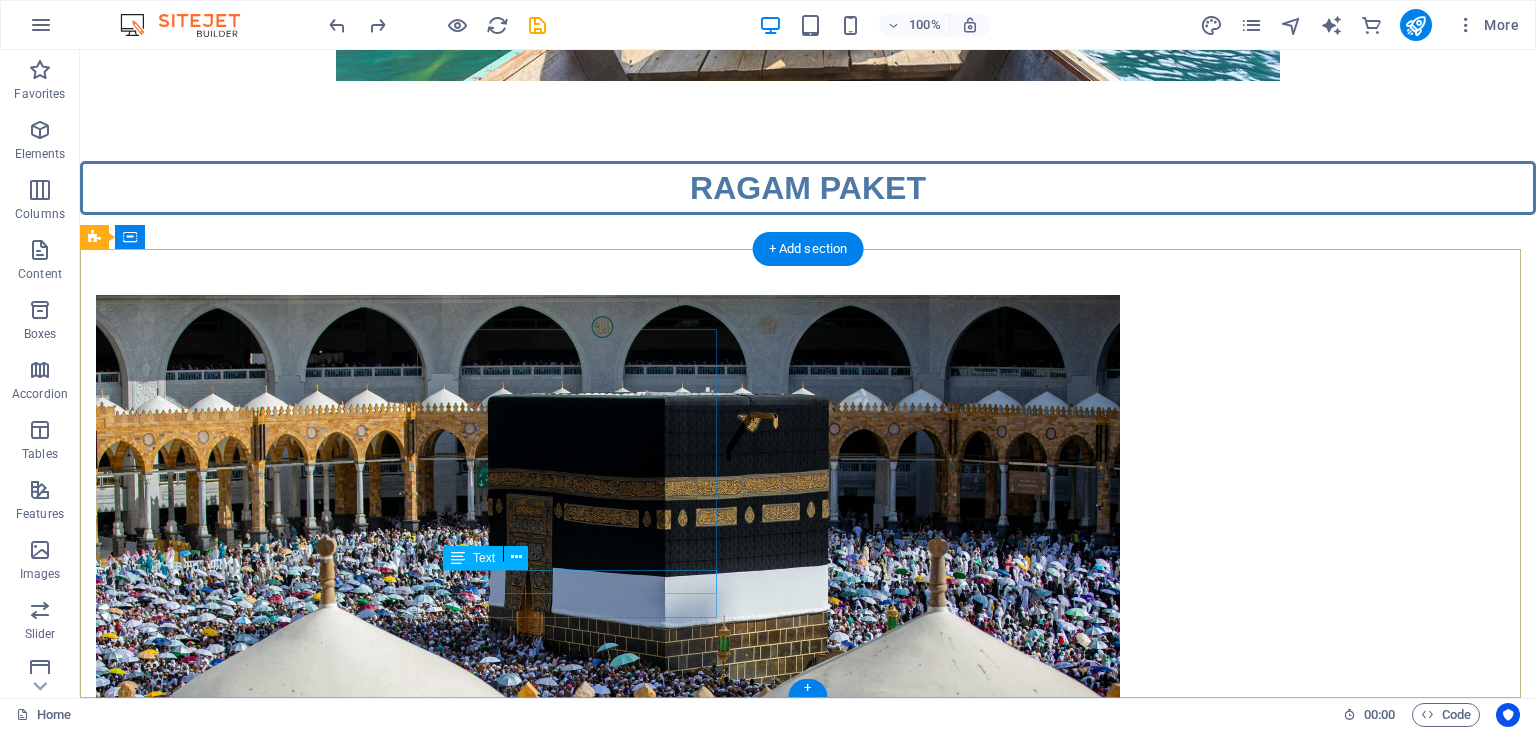 click on "+[COUNTRYCODE][PHONE]" at bounding box center [200, 4506] 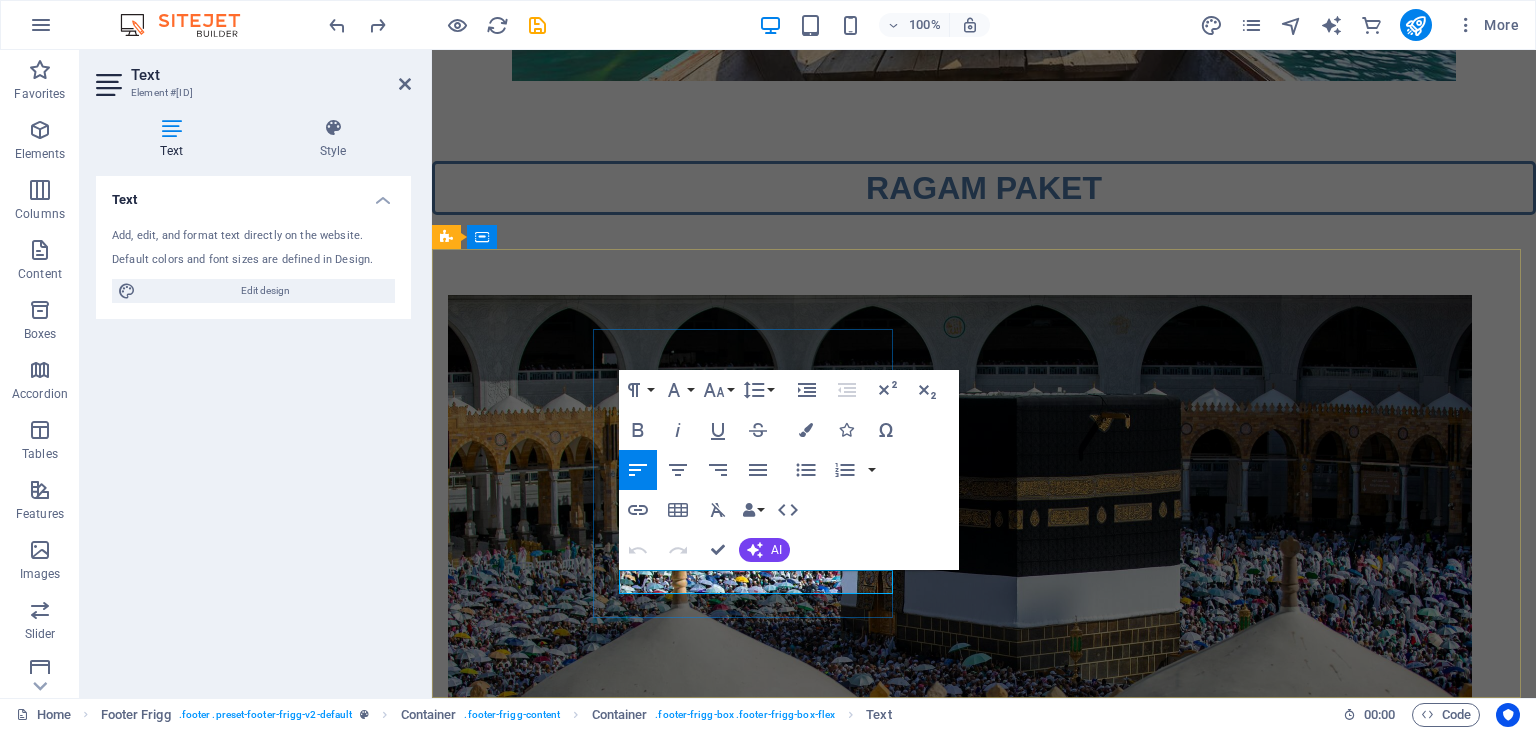 click on "+[COUNTRYCODE][PHONE]" at bounding box center [552, 4506] 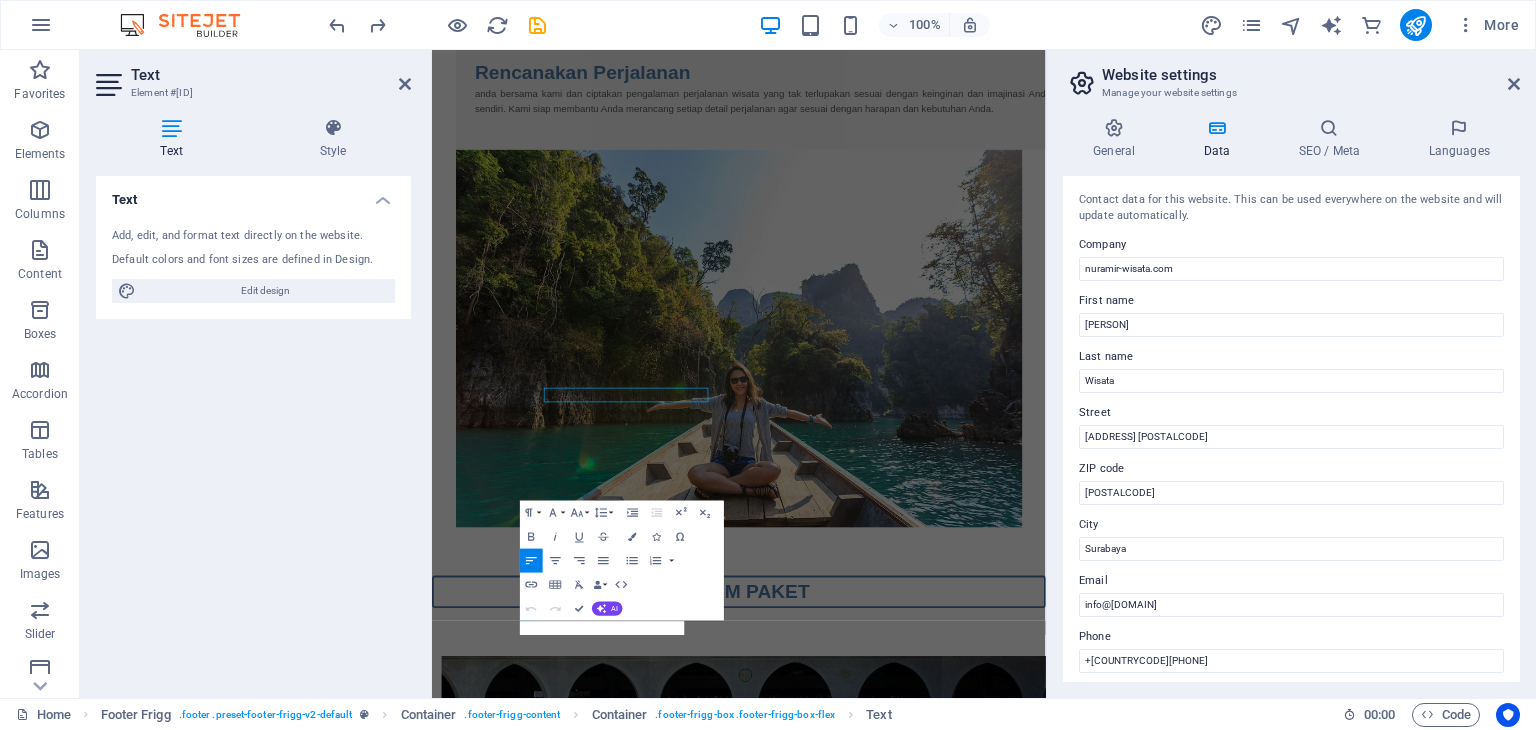 scroll, scrollTop: 2307, scrollLeft: 0, axis: vertical 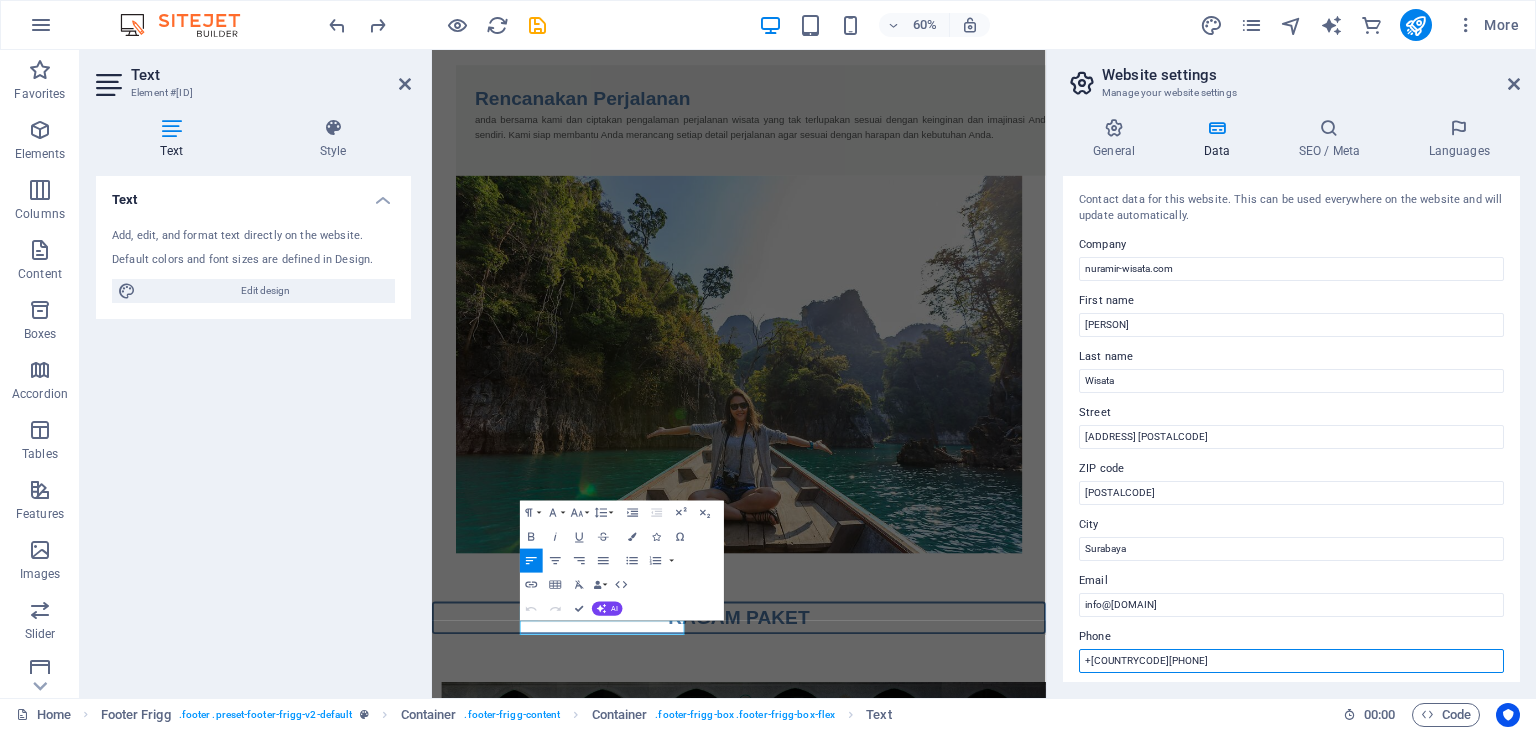 click on "+[COUNTRYCODE][PHONE]" at bounding box center [1291, 661] 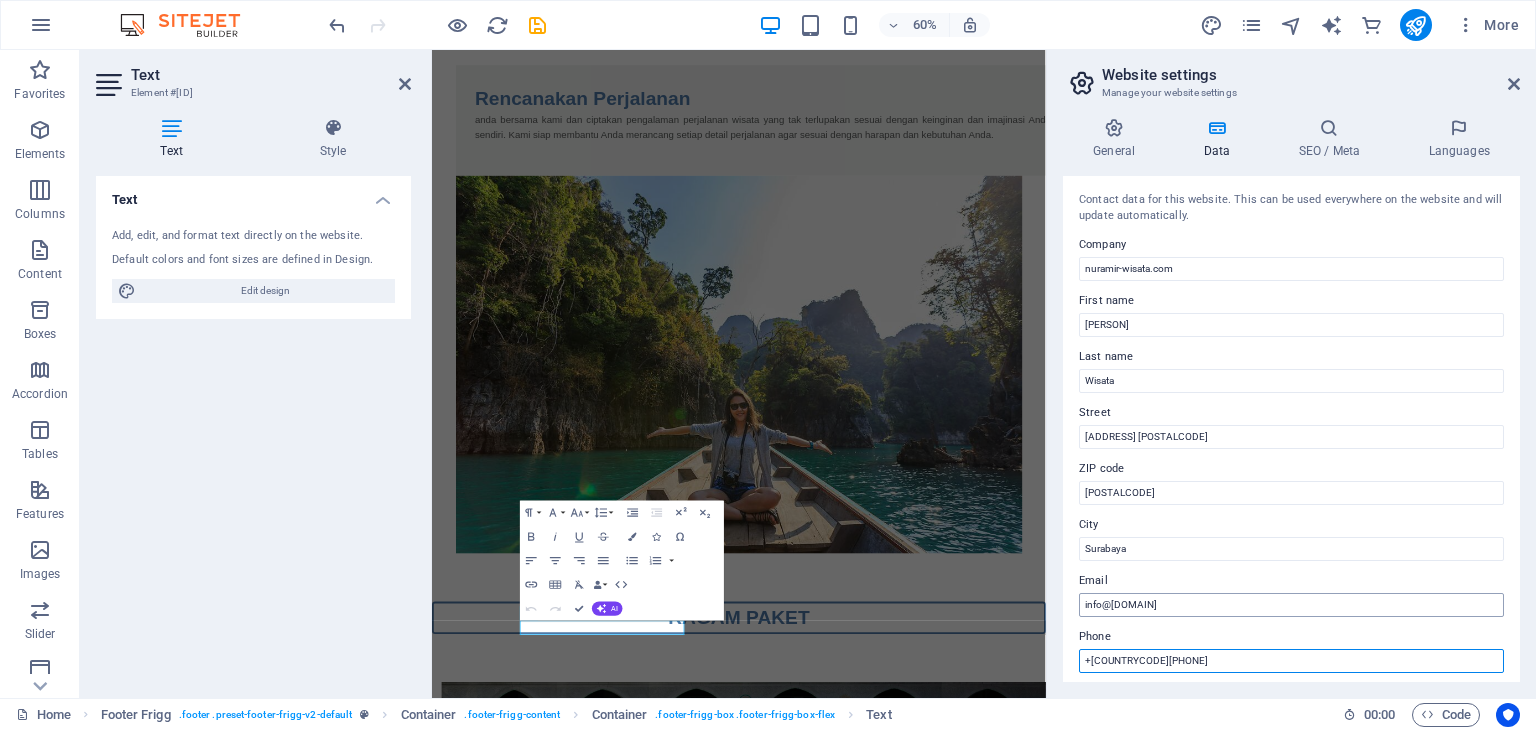 type on "+[COUNTRYCODE][PHONE]" 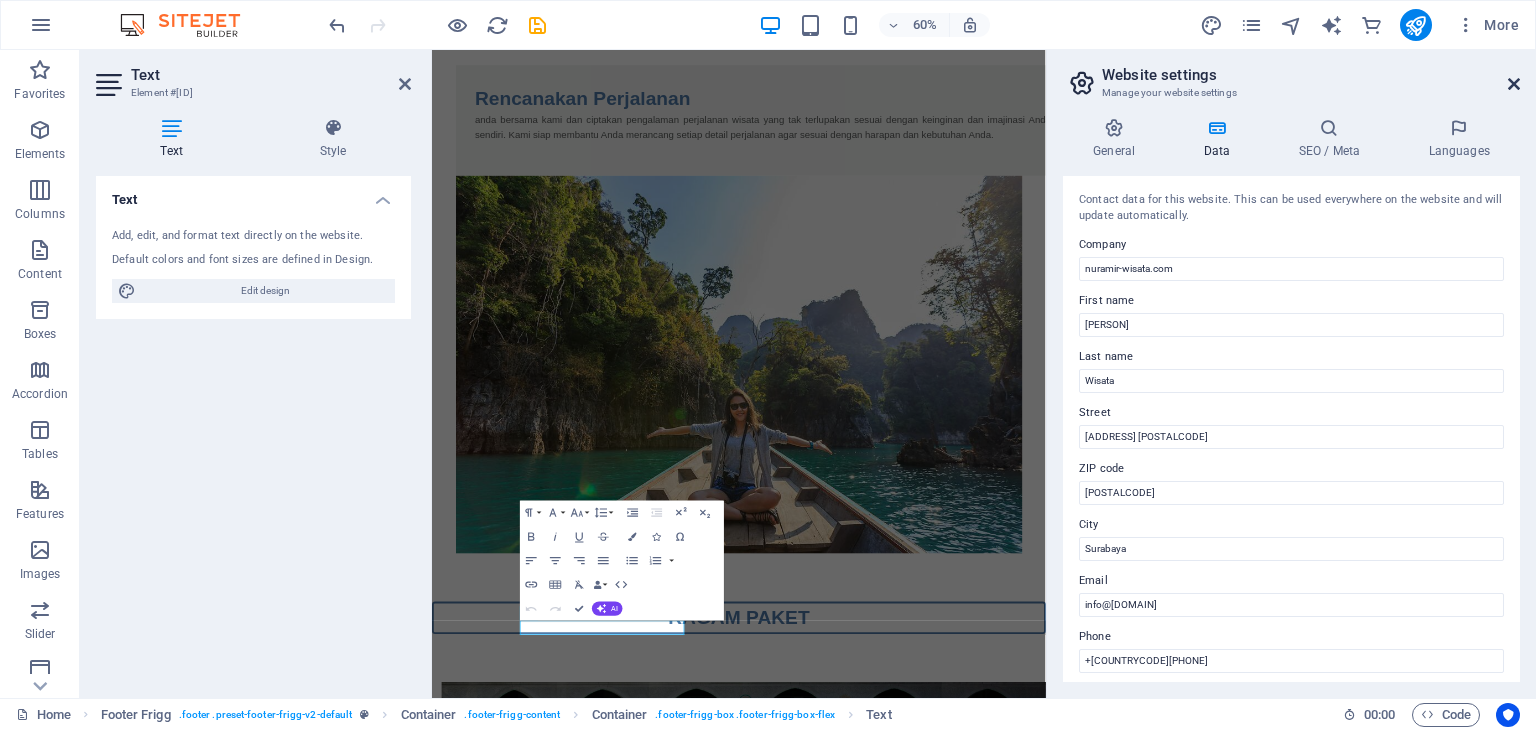 click at bounding box center (1514, 84) 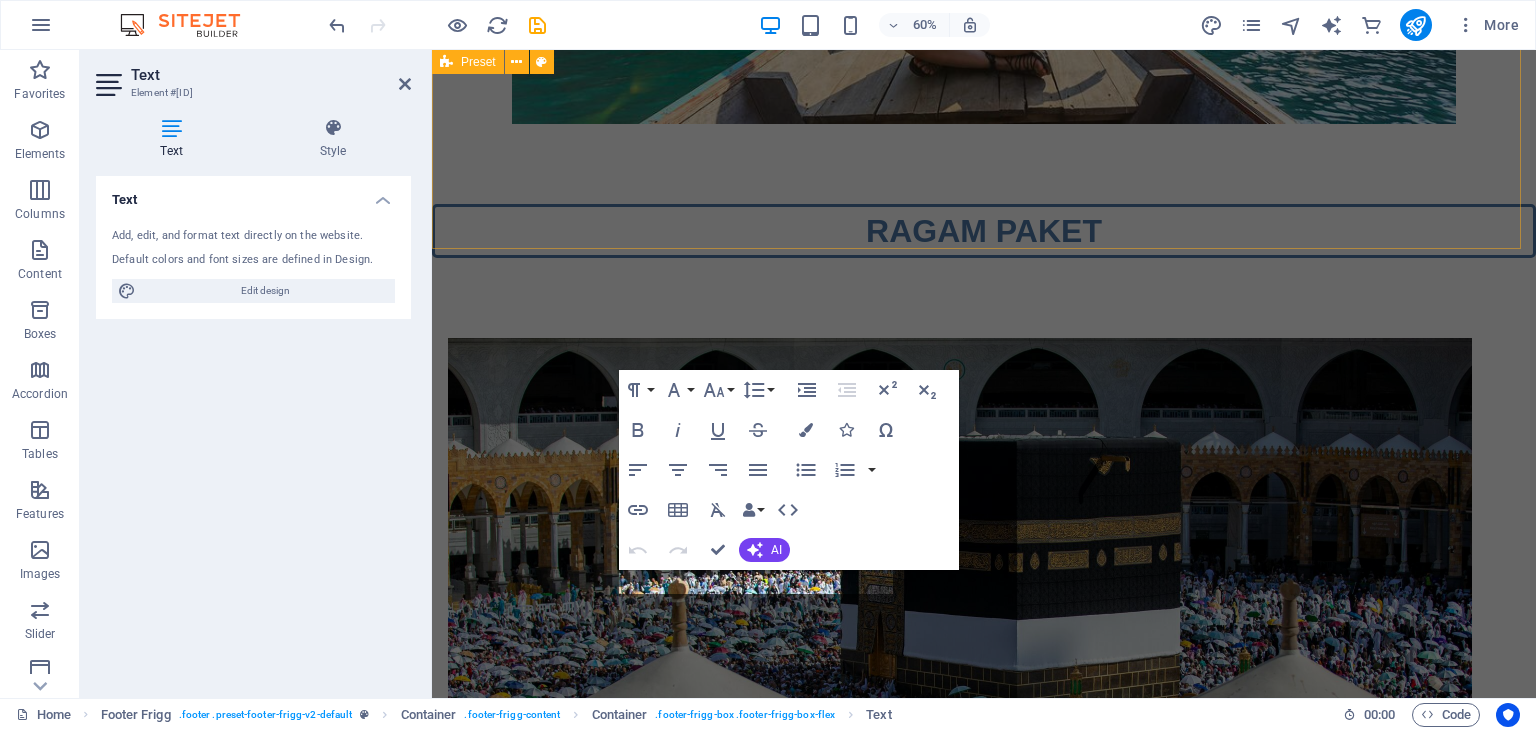 scroll, scrollTop: 2350, scrollLeft: 0, axis: vertical 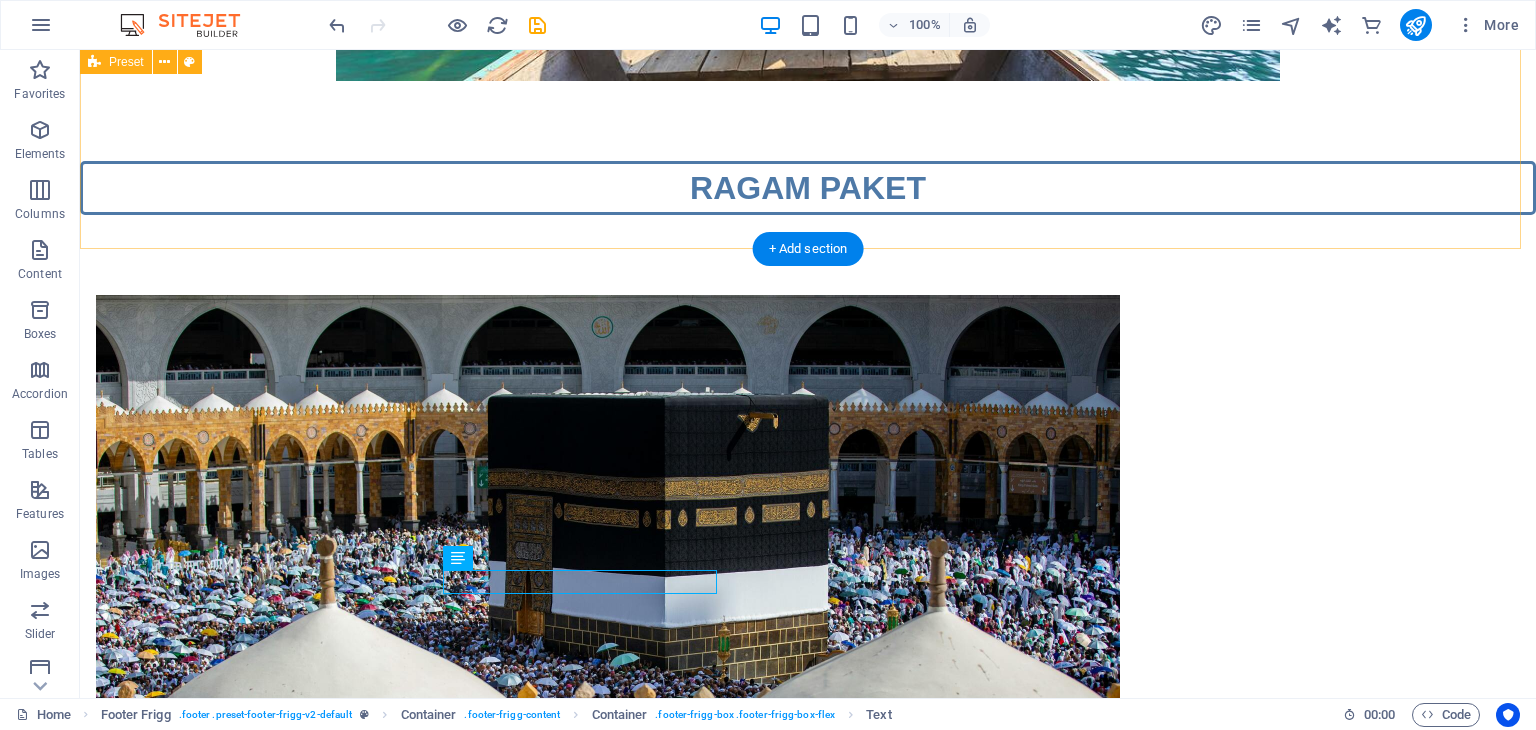 click on "Drop content here or  Add elements  Paste clipboard Pilihan Beragam Kami menjalin kerjasama dengan berbagai perusahaan travel terpercaya untuk pemberangkatan konsorsium wisatawan, sehingga Anda dapat memilih paket wisata yang paling sesuai dengan keinginan Anda." at bounding box center [808, 3976] 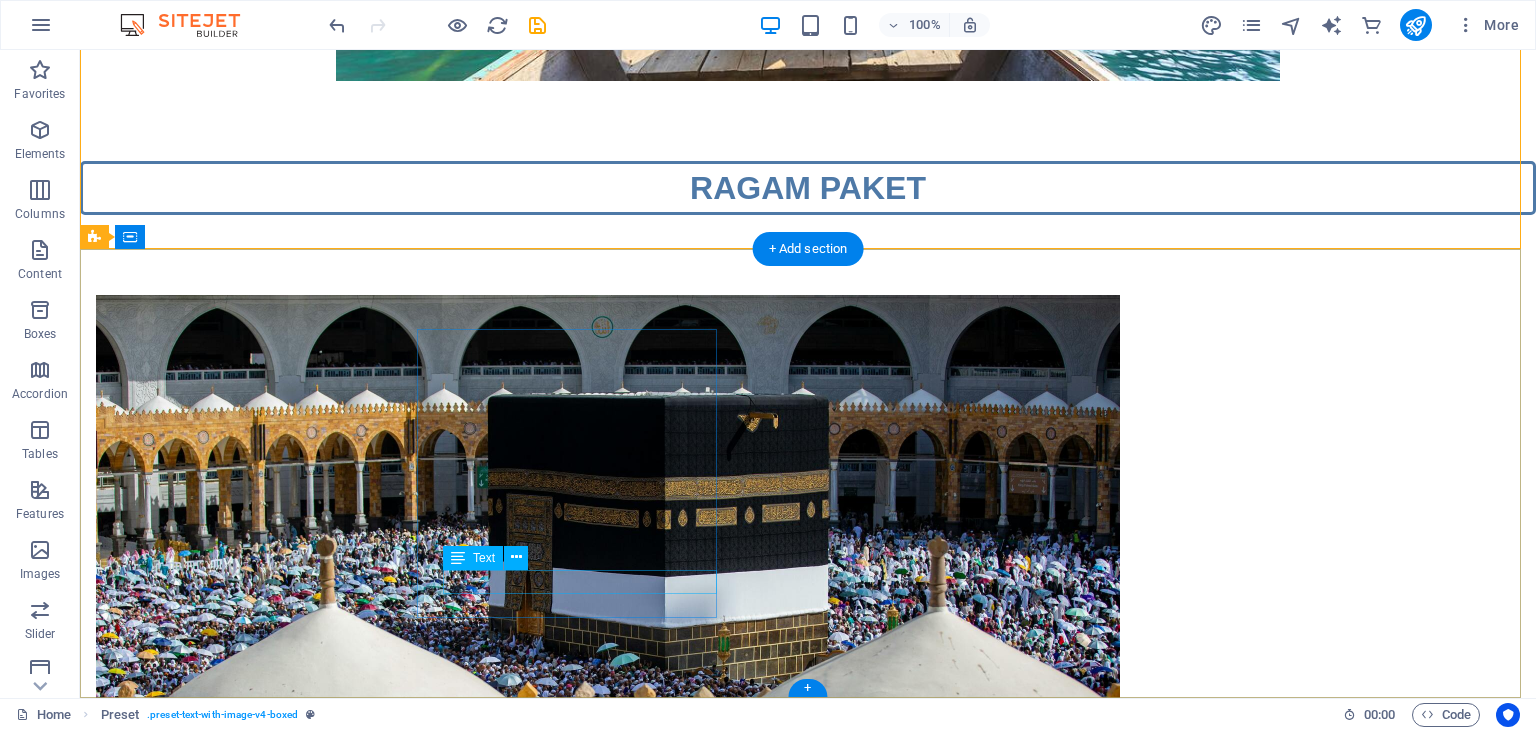 click on "+[COUNTRYCODE][PHONE]" at bounding box center [200, 4506] 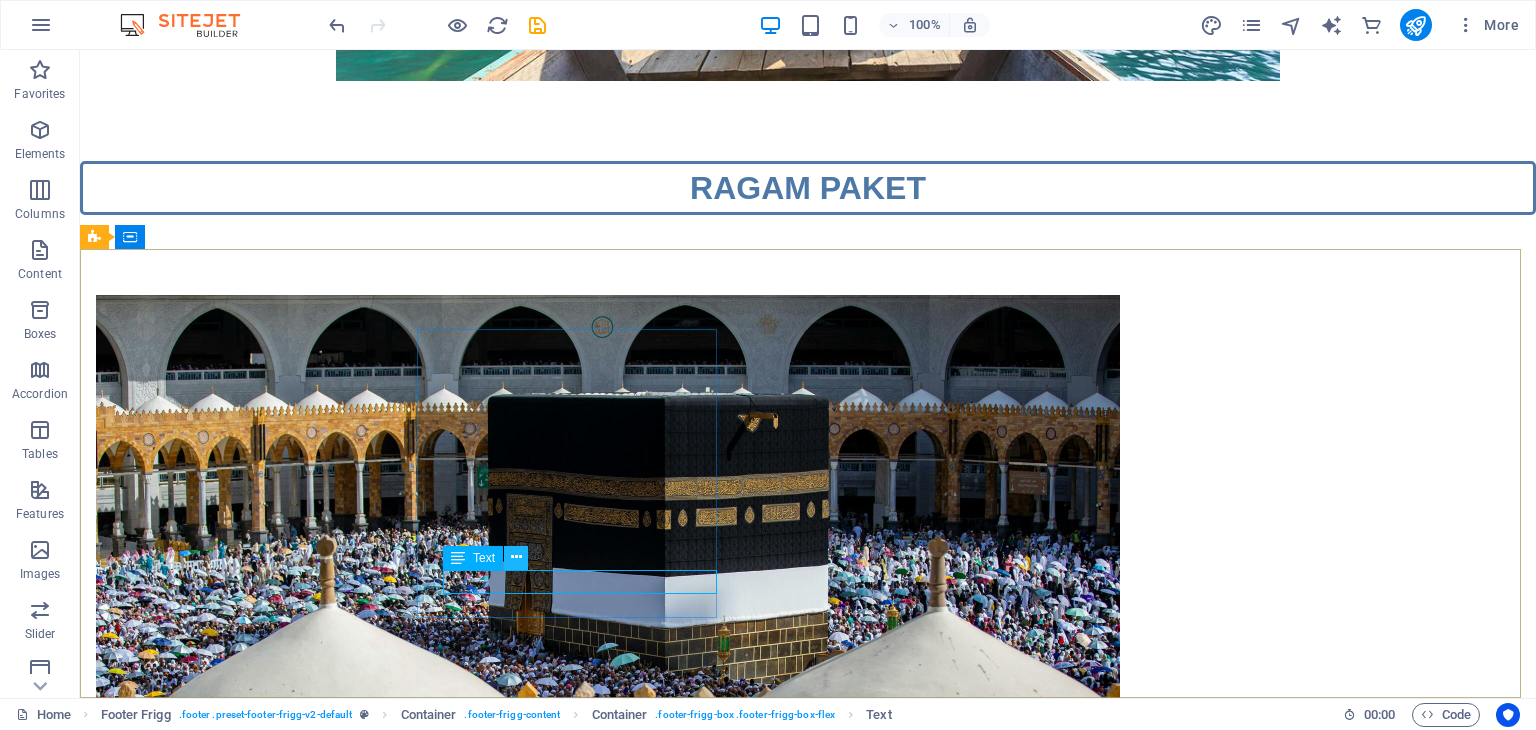 click at bounding box center (516, 557) 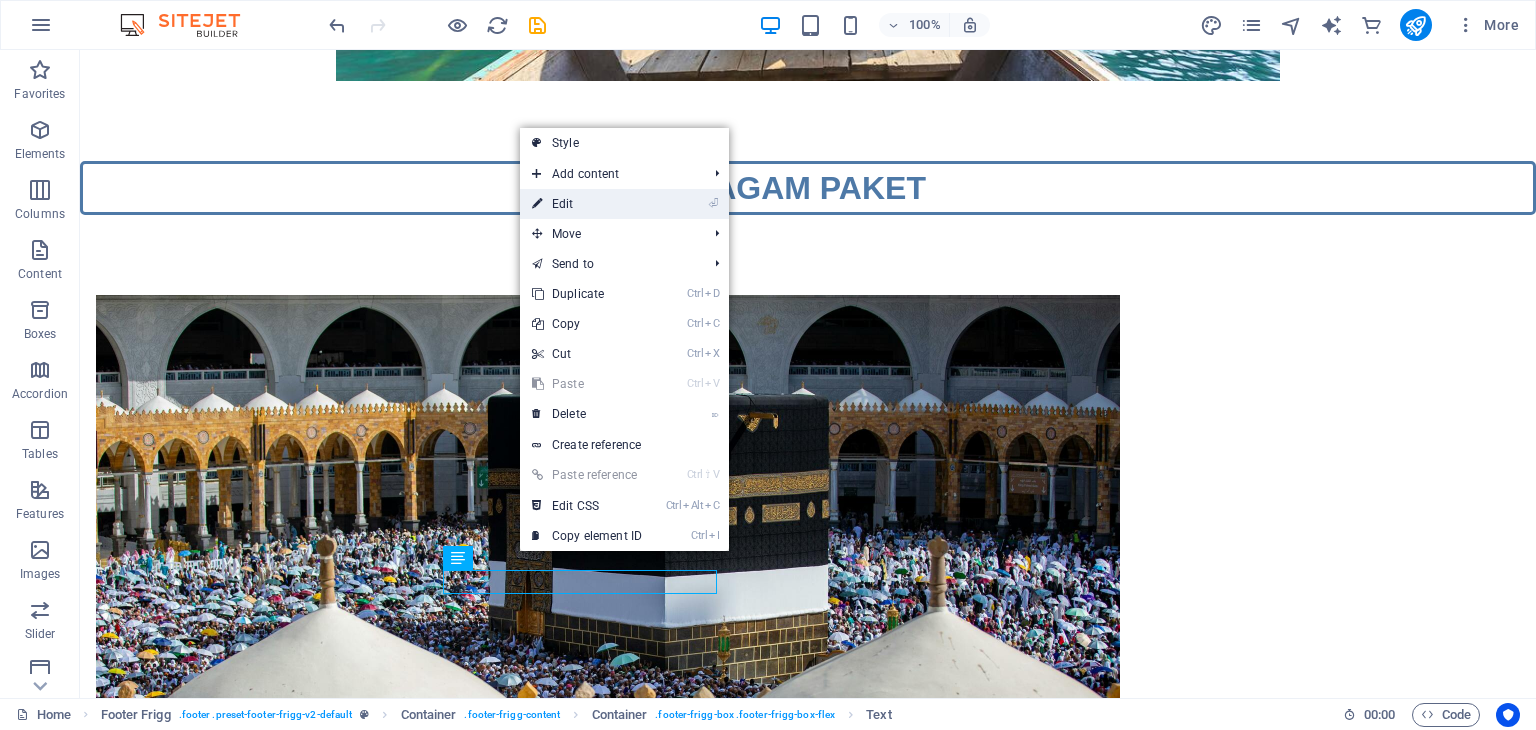 click on "⏎  Edit" at bounding box center [587, 204] 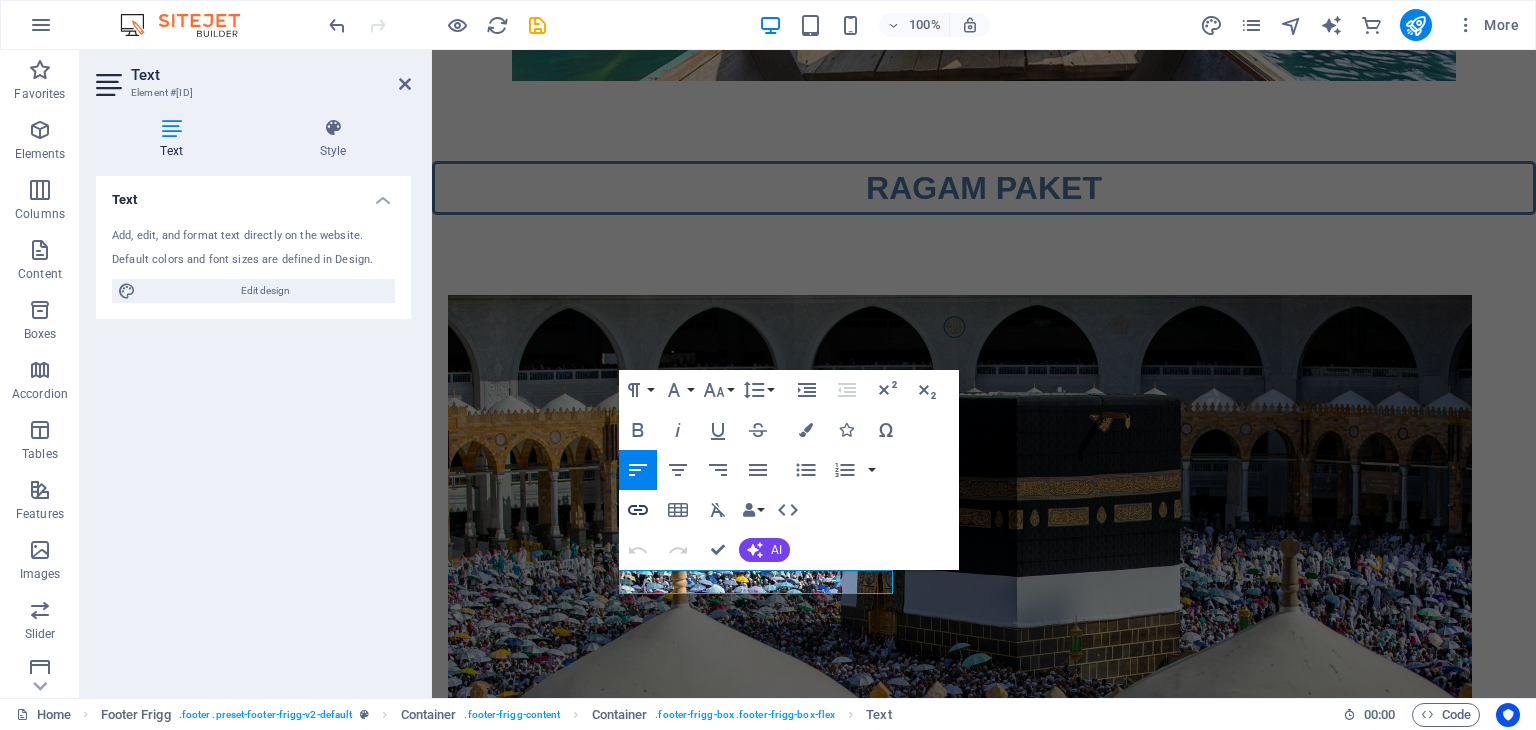 click 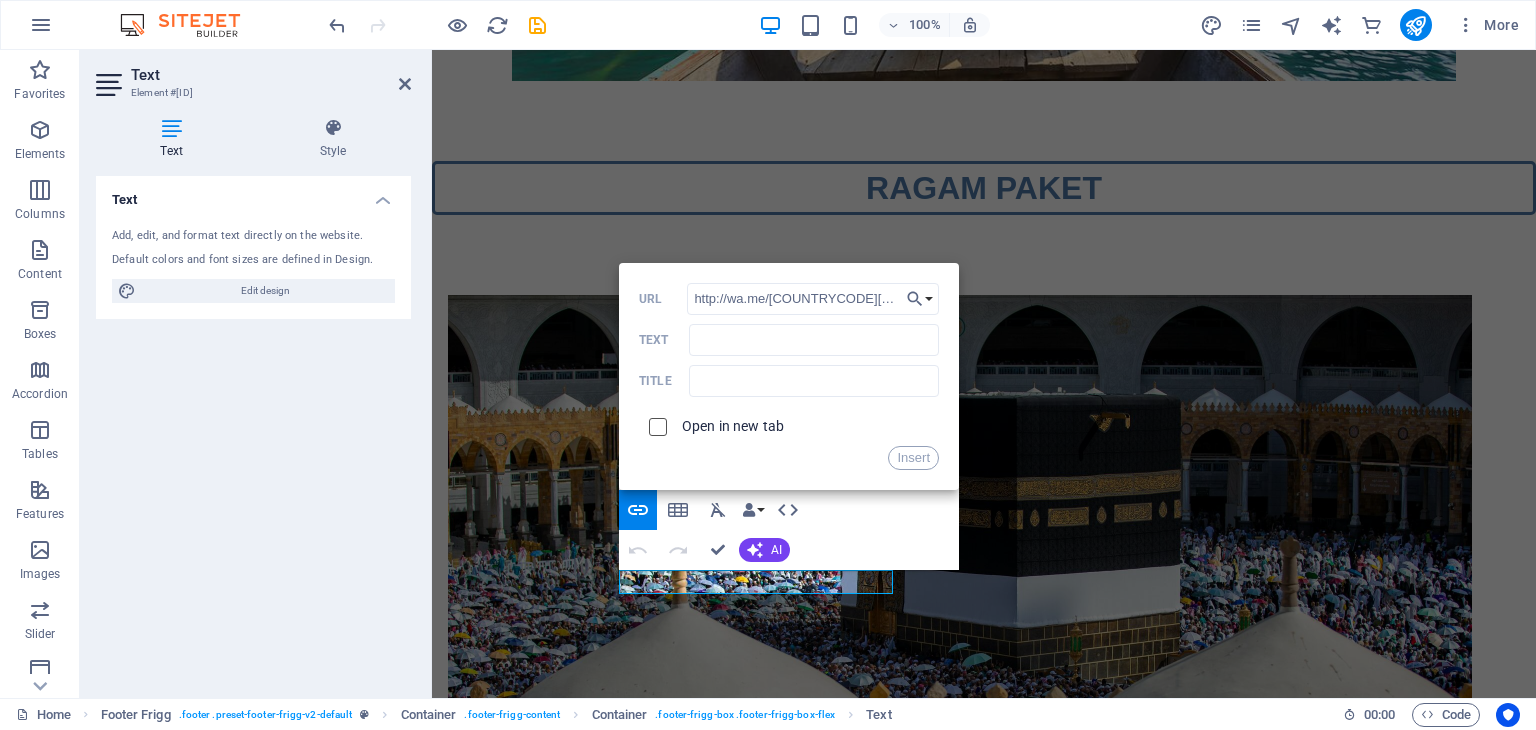 type on "http://wa.me/[COUNTRYCODE][PHONE]" 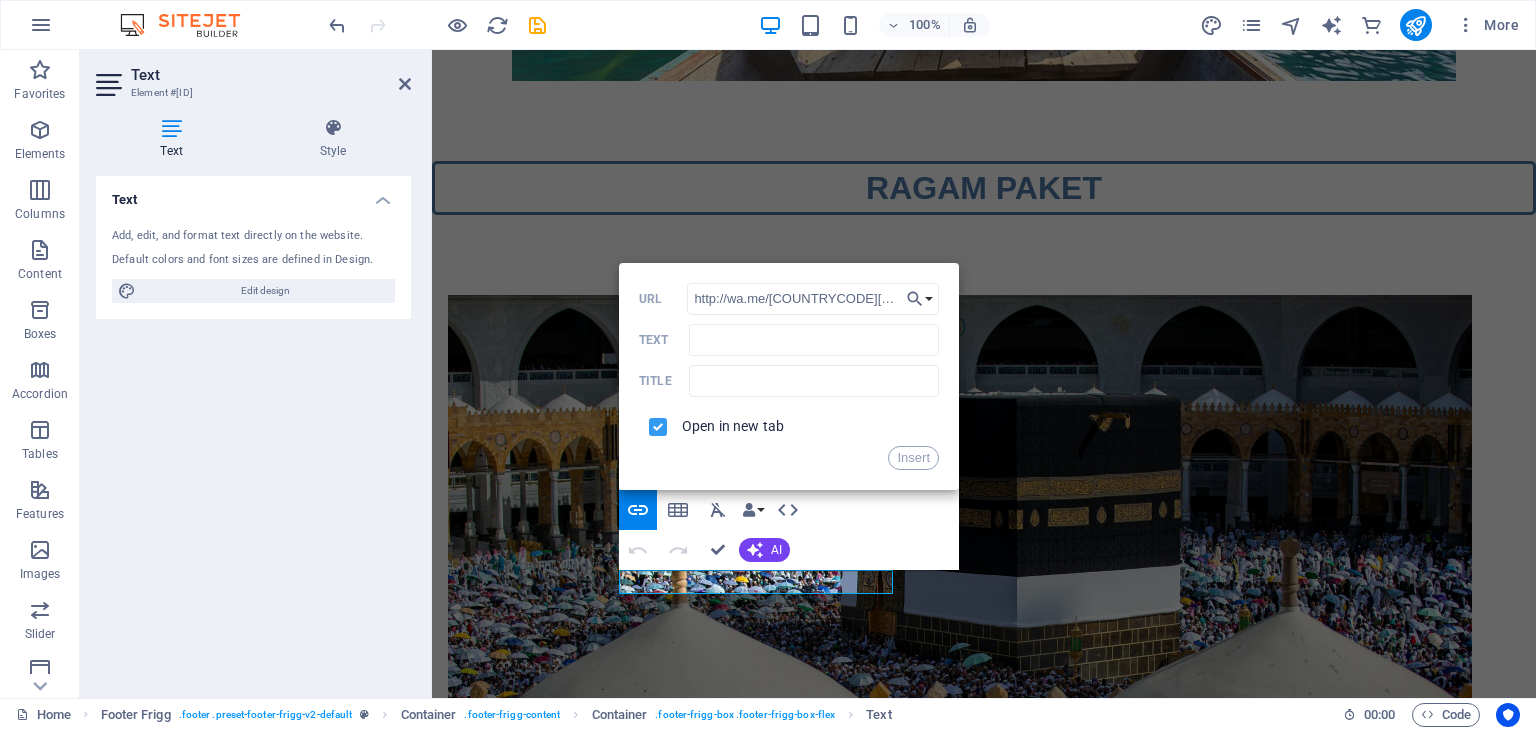 click at bounding box center [655, 424] 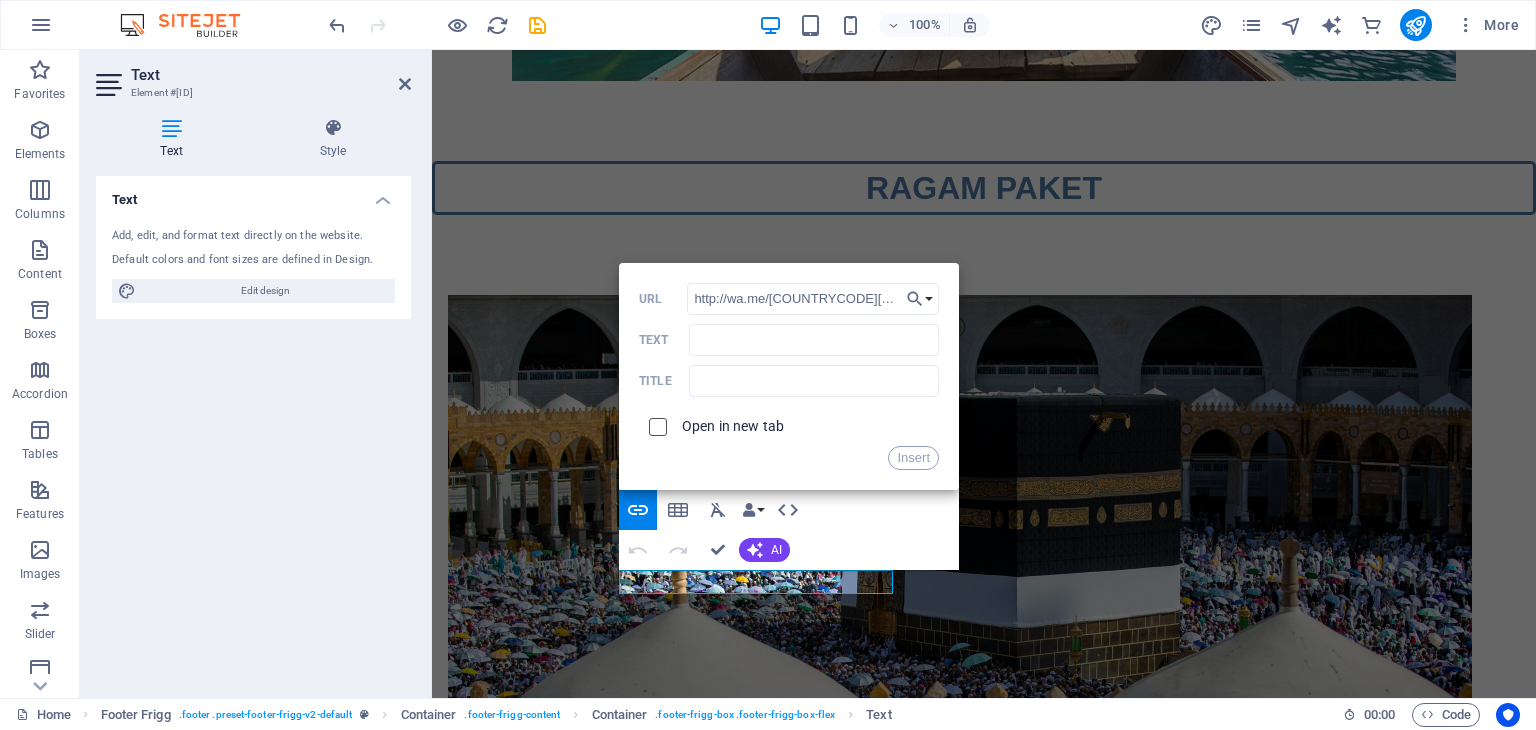 click at bounding box center (655, 424) 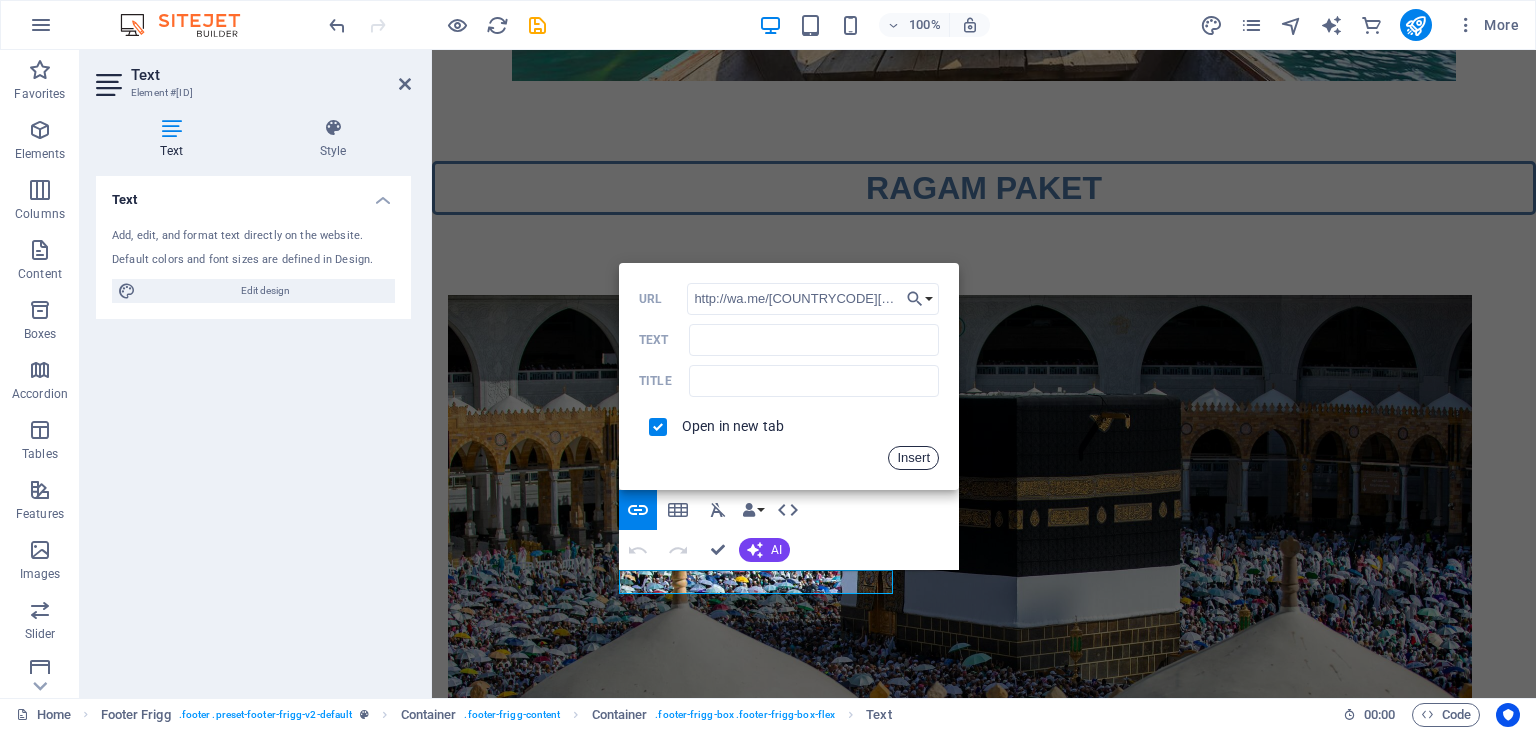click on "Insert" at bounding box center (913, 458) 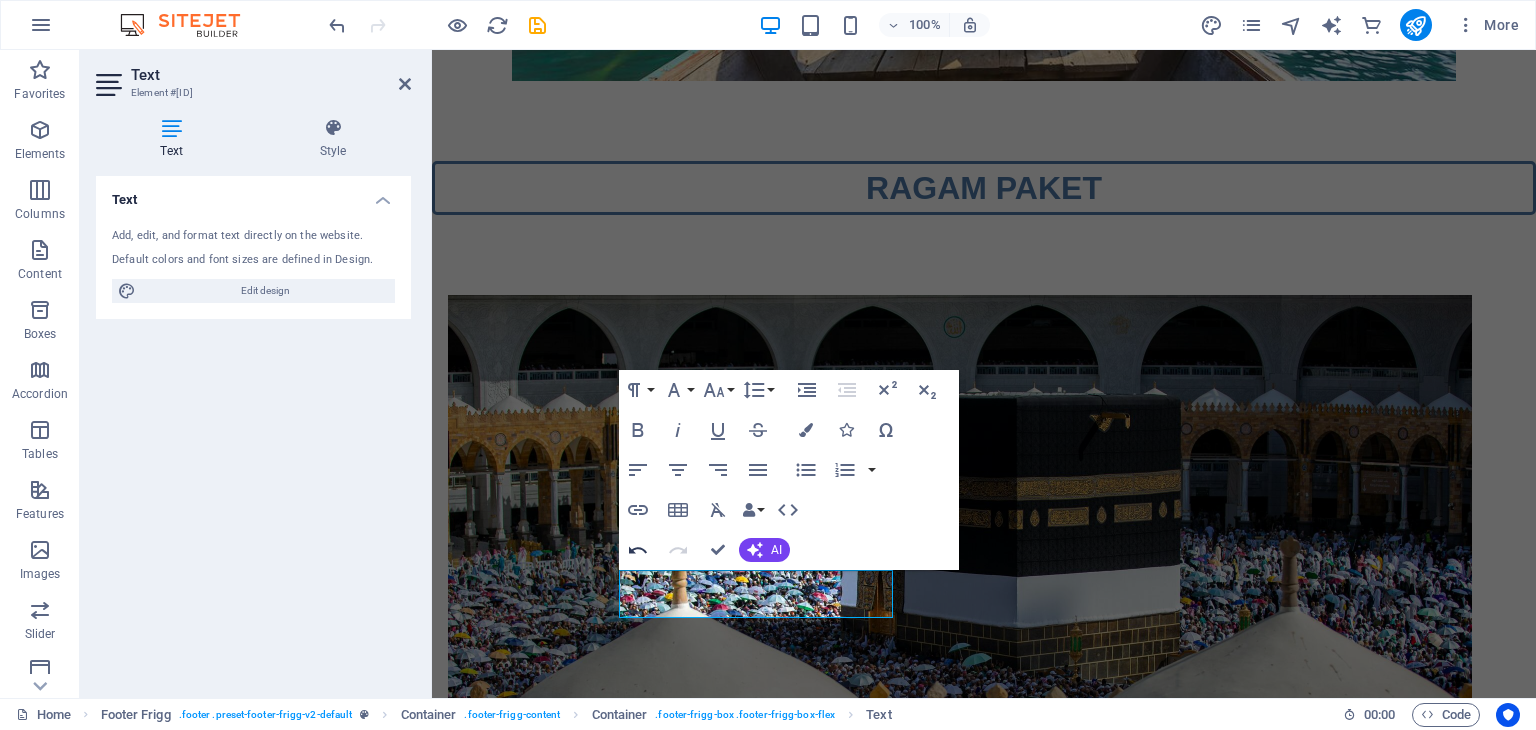 click 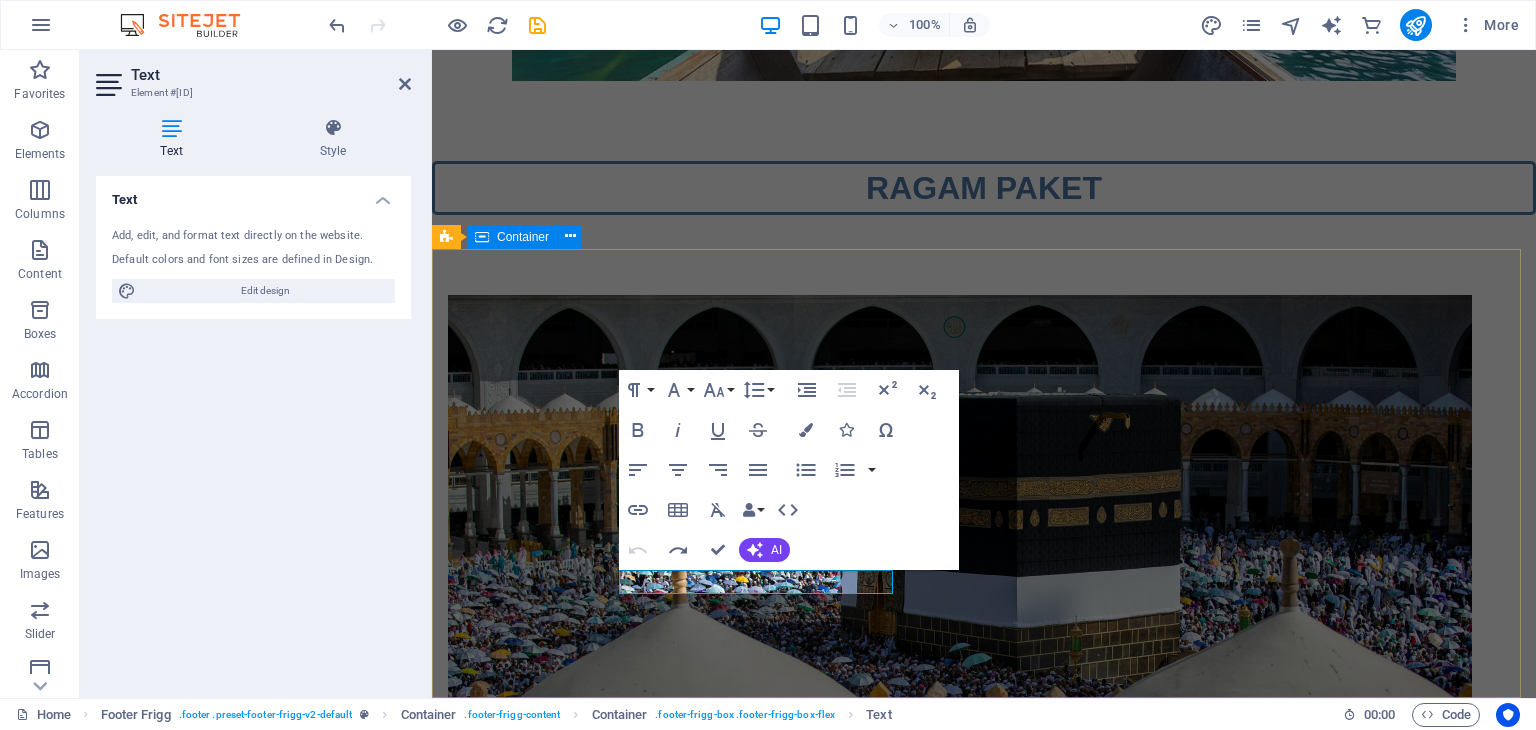 click on "[ADDRESS] [POSTALCODE] [CITY] +[COUNTRYCODE][PHONE] info@[DOMAIN] Navigation Home About Service Contact Legal Notice Privacy Policy Social media Facebook Tiktok Instagram" at bounding box center [984, 4592] 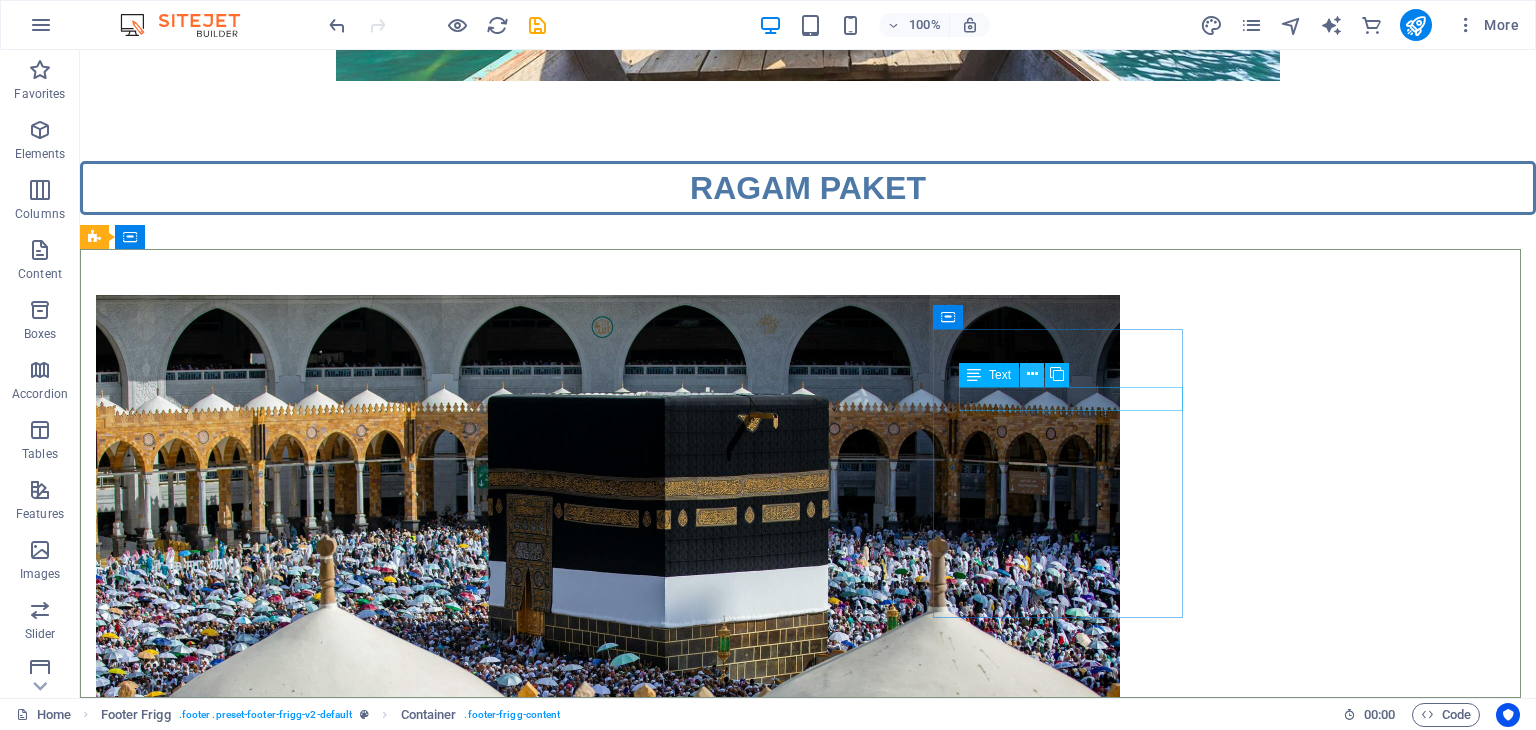 click at bounding box center (1032, 374) 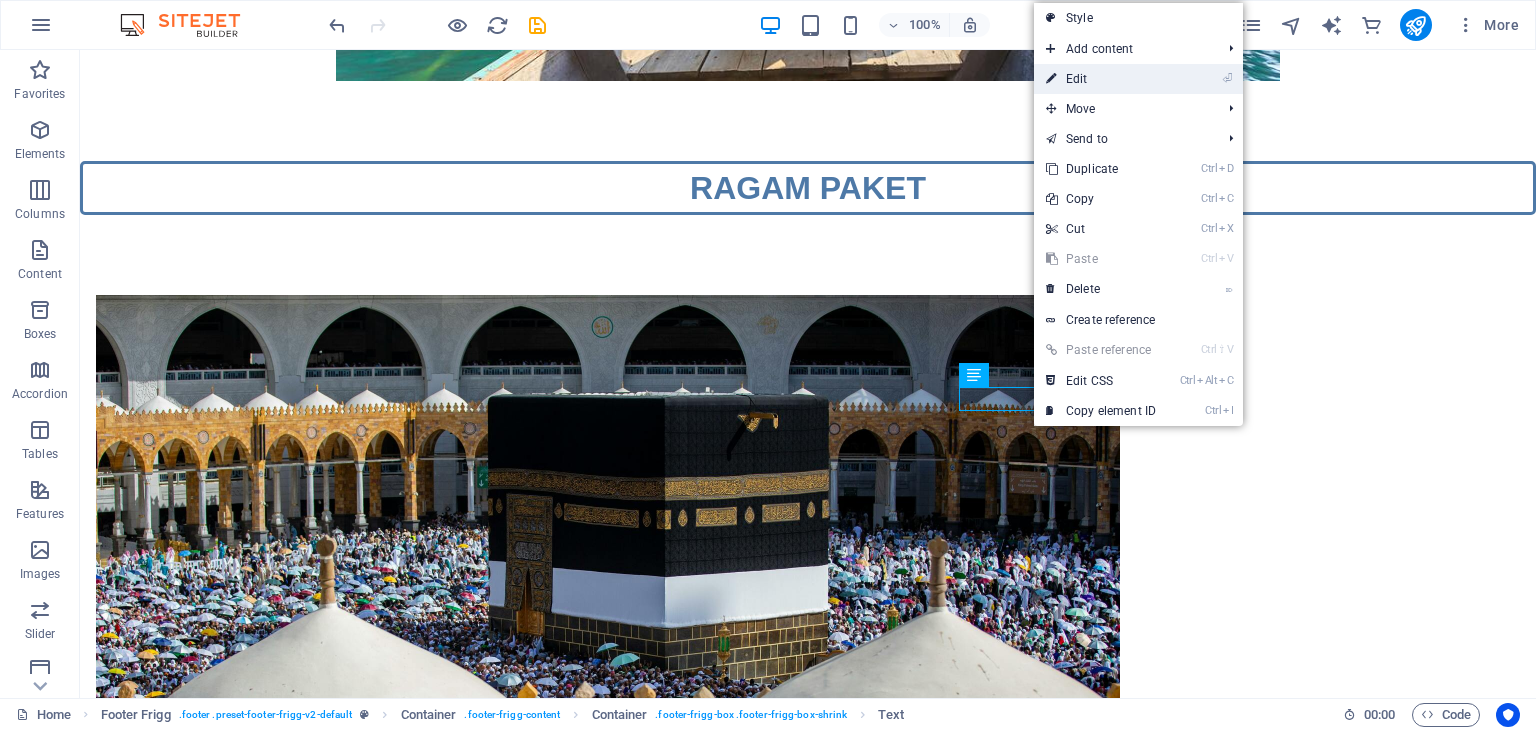 click on "⏎  Edit" at bounding box center (1101, 79) 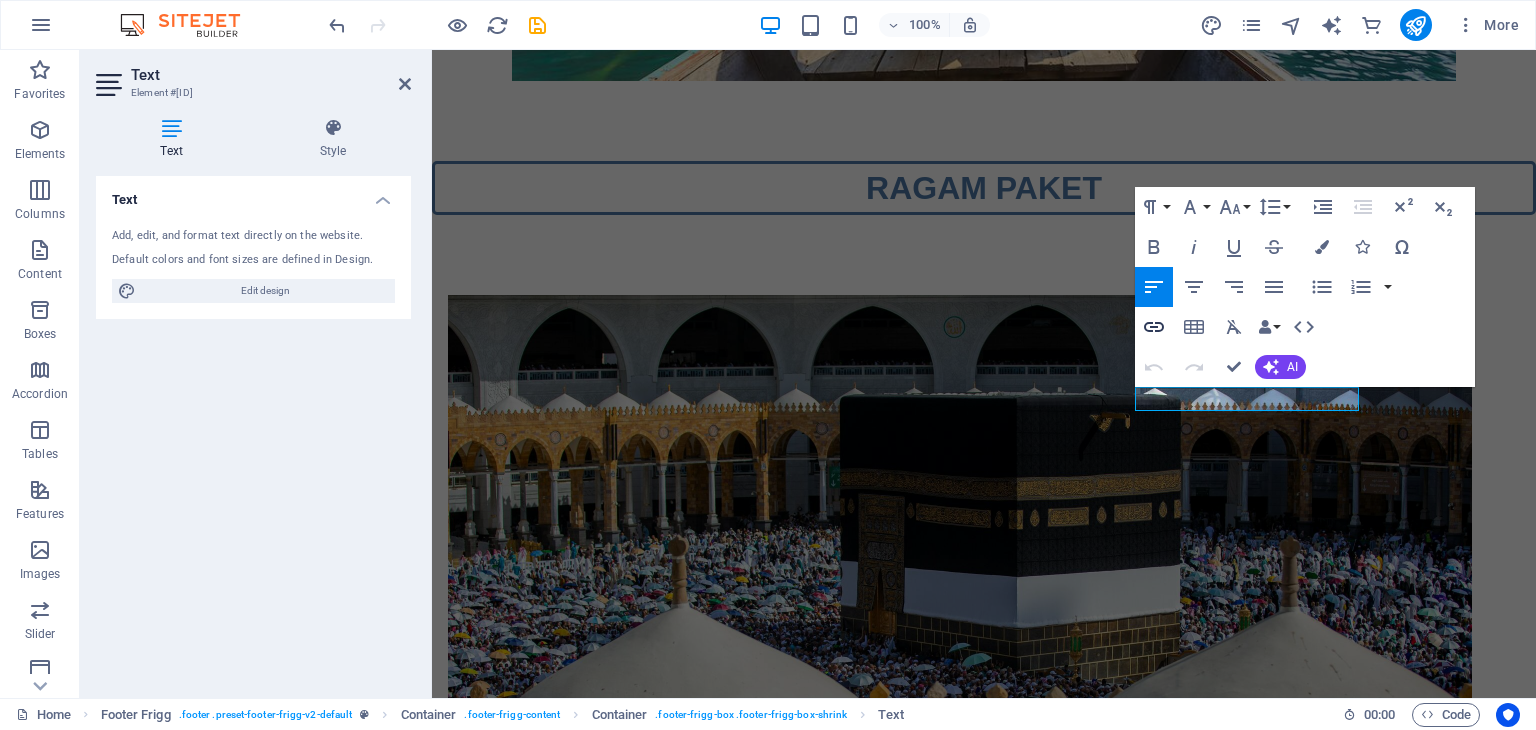 click 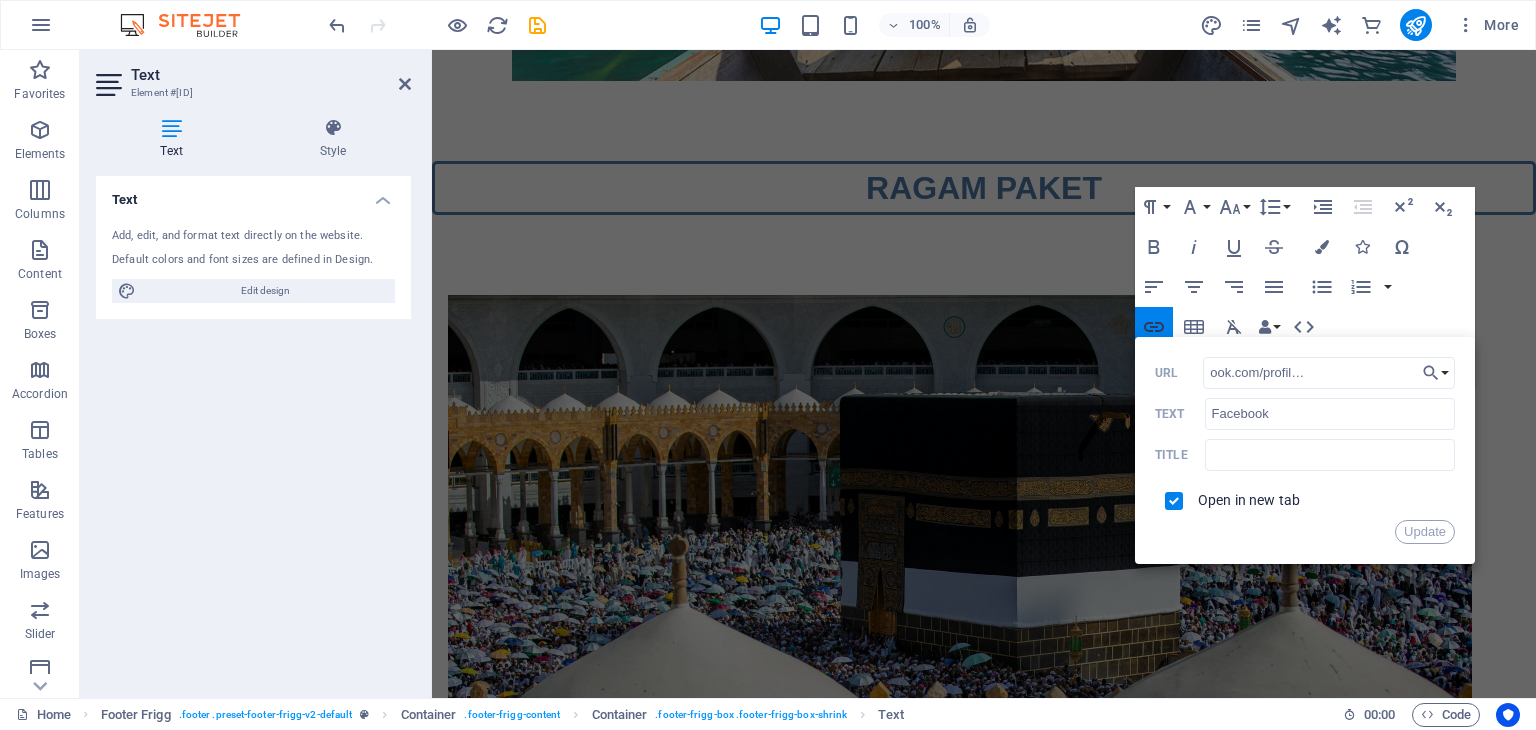 scroll, scrollTop: 0, scrollLeft: 0, axis: both 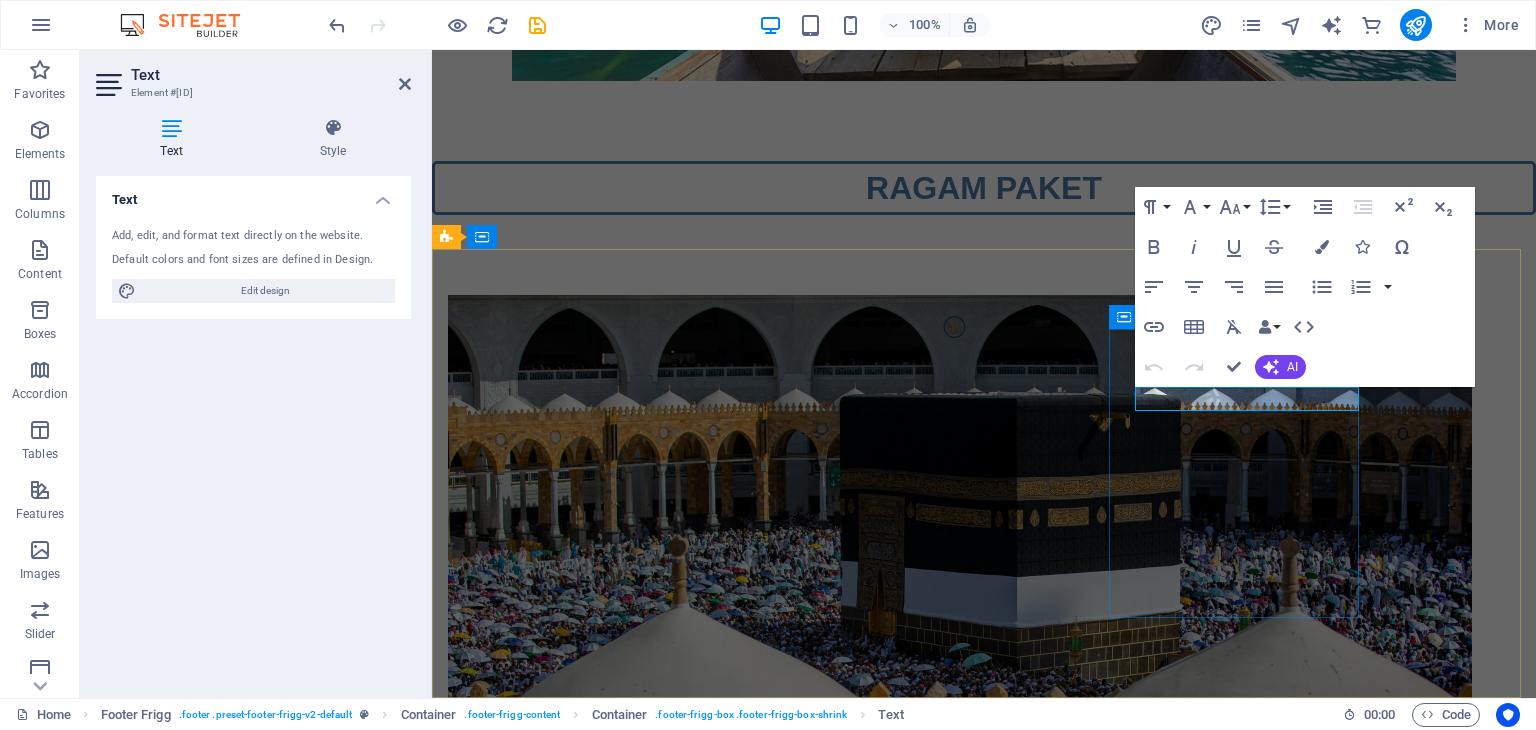 click on "Social media Facebook Tiktok Instagram" at bounding box center [573, 4878] 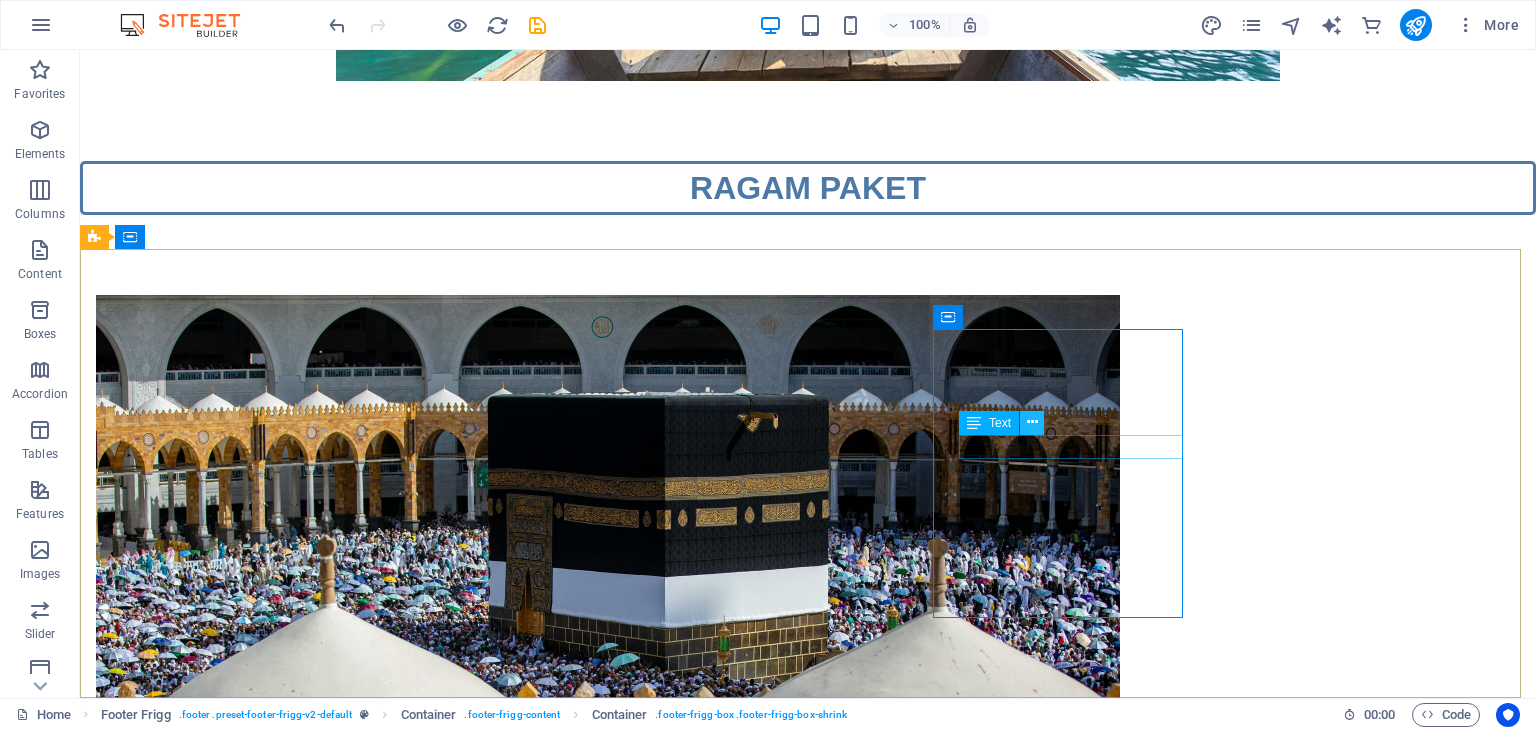click at bounding box center (1032, 422) 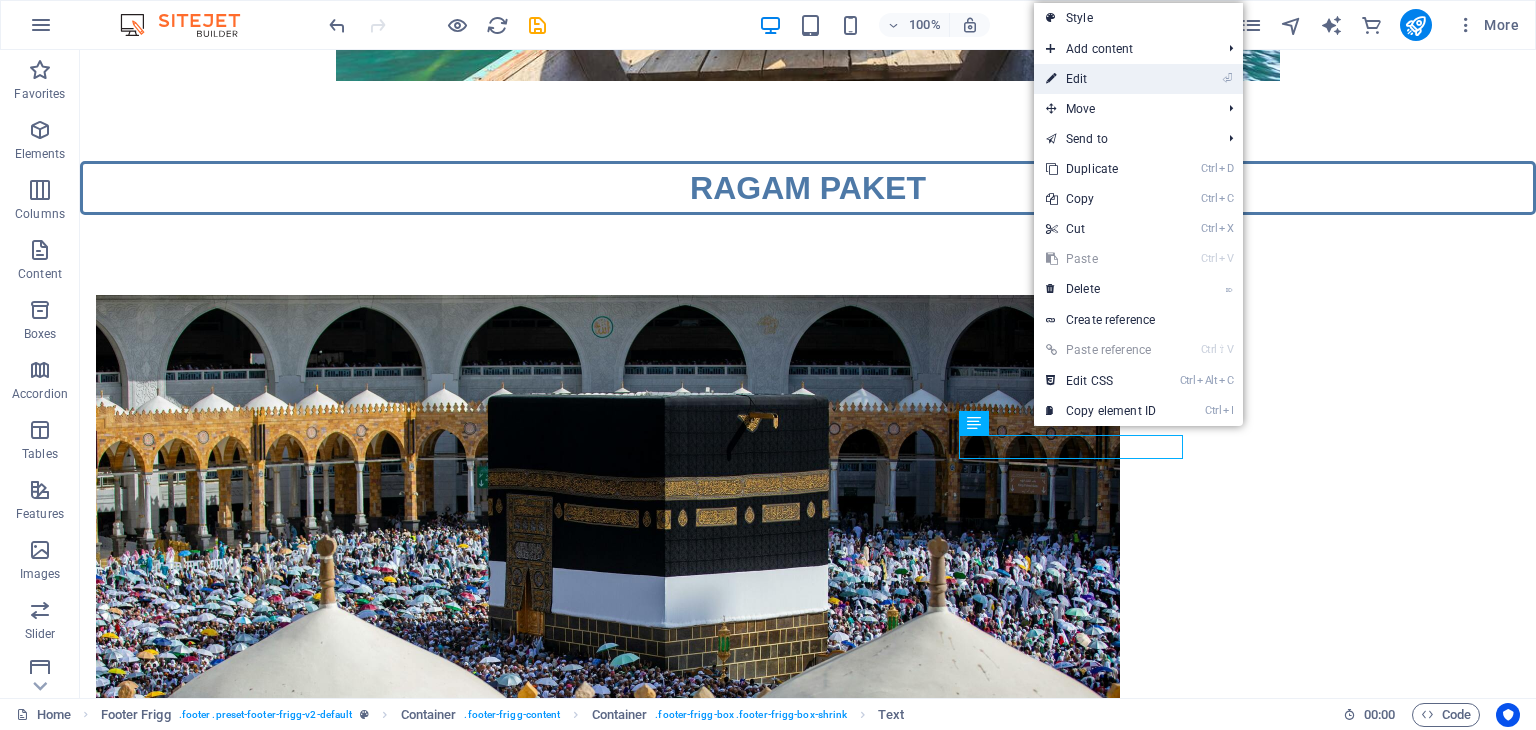 click on "⏎  Edit" at bounding box center (1101, 79) 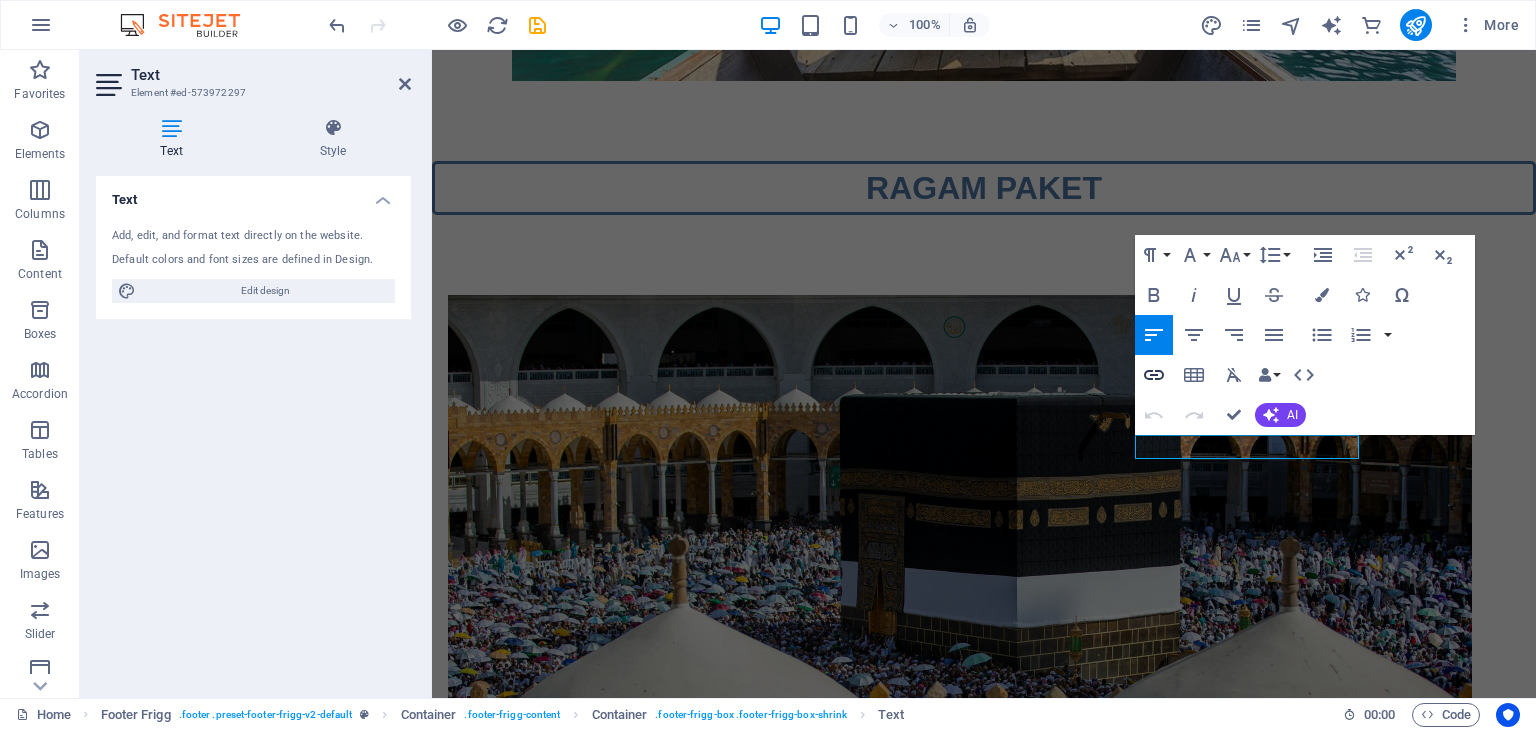click 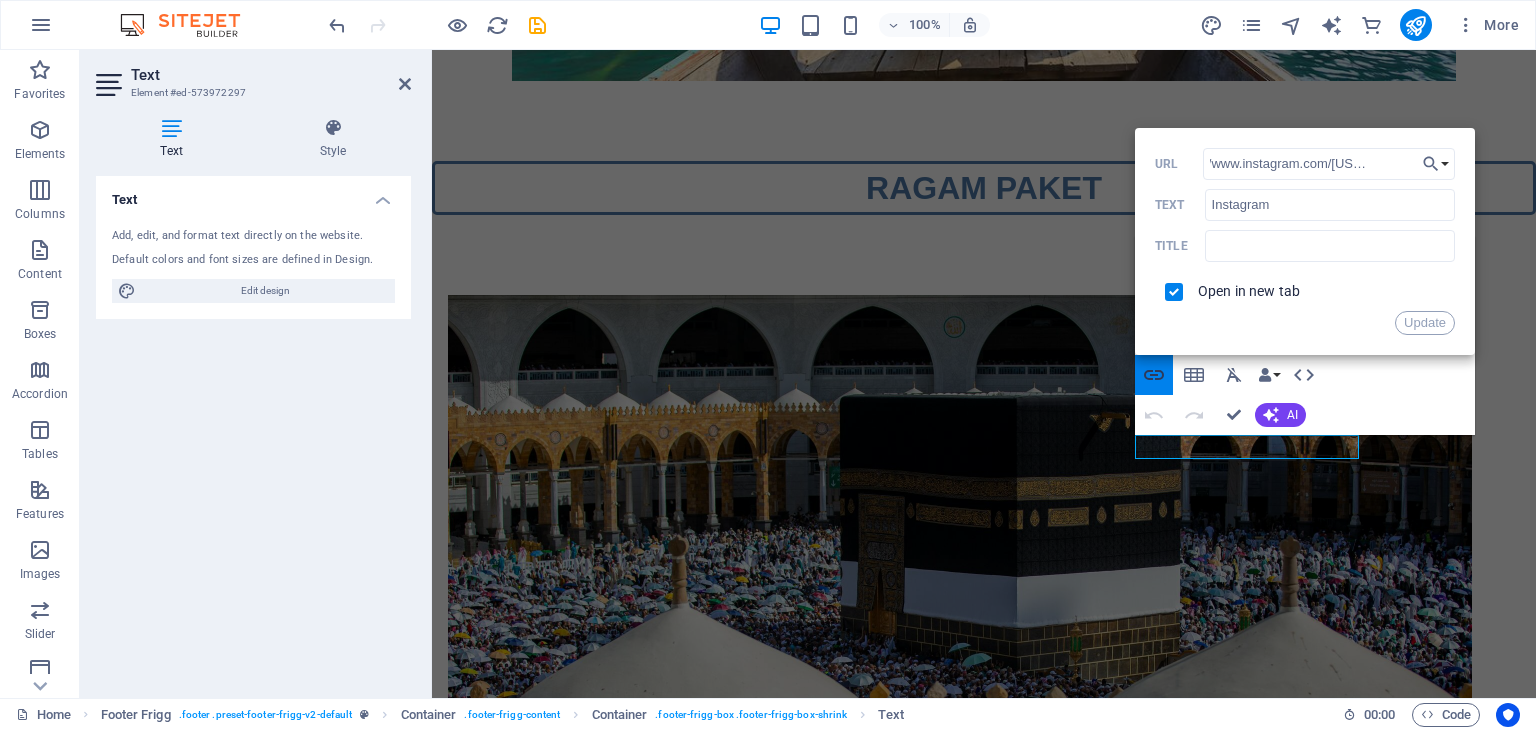 scroll, scrollTop: 0, scrollLeft: 0, axis: both 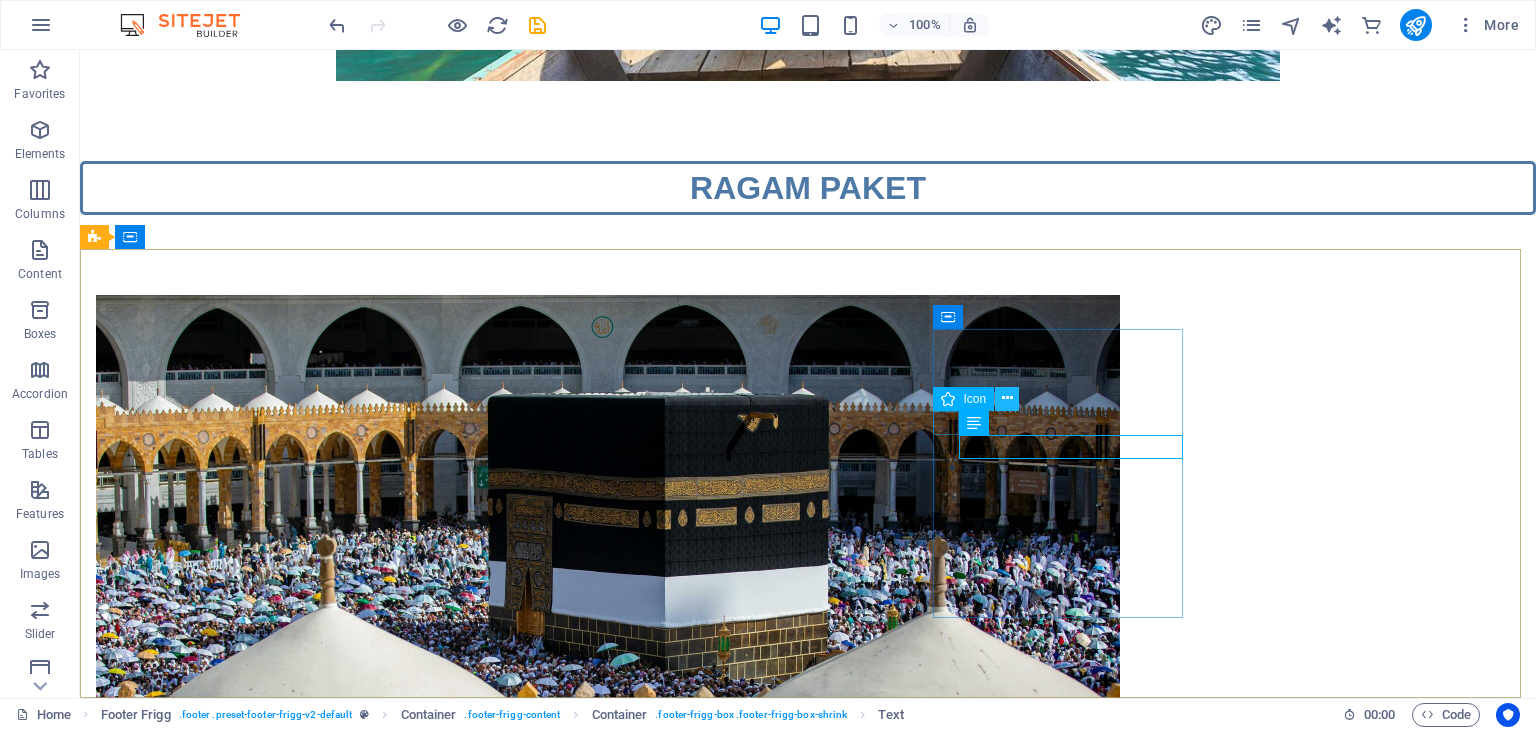 click at bounding box center [1007, 399] 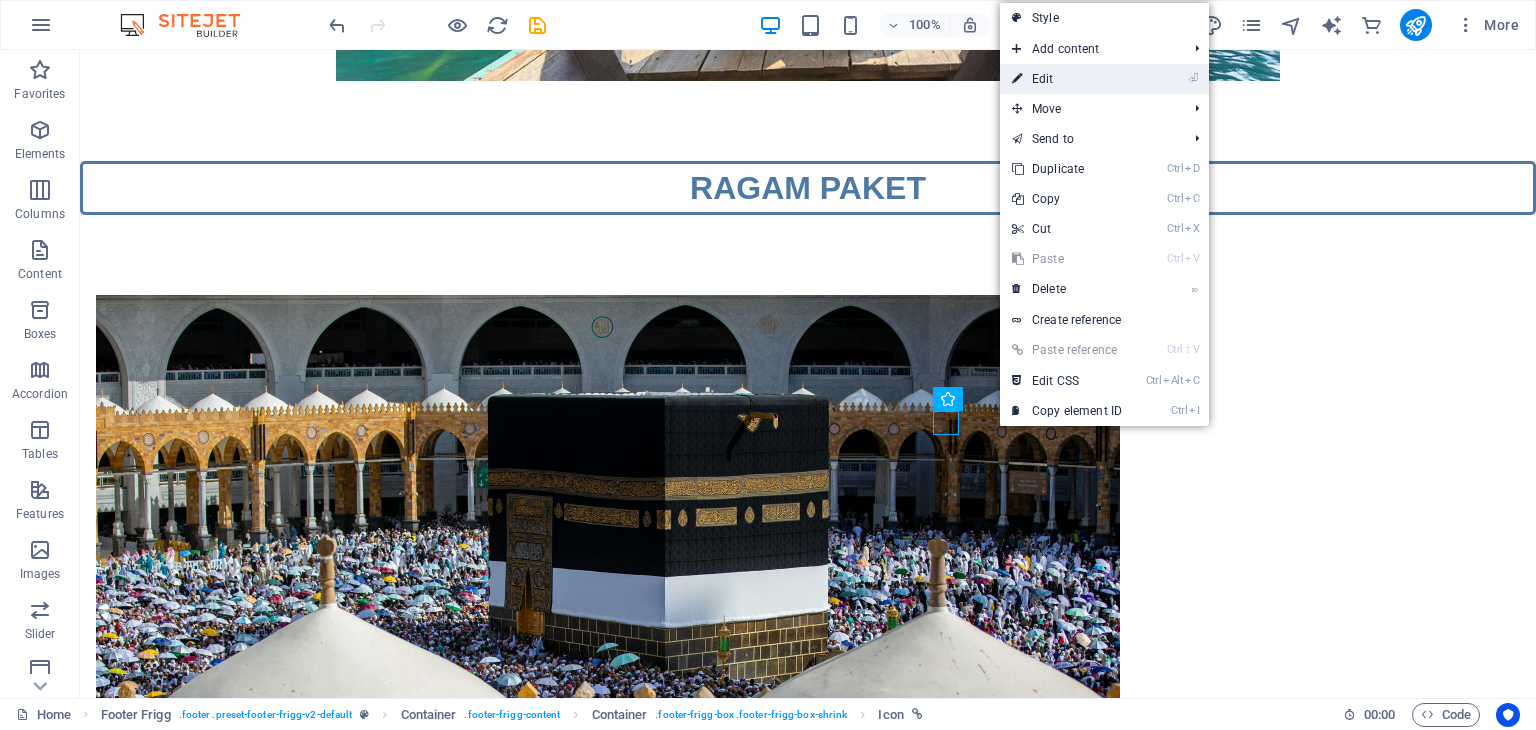 click on "⏎  Edit" at bounding box center (1067, 79) 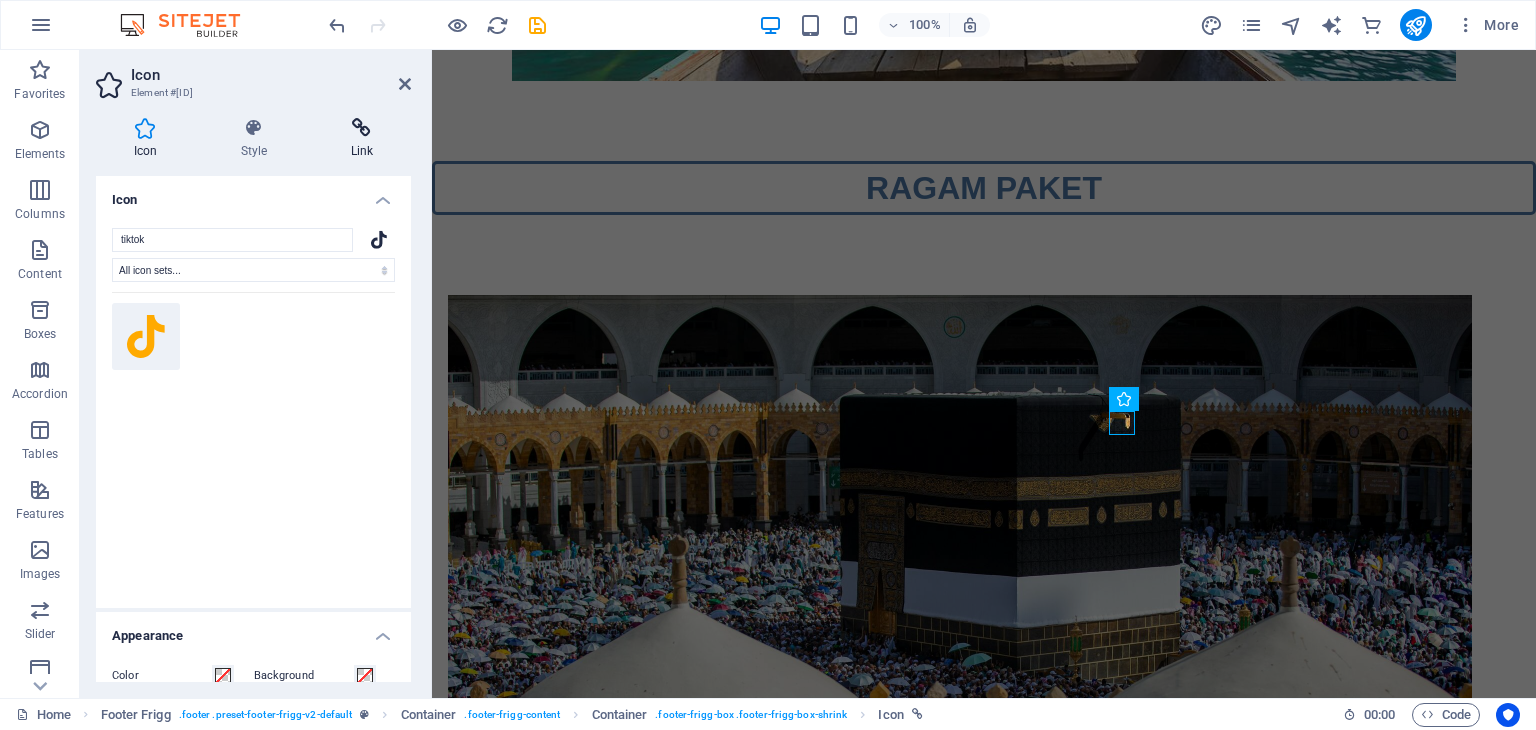 click on "Link" at bounding box center (362, 139) 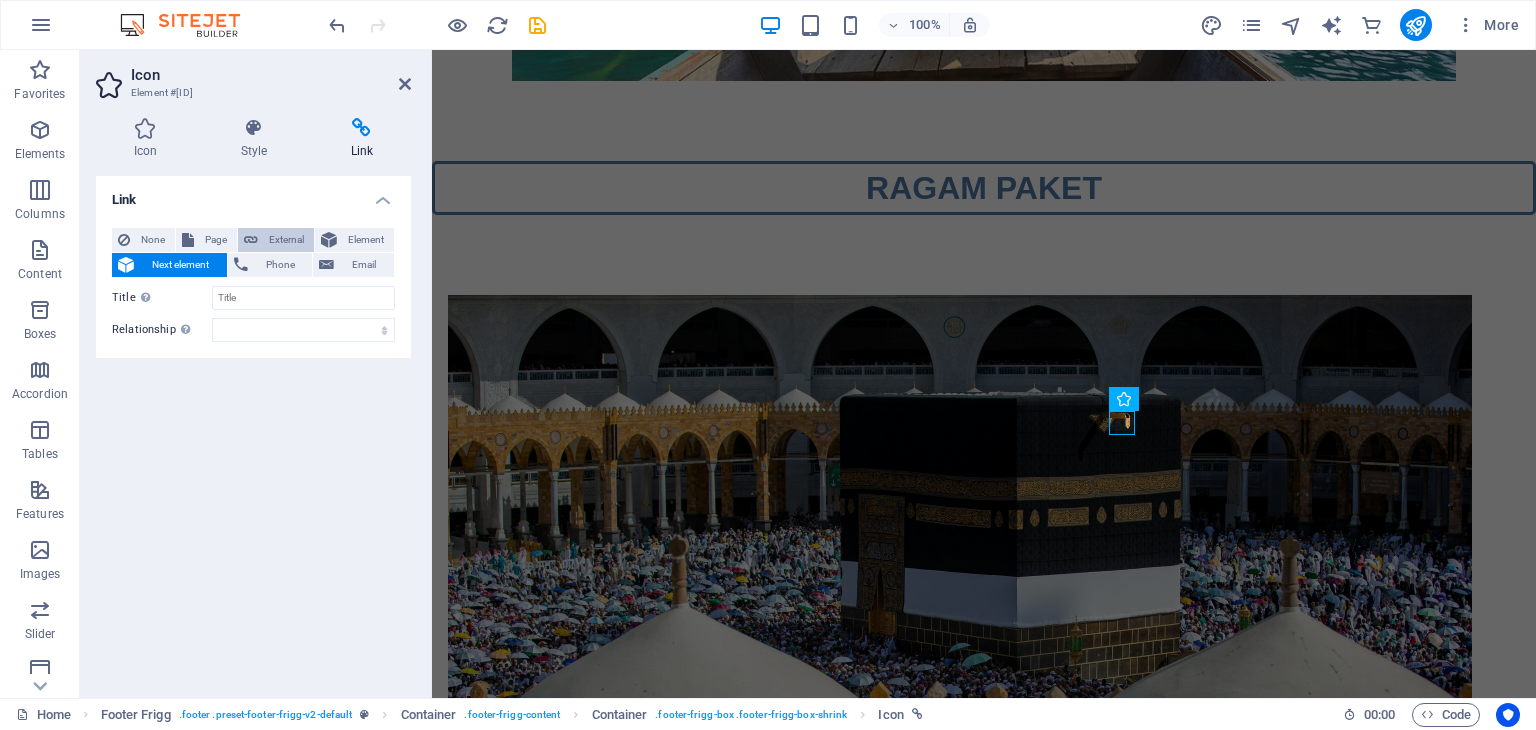 click on "External" at bounding box center [286, 240] 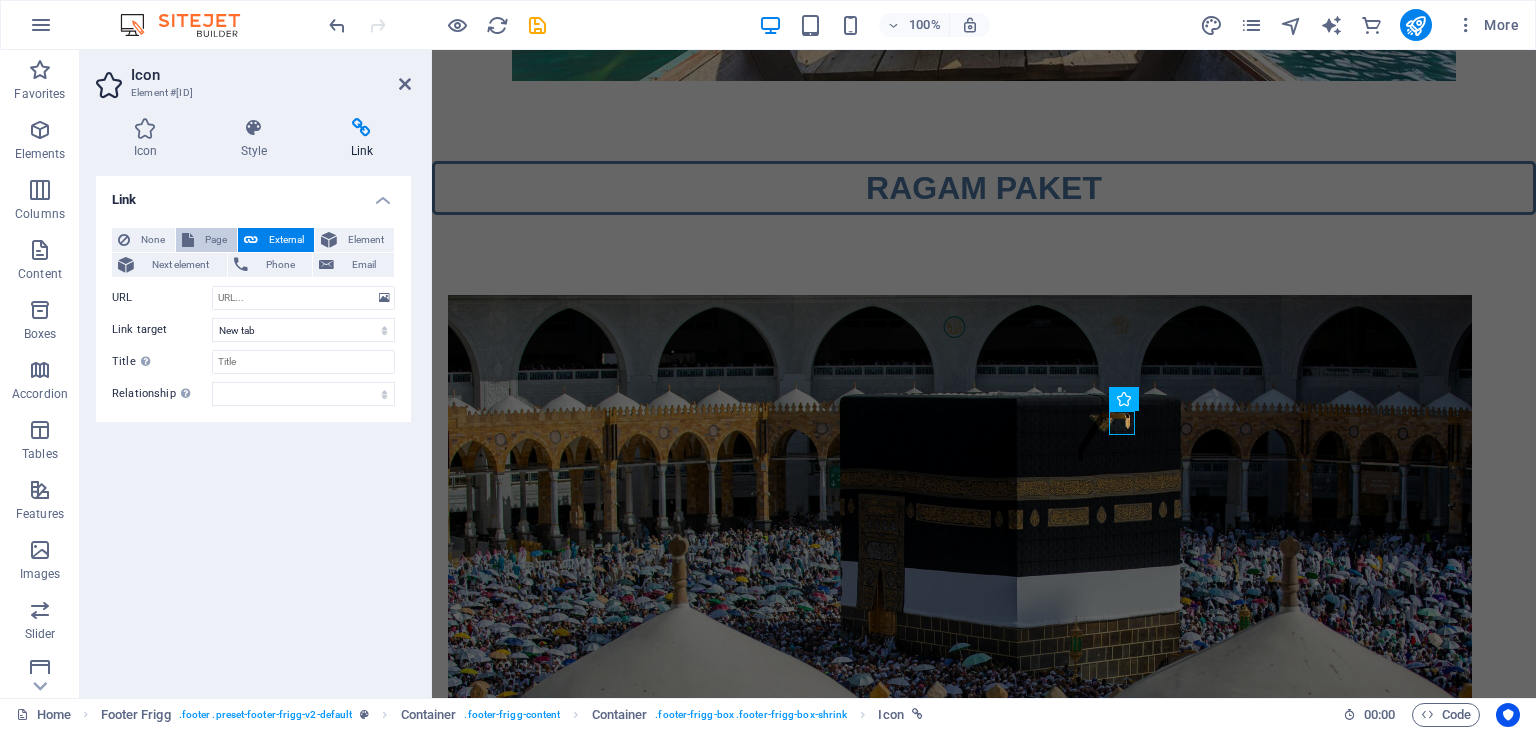 click on "Page" at bounding box center (215, 240) 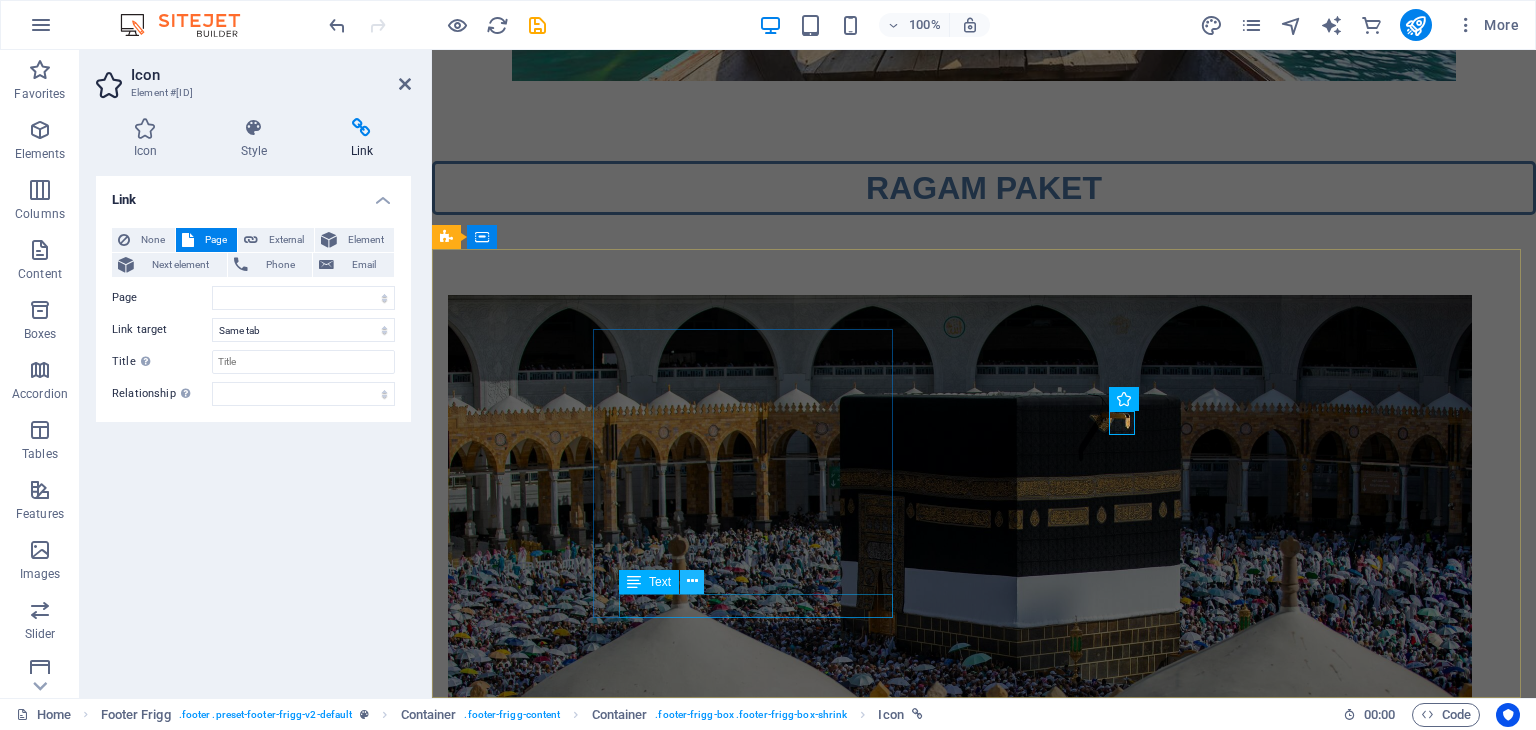 click at bounding box center [692, 581] 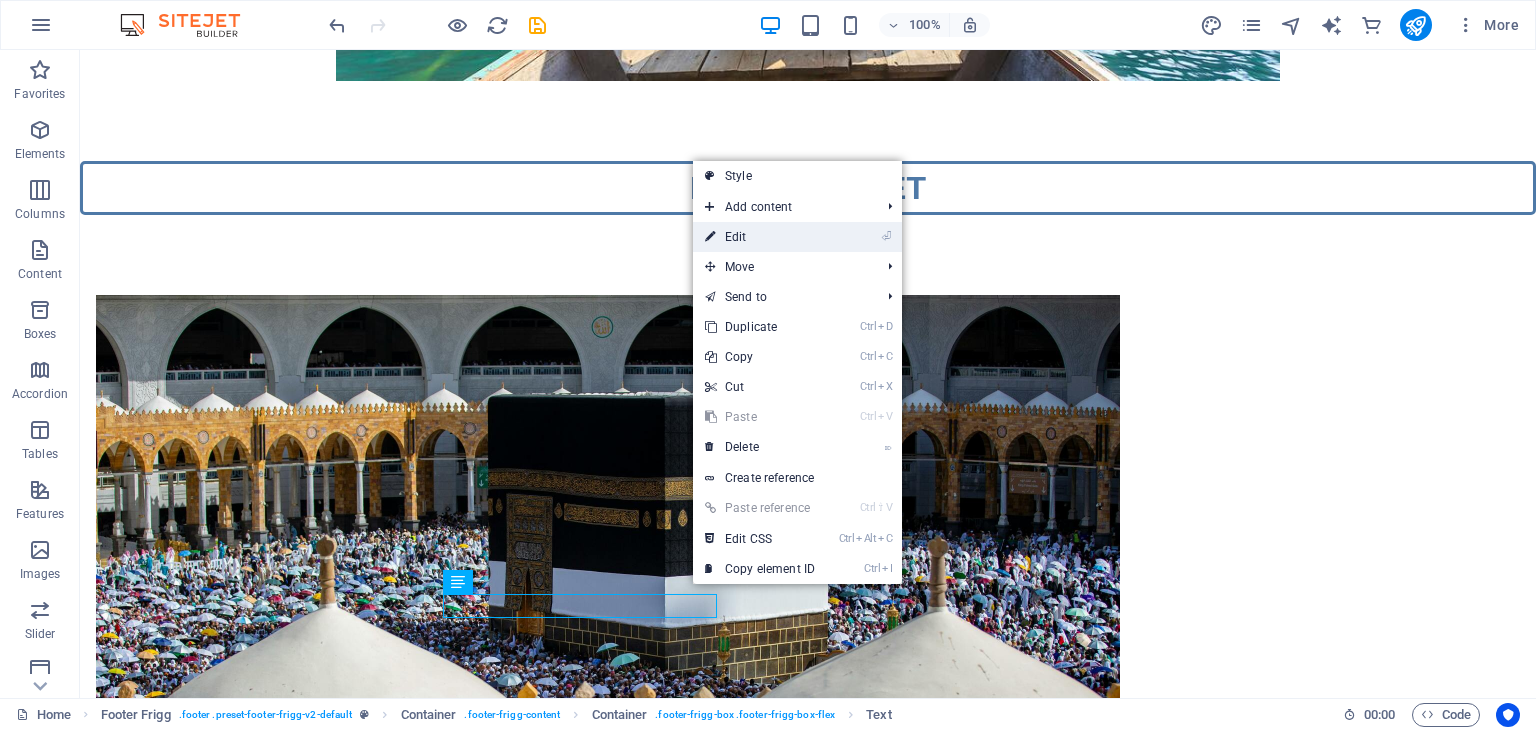 click on "⏎  Edit" at bounding box center (760, 237) 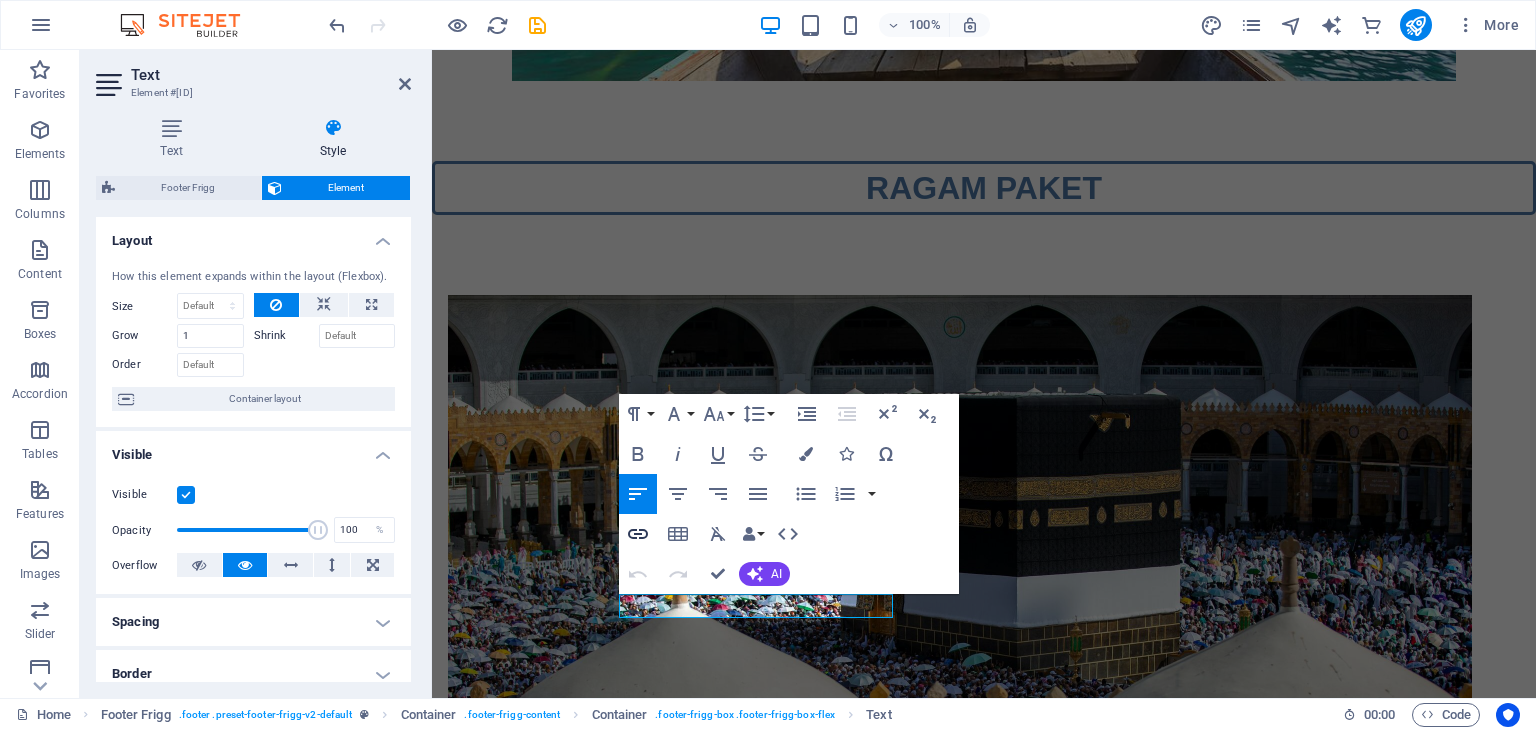 click 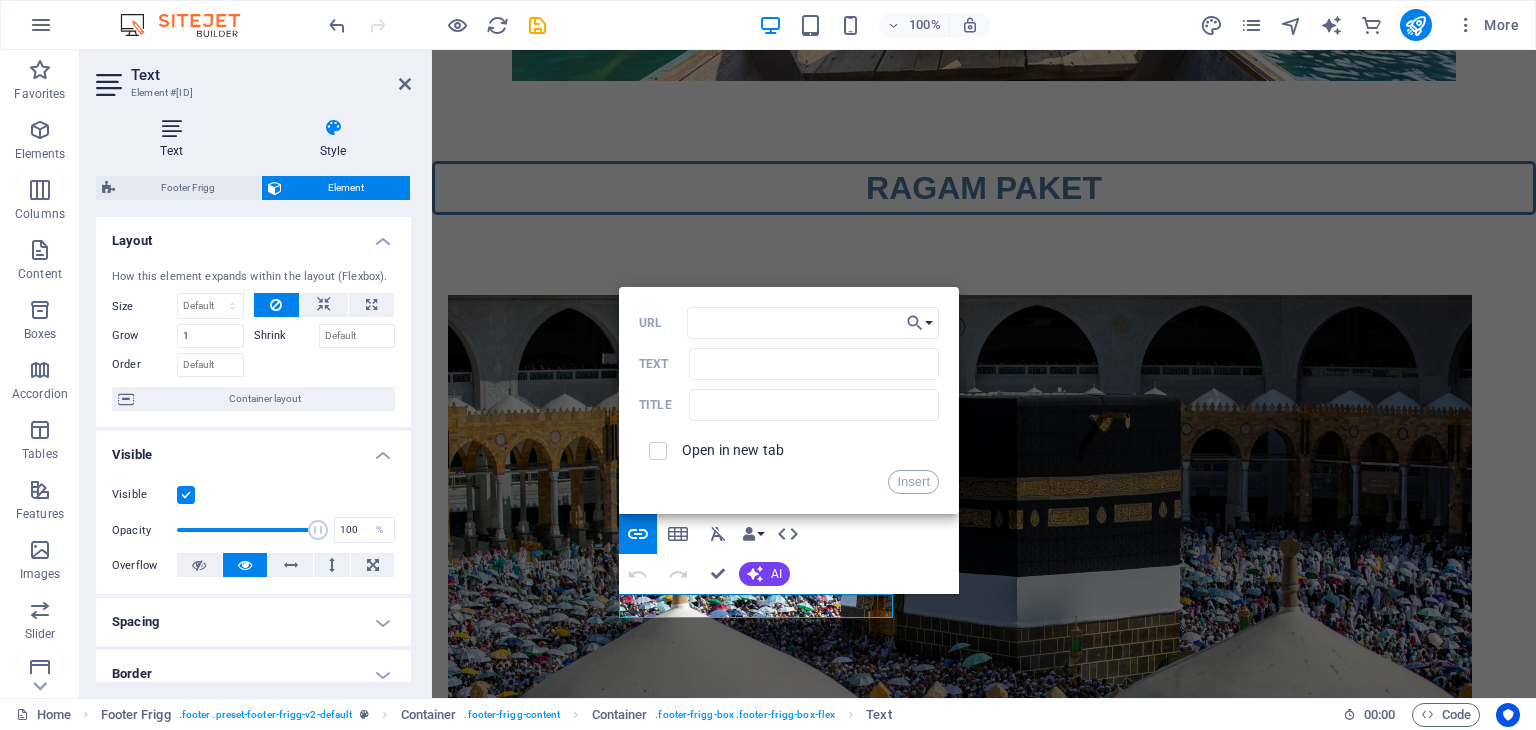 click on "Text" at bounding box center (175, 139) 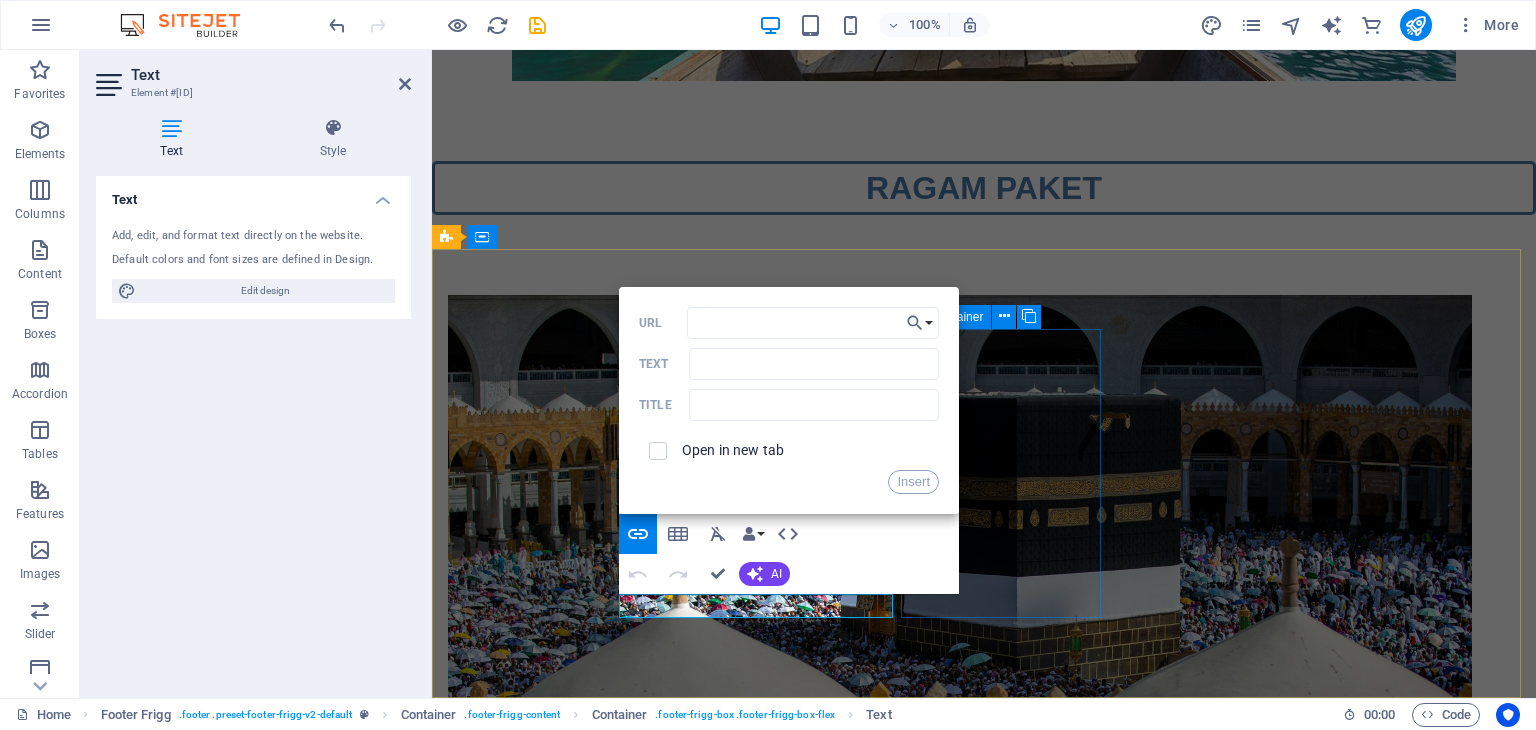 click on "Navigation Home About Service Contact Legal Notice Privacy Policy" at bounding box center (548, 4672) 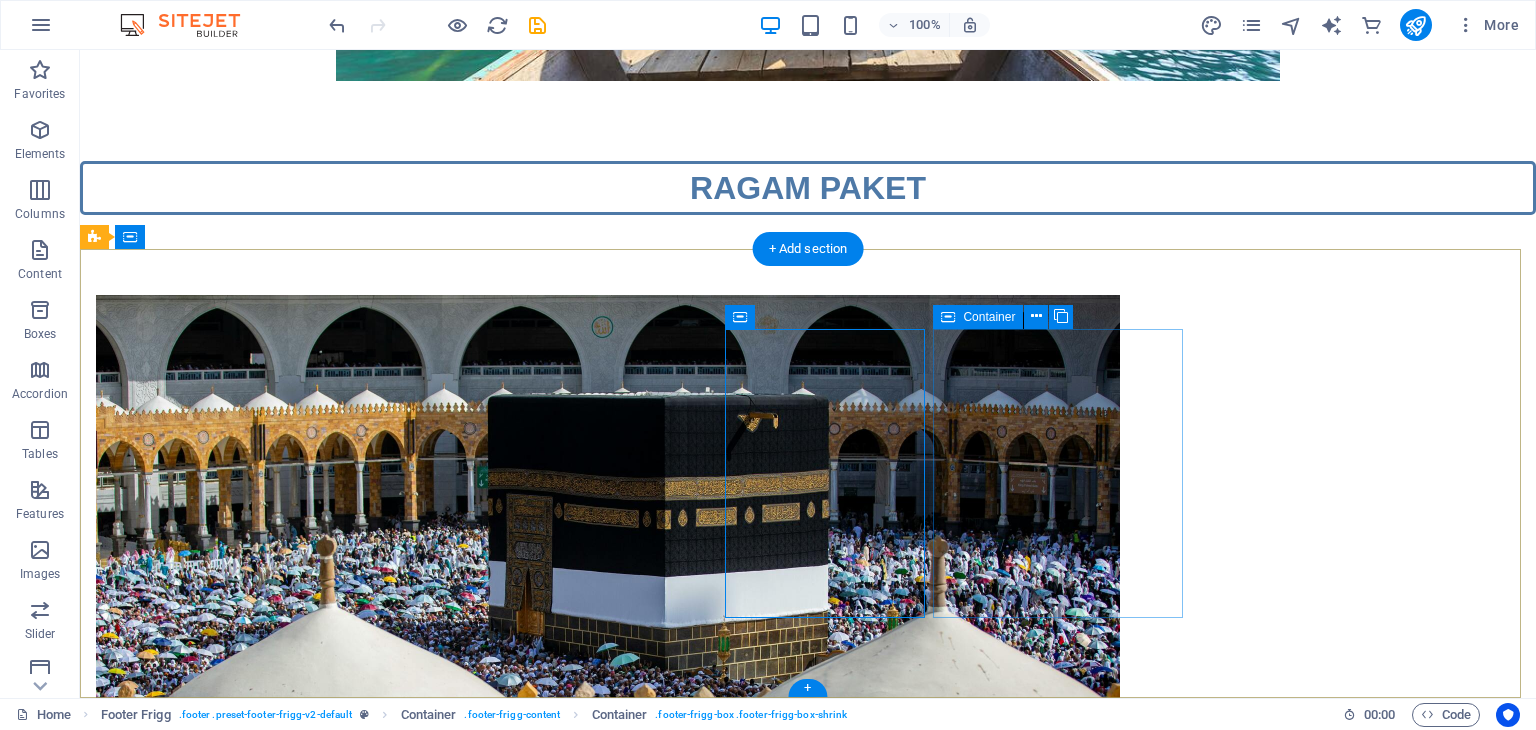click on "Social media Facebook Tiktok Instagram" at bounding box center [221, 4878] 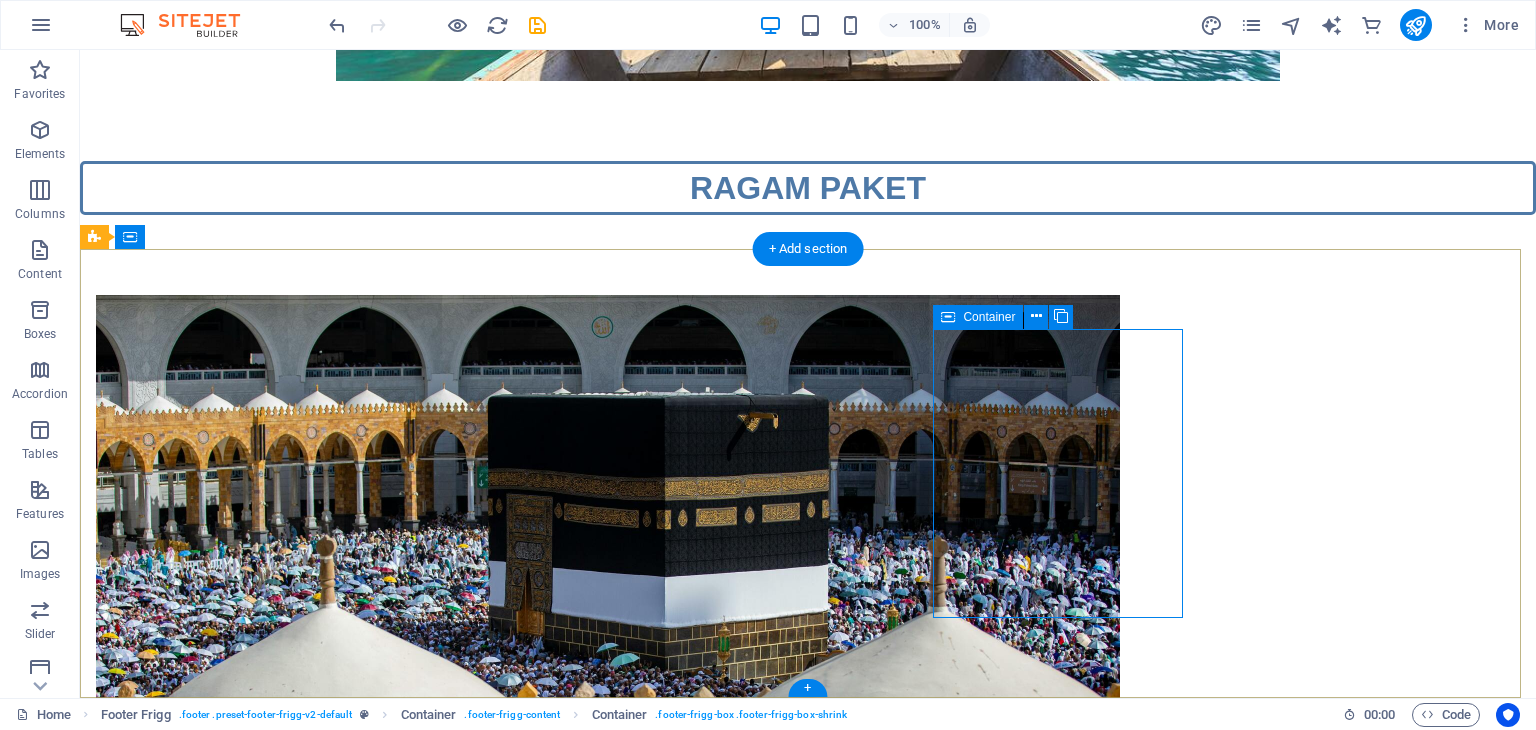 click on "Social media Facebook Tiktok Instagram" at bounding box center [221, 4878] 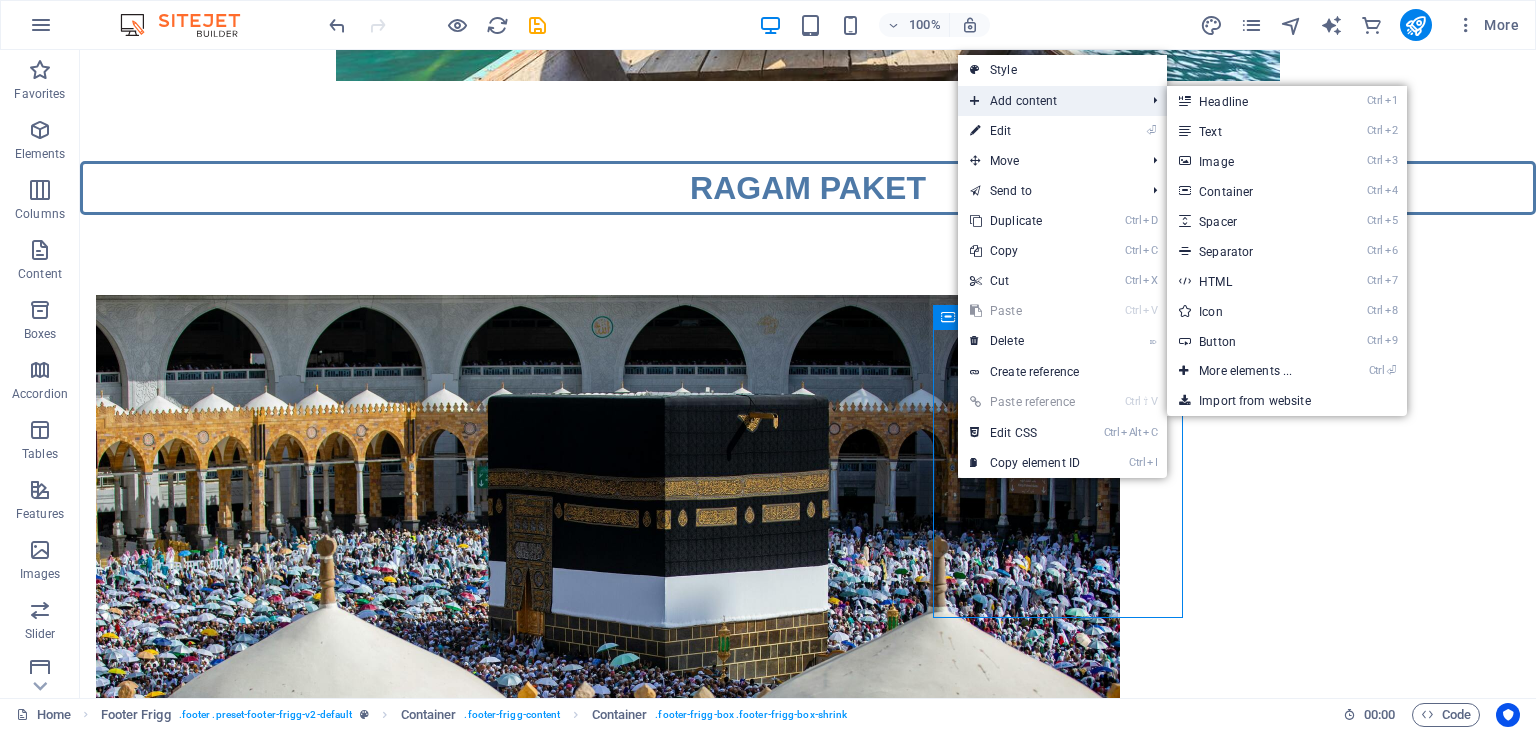 click on "Add content" at bounding box center (1047, 101) 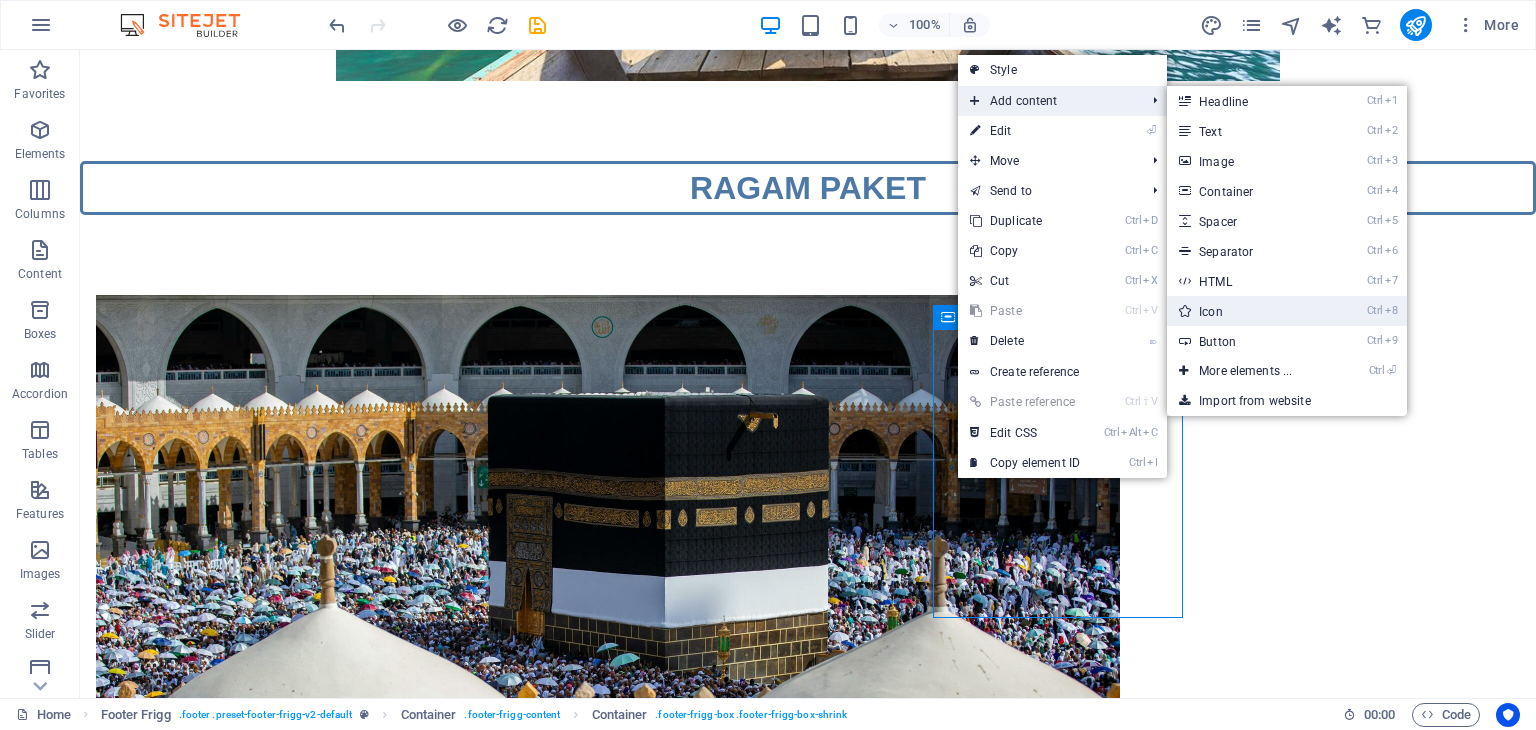 click on "Ctrl 8  Icon" at bounding box center [1249, 311] 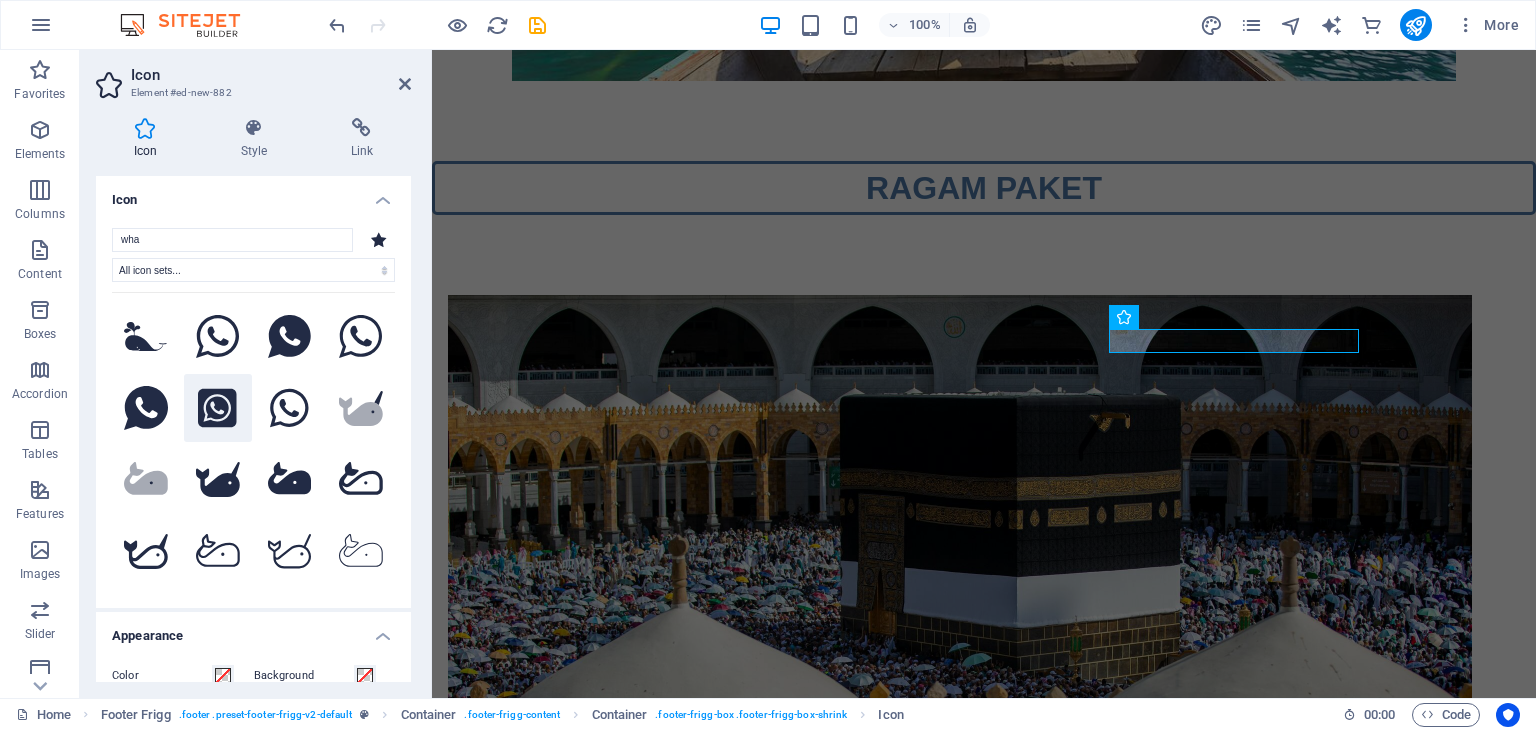 type on "wha" 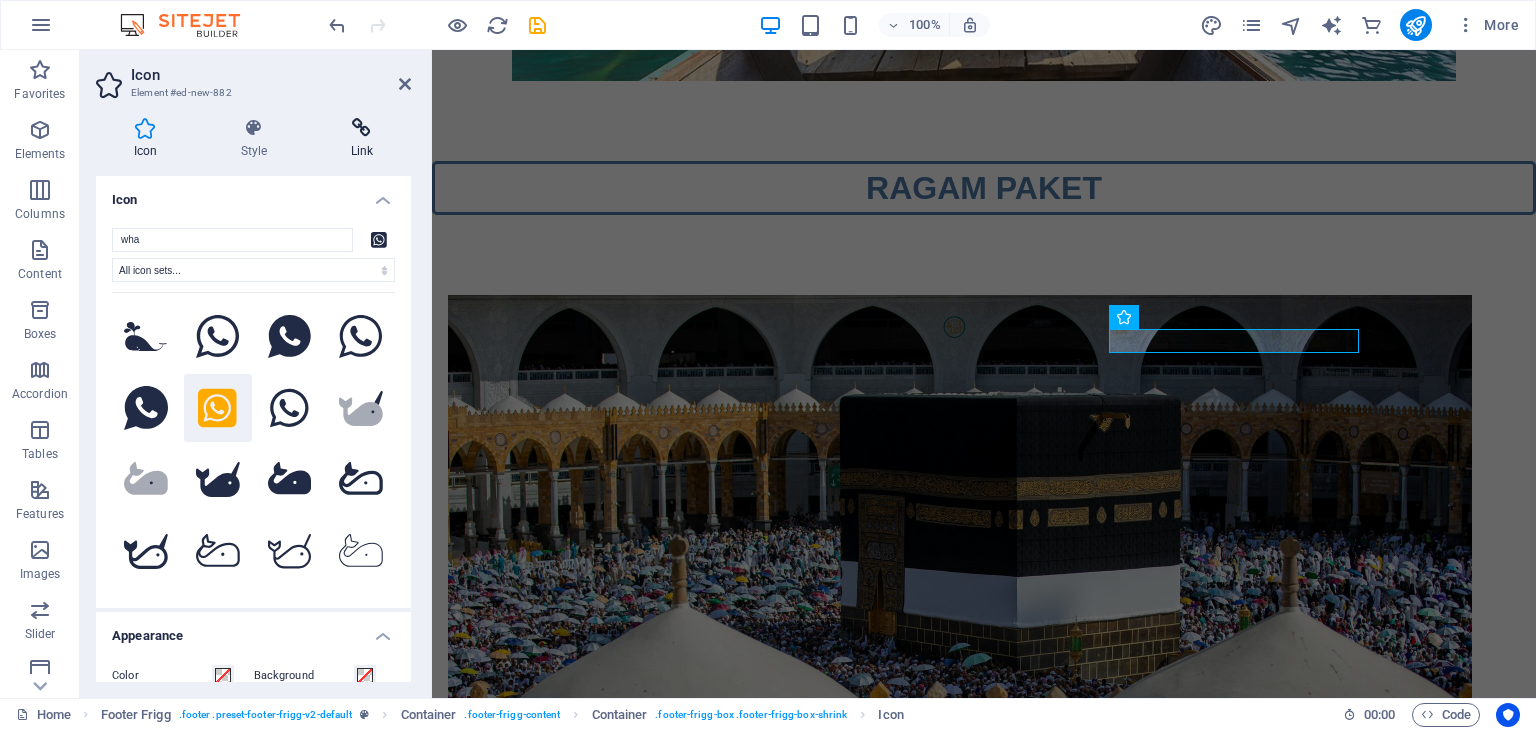 click on "Link" at bounding box center [362, 139] 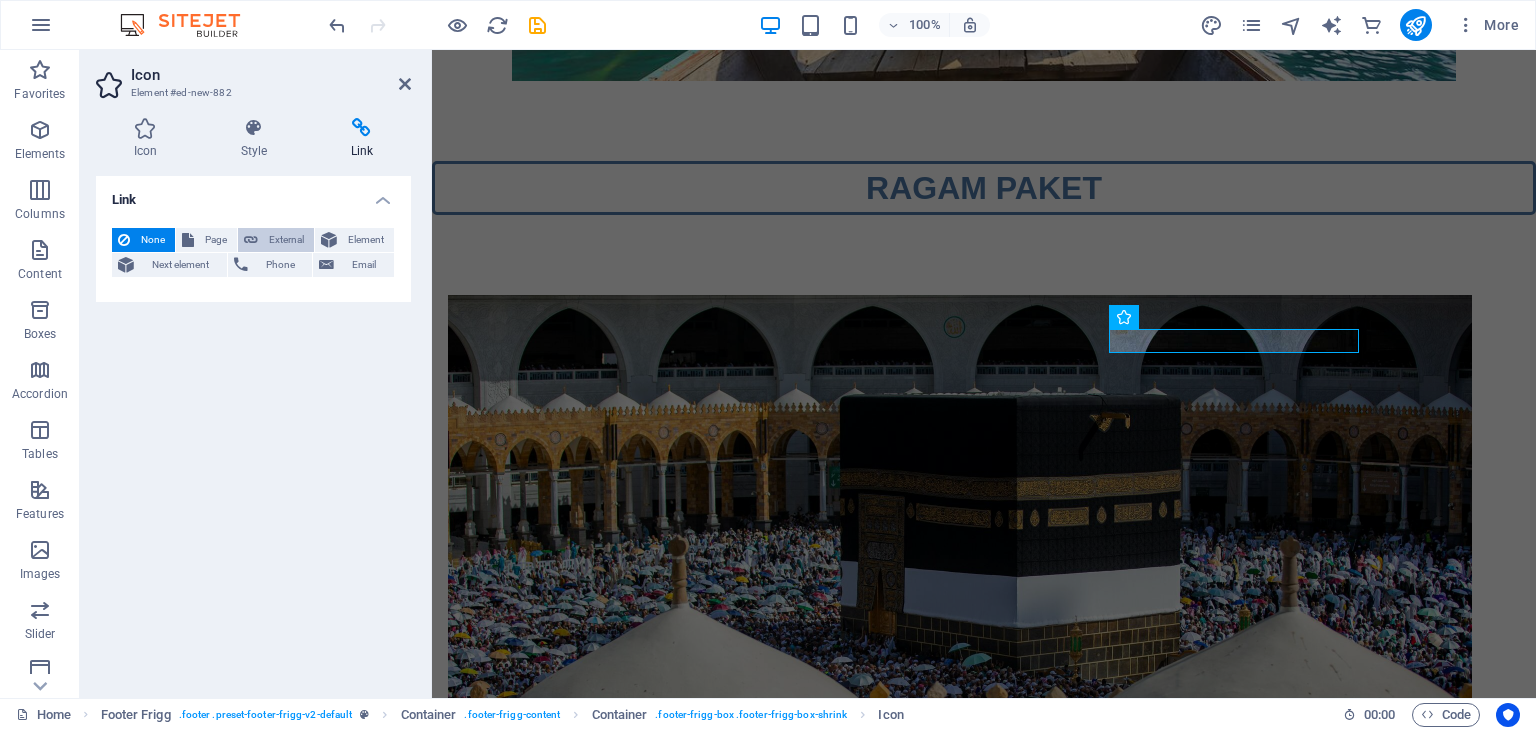 click on "External" at bounding box center (286, 240) 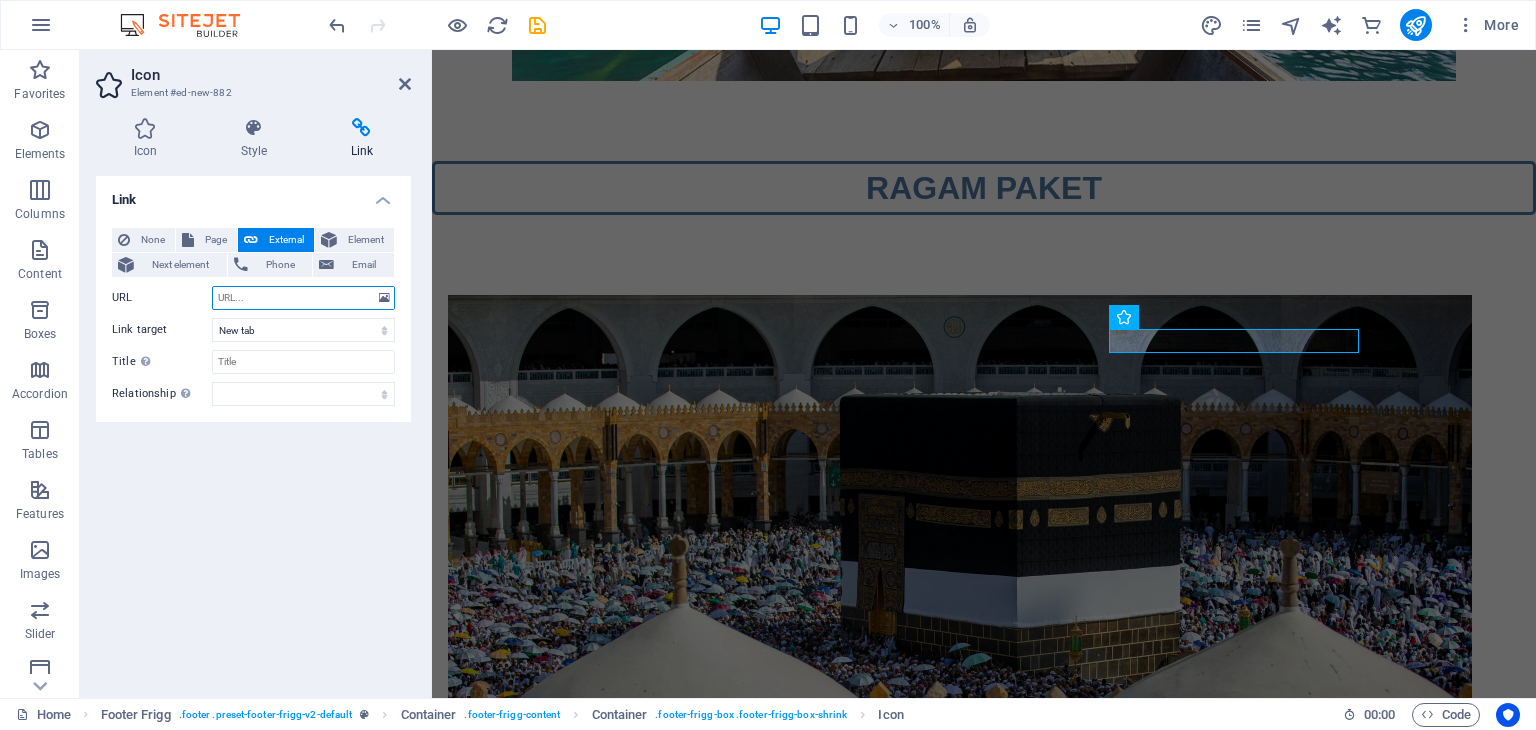 paste on "http://wa.me/[COUNTRYCODE][PHONE]" 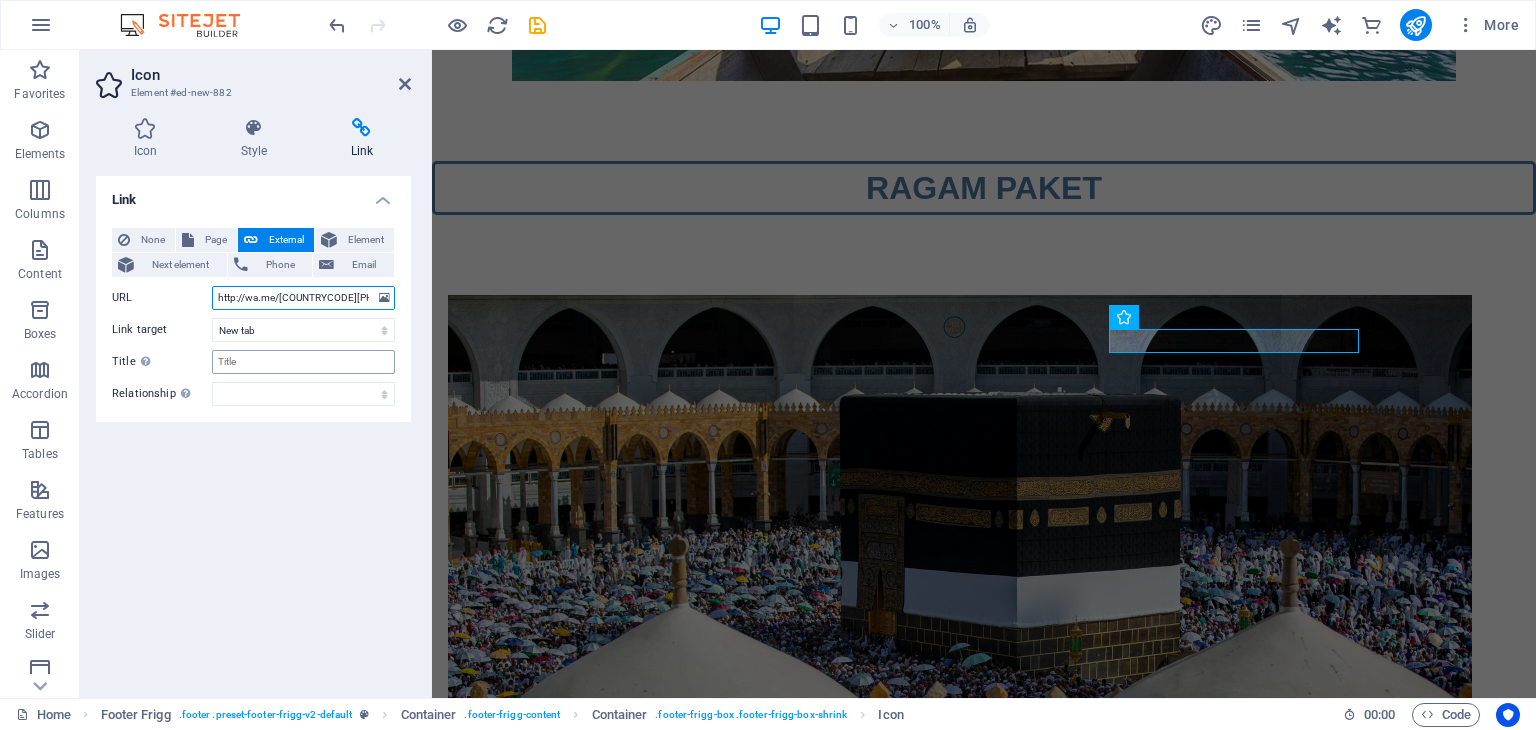 type on "http://wa.me/[COUNTRYCODE][PHONE]" 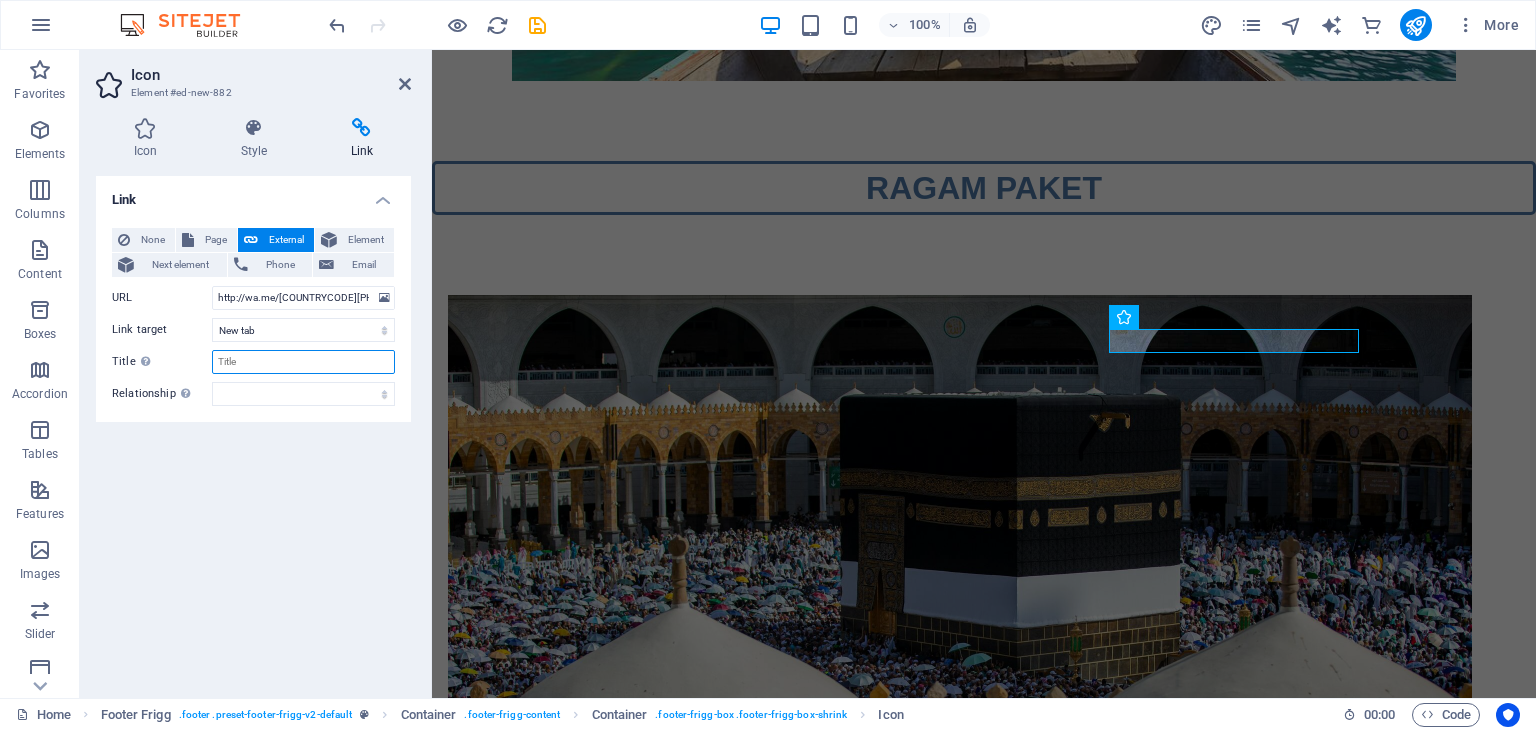 click on "Title Additional link description, should not be the same as the link text. The title is most often shown as a tooltip text when the mouse moves over the element. Leave empty if uncertain." at bounding box center [303, 362] 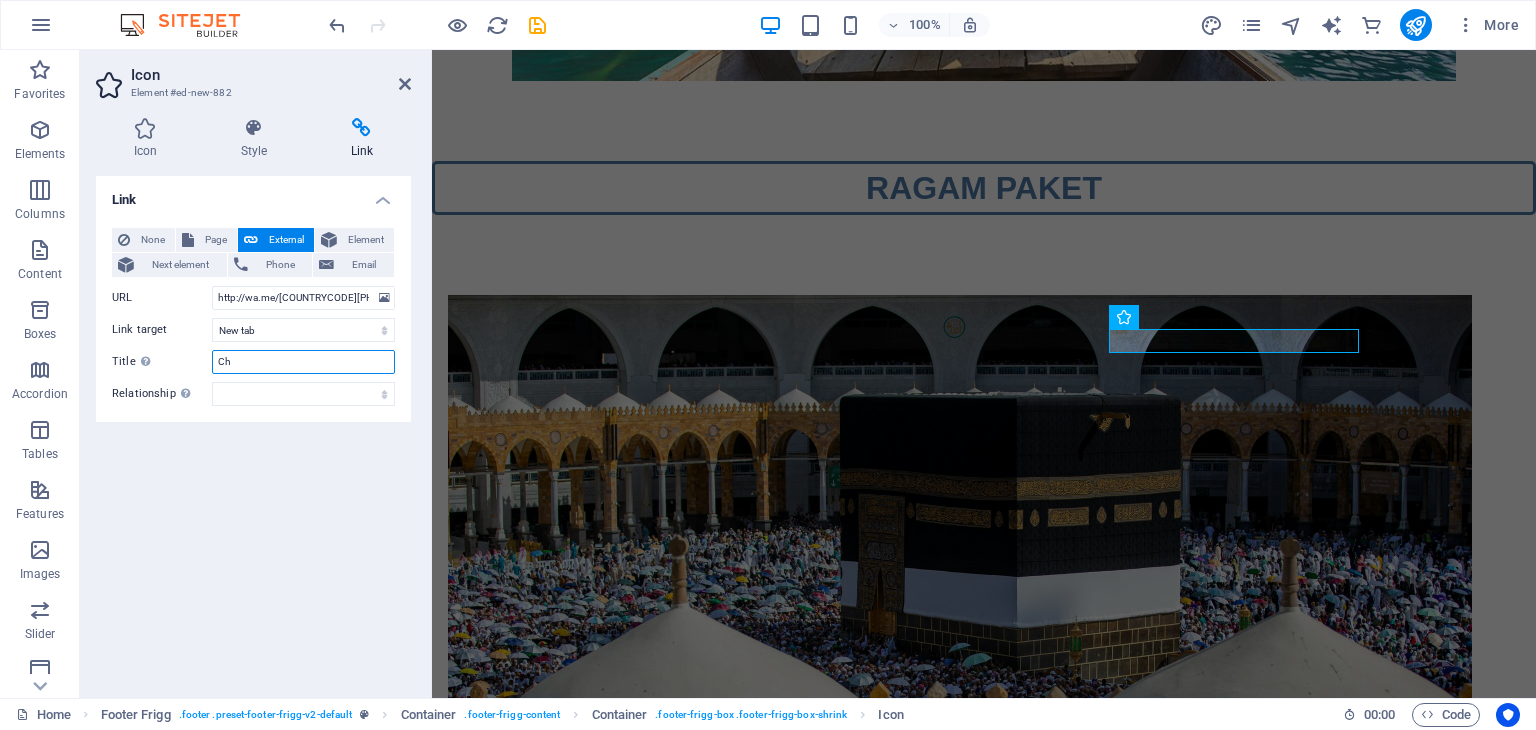 type on "C" 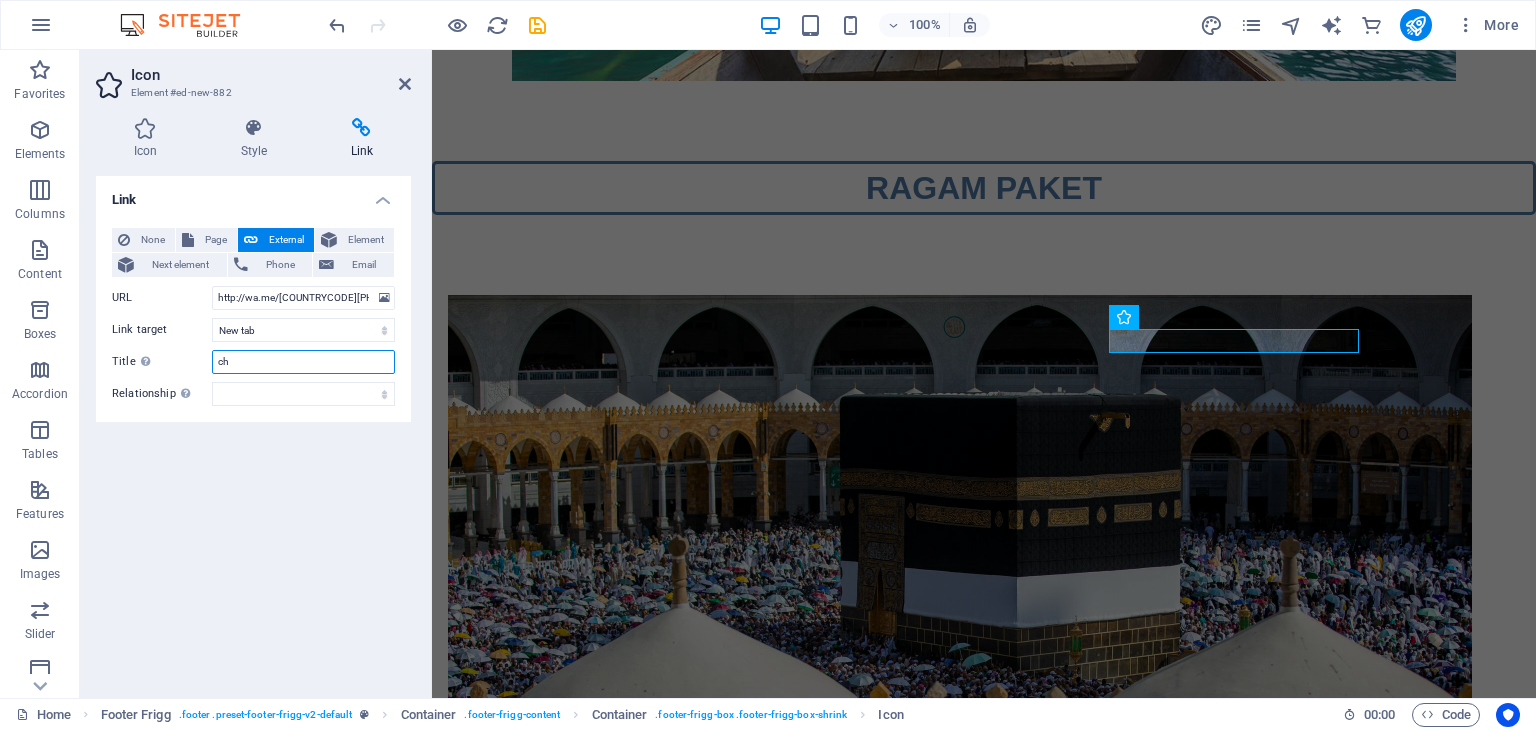 type on "c" 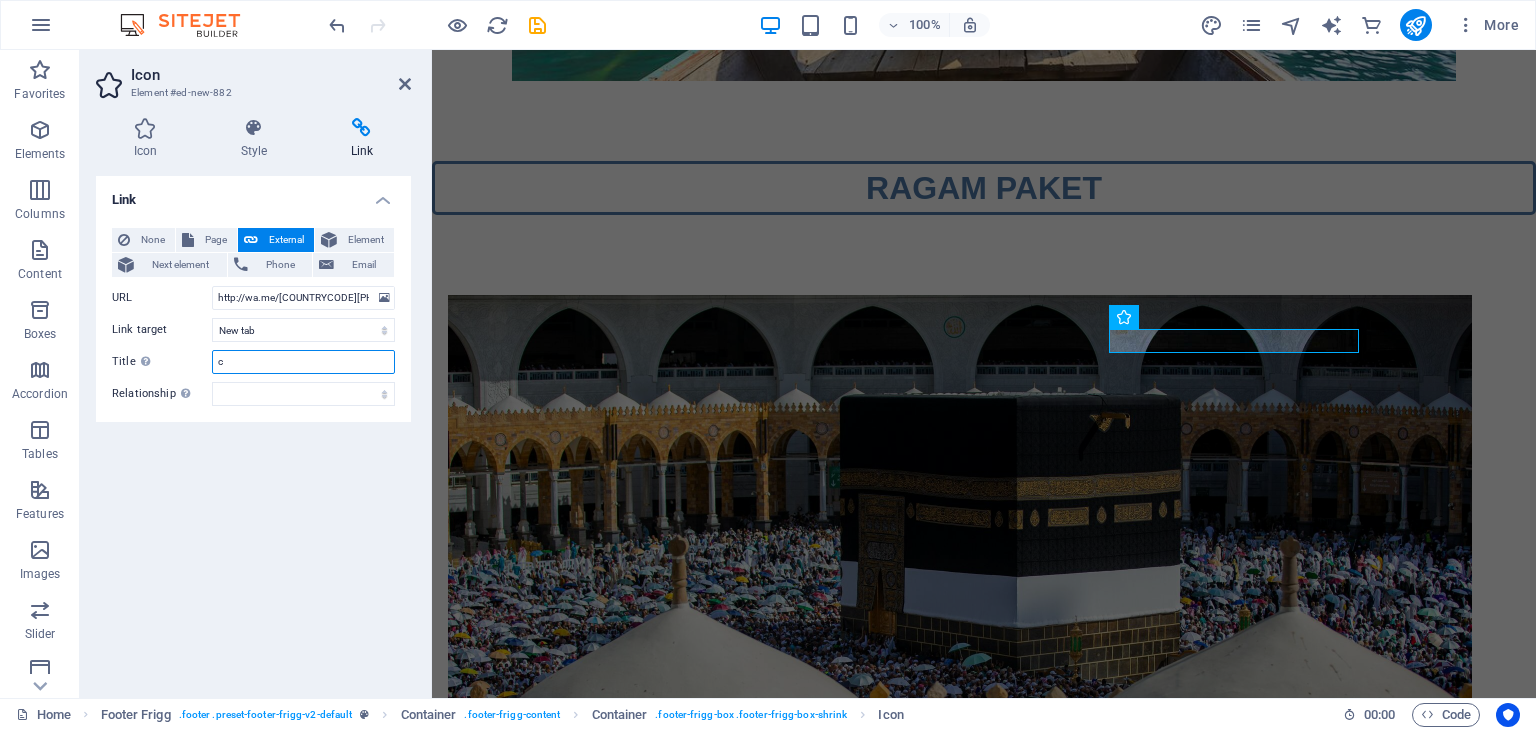 type 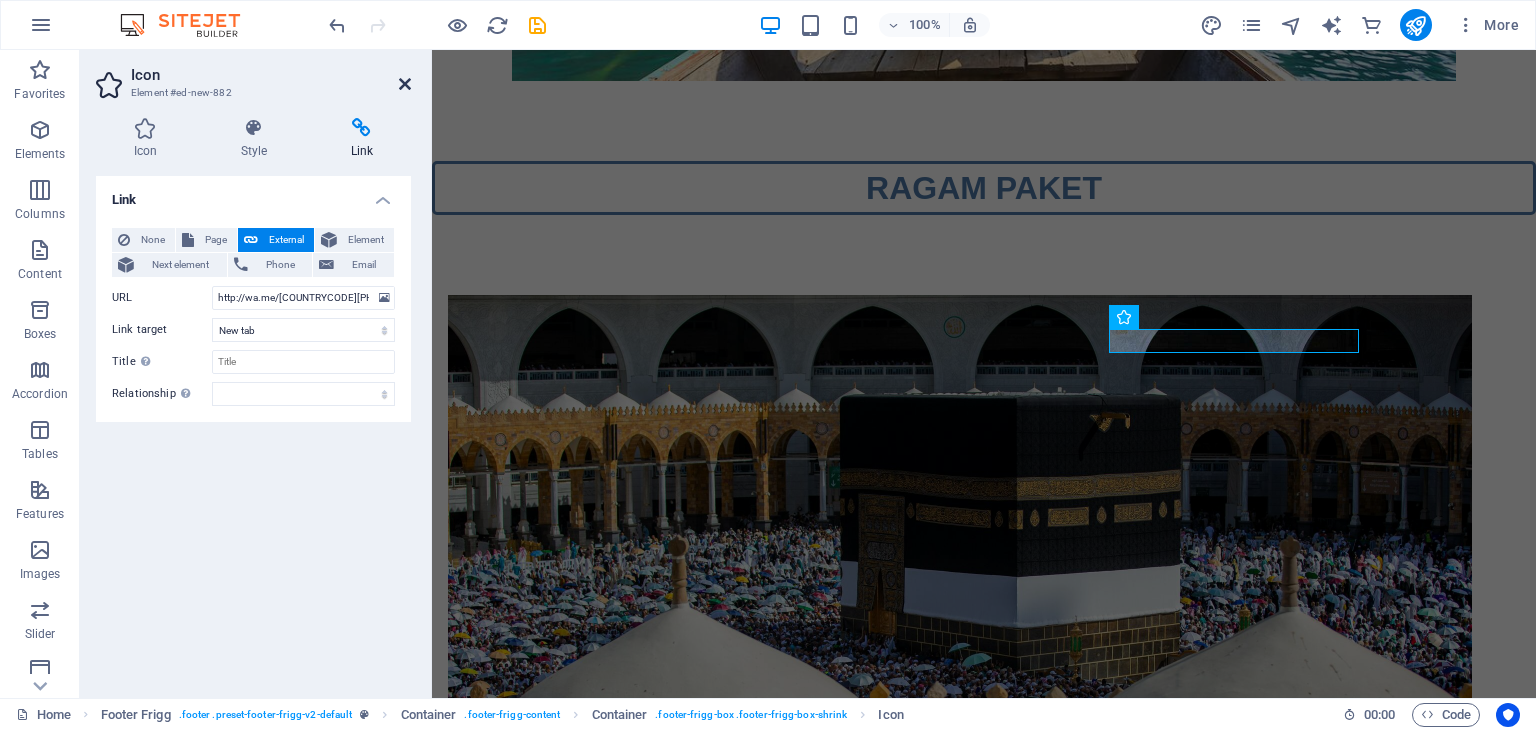 click at bounding box center (405, 84) 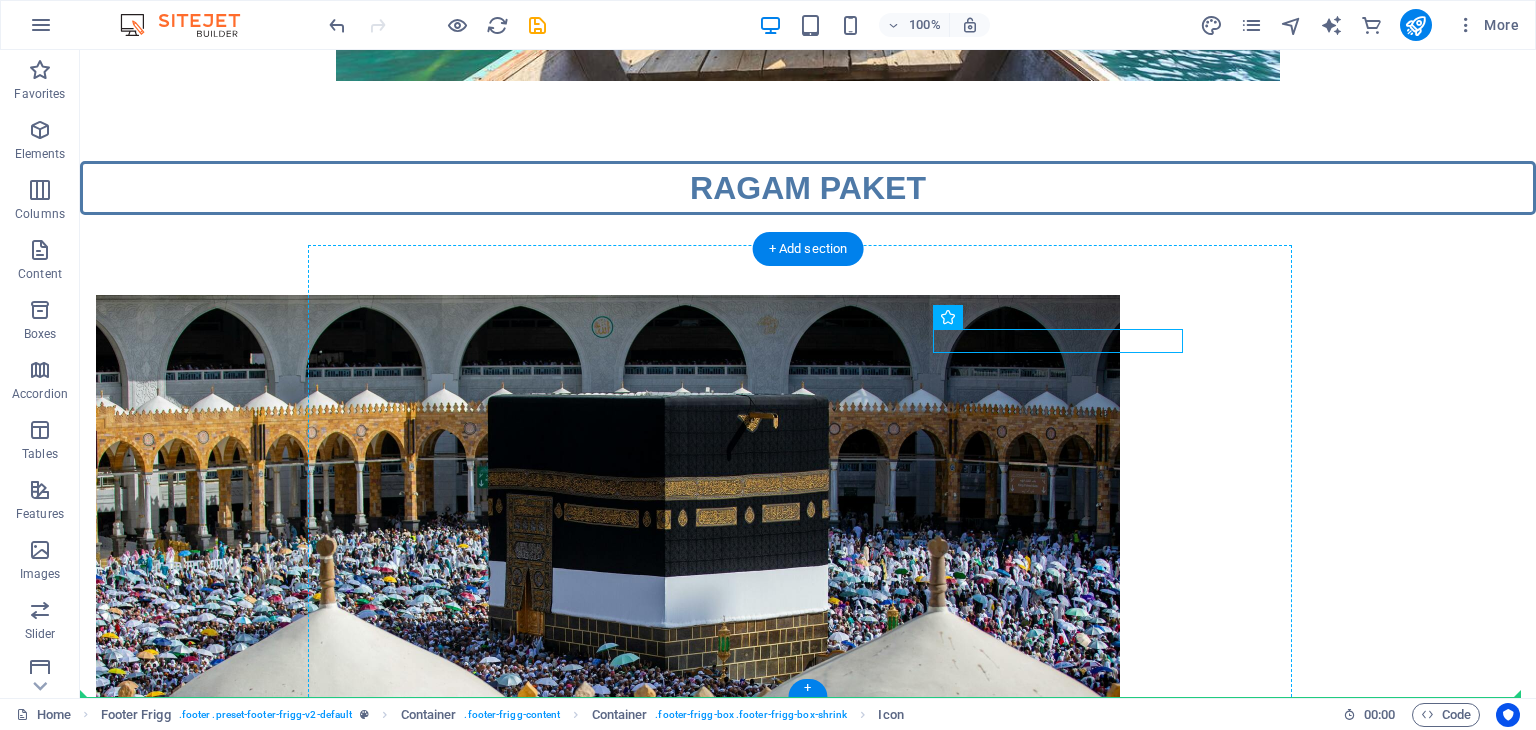 drag, startPoint x: 982, startPoint y: 339, endPoint x: 1052, endPoint y: 497, distance: 172.81204 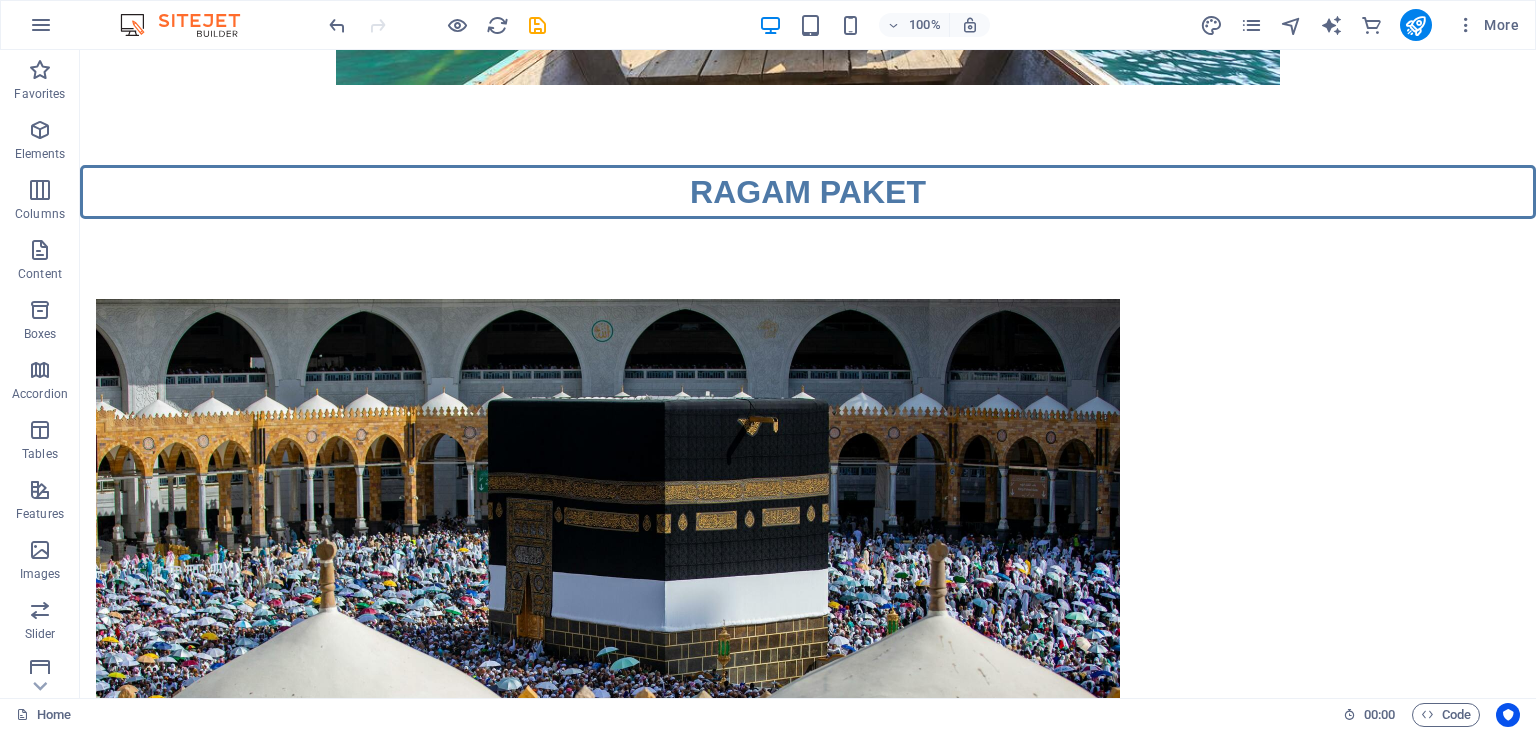scroll, scrollTop: 2383, scrollLeft: 0, axis: vertical 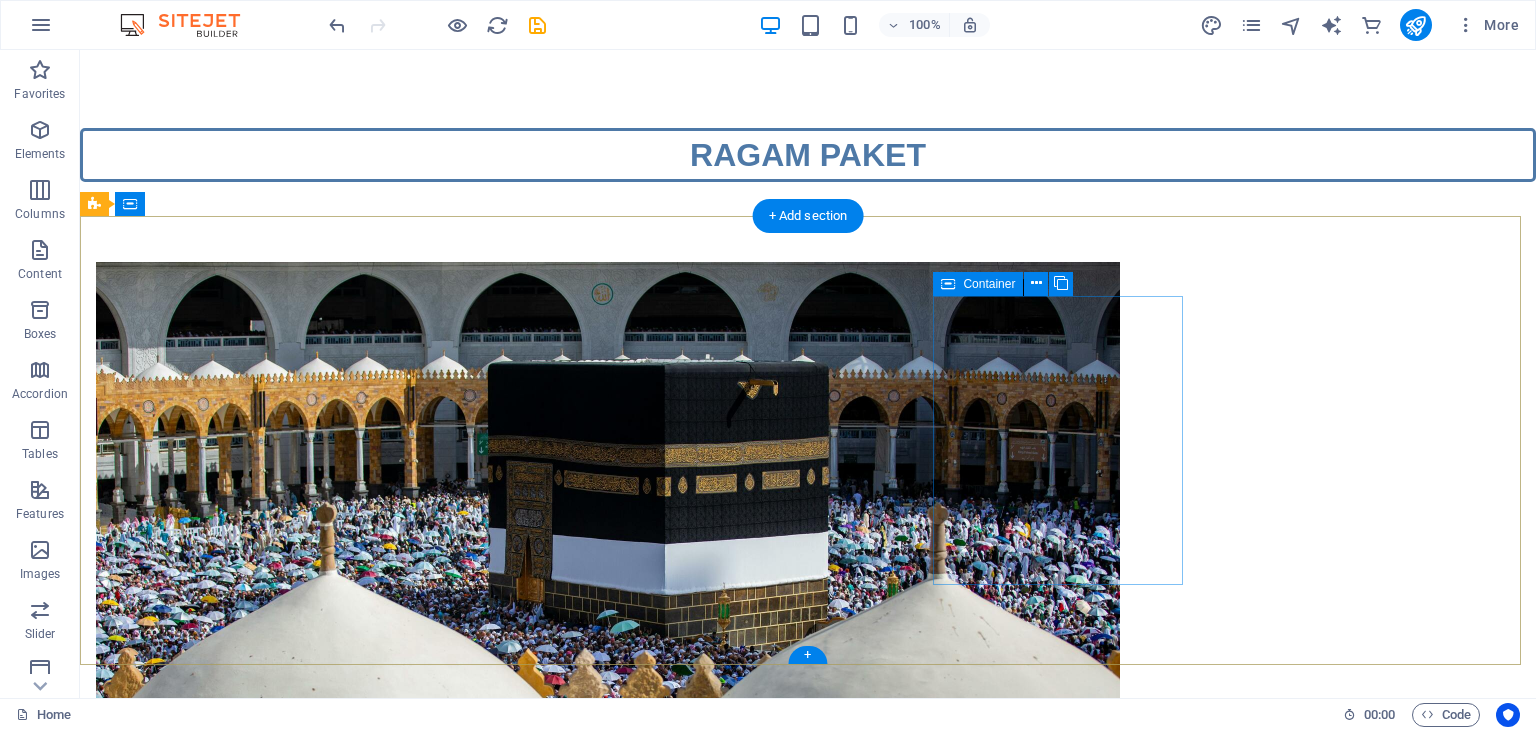 drag, startPoint x: 140, startPoint y: 688, endPoint x: 951, endPoint y: 441, distance: 847.7795 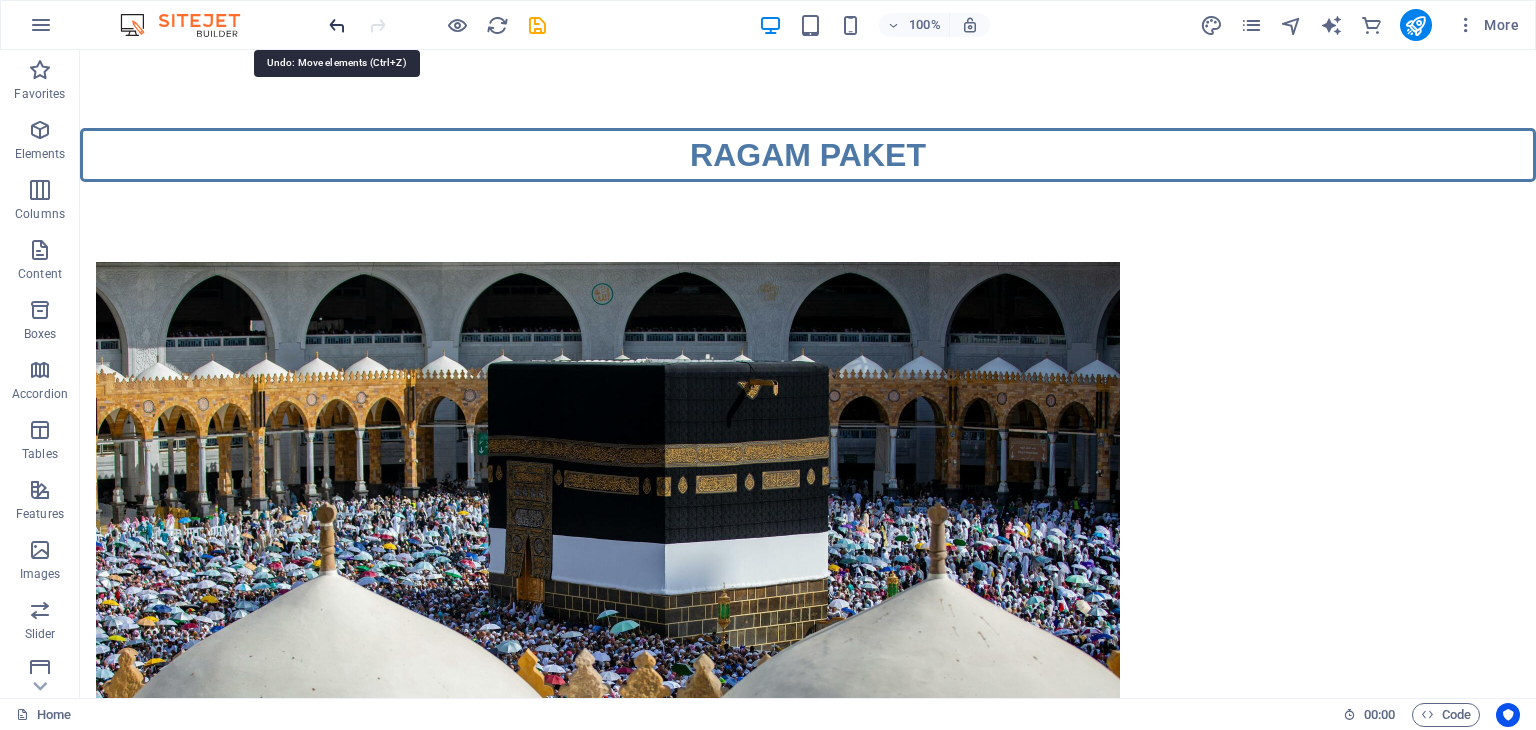click at bounding box center (337, 25) 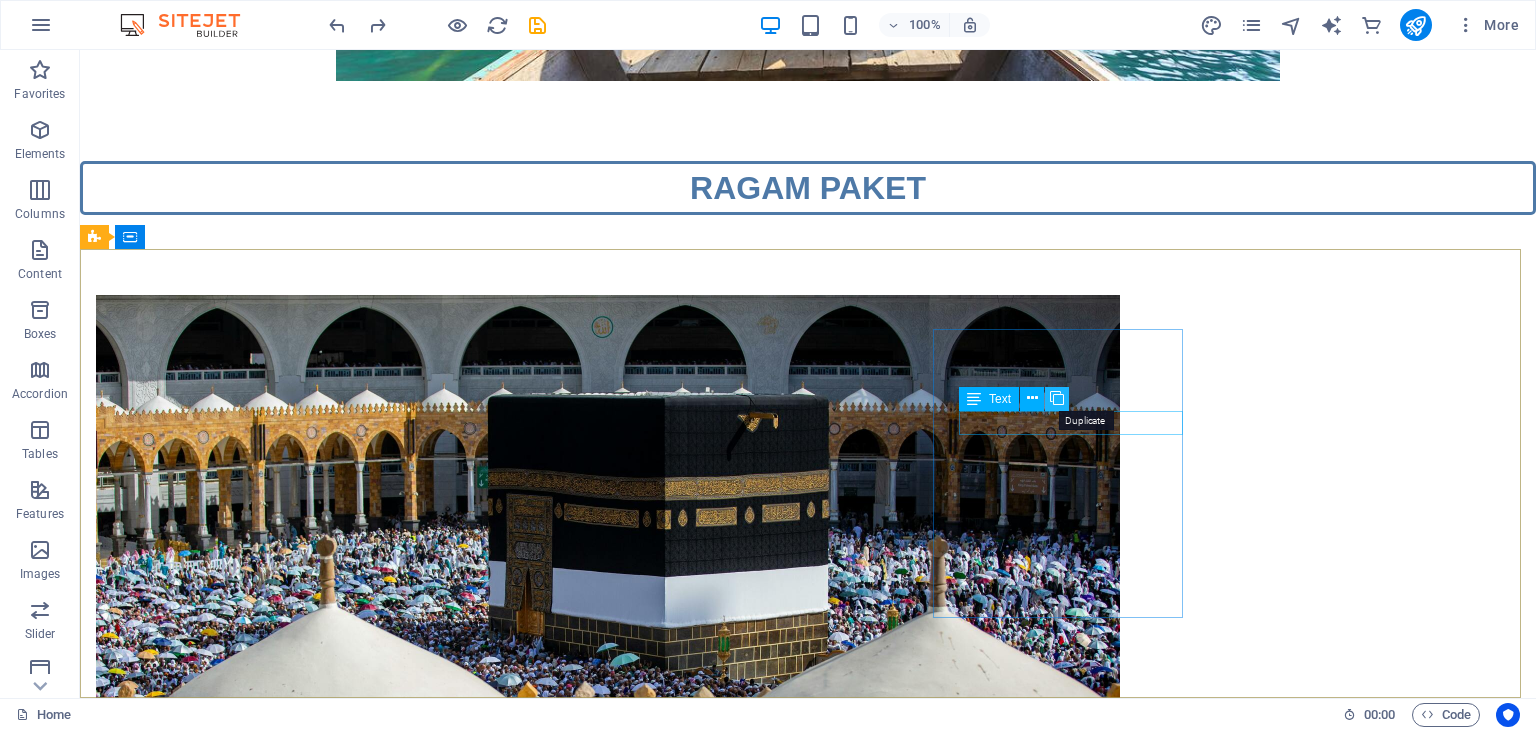 click at bounding box center [1057, 398] 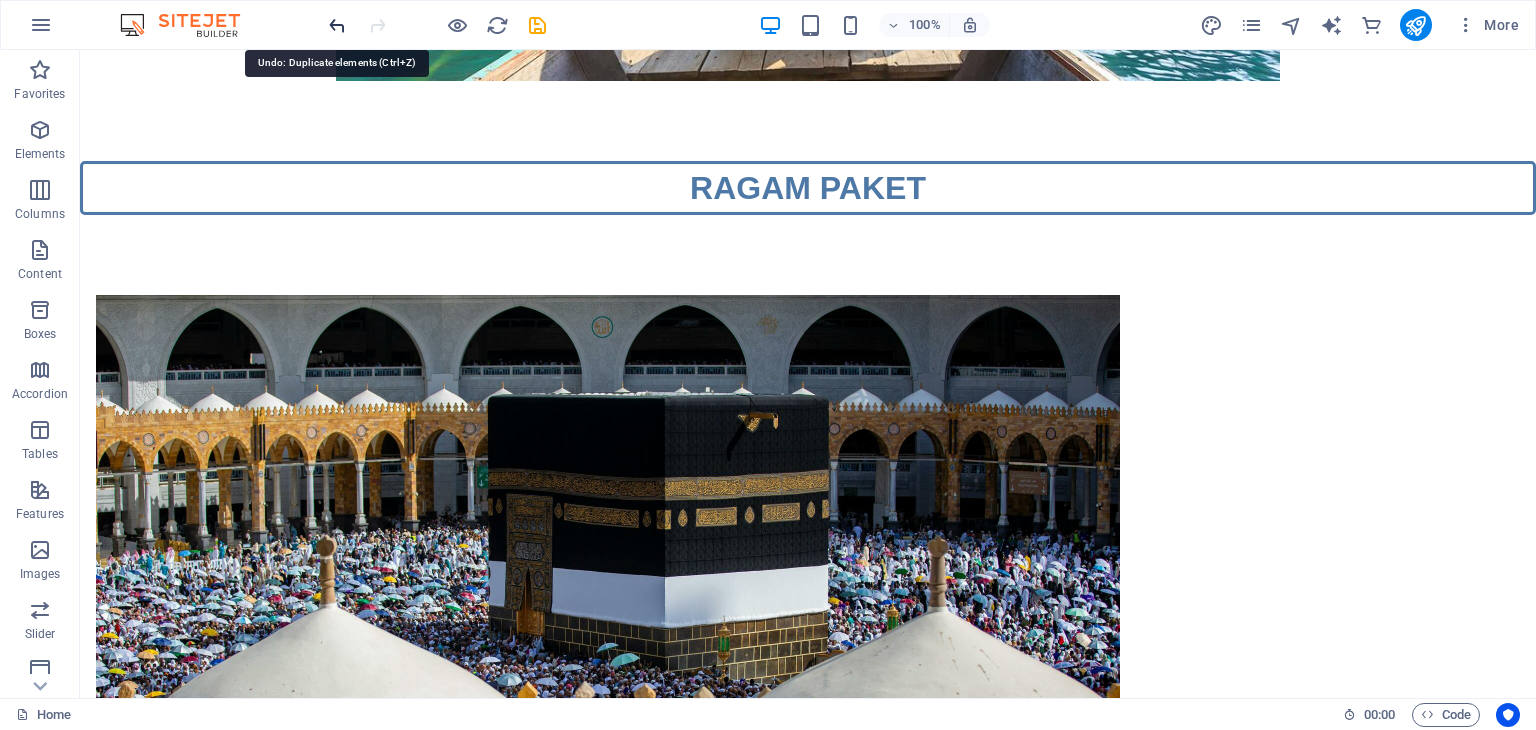 click at bounding box center [337, 25] 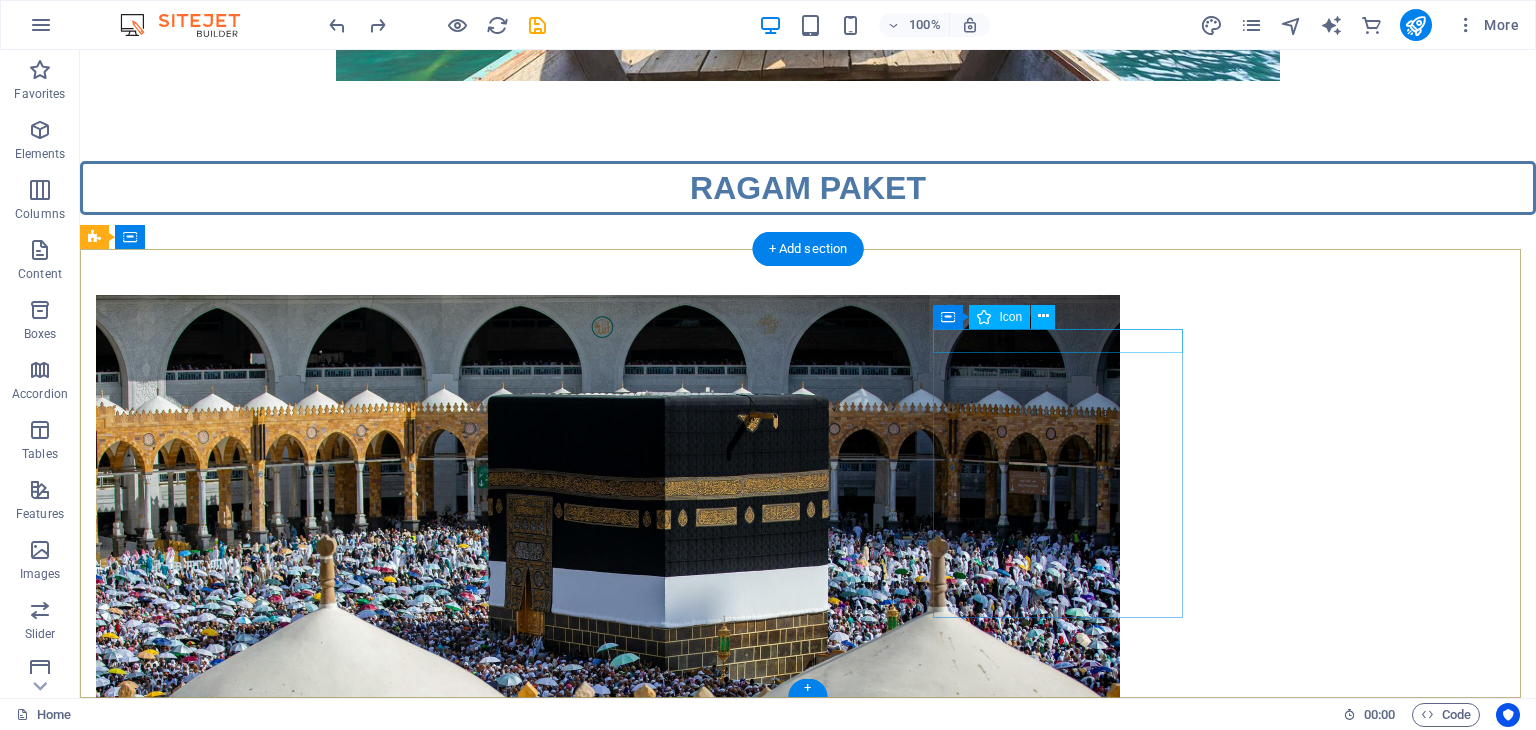 click at bounding box center [221, 4789] 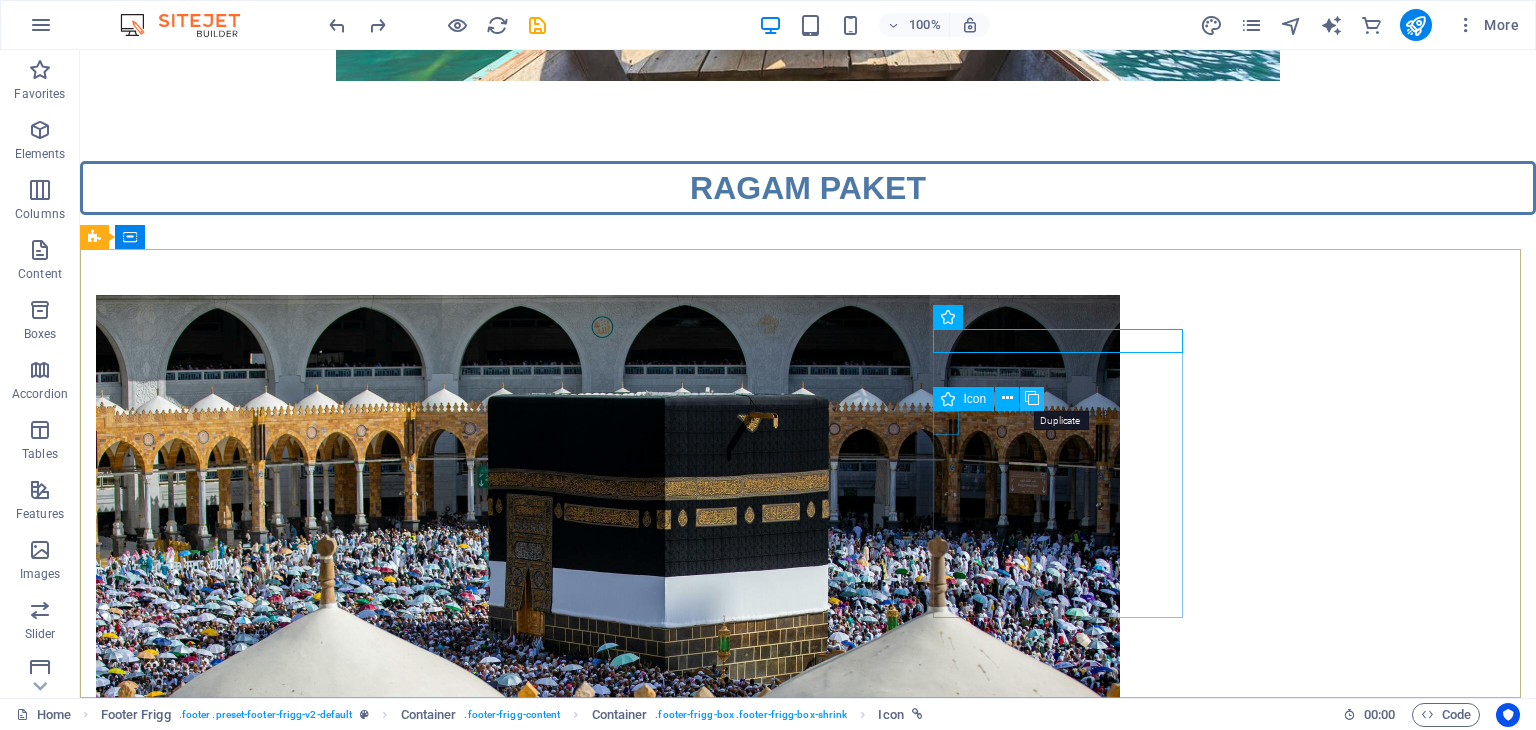 click at bounding box center [1032, 398] 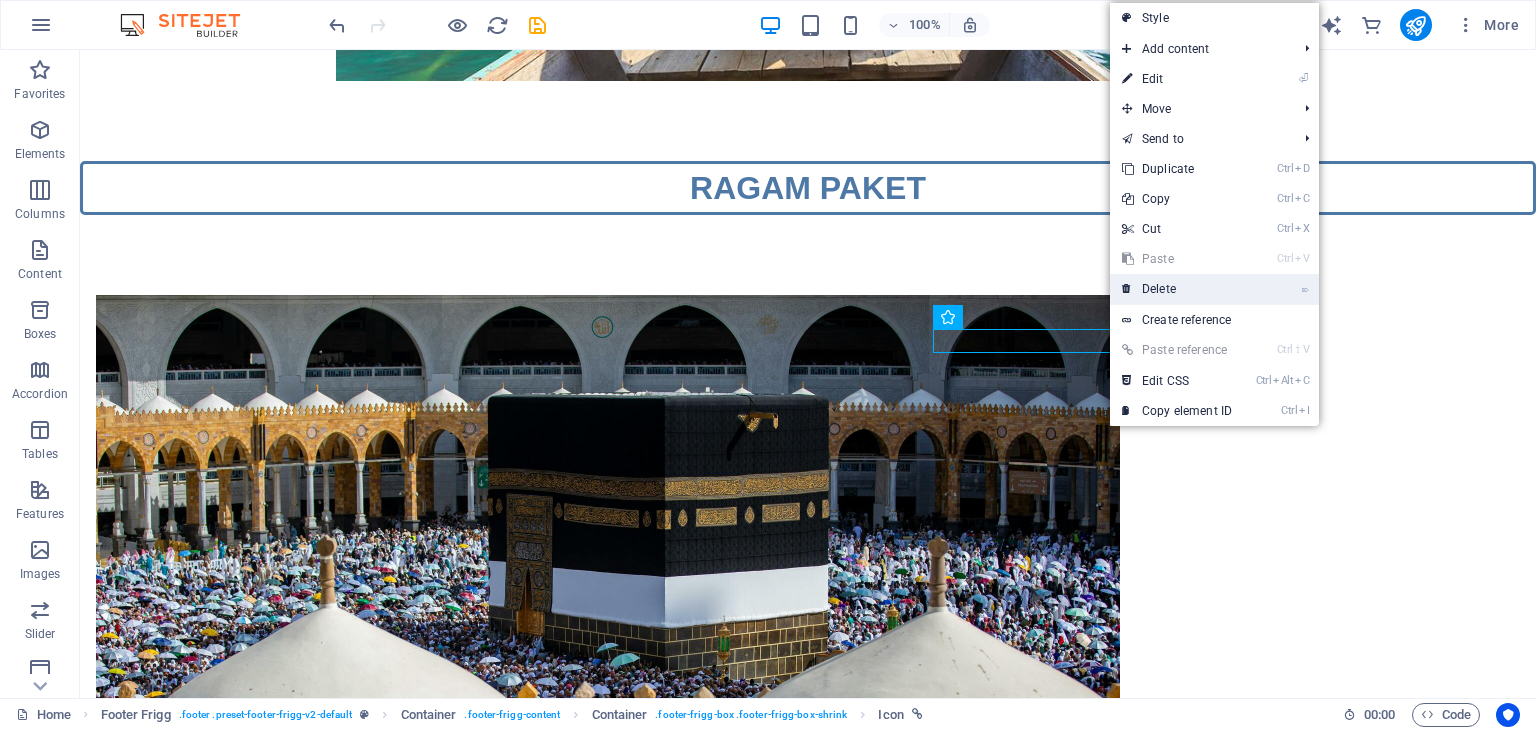 click on "⌦  Delete" at bounding box center [1177, 289] 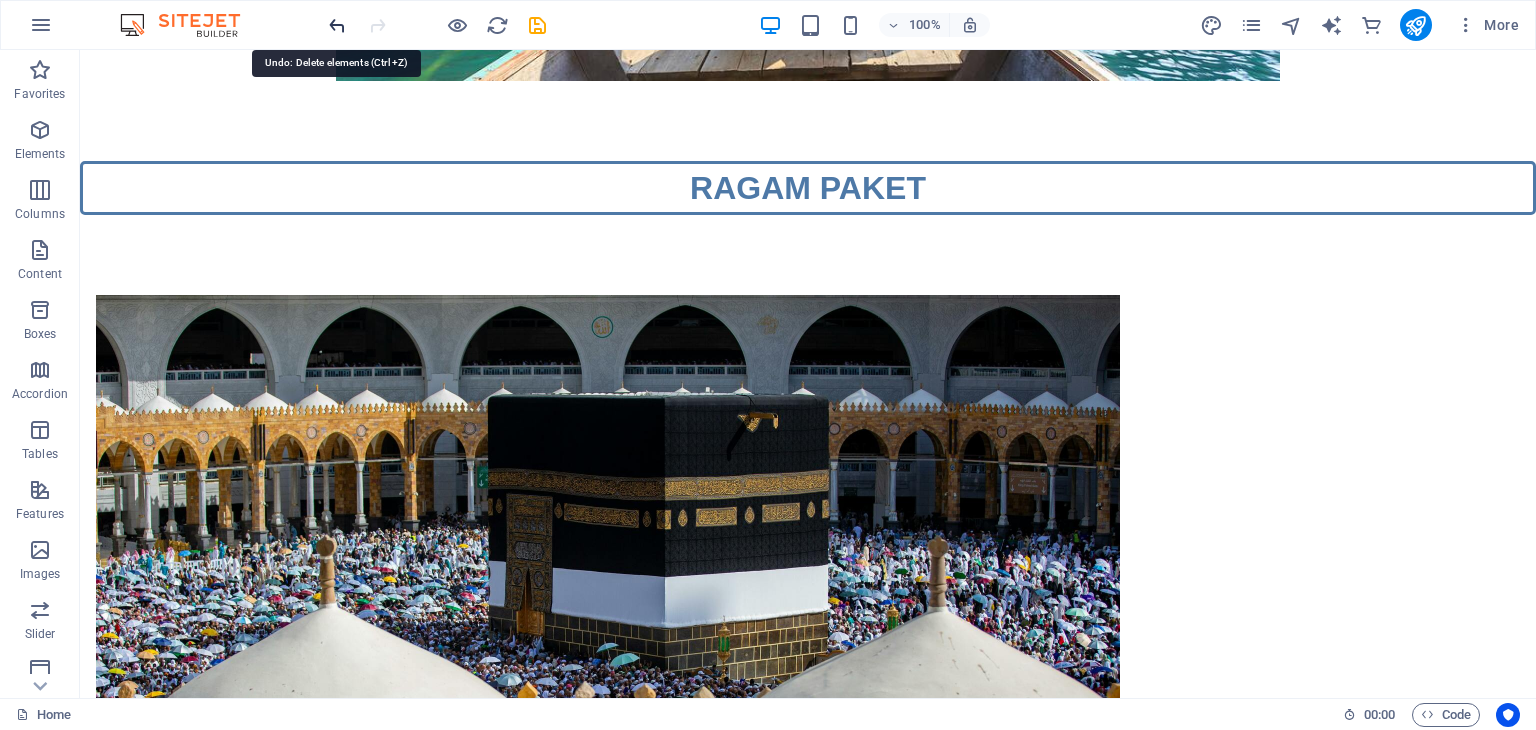 click at bounding box center (337, 25) 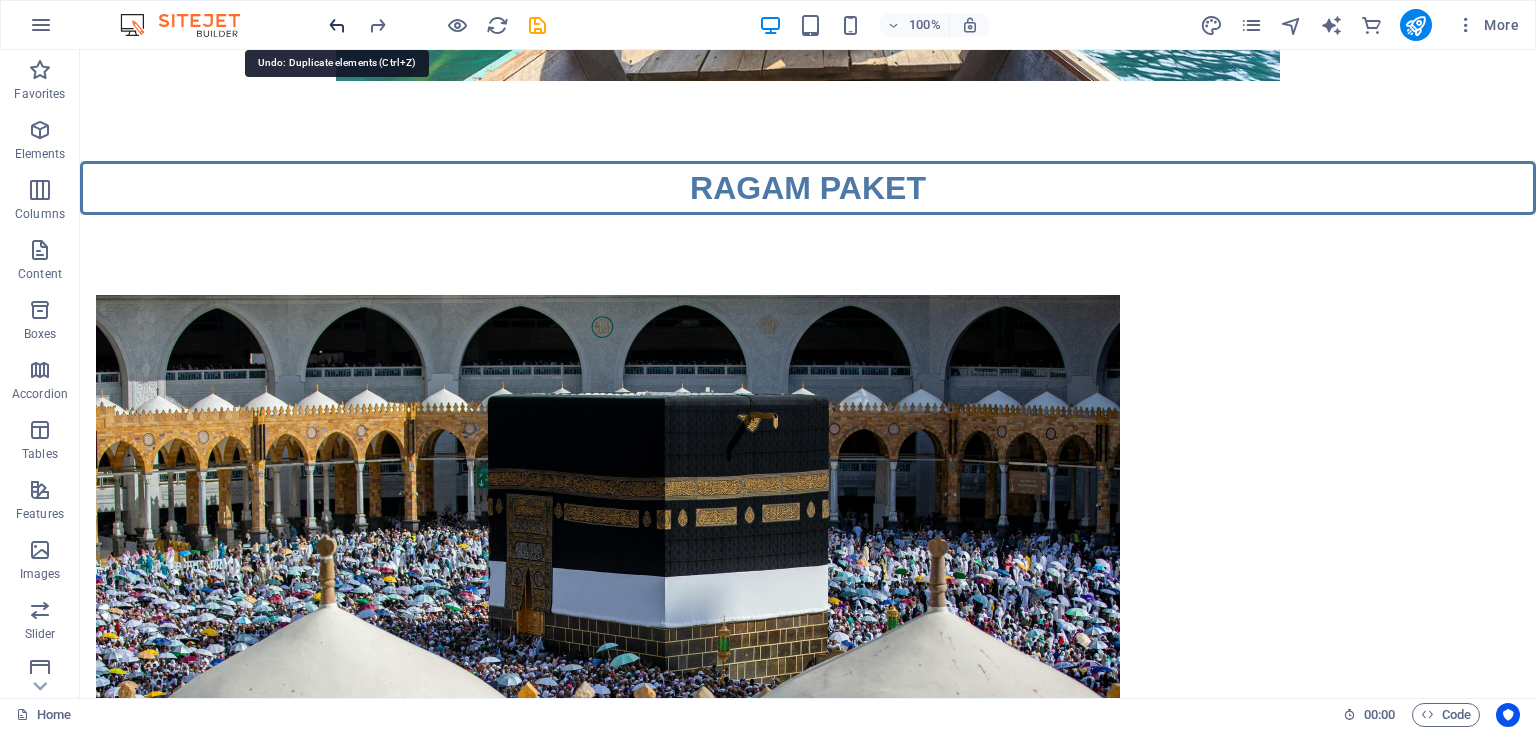 click at bounding box center (337, 25) 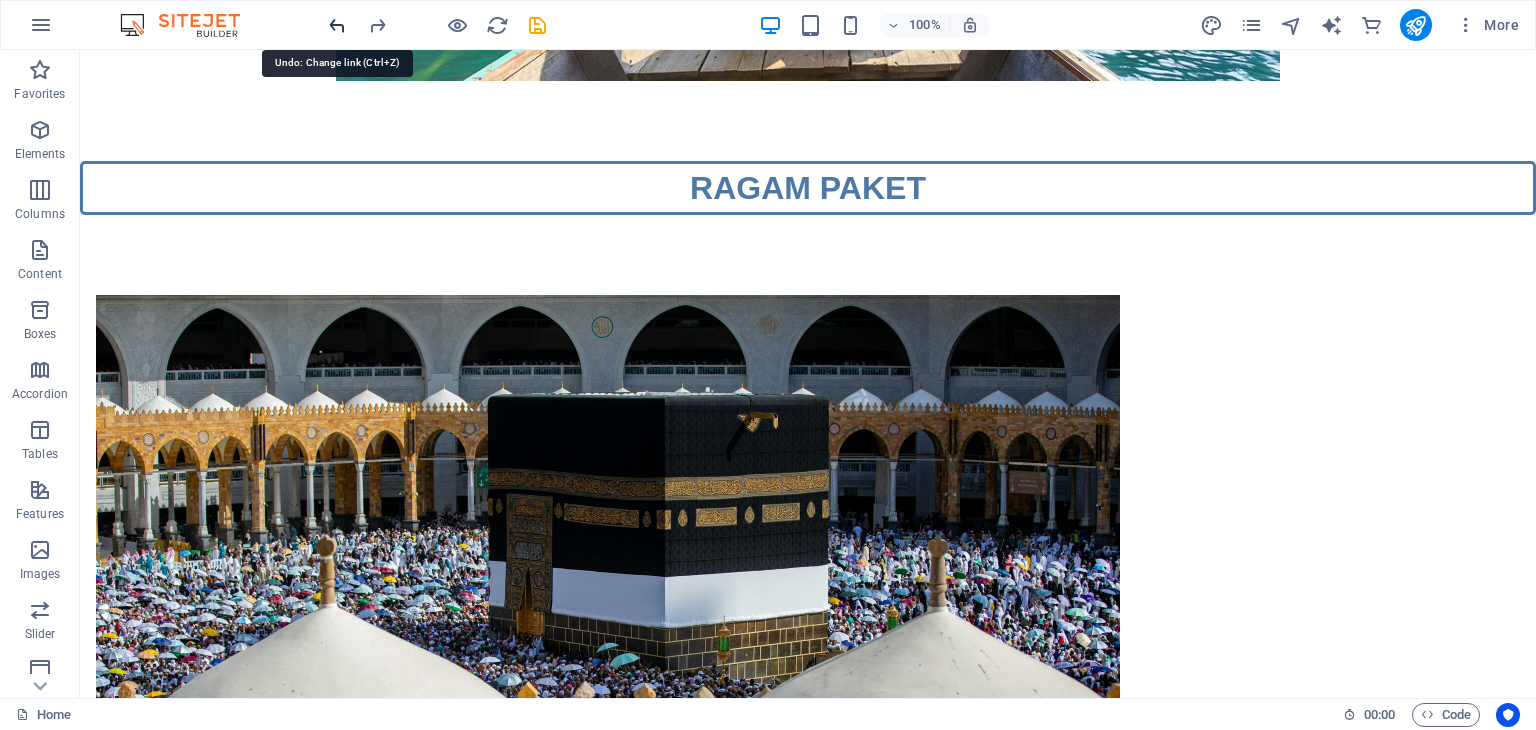 click at bounding box center (337, 25) 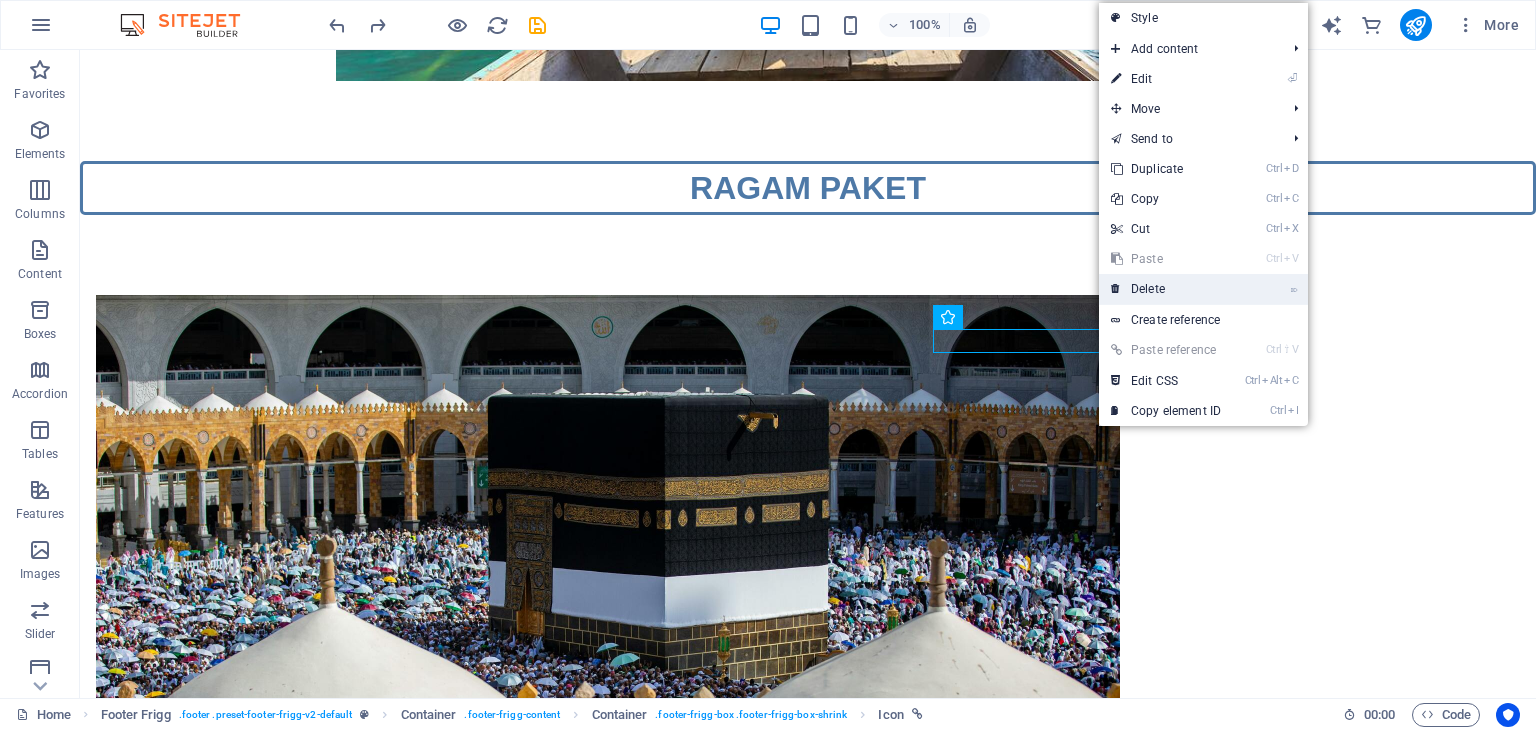 click on "⌦  Delete" at bounding box center (1166, 289) 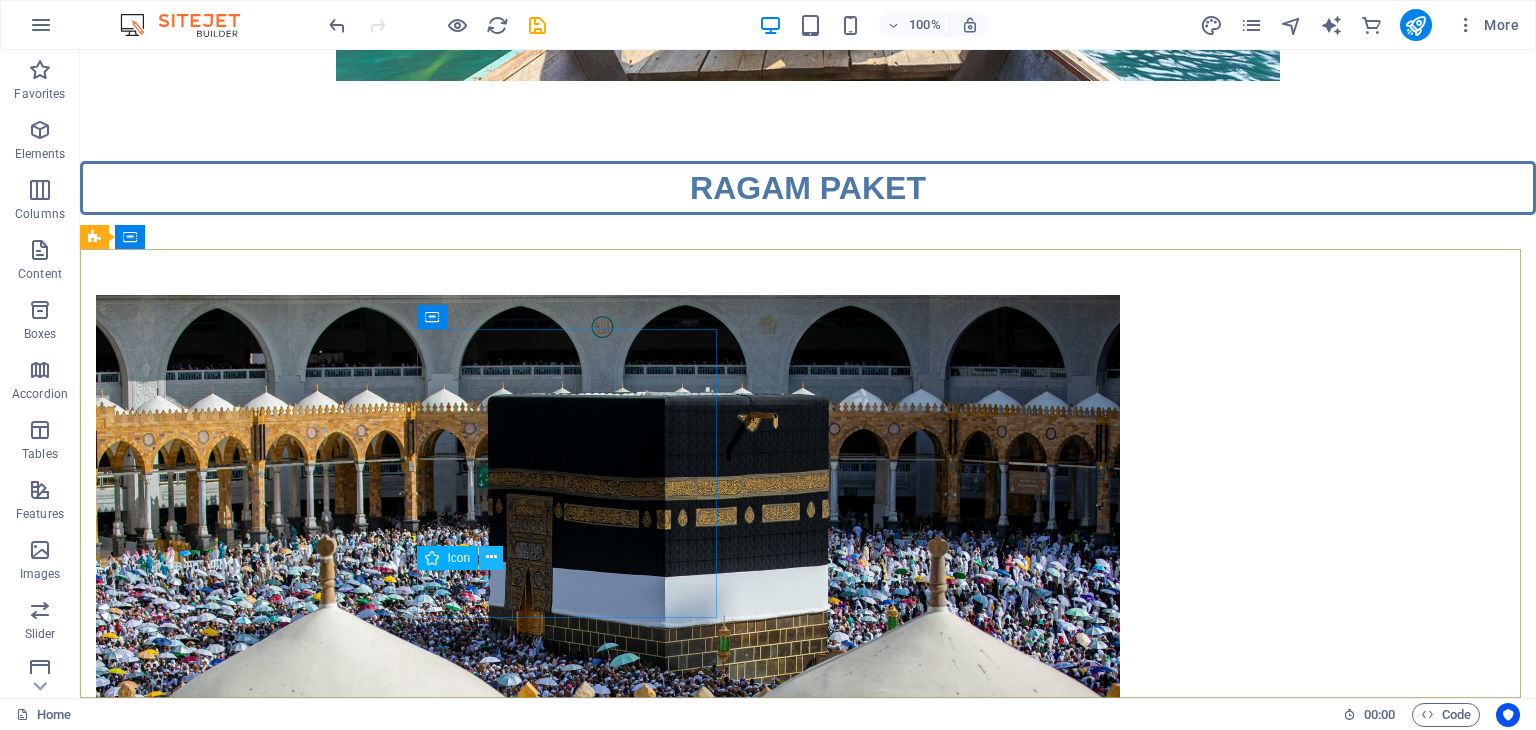 click at bounding box center [491, 557] 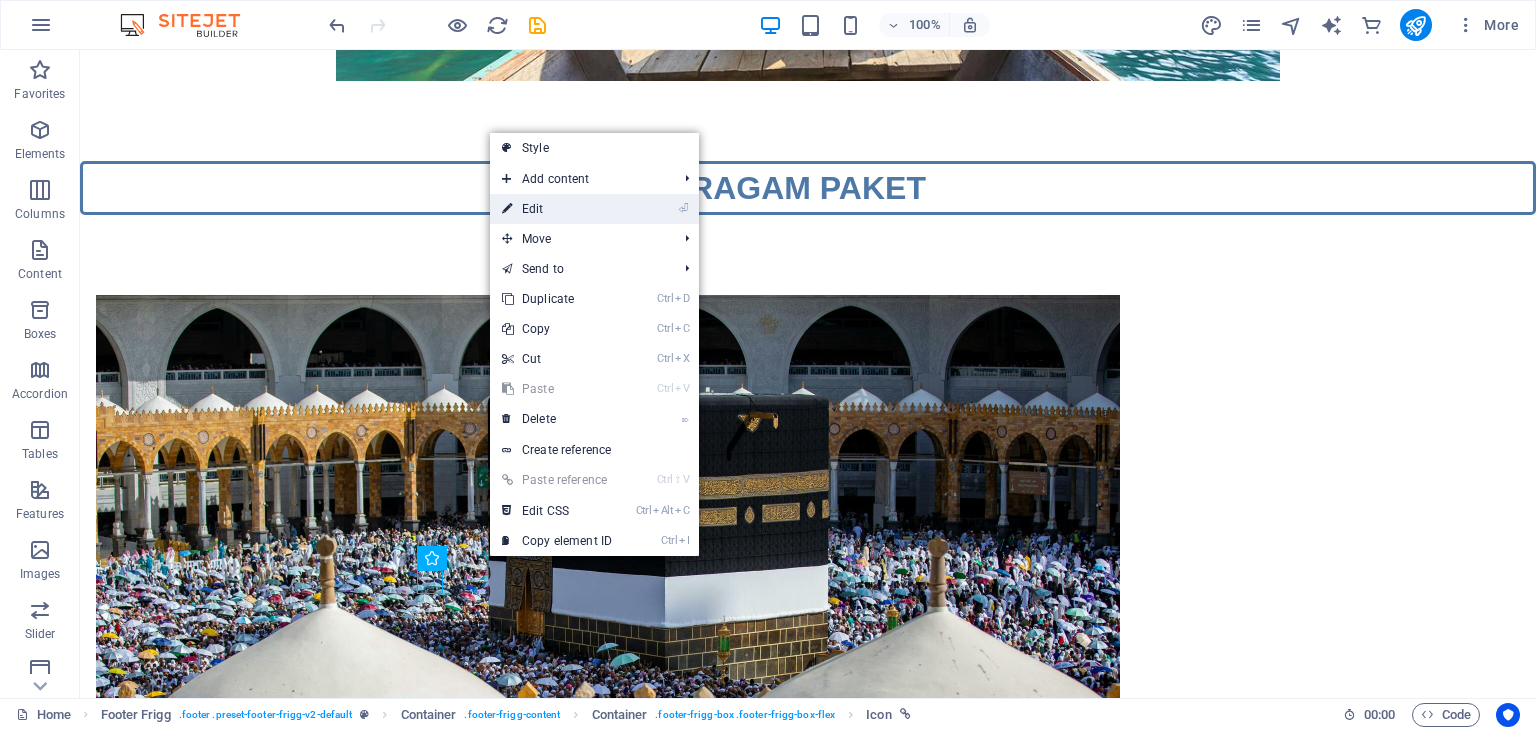 click on "⏎  Edit" at bounding box center [557, 209] 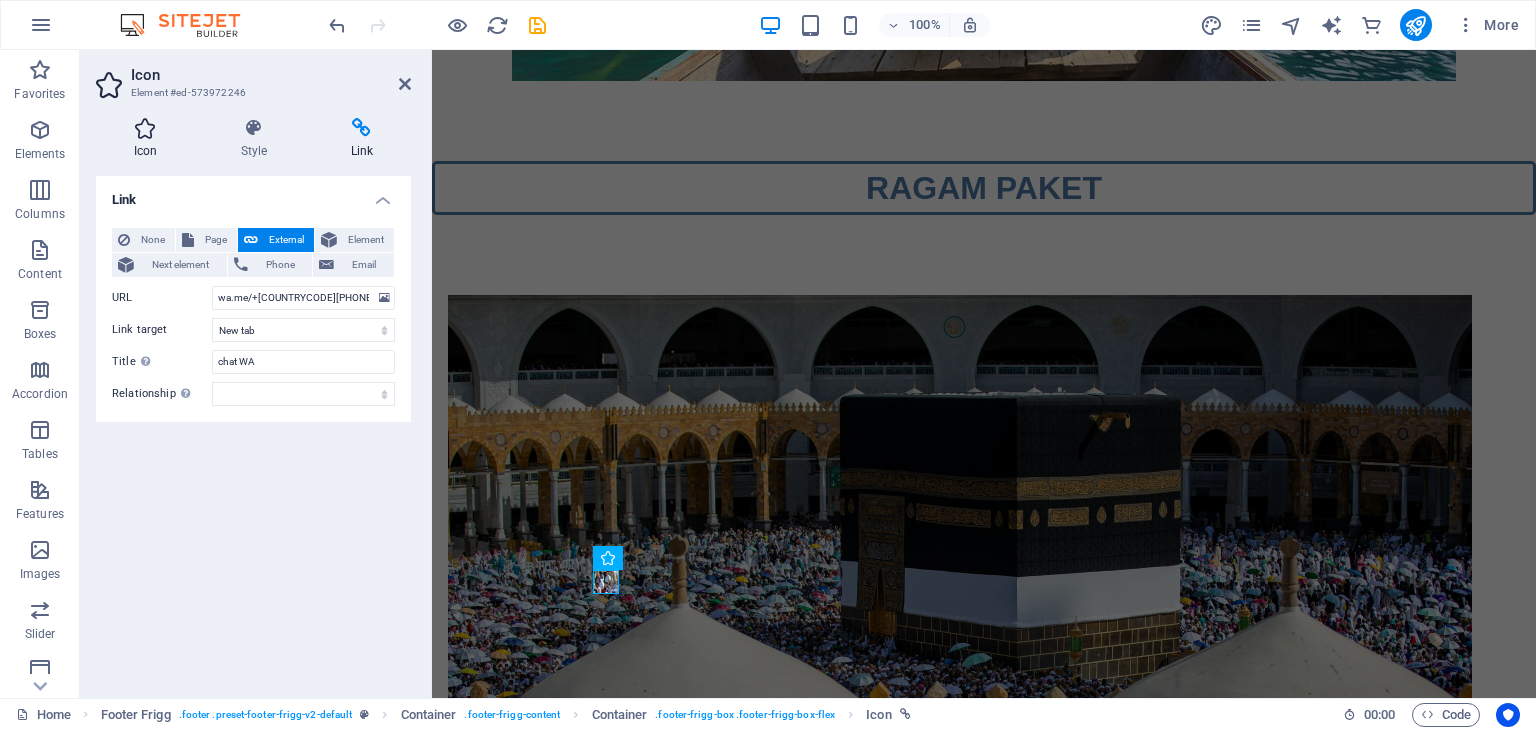 click at bounding box center (145, 128) 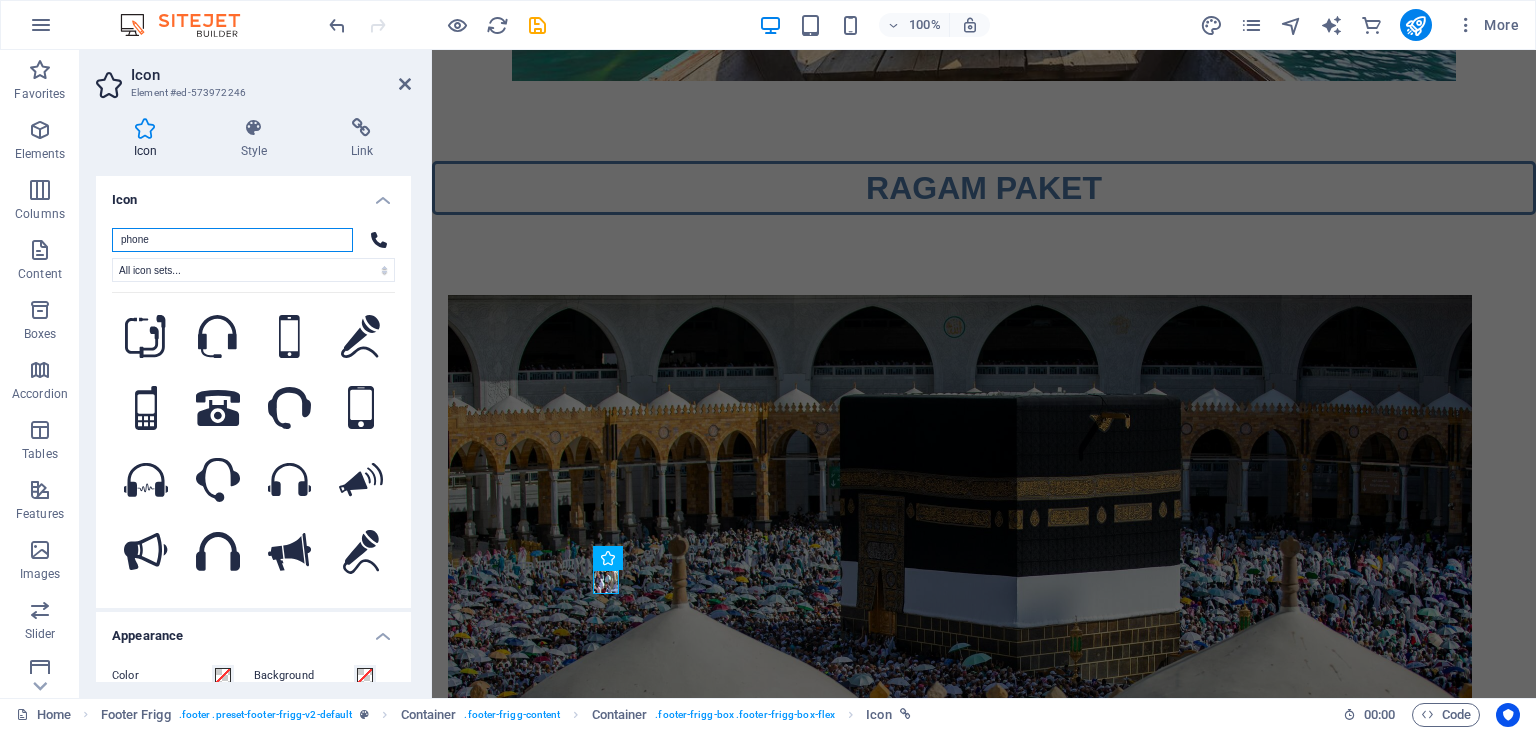 click on "phone" at bounding box center [232, 240] 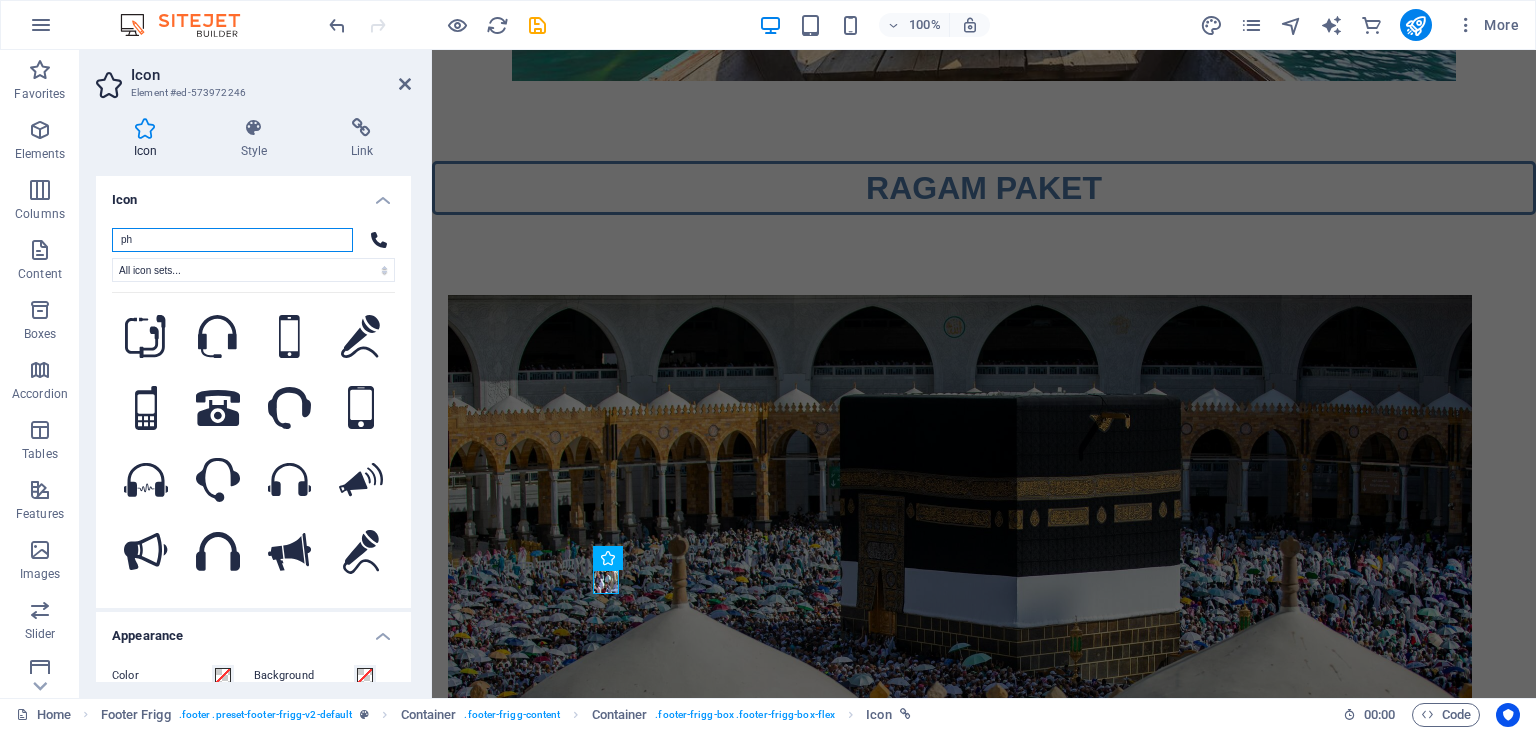 type on "p" 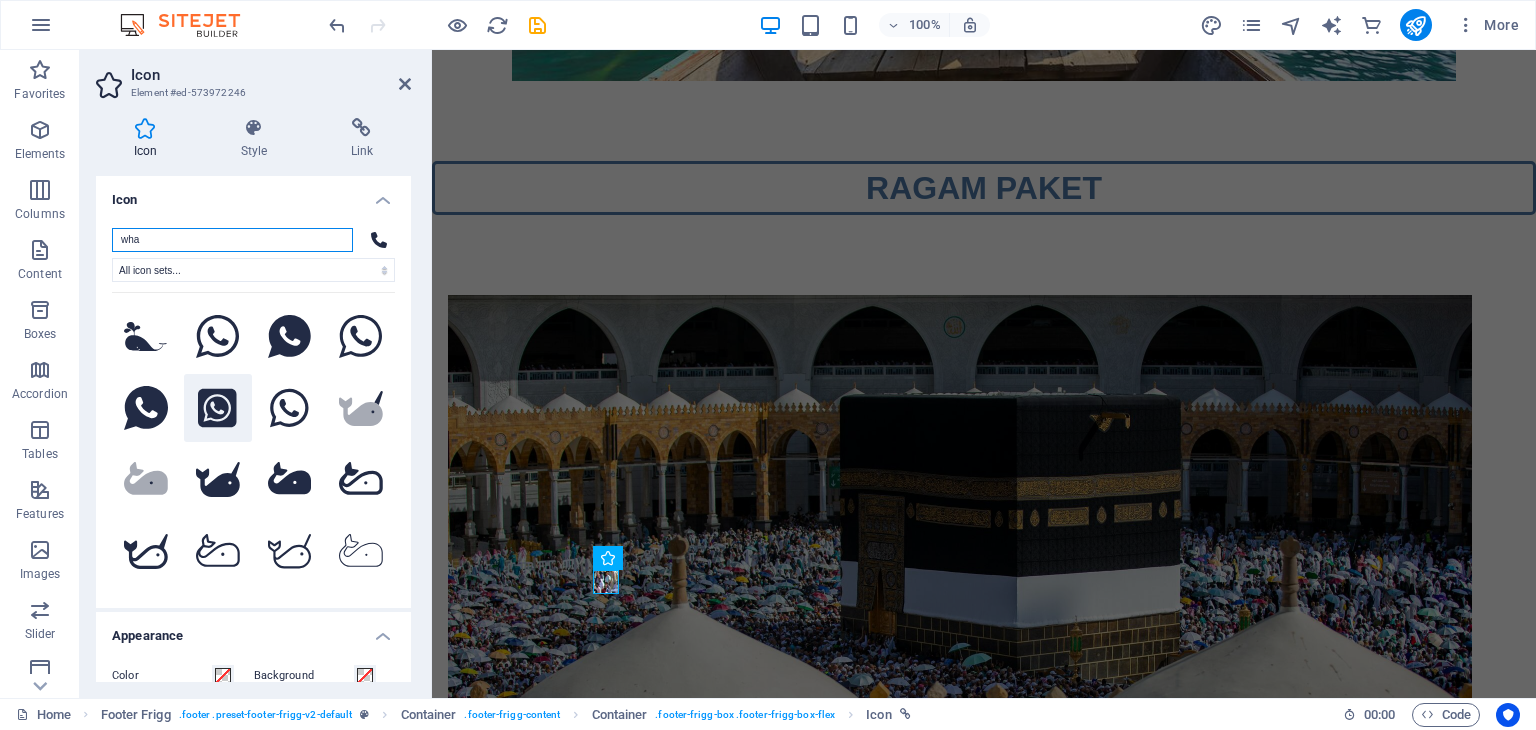 type on "wha" 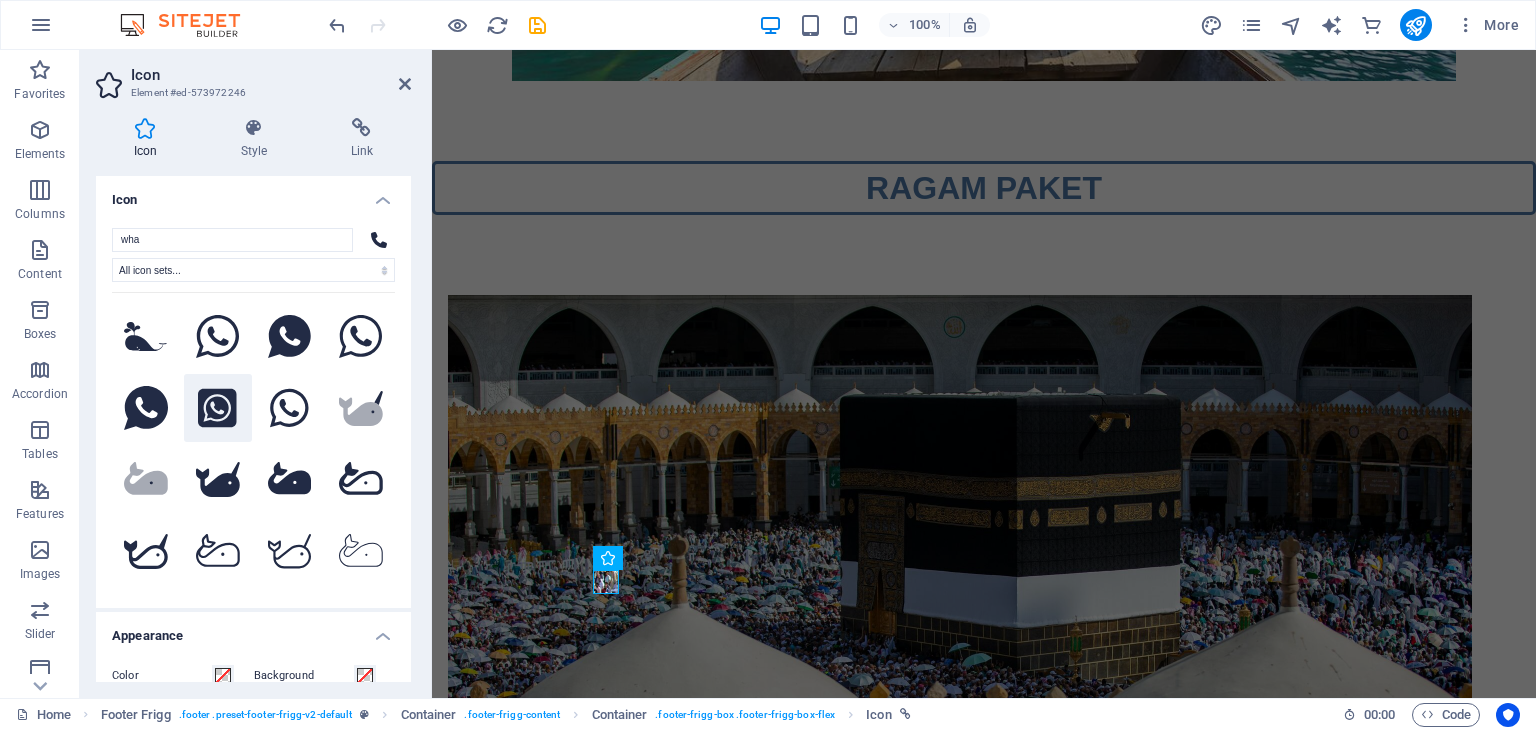 click 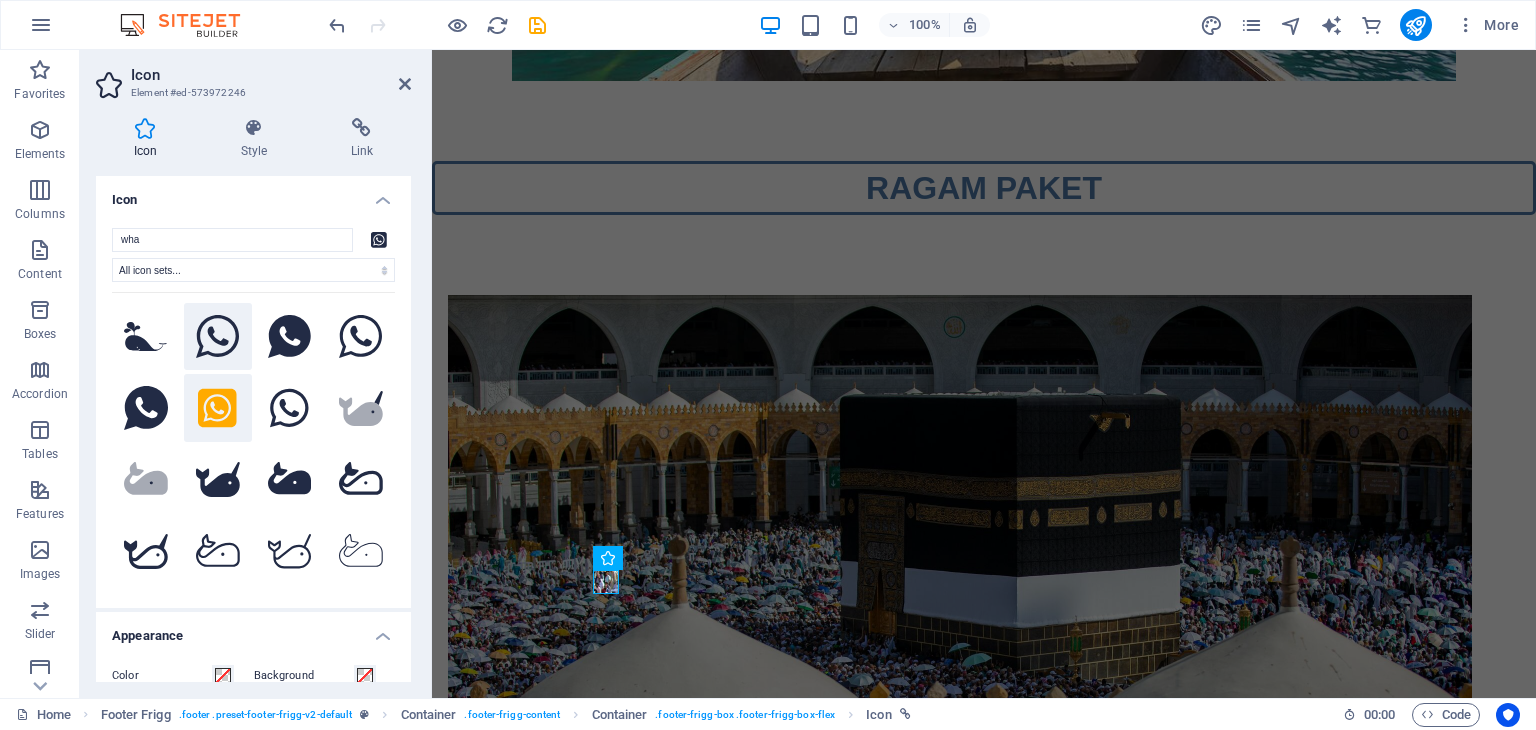 click 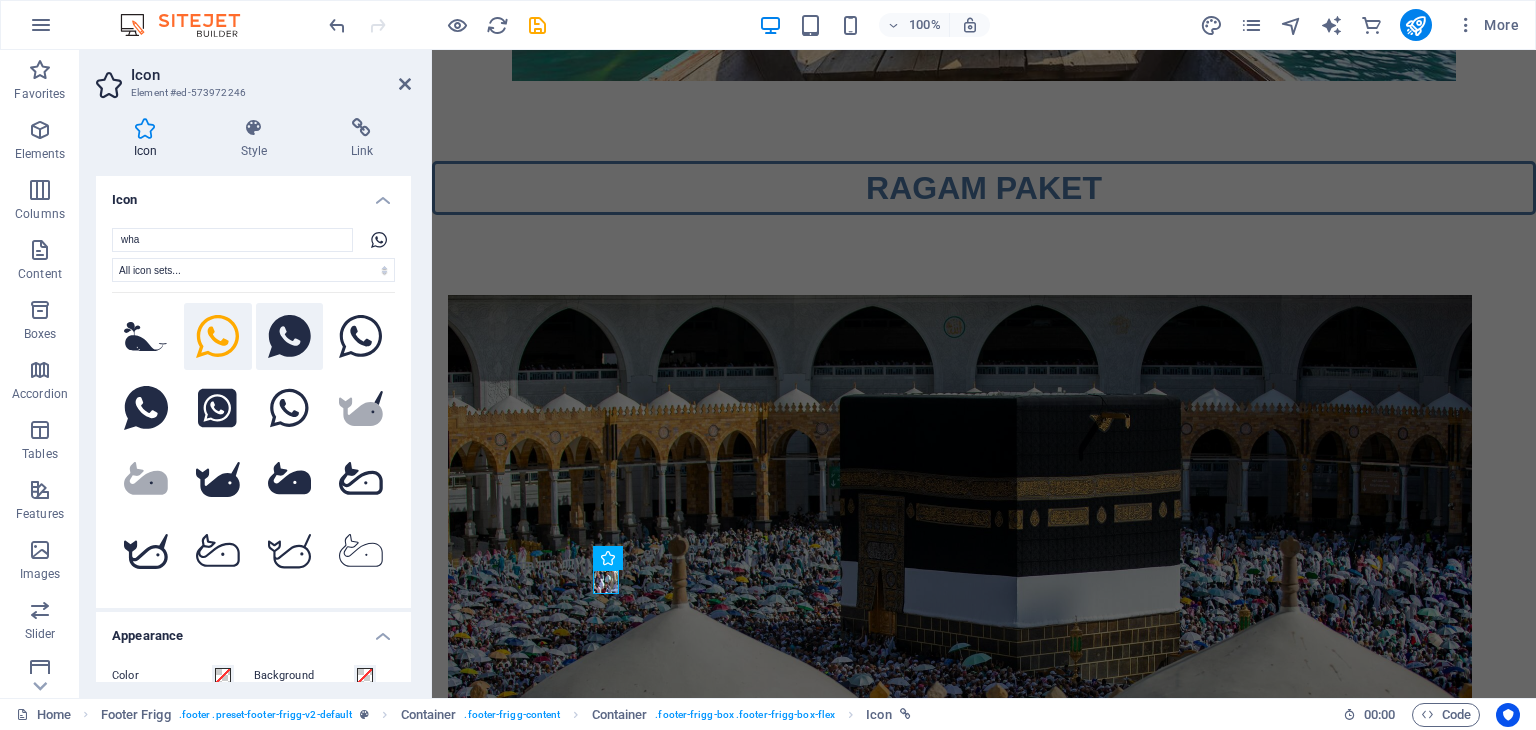 click 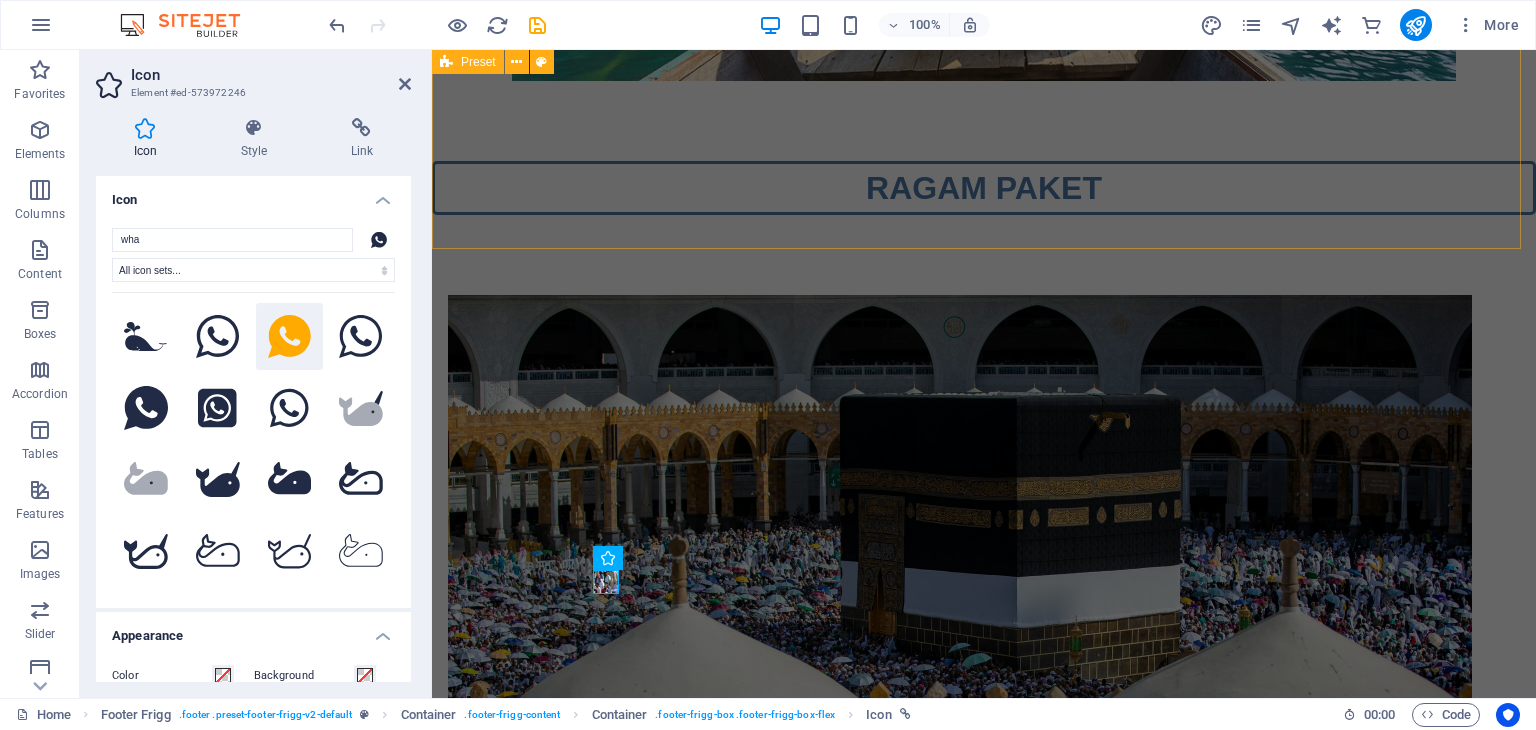 click at bounding box center (920, 4026) 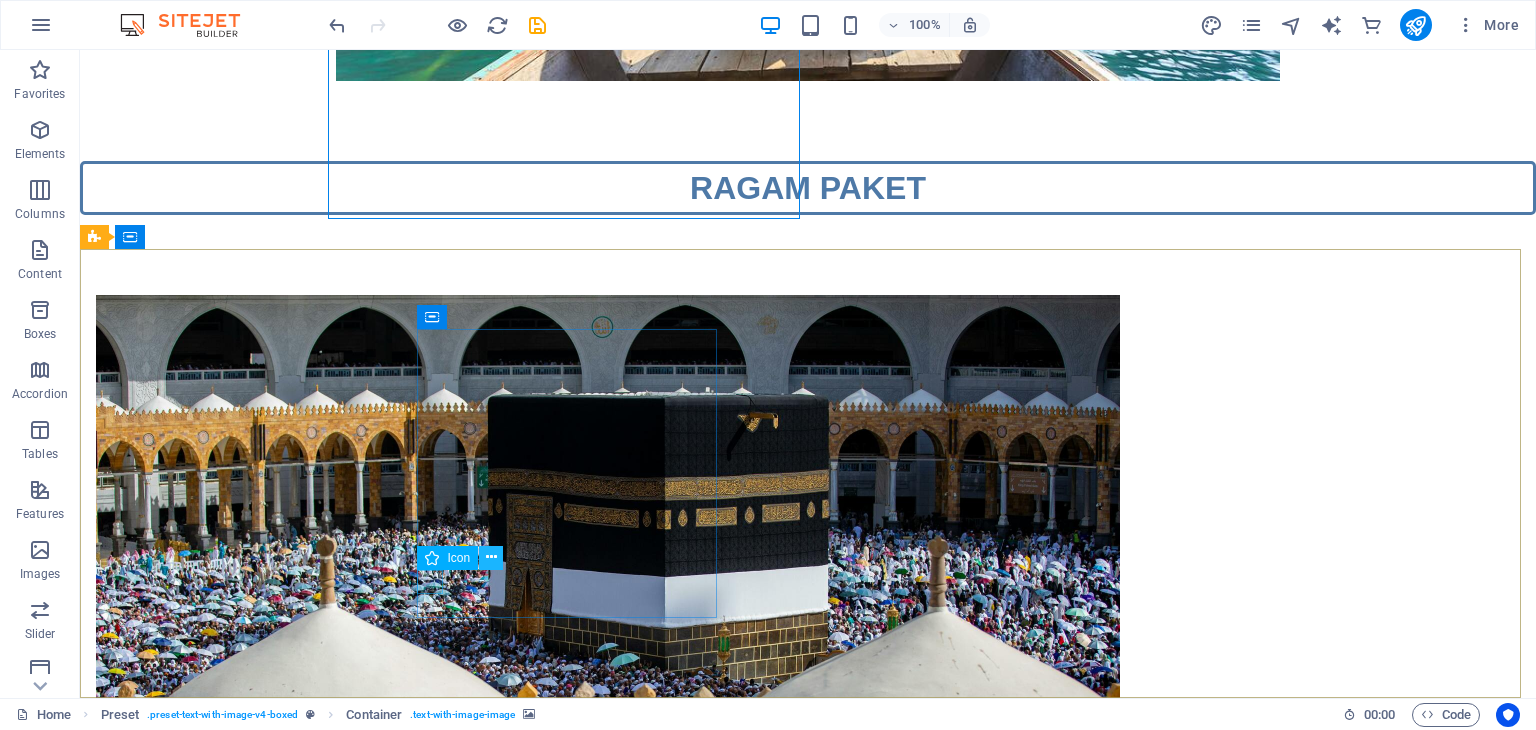 click at bounding box center (491, 557) 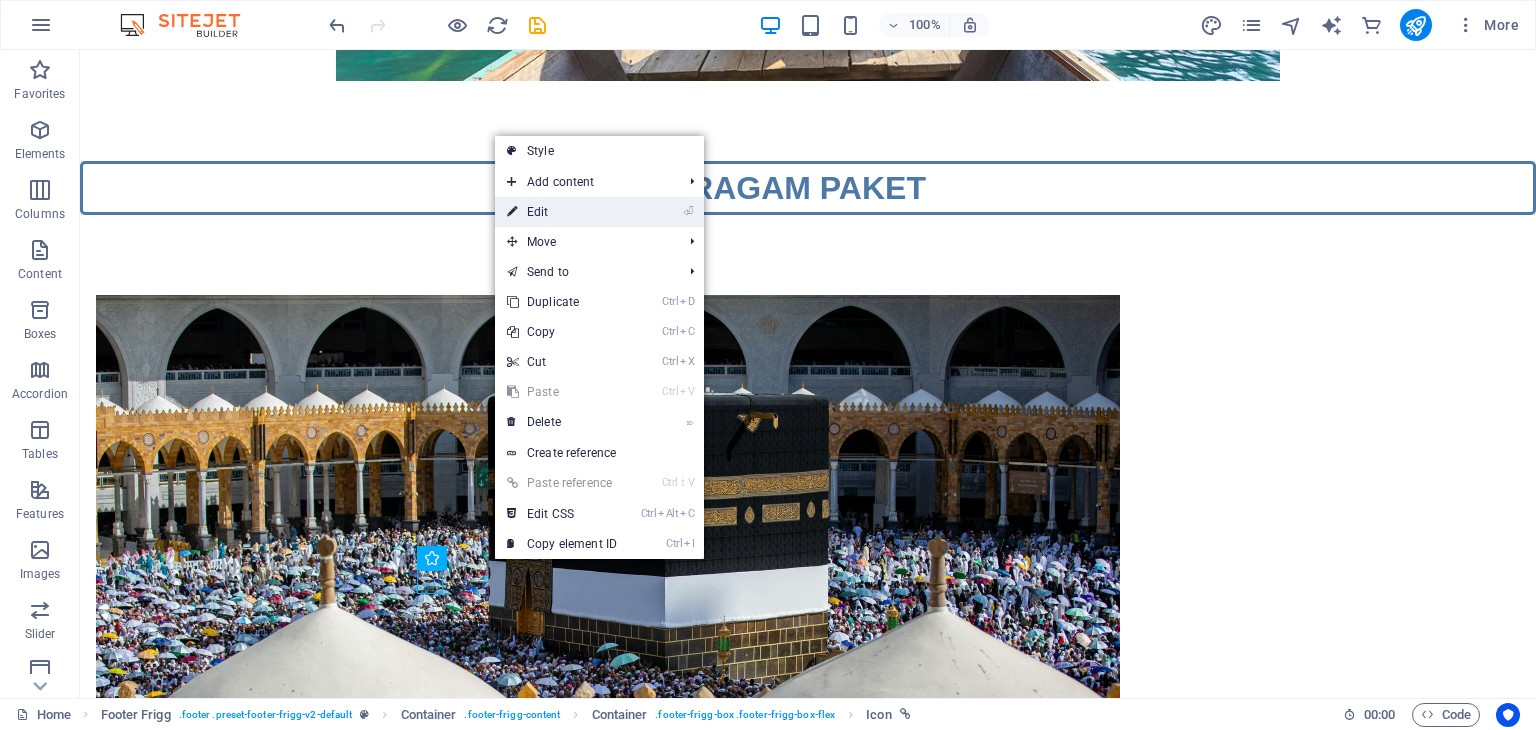 click on "⏎  Edit" at bounding box center (562, 212) 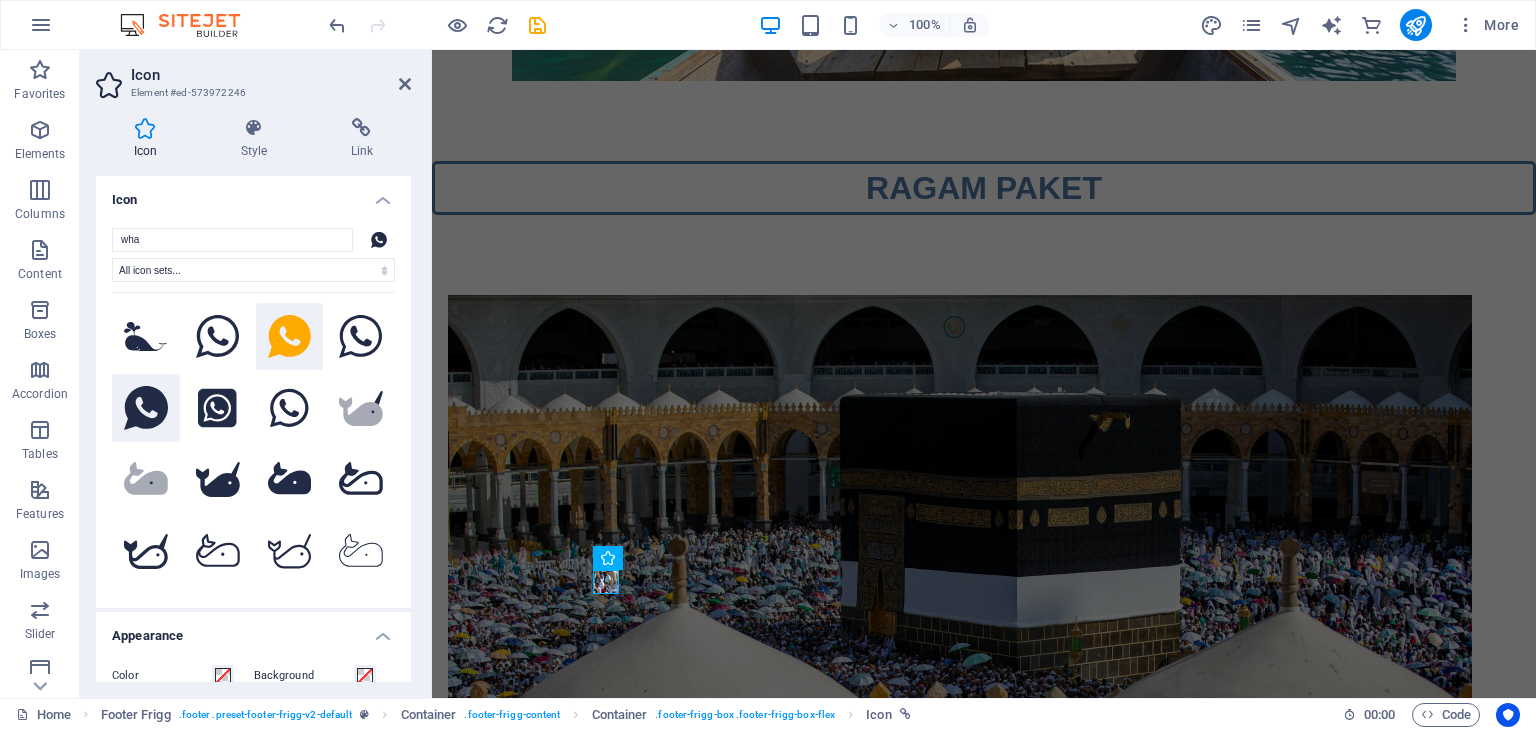 click 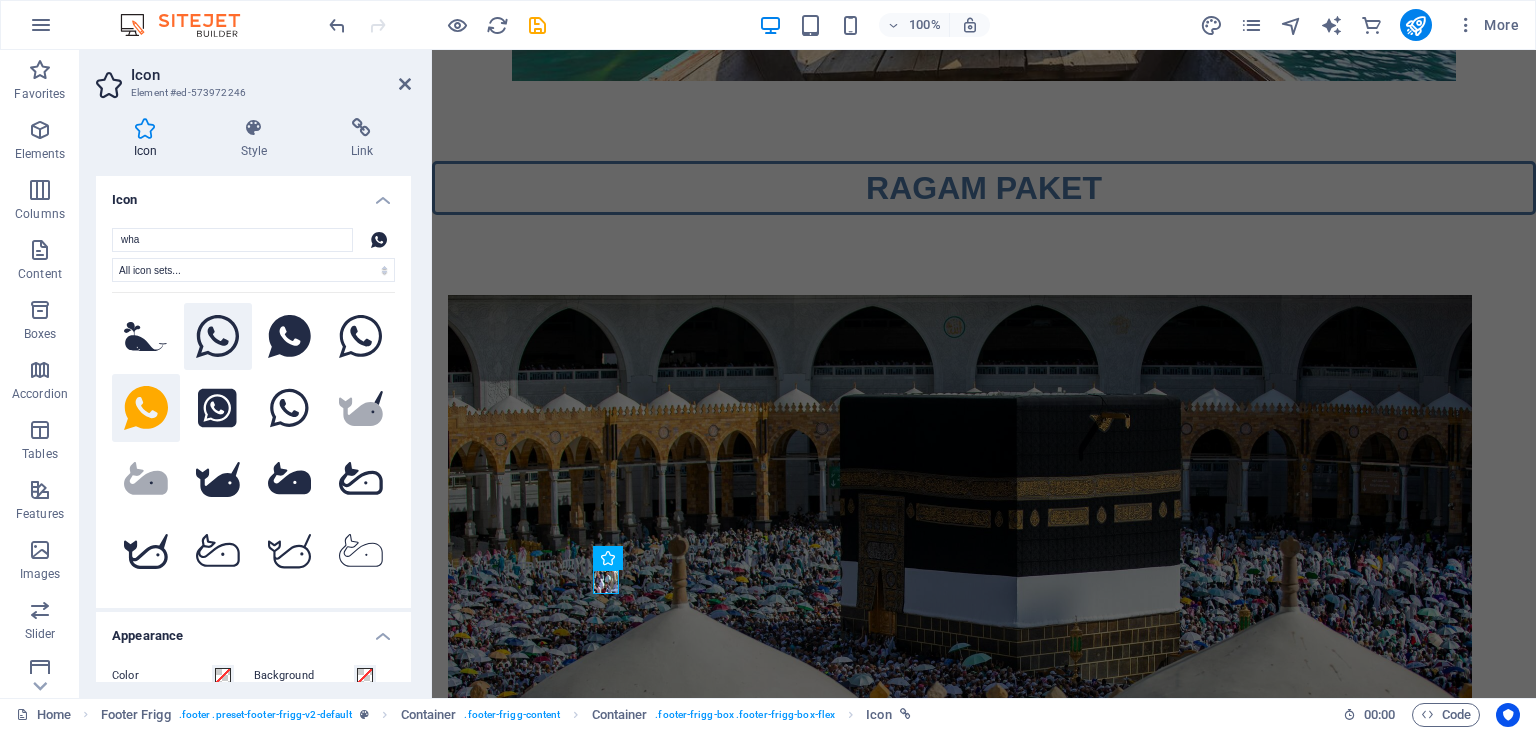 click 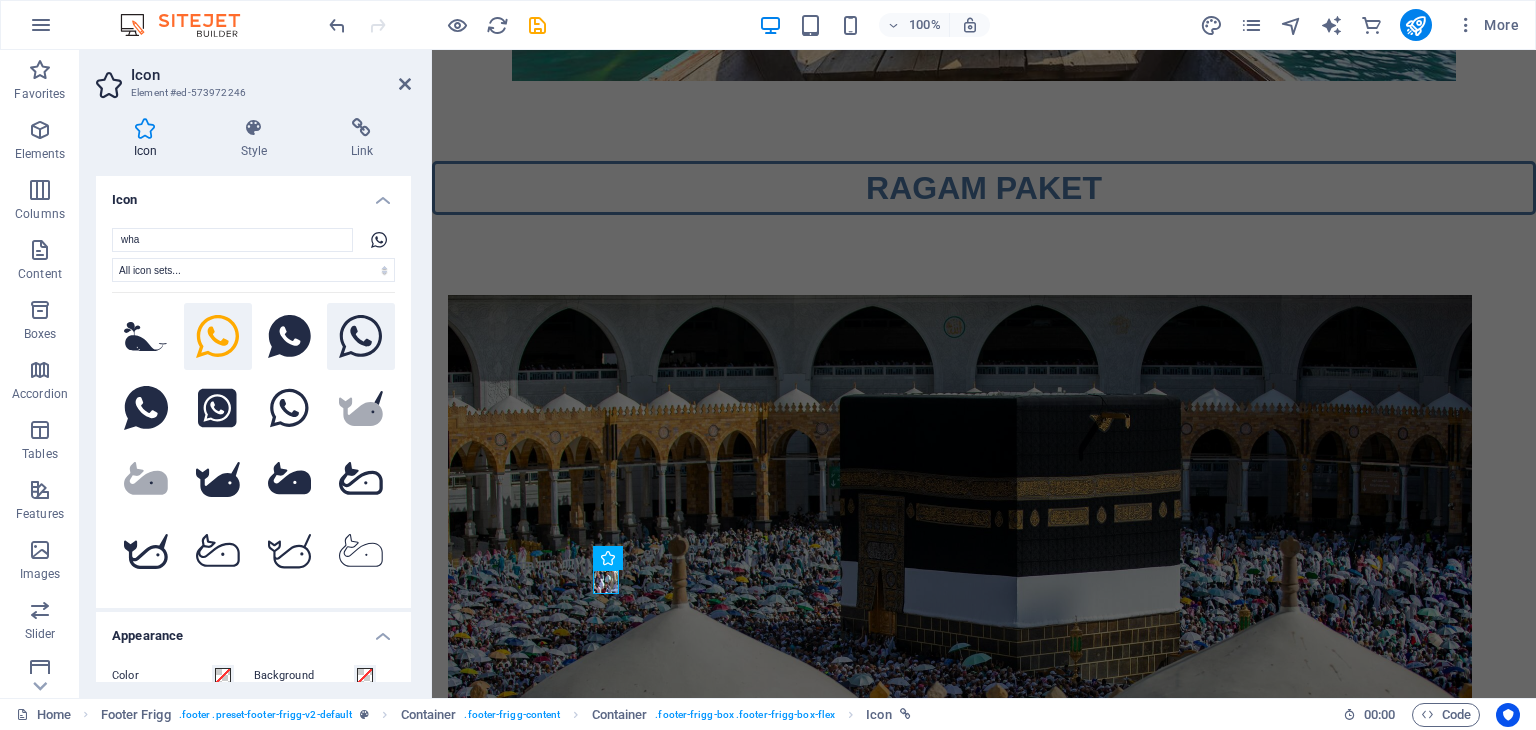 click 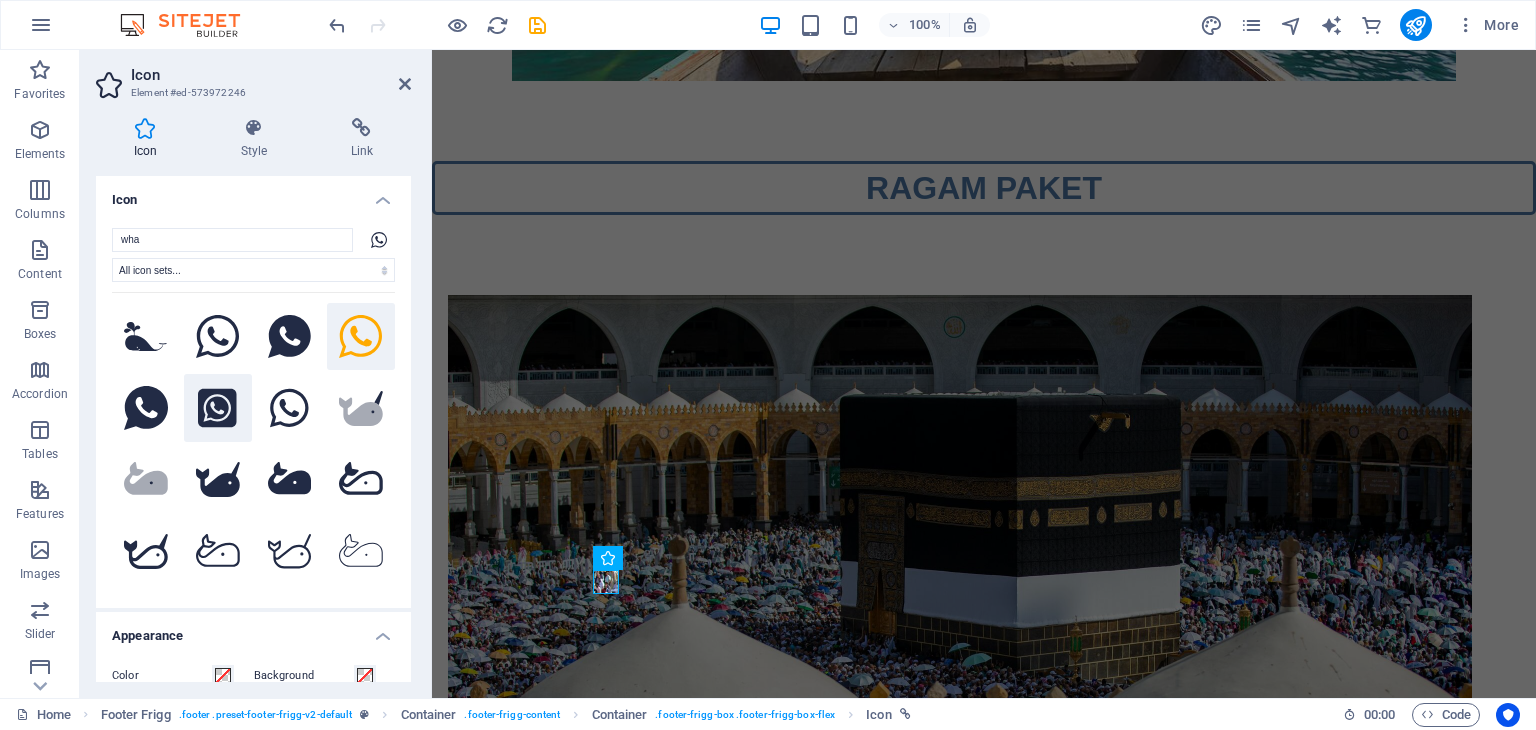 click 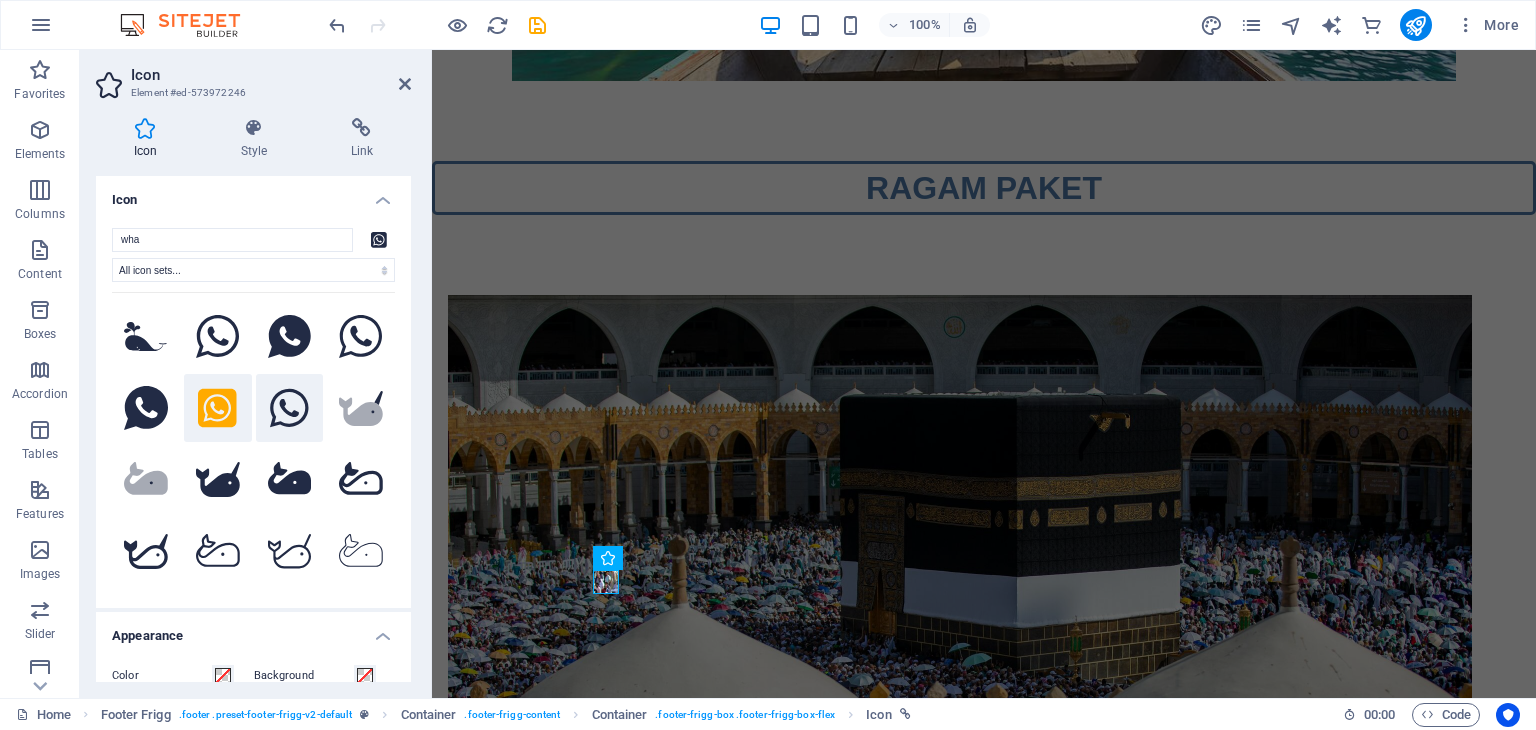 click 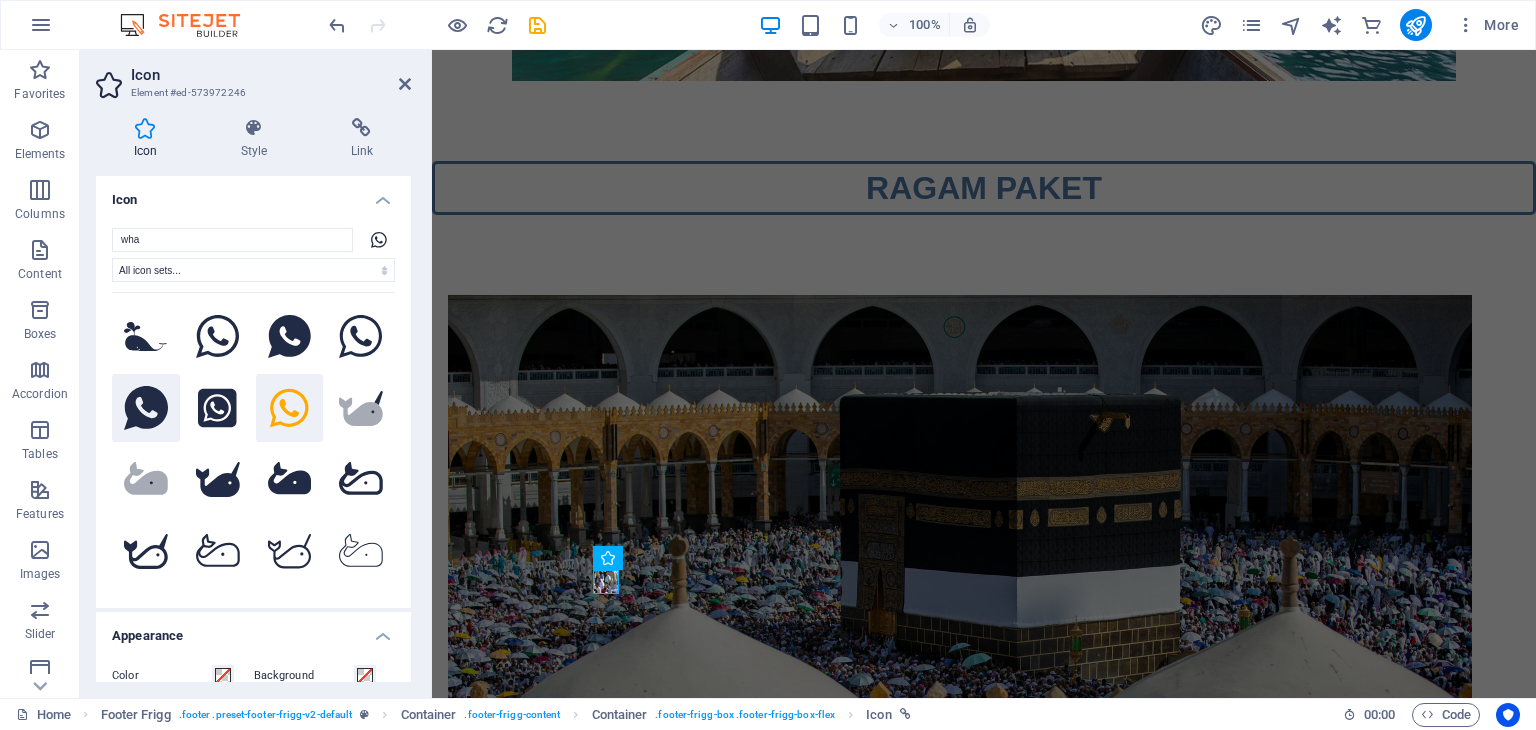click 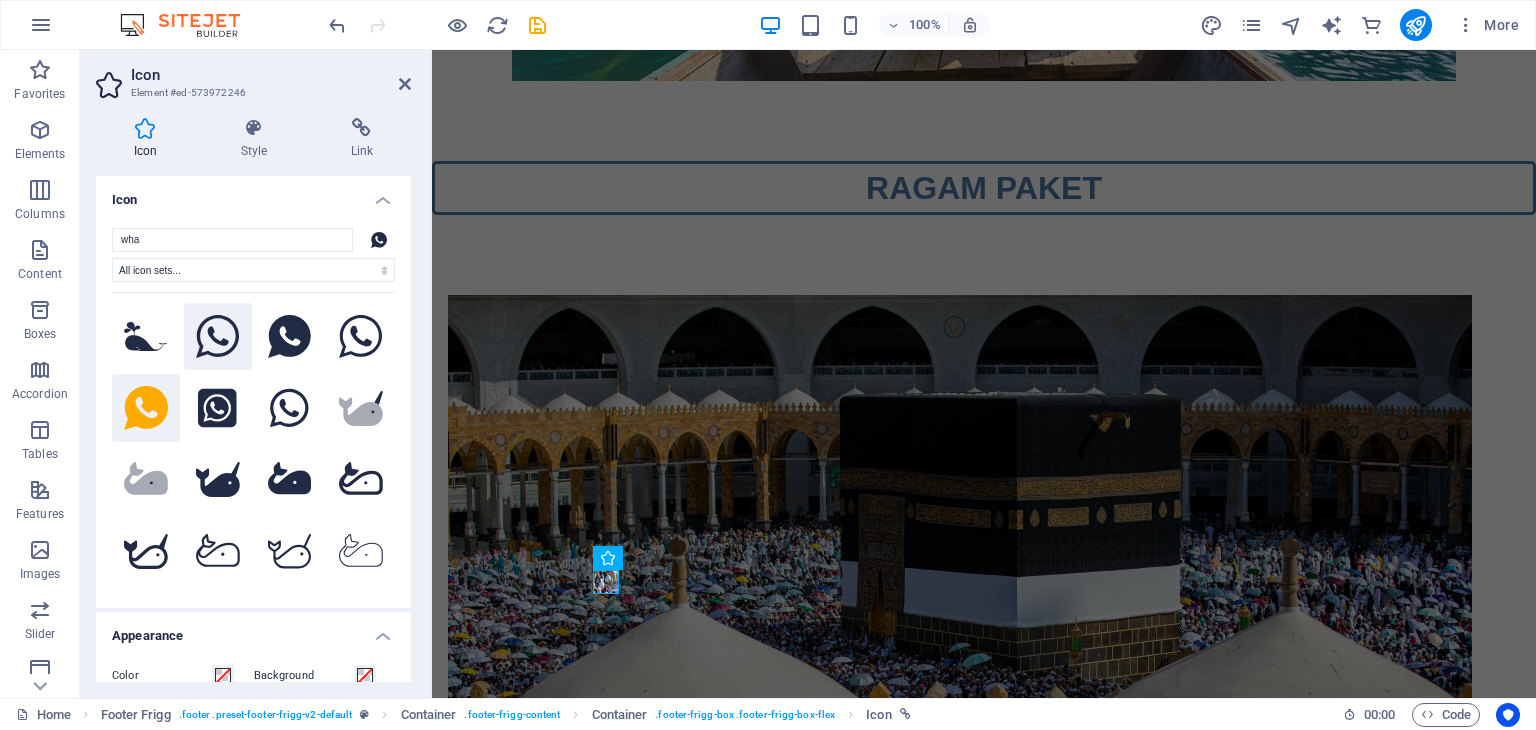 click at bounding box center [218, 337] 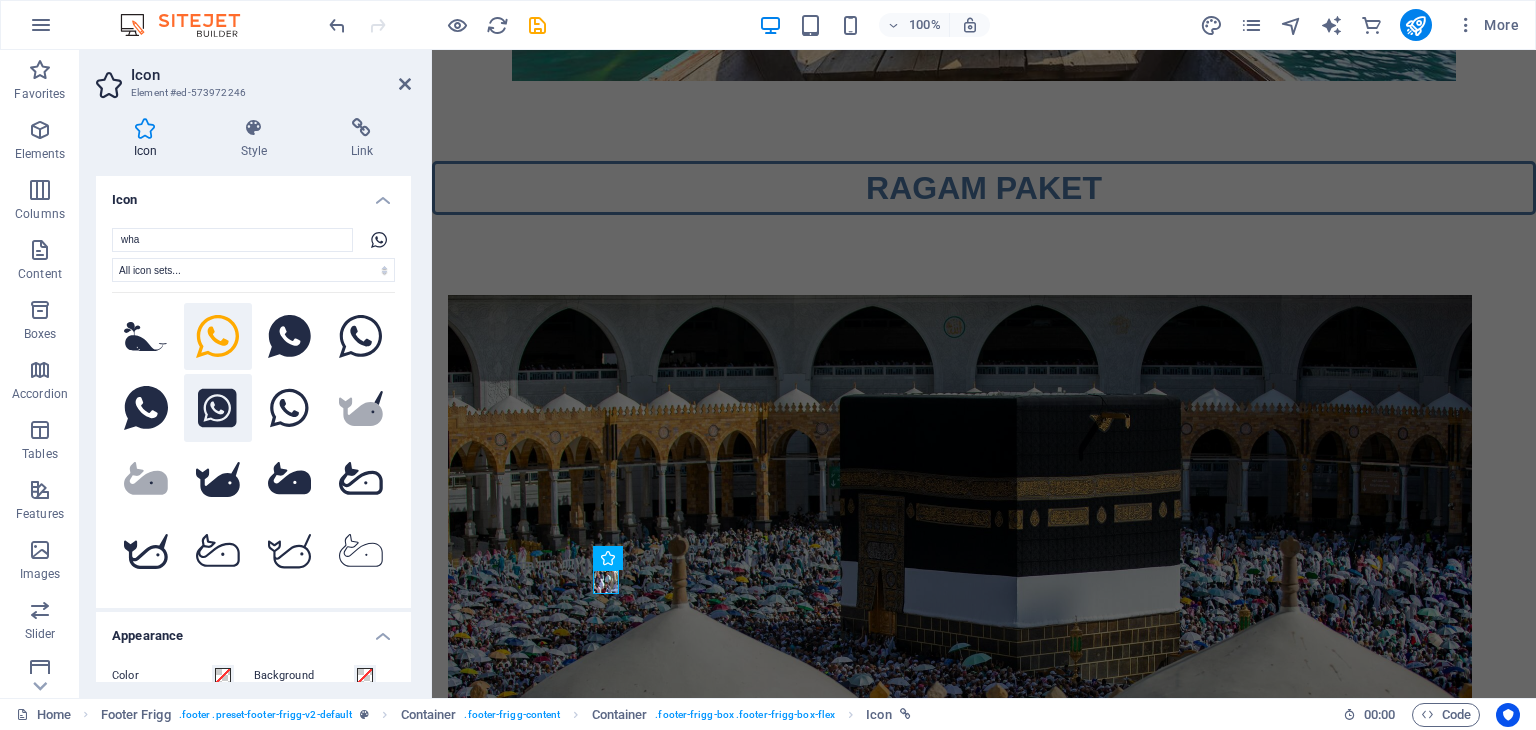 click 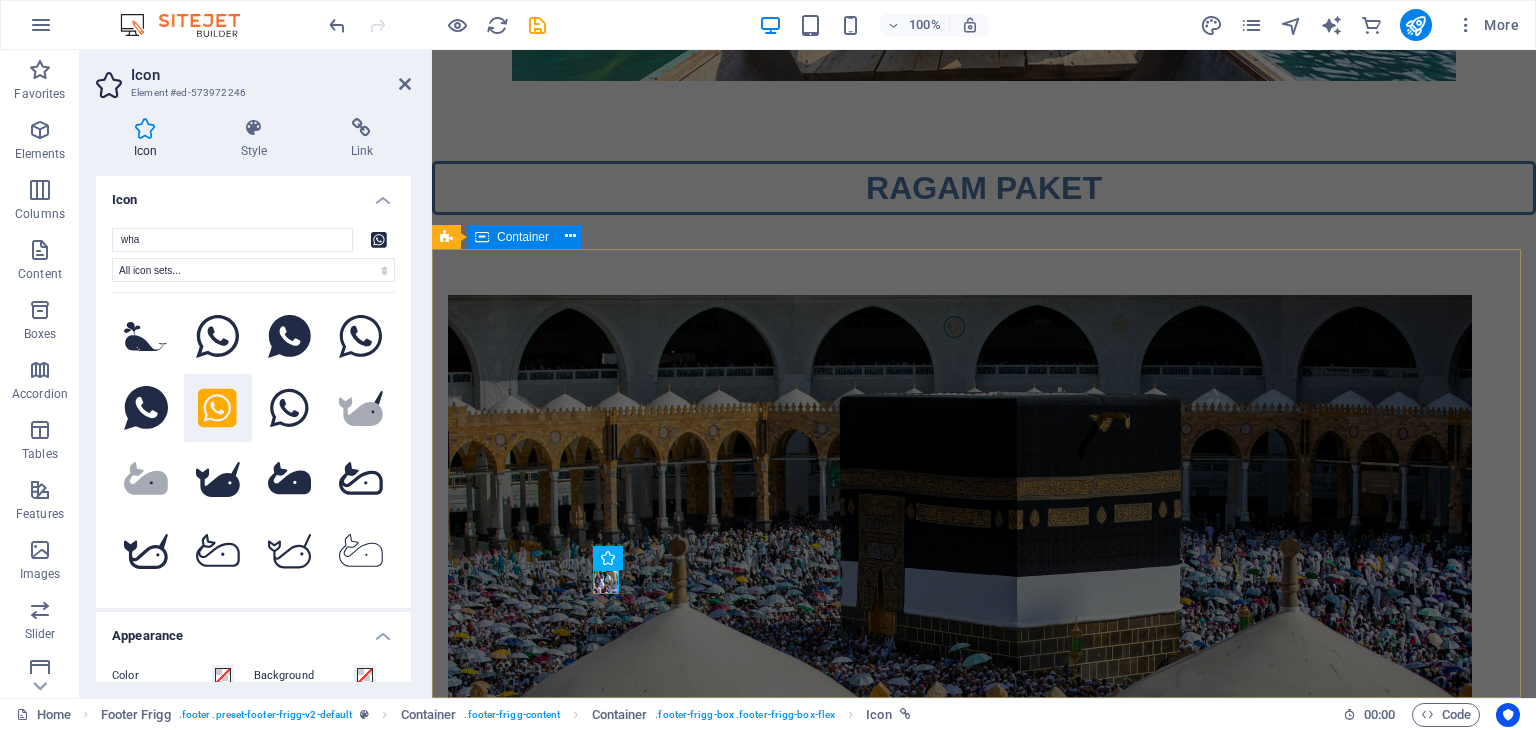 click on "[ADDRESS] [POSTALCODE] [CITY] +[COUNTRYCODE][PHONE] info@[DOMAIN] Navigation Home About Service Contact Legal Notice Privacy Policy Social media Facebook Tiktok Instagram" at bounding box center [984, 4592] 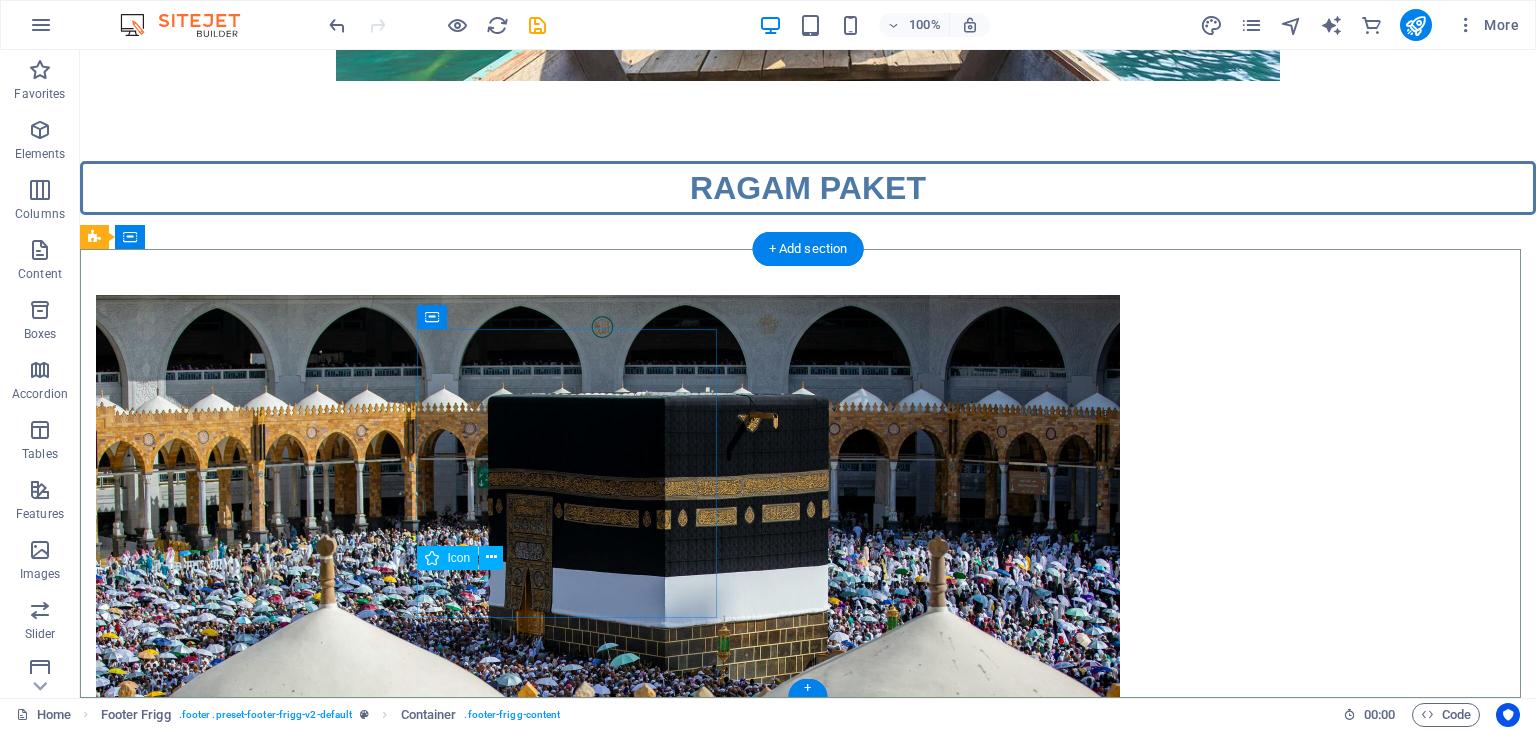 click at bounding box center [246, 4483] 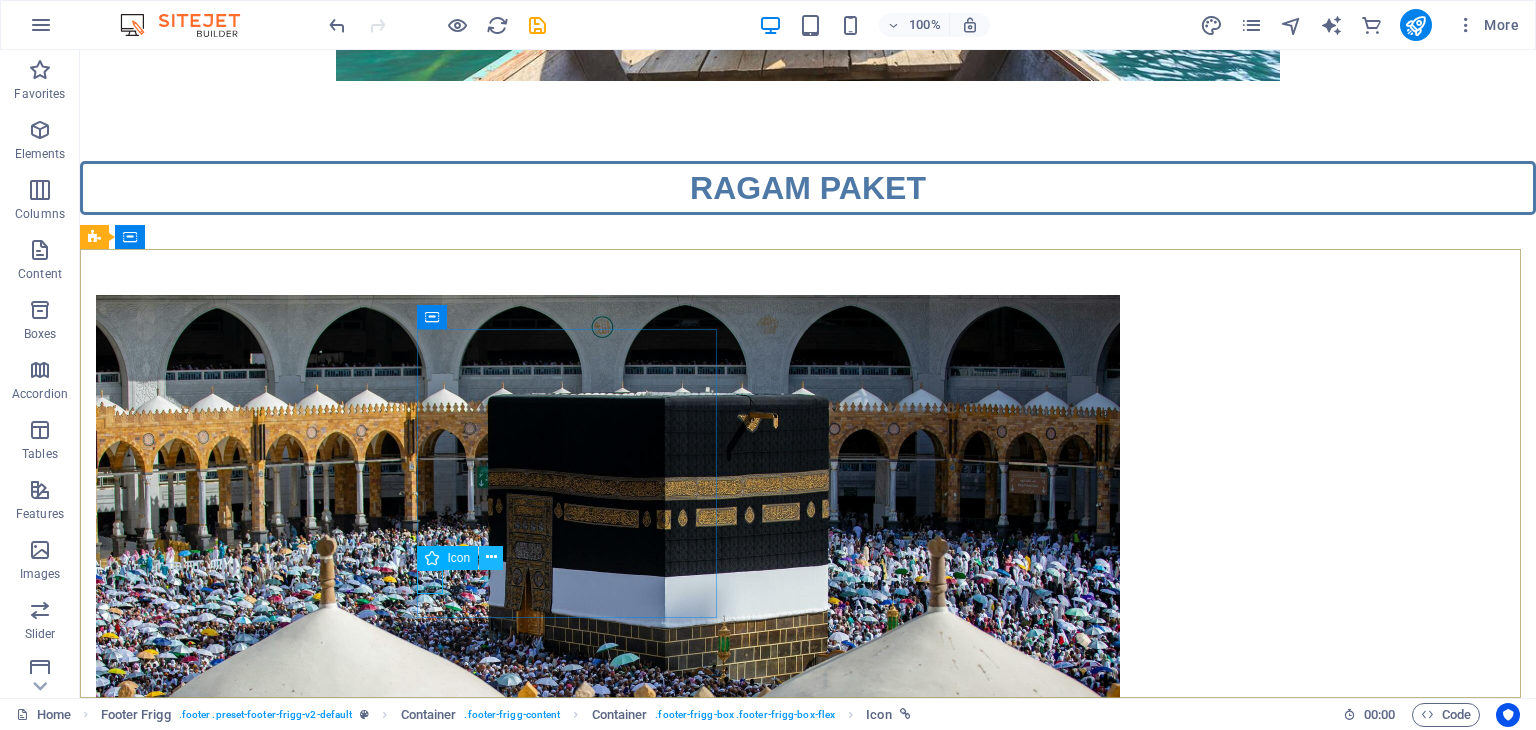 click at bounding box center [491, 557] 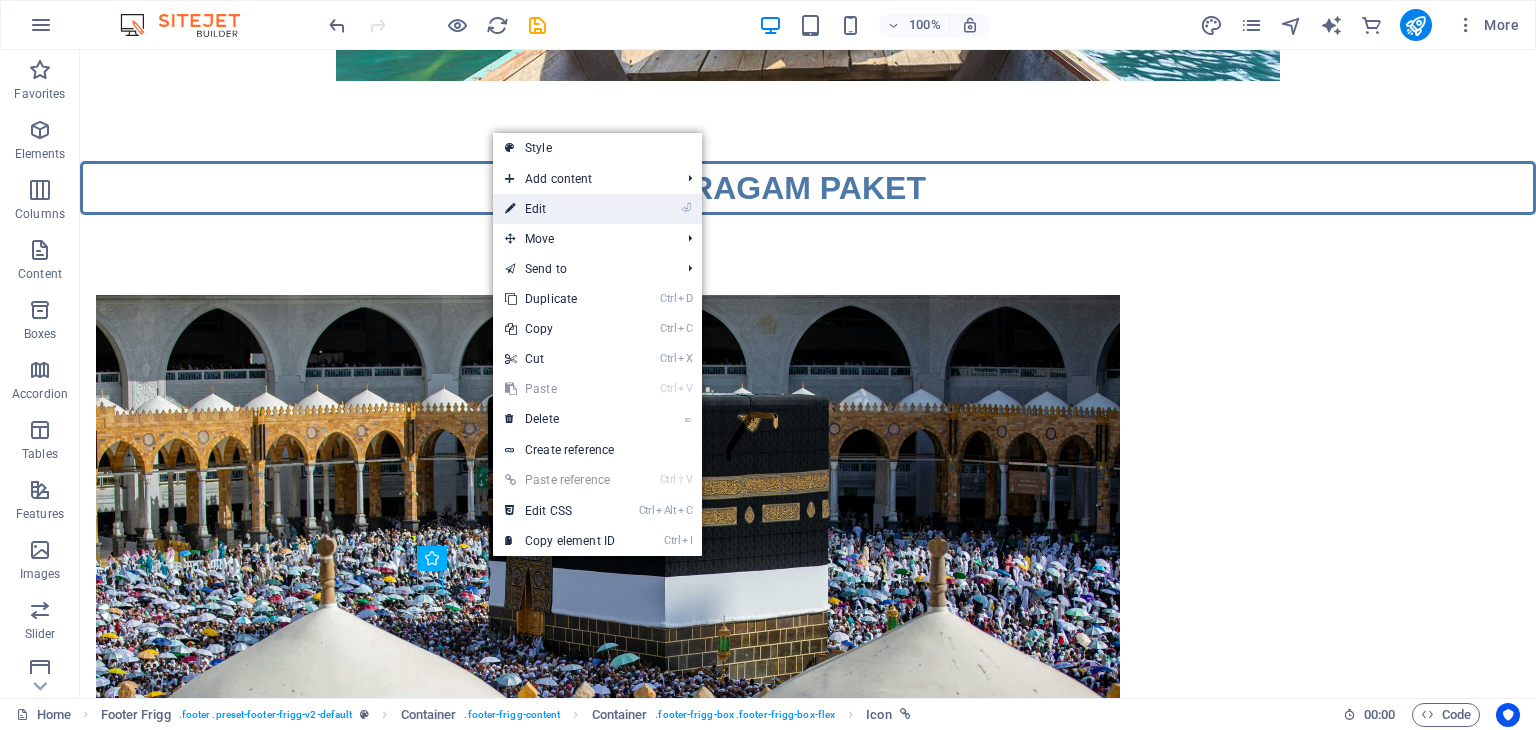 click on "⏎  Edit" at bounding box center (560, 209) 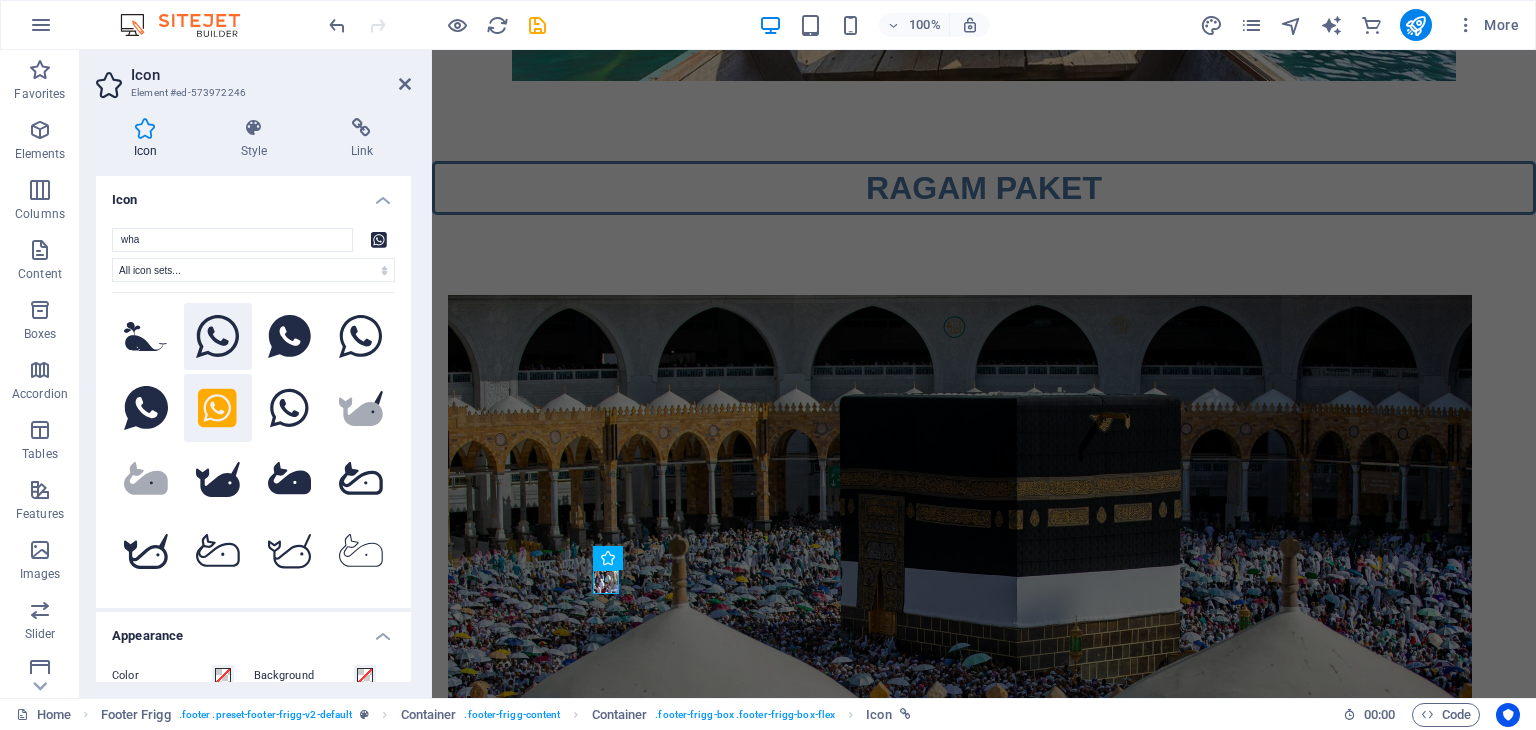 click 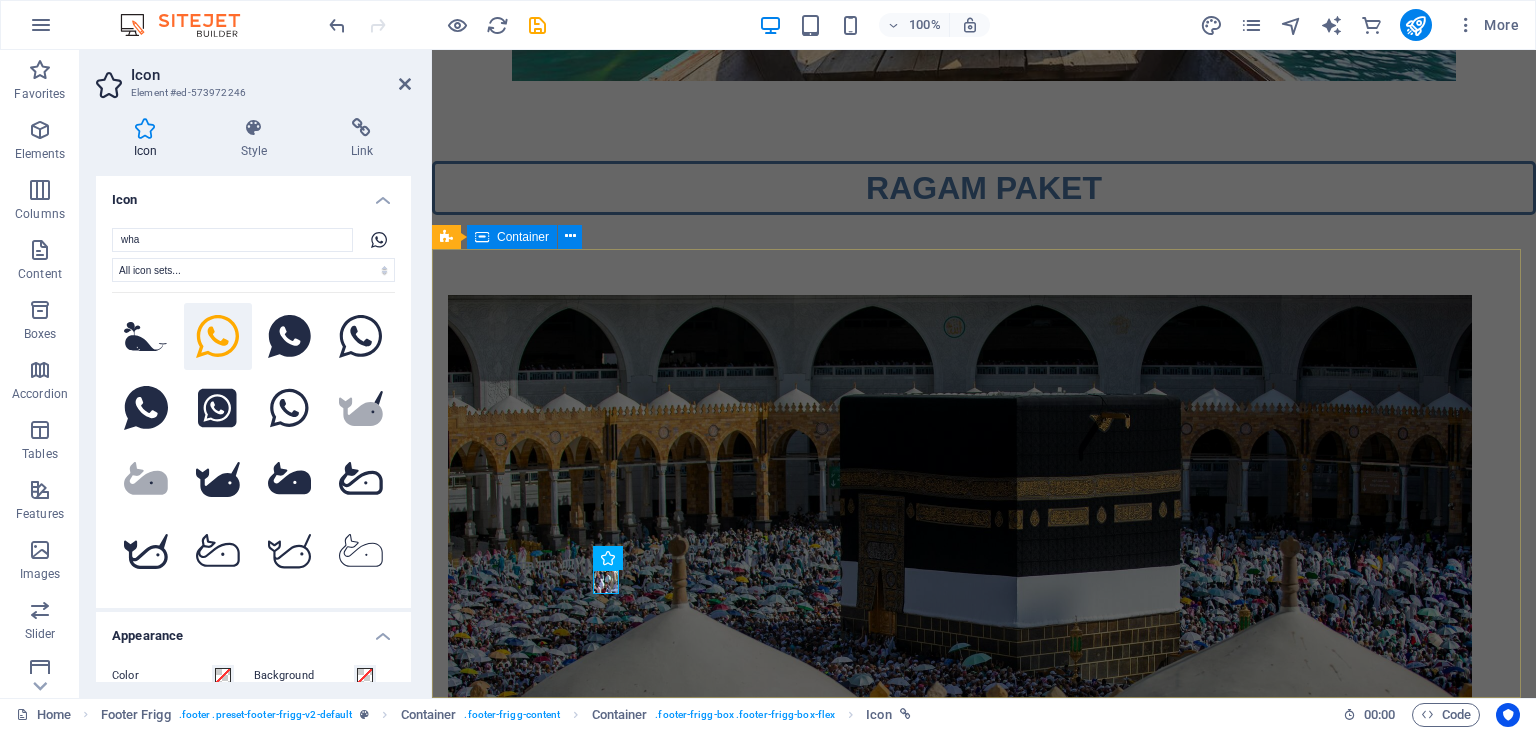 click on "[ADDRESS] [POSTALCODE] [CITY] +[COUNTRYCODE][PHONE] info@[DOMAIN] Navigation Home About Service Contact Legal Notice Privacy Policy Social media Facebook Tiktok Instagram" at bounding box center [984, 4592] 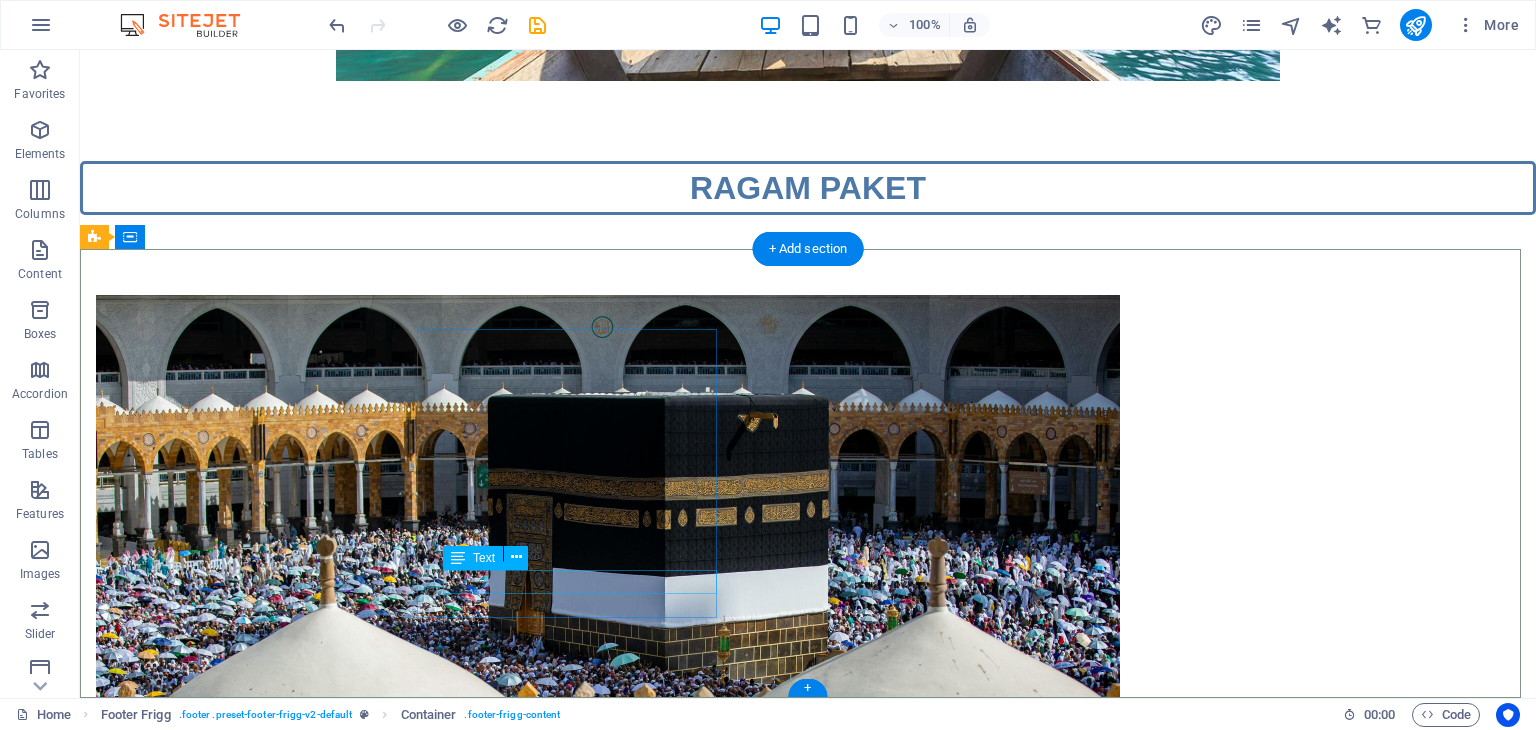 click on "+[COUNTRYCODE][PHONE]" at bounding box center (200, 4506) 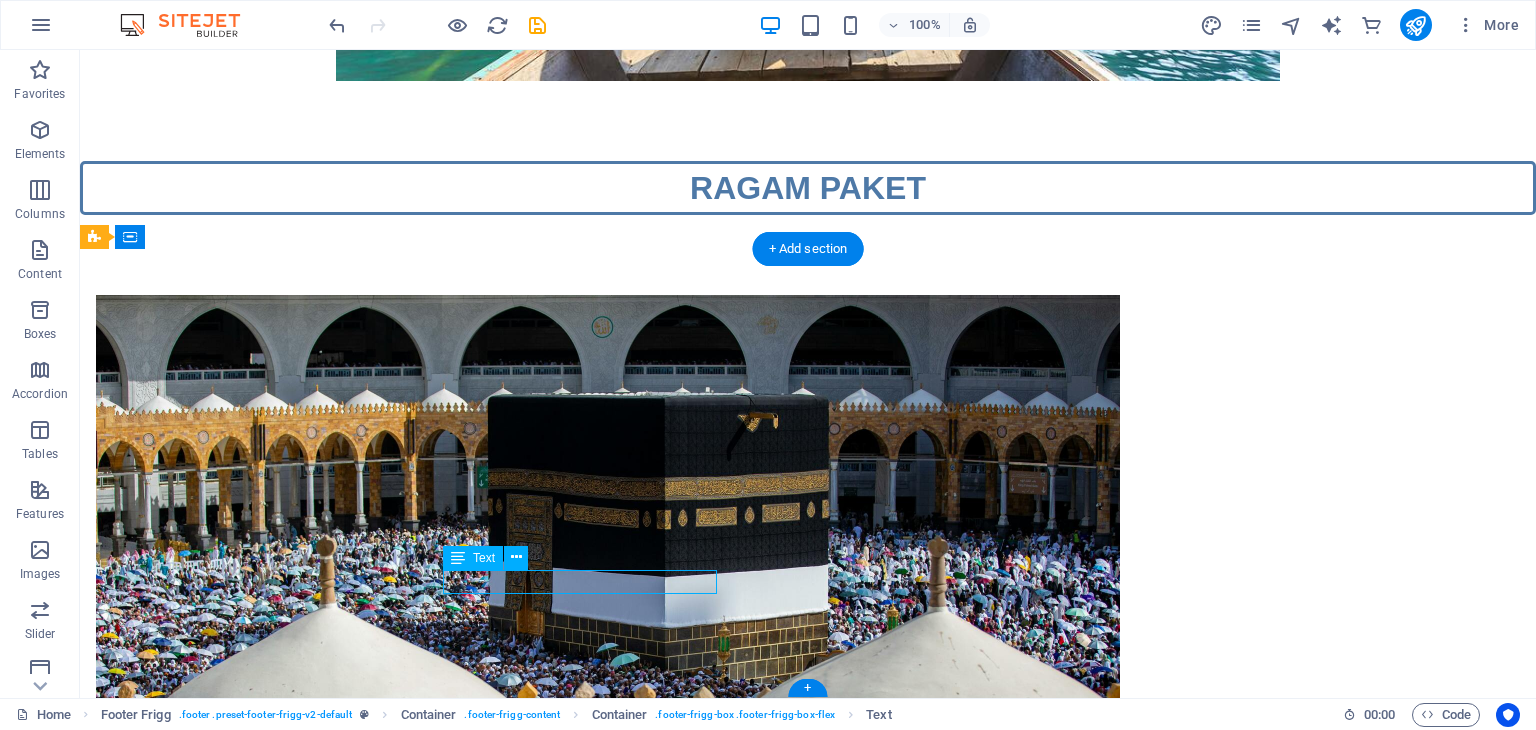 click on "+[COUNTRYCODE][PHONE]" at bounding box center [200, 4506] 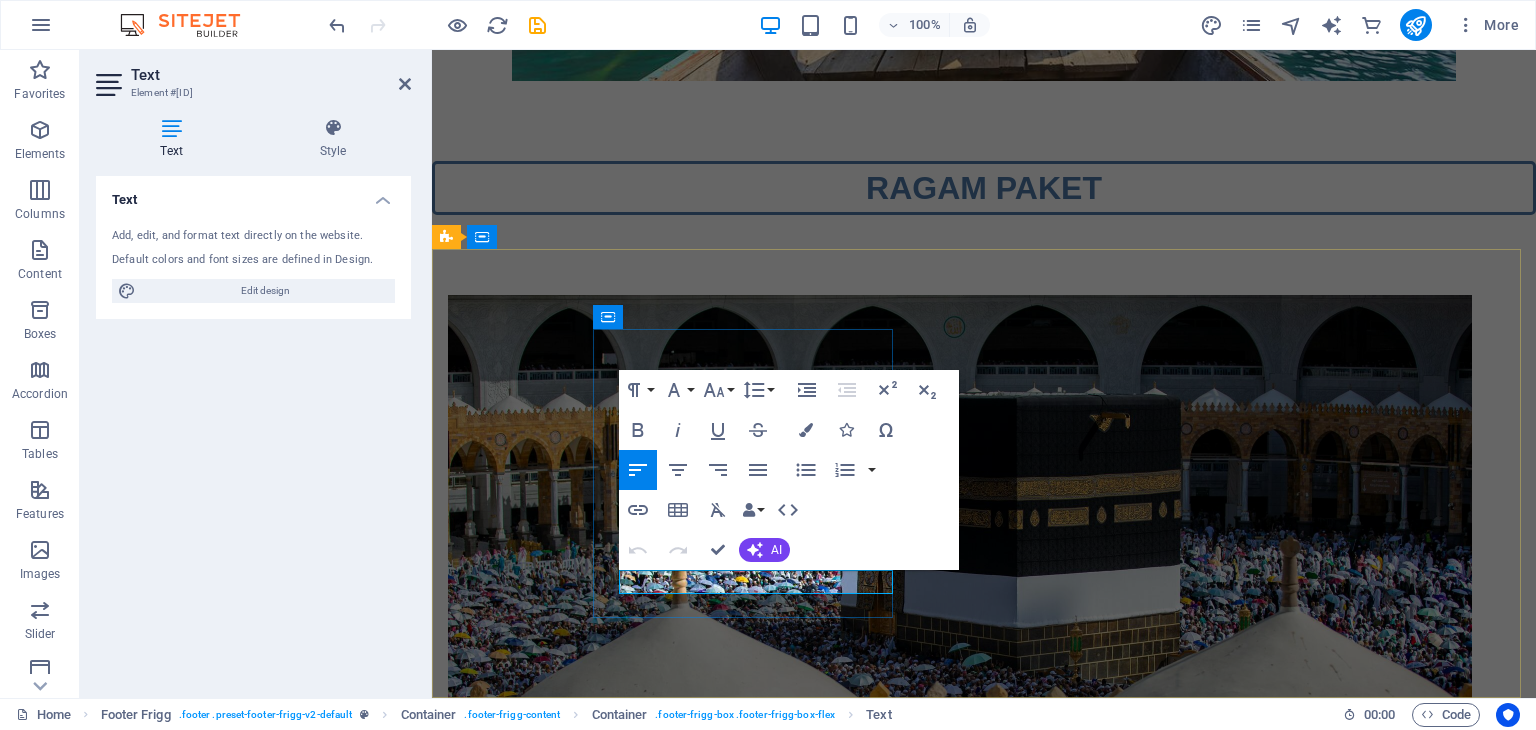 click on "+[COUNTRYCODE][PHONE]" at bounding box center [552, 4506] 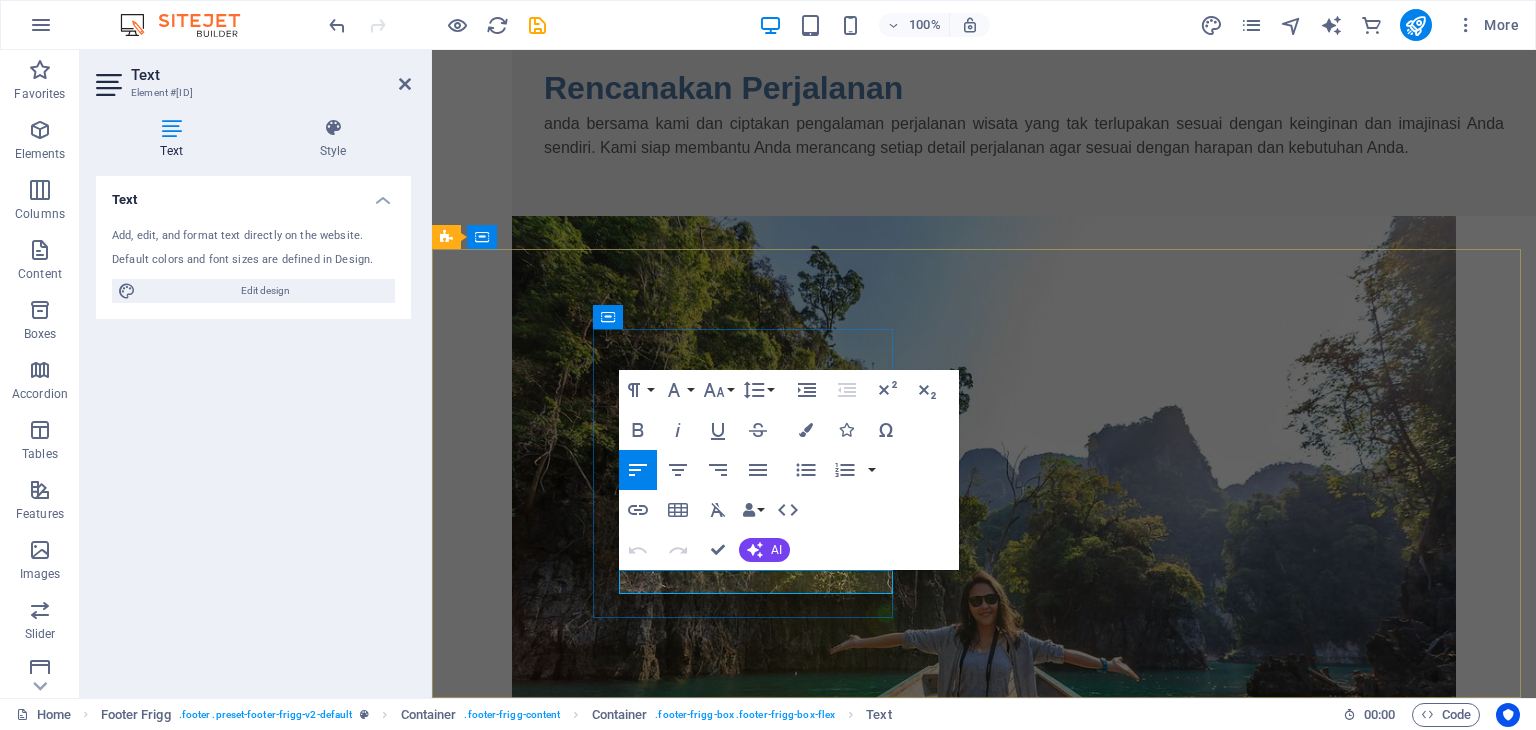 scroll, scrollTop: 2307, scrollLeft: 0, axis: vertical 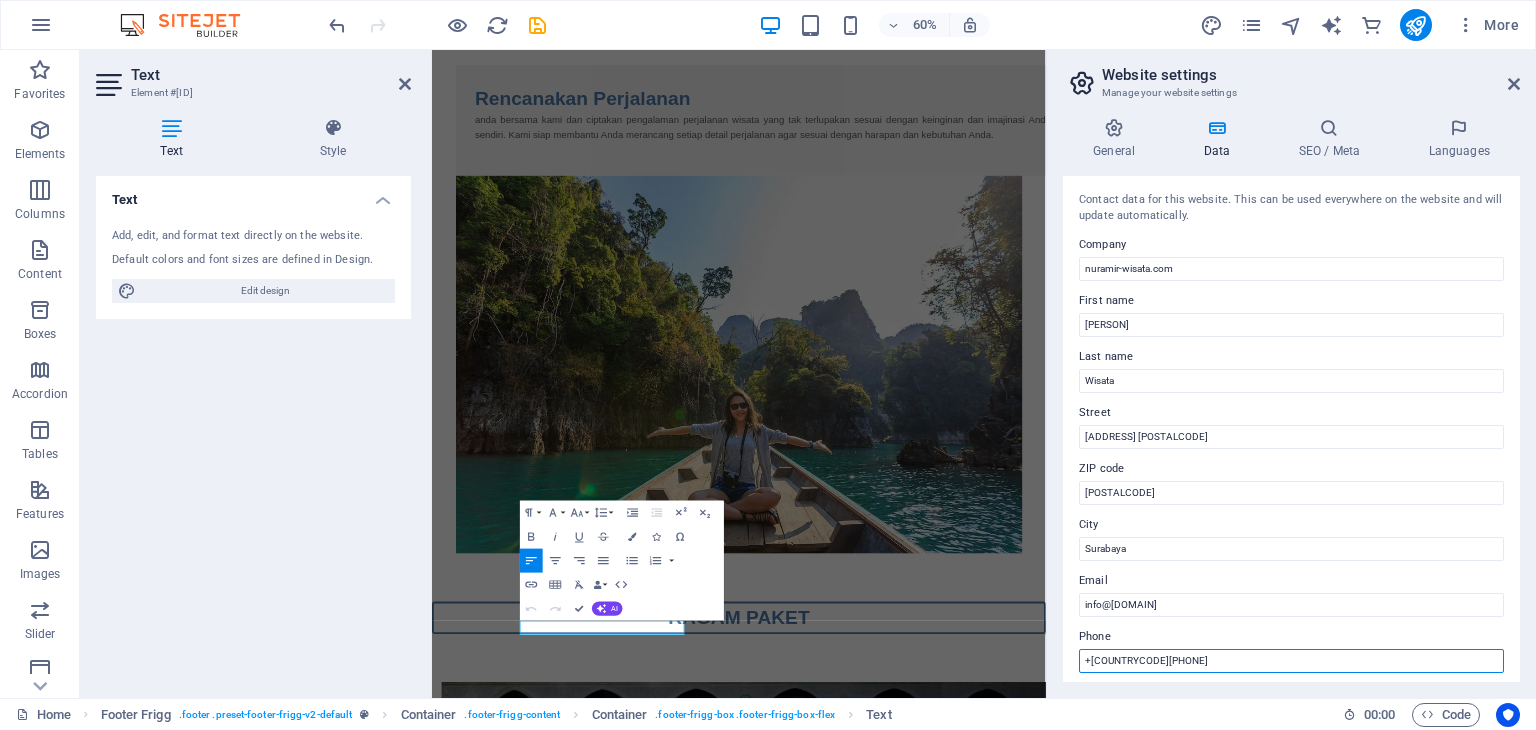 click on "+[COUNTRYCODE][PHONE]" at bounding box center (1291, 661) 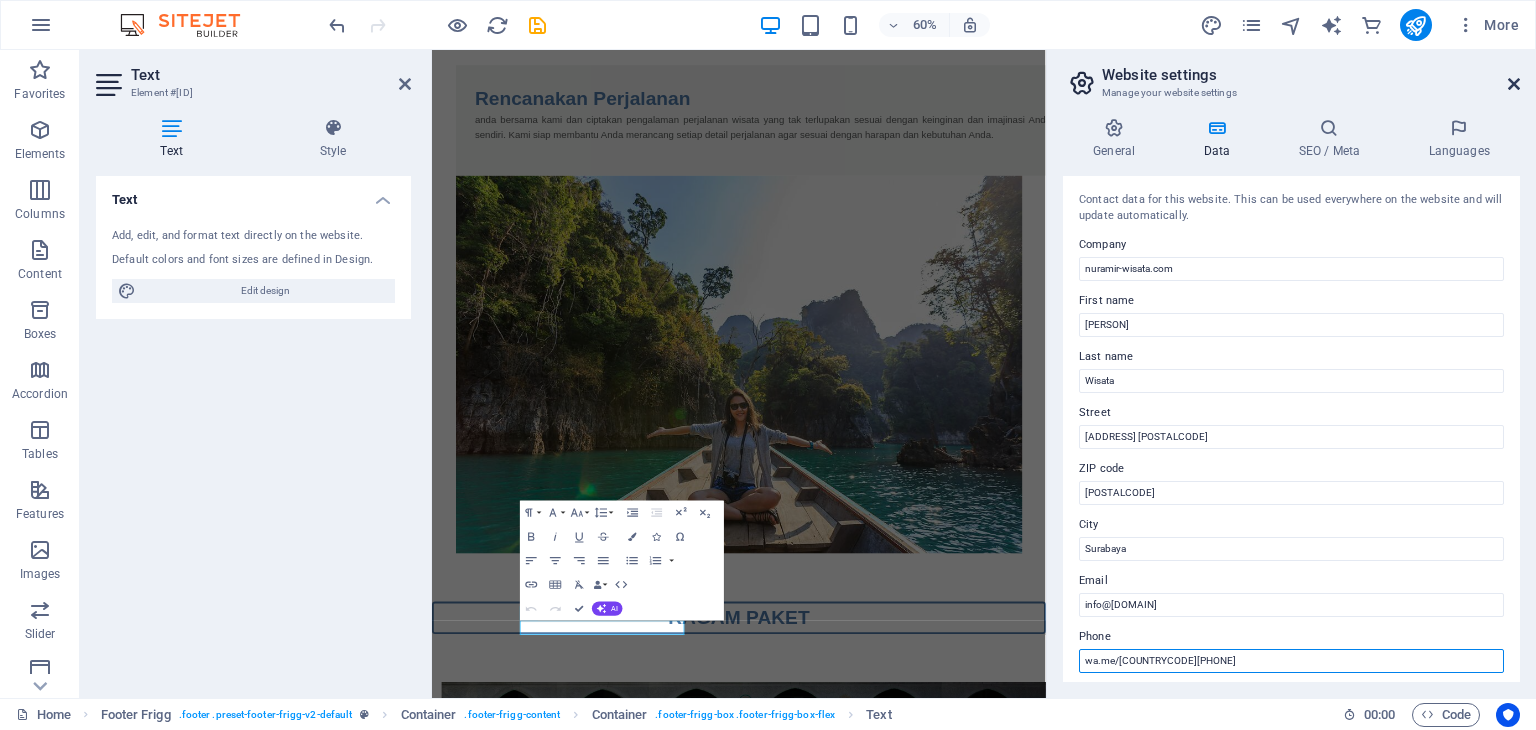 type on "wa.me/[COUNTRYCODE][PHONE]" 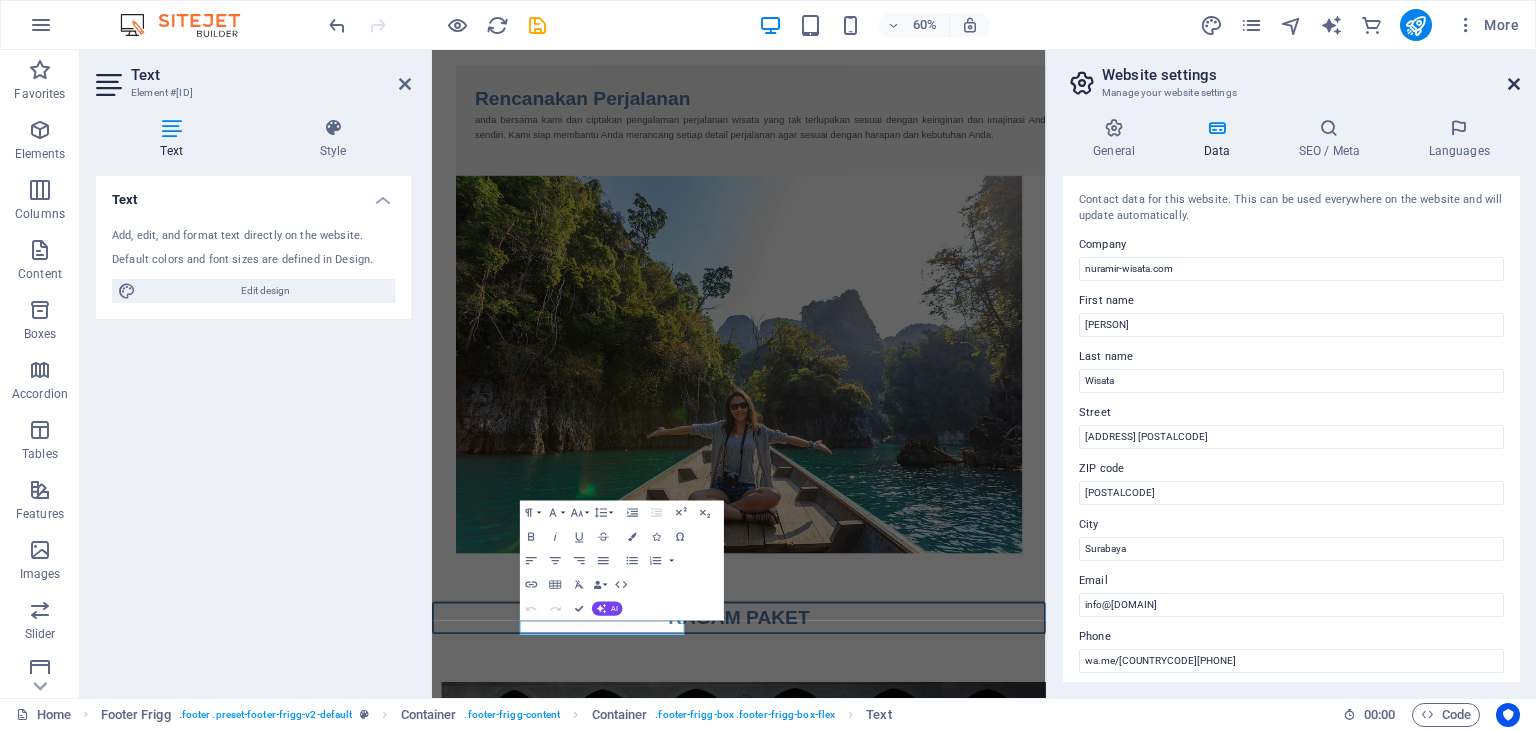 click at bounding box center [1514, 84] 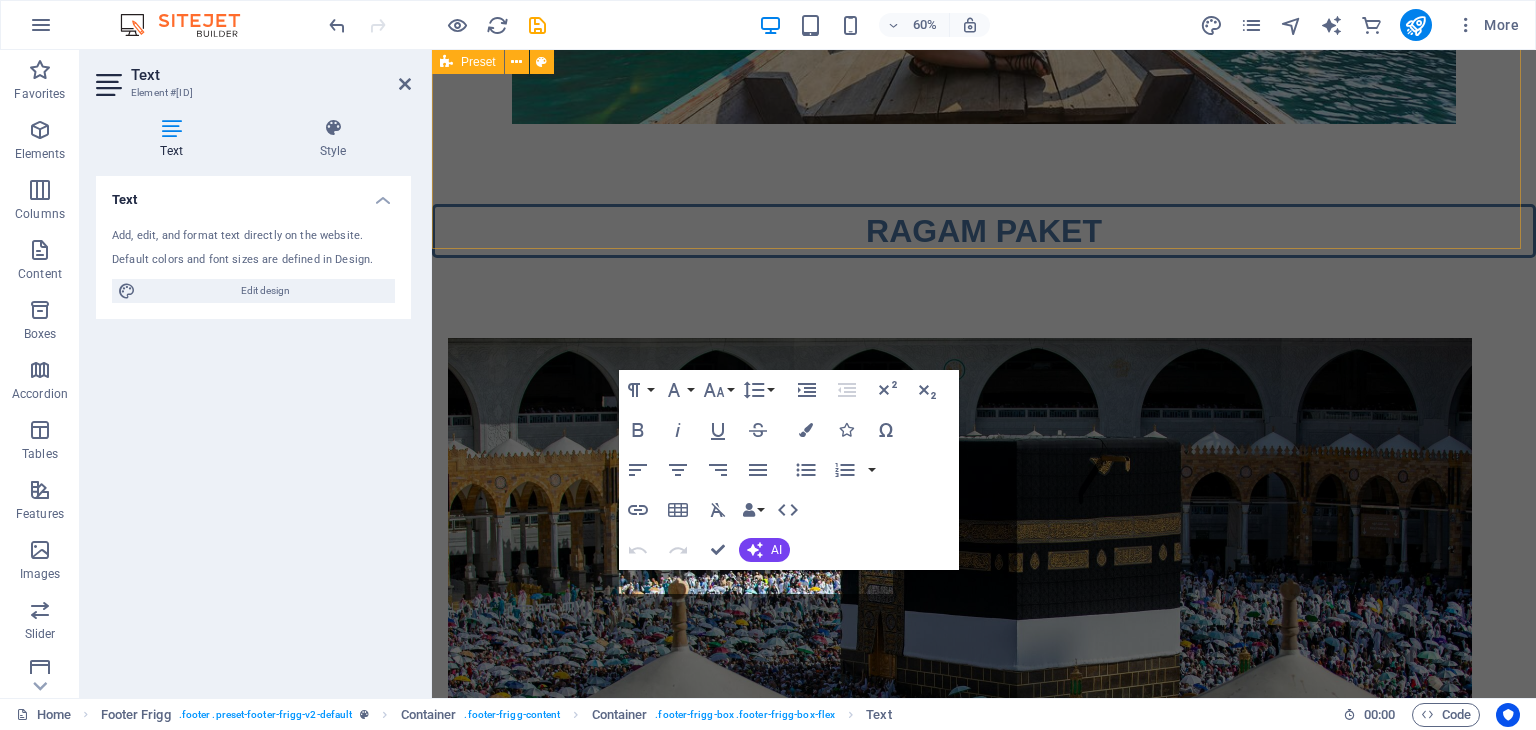 scroll, scrollTop: 2350, scrollLeft: 0, axis: vertical 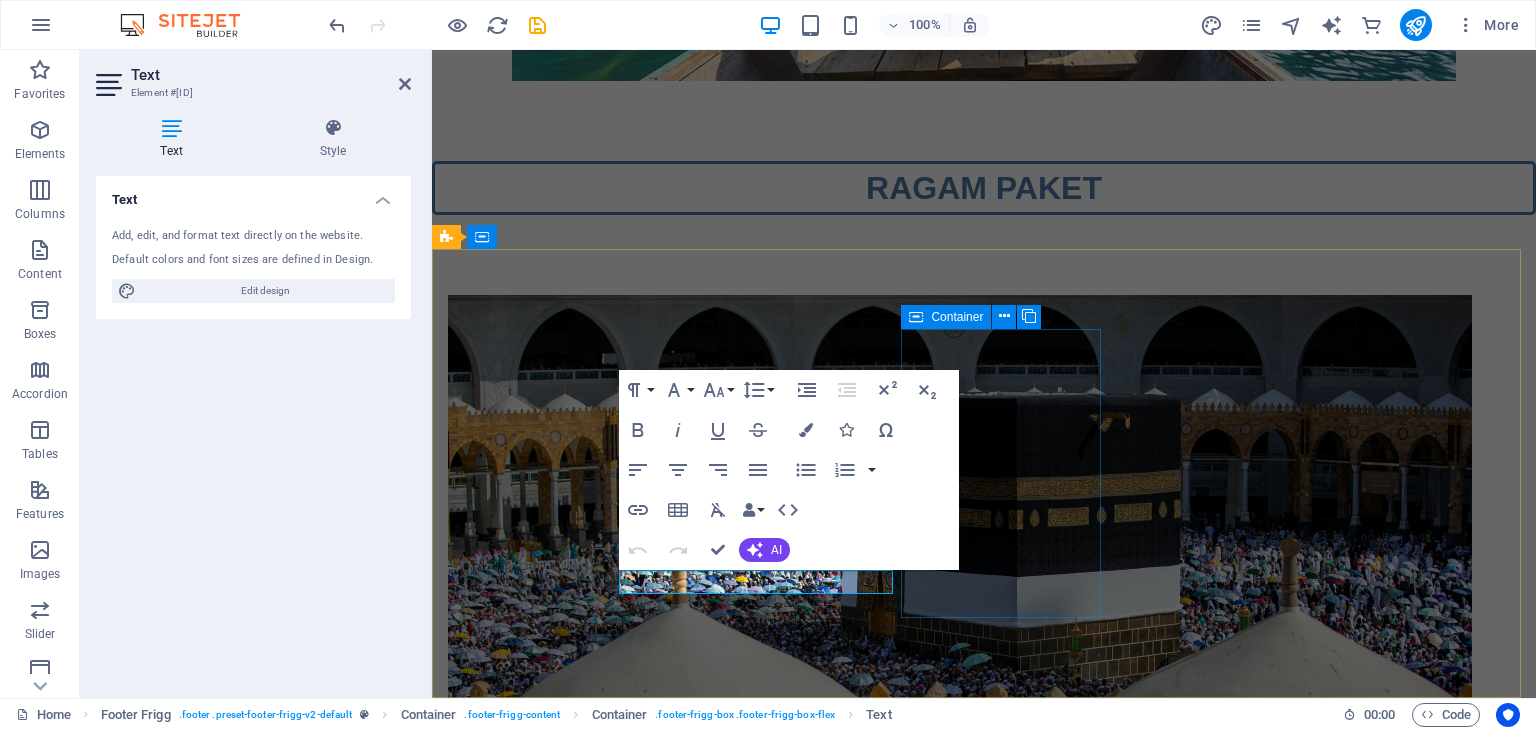click on "Navigation Home About Service Contact Legal Notice Privacy Policy" at bounding box center [548, 4672] 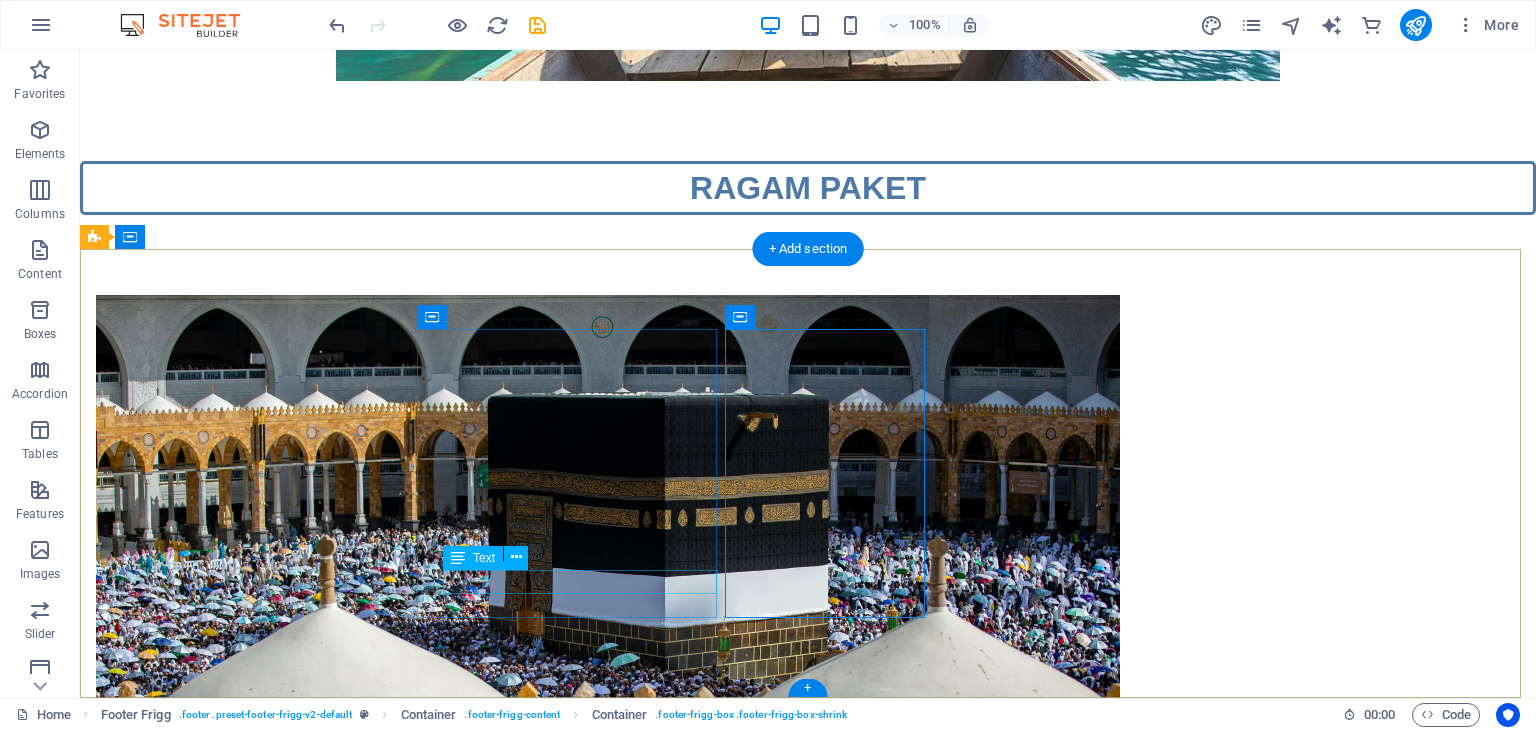 click on "wa.me/[COUNTRYCODE][PHONE]" at bounding box center [221, 4506] 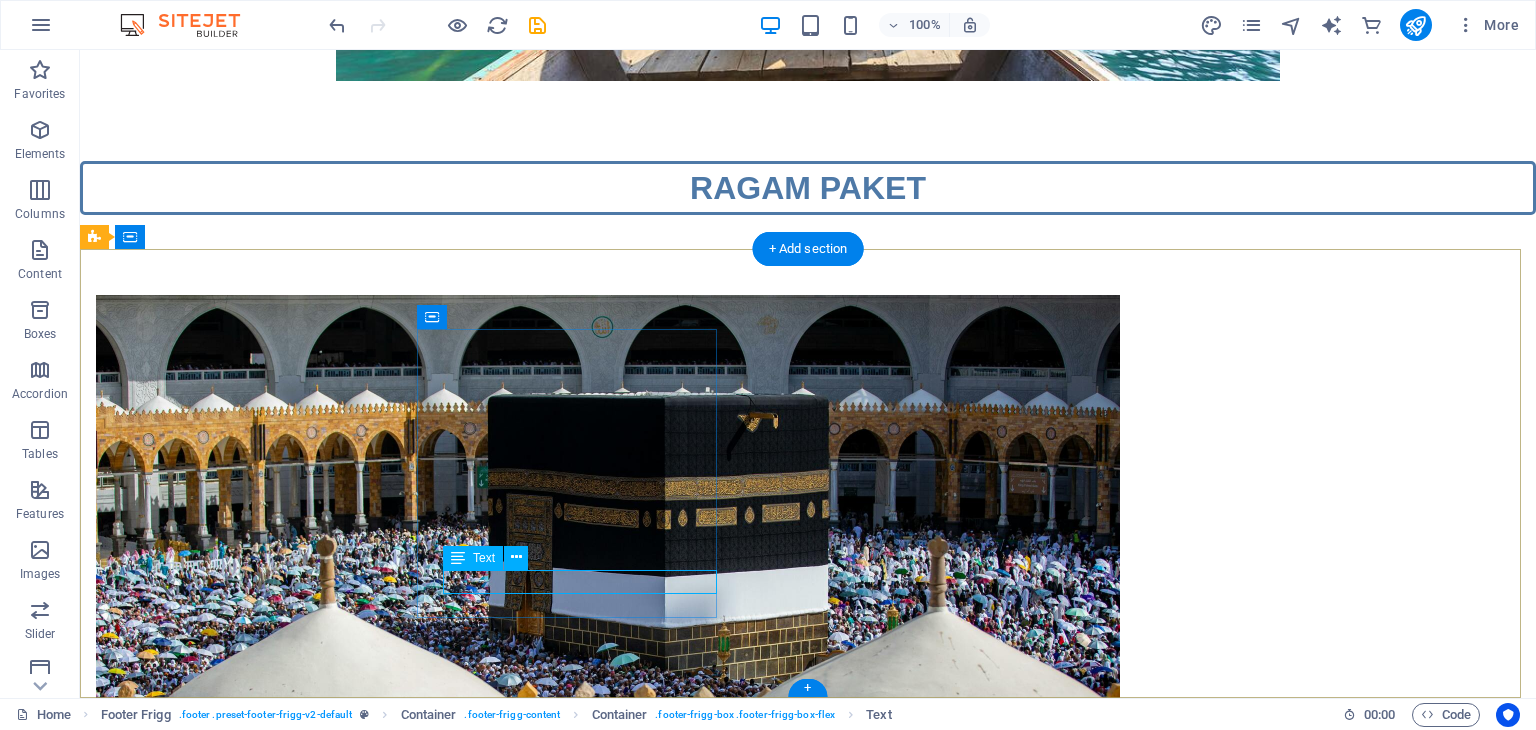 click on "wa.me/[COUNTRYCODE][PHONE]" at bounding box center [221, 4506] 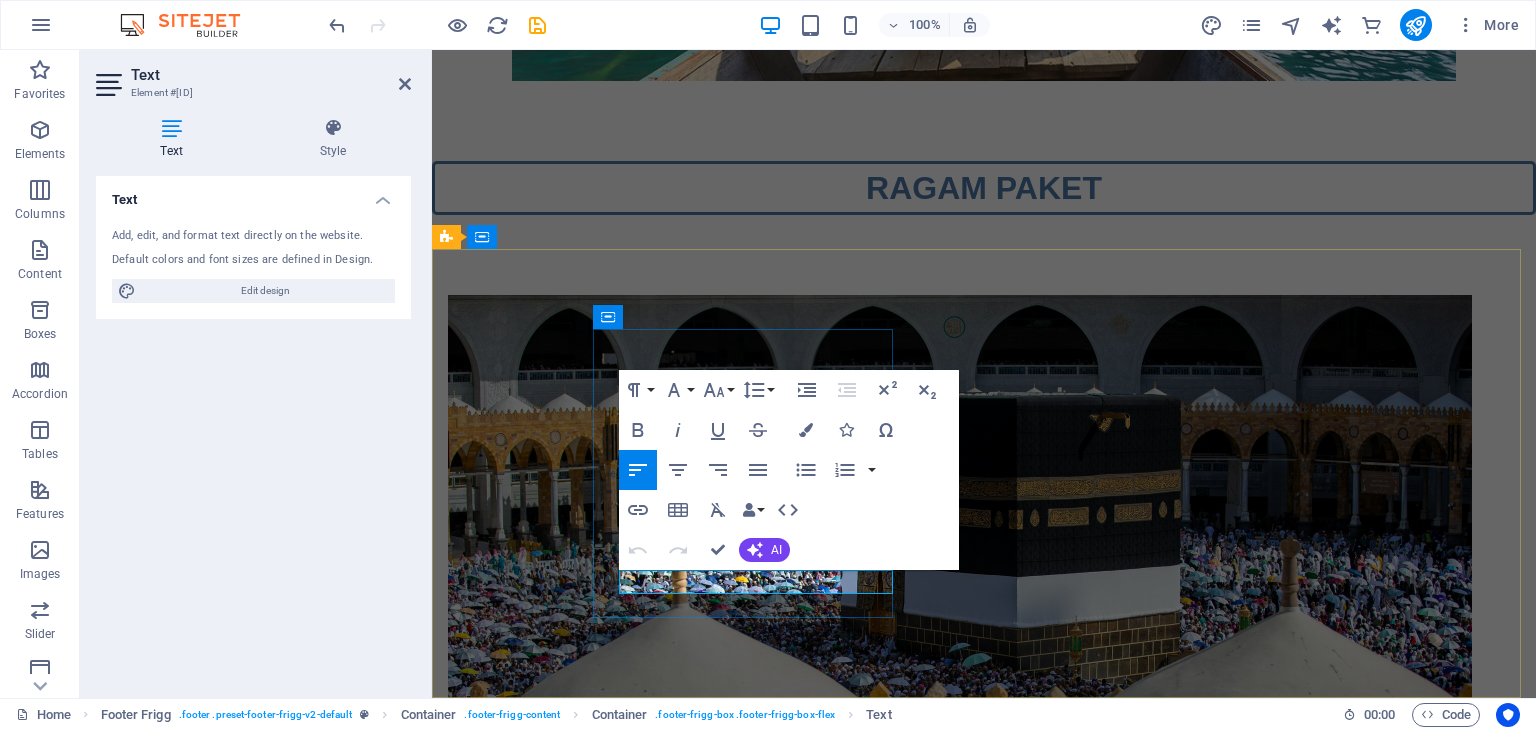 click on "wa.me/[COUNTRYCODE][PHONE]" at bounding box center [573, 4506] 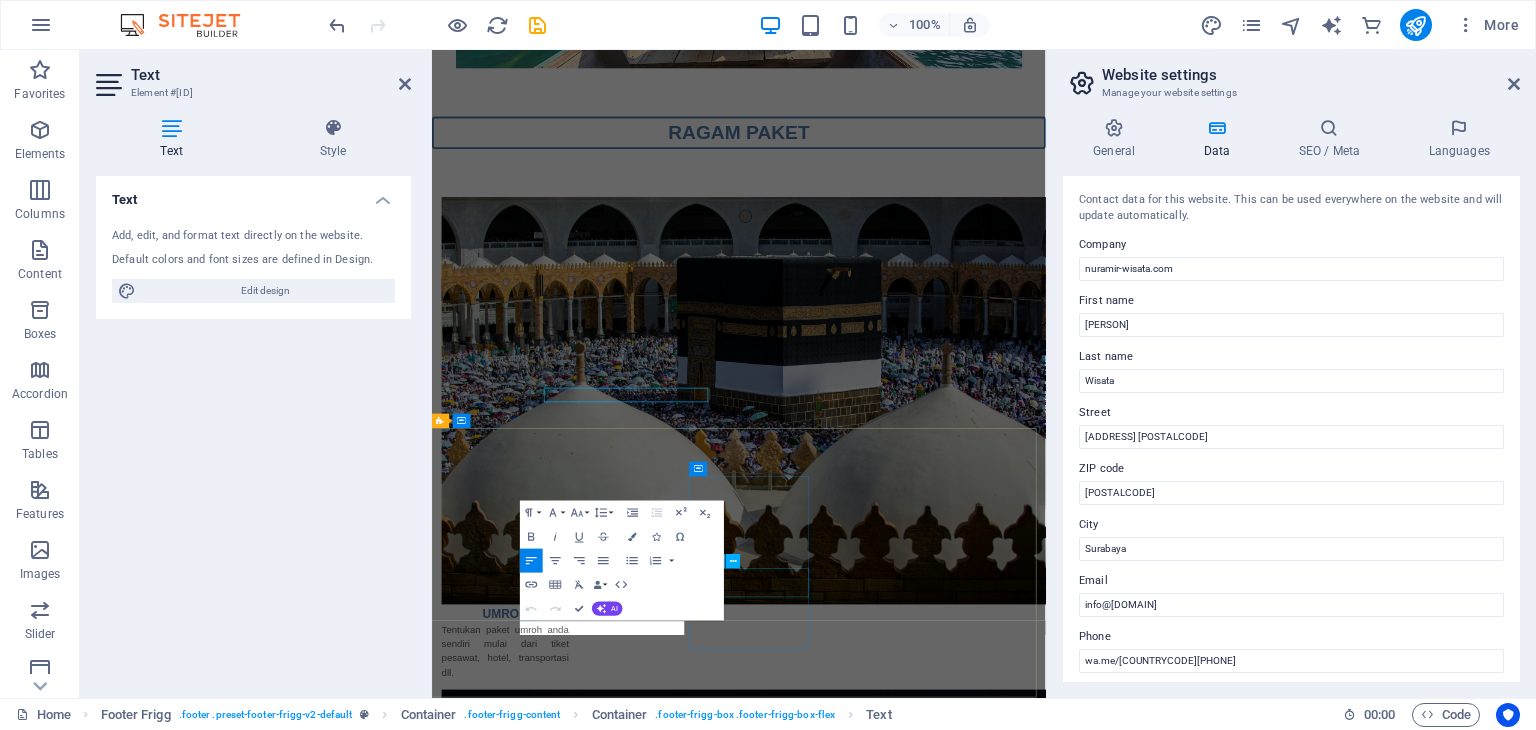 click on "Legal Notice Privacy Policy" at bounding box center (548, 4749) 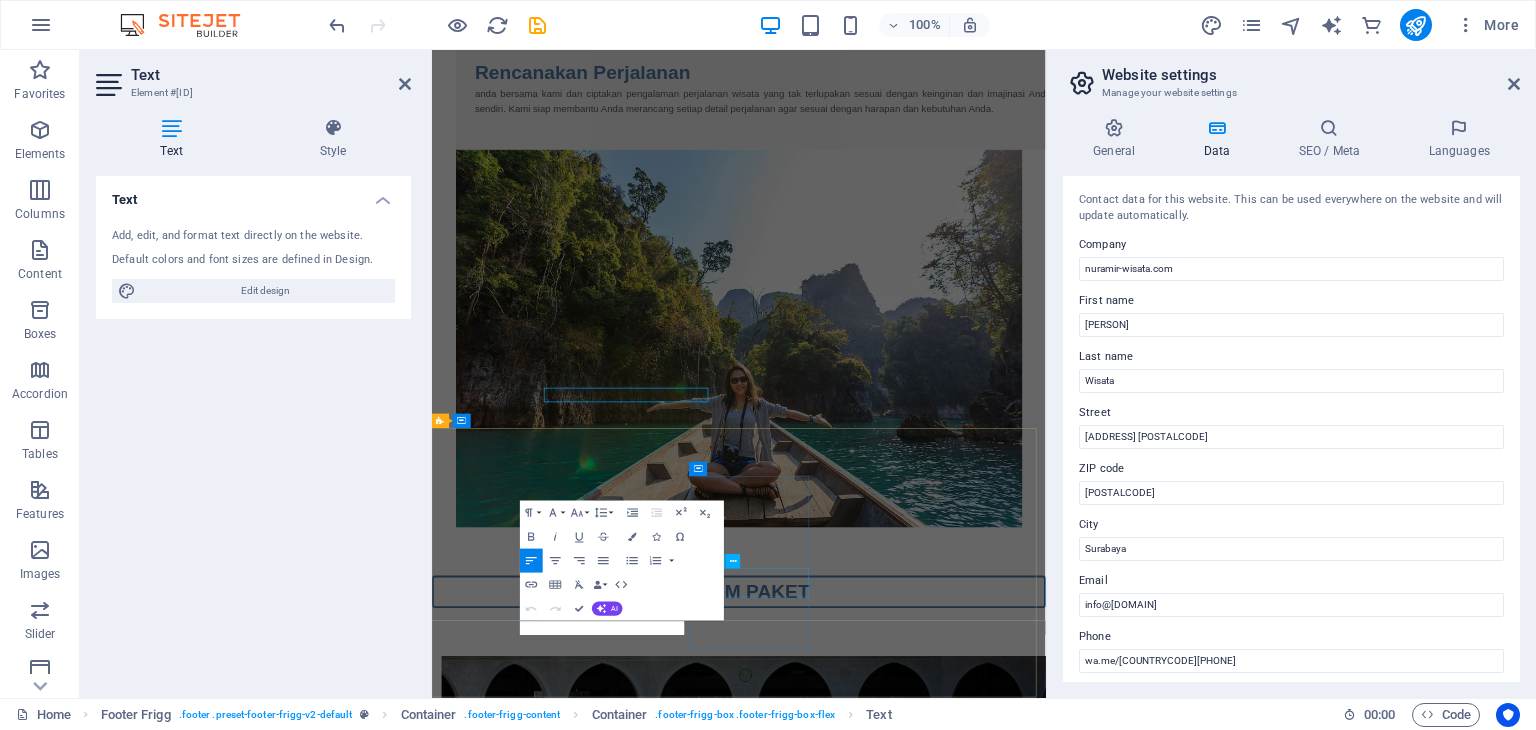 scroll, scrollTop: 2307, scrollLeft: 0, axis: vertical 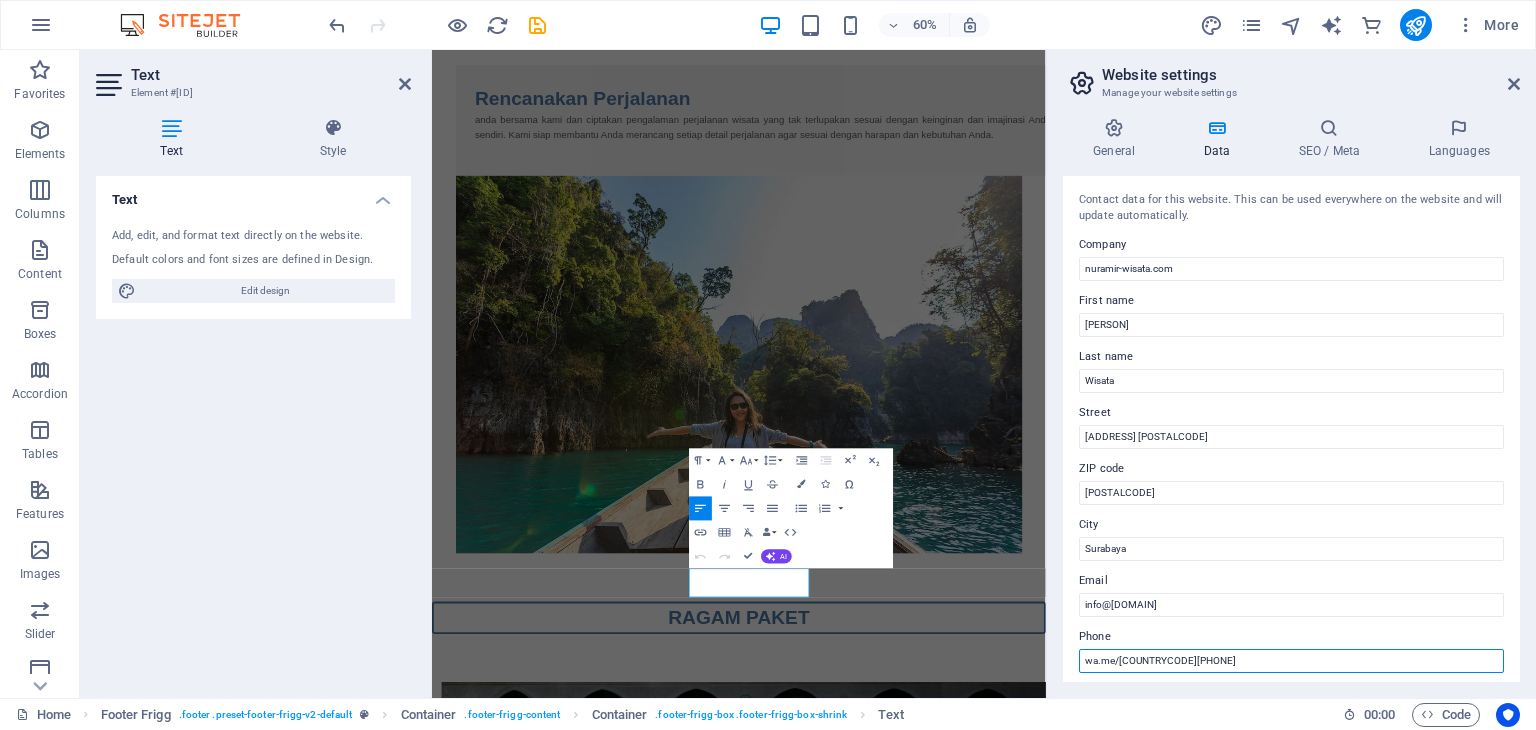 click on "wa.me/[COUNTRYCODE][PHONE]" at bounding box center [1291, 661] 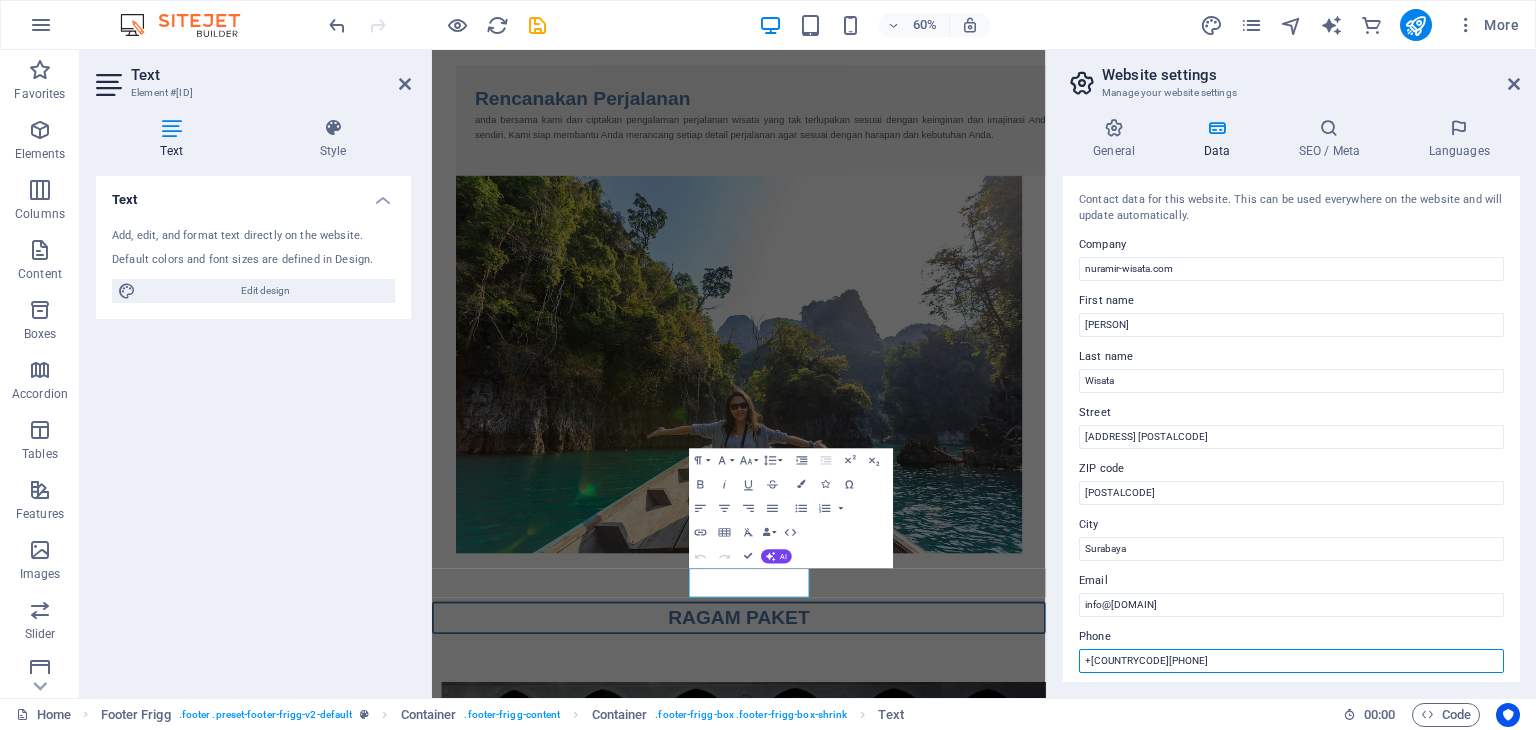 click on "+[COUNTRYCODE][PHONE]" at bounding box center (1291, 661) 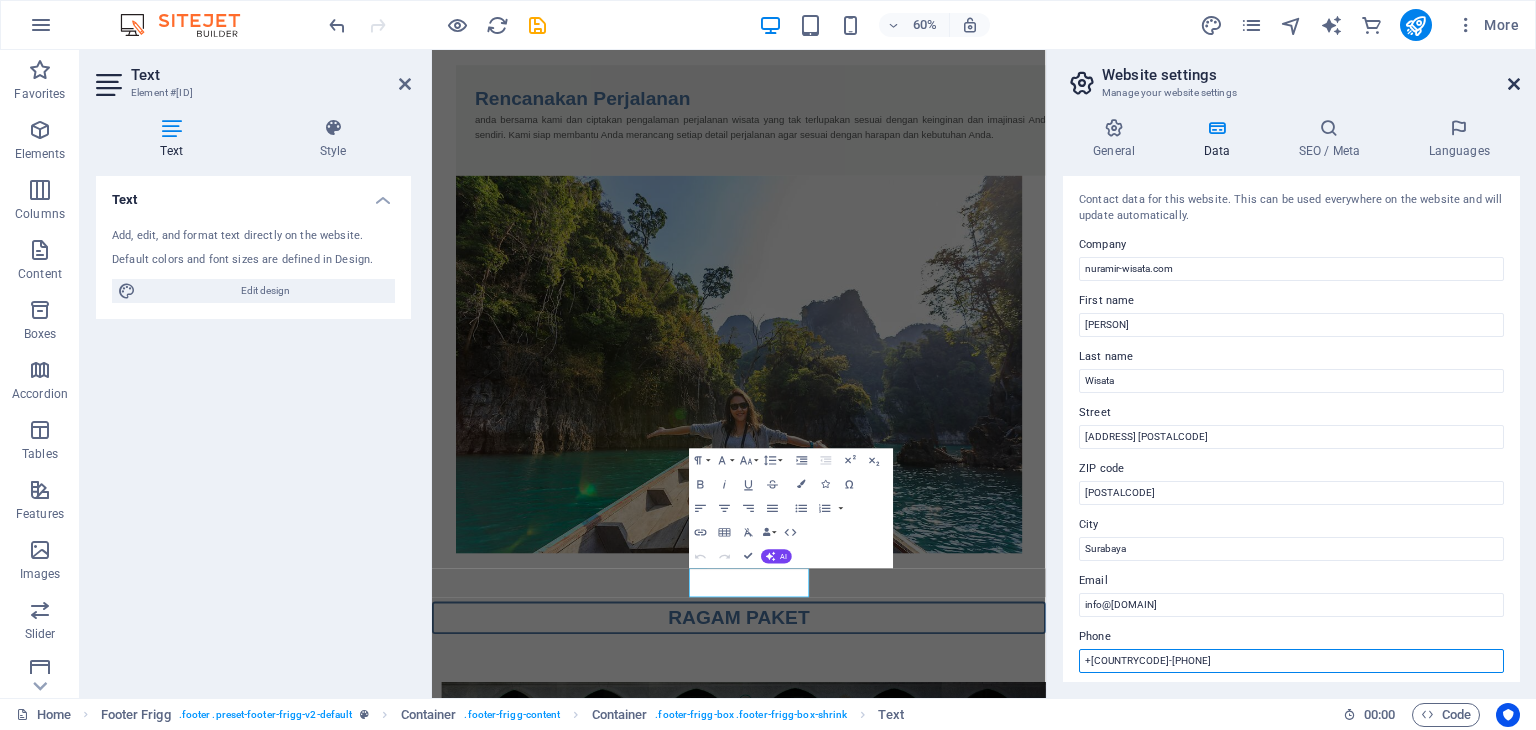 type on "+[COUNTRYCODE]-[PHONE]" 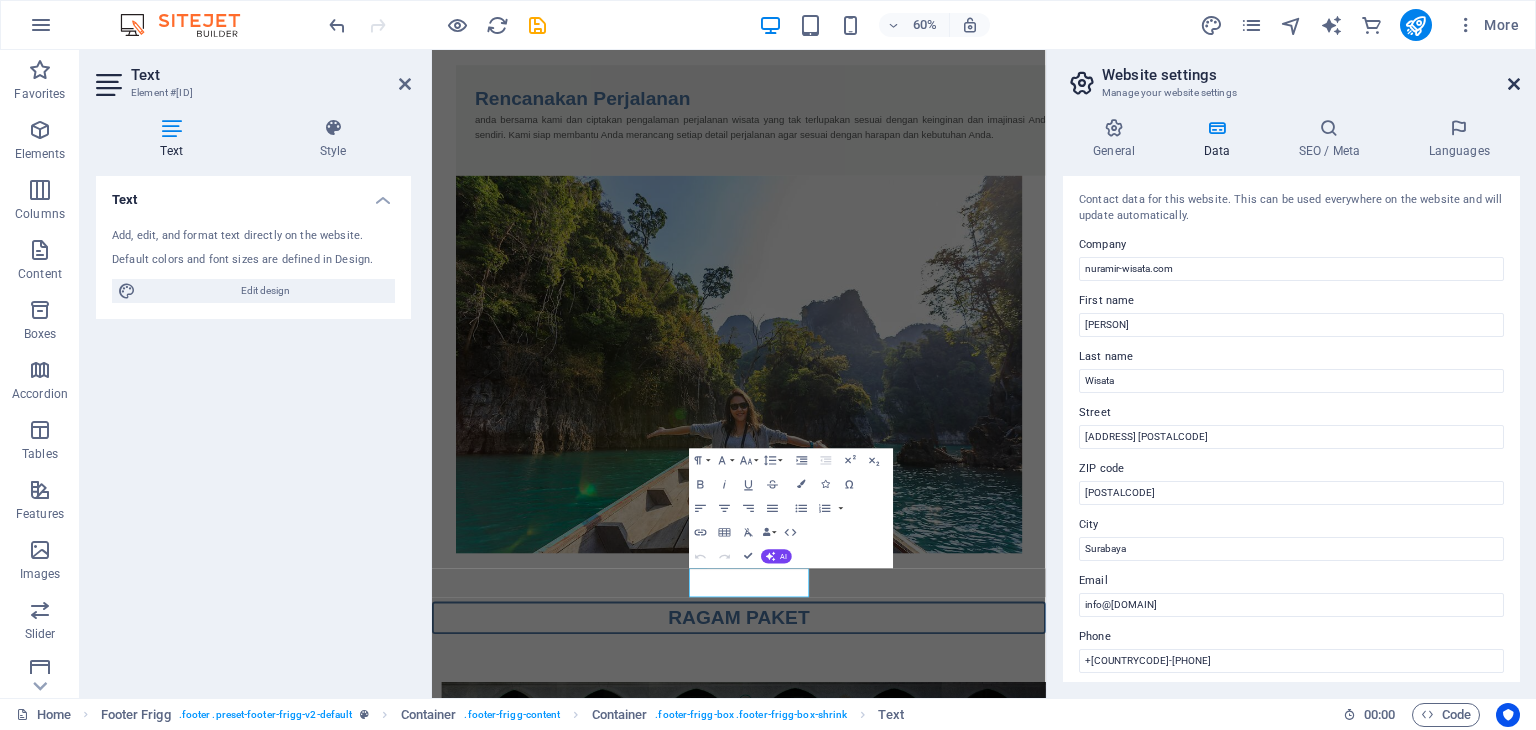 click at bounding box center (1514, 84) 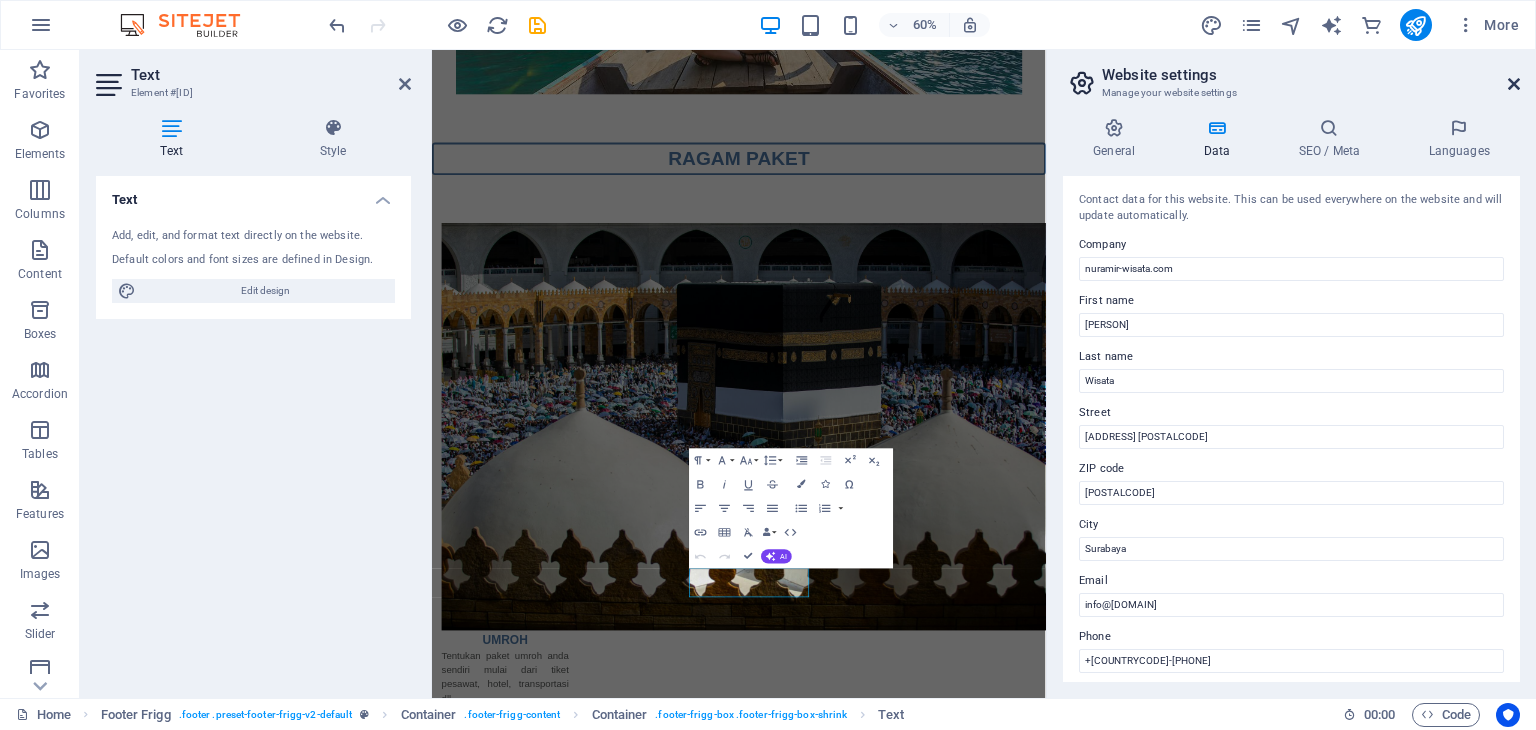 scroll, scrollTop: 2350, scrollLeft: 0, axis: vertical 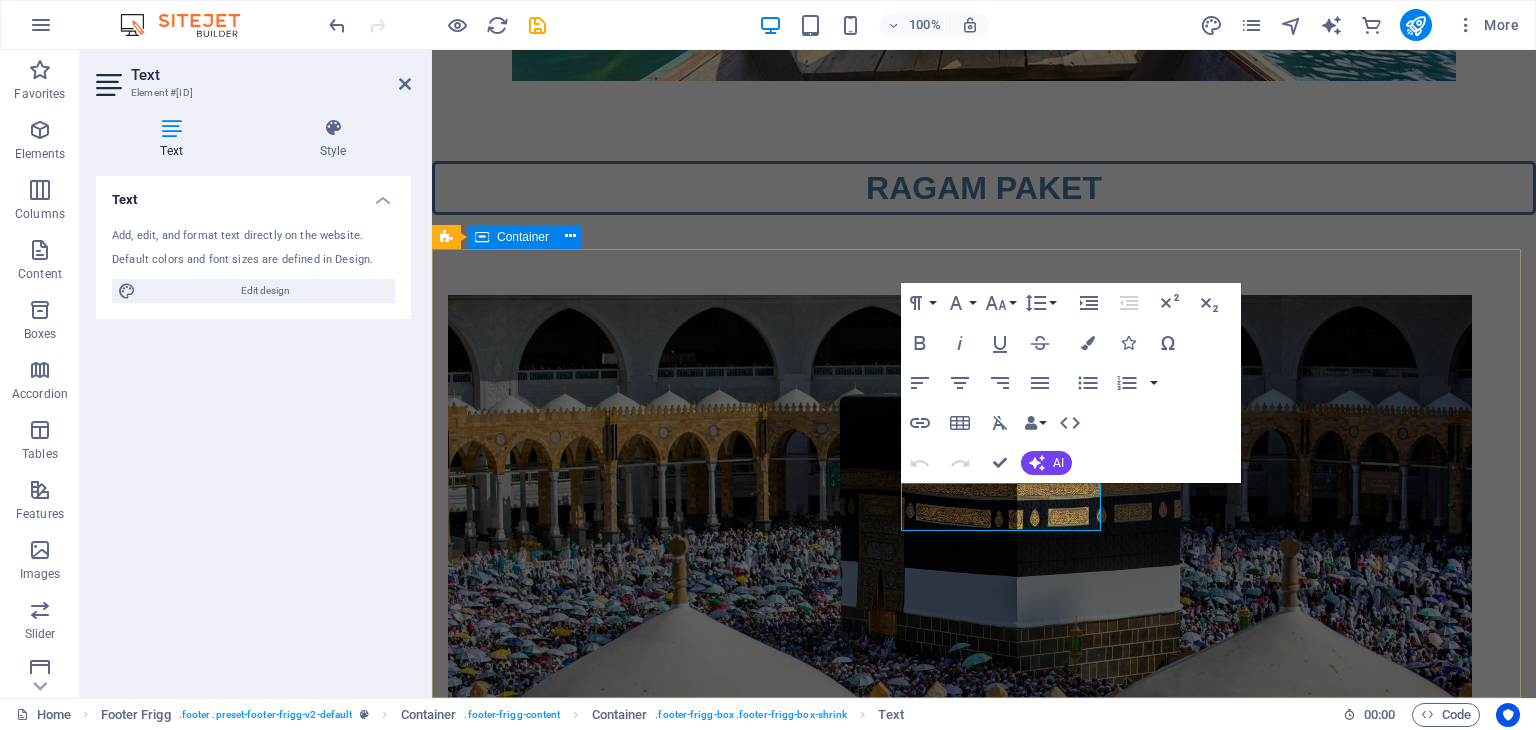 click on "[ADDRESS] [POSTALCODE] [CITY] +[COUNTRYCODE]-[PHONE] info@[DOMAIN] Navigation Home About Service Contact Legal Notice Privacy Policy Social media Facebook Tiktok Instagram" at bounding box center [984, 4592] 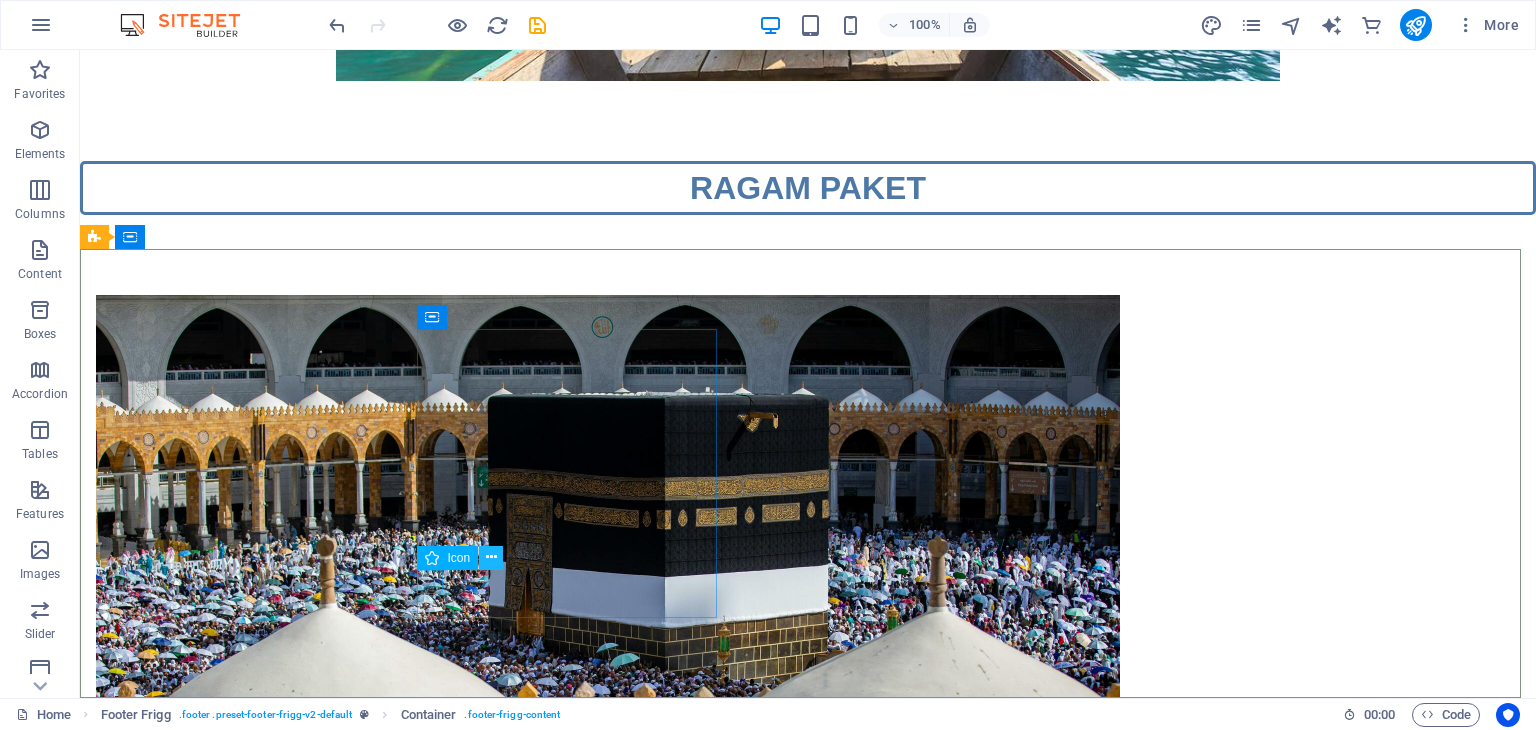 click at bounding box center (491, 557) 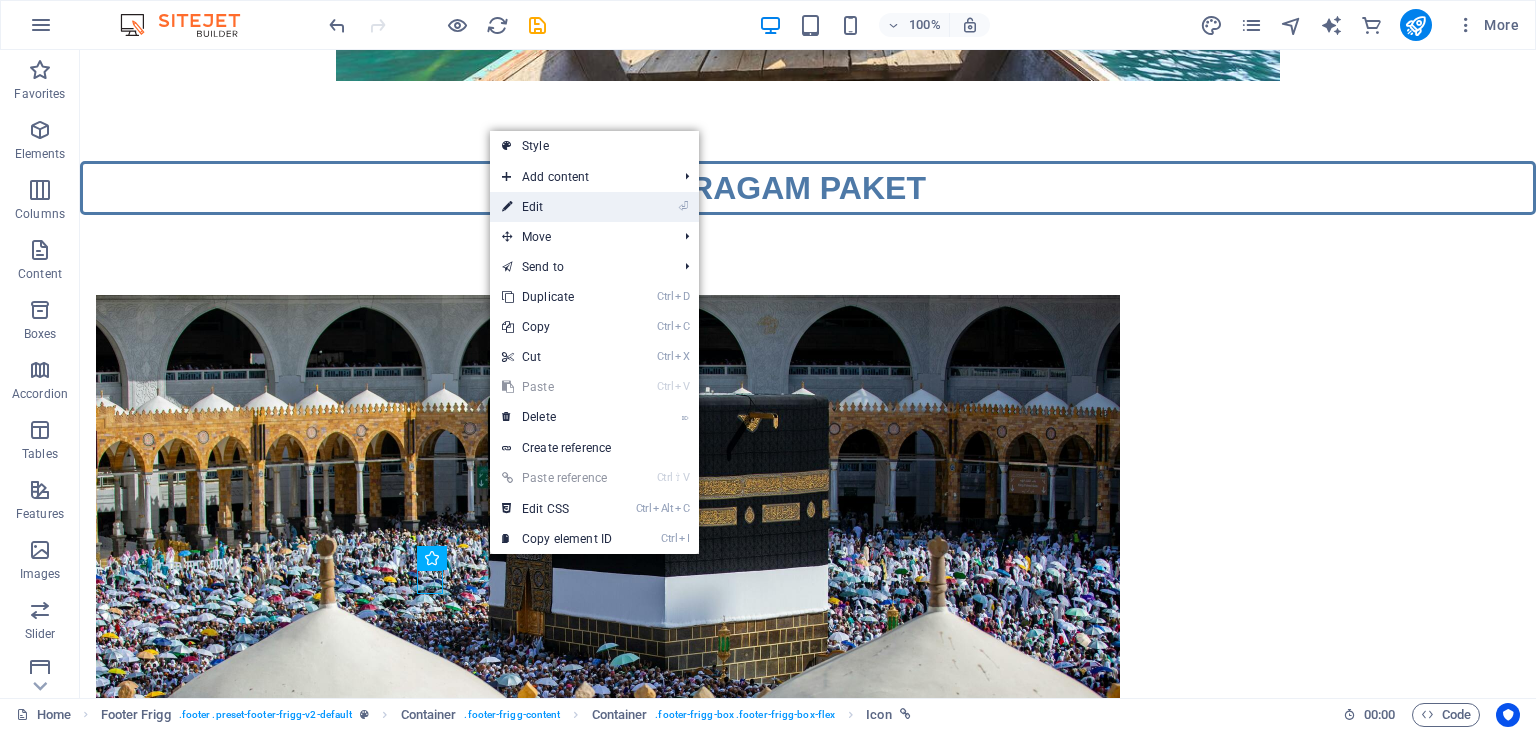 click on "⏎  Edit" at bounding box center [557, 207] 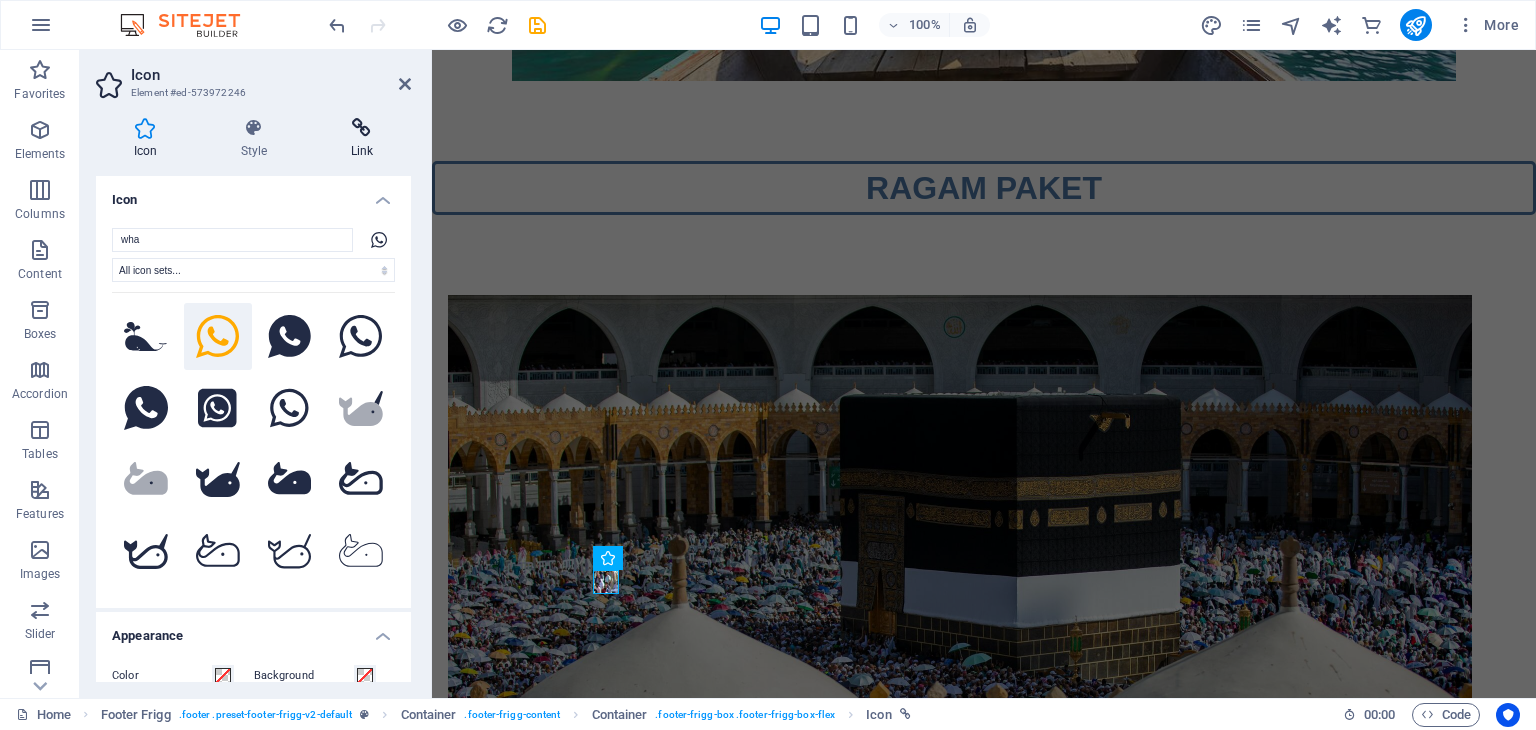 click on "Link" at bounding box center (362, 139) 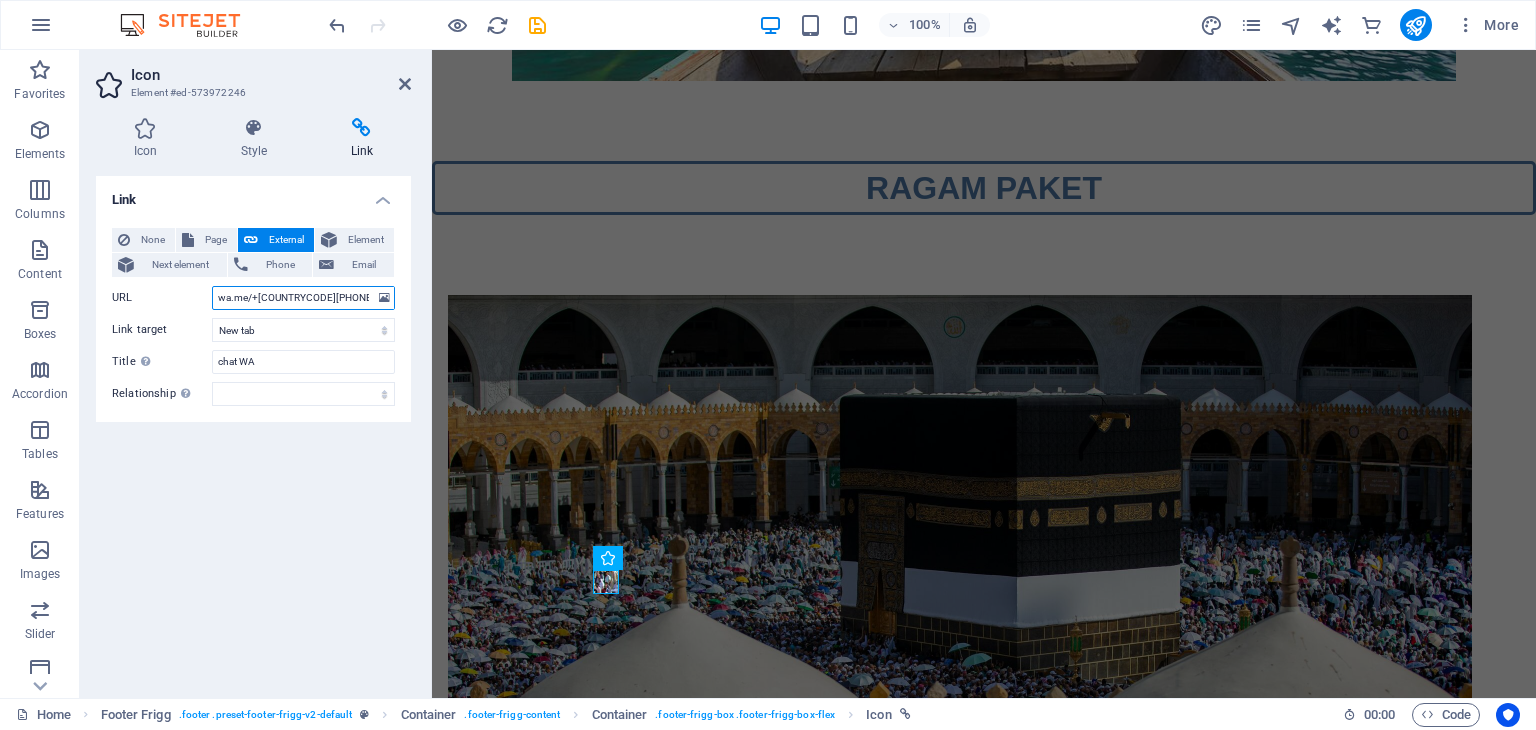 click on "wa.me/+[COUNTRYCODE][PHONE]" at bounding box center [303, 298] 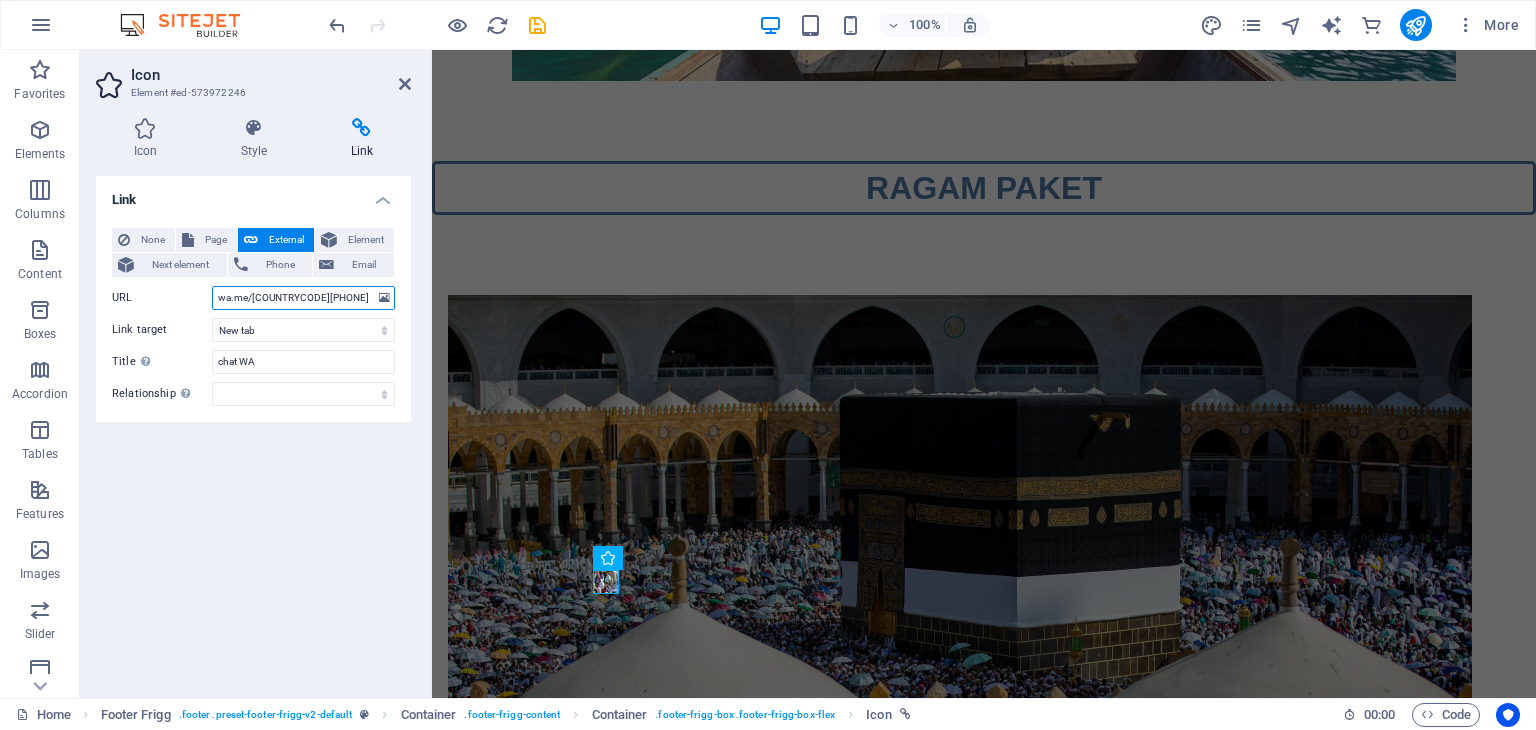 select 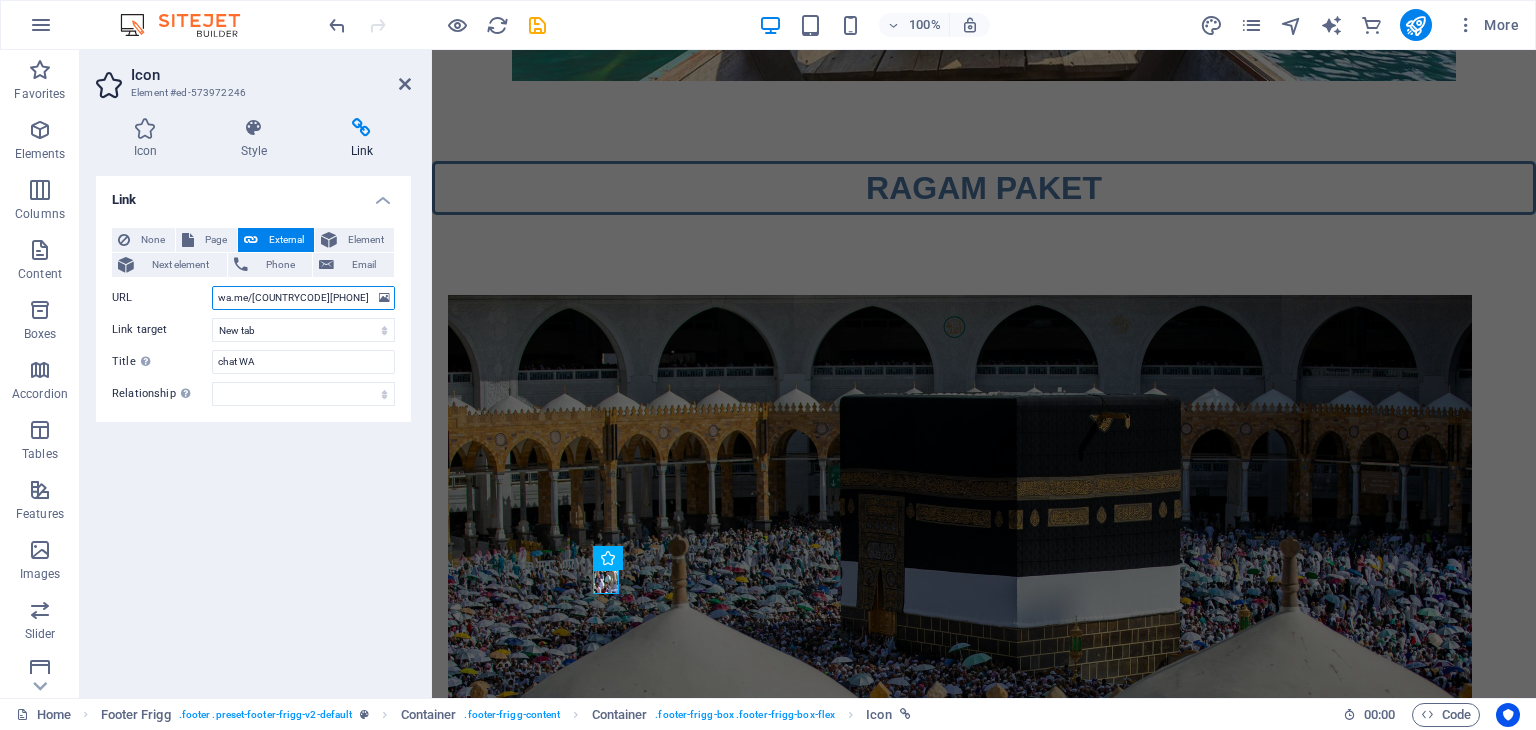 type on "wa.me/[COUNTRYCODE][PHONE]" 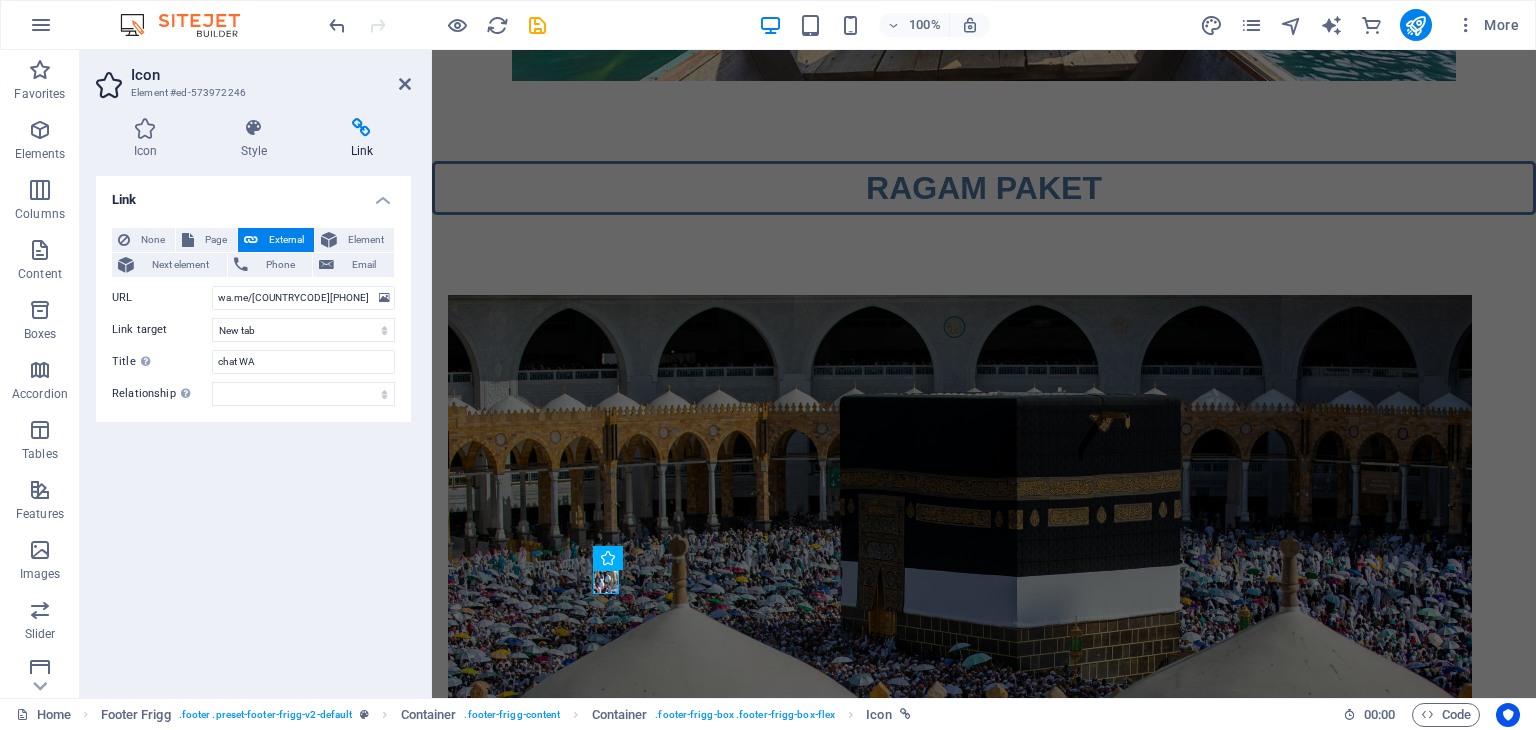 click on "Link None Page External Element Next element Phone Email Page Home Tentang Kami Legal Notice Privacy Home Tentang Kami Servis1 Legal Notice Privacy Servis Element
URL wa.me/[COUNTRYCODE][PHONE] Phone Email Link target New tab Same tab Overlay Title Additional link description, should not be the same as the link text. The title is most often shown as a tooltip text when the mouse moves over the element. Leave empty if uncertain. chat WA Relationship Sets the  relationship of this link to the link target . For example, the value "nofollow" instructs search engines not to follow the link. Can be left empty. alternate author bookmark external help license next nofollow noreferrer noopener prev search tag" at bounding box center [253, 429] 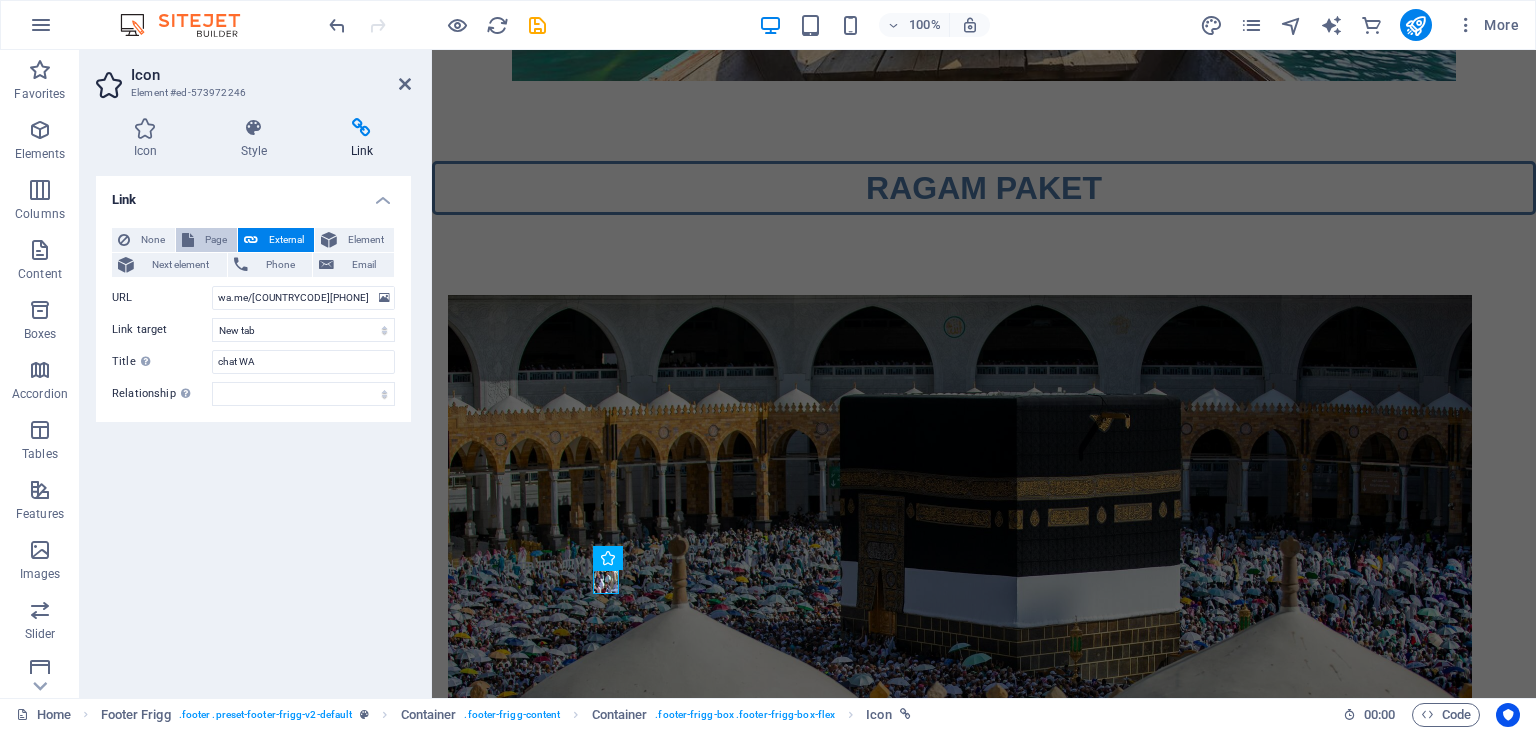 click on "Page" at bounding box center (215, 240) 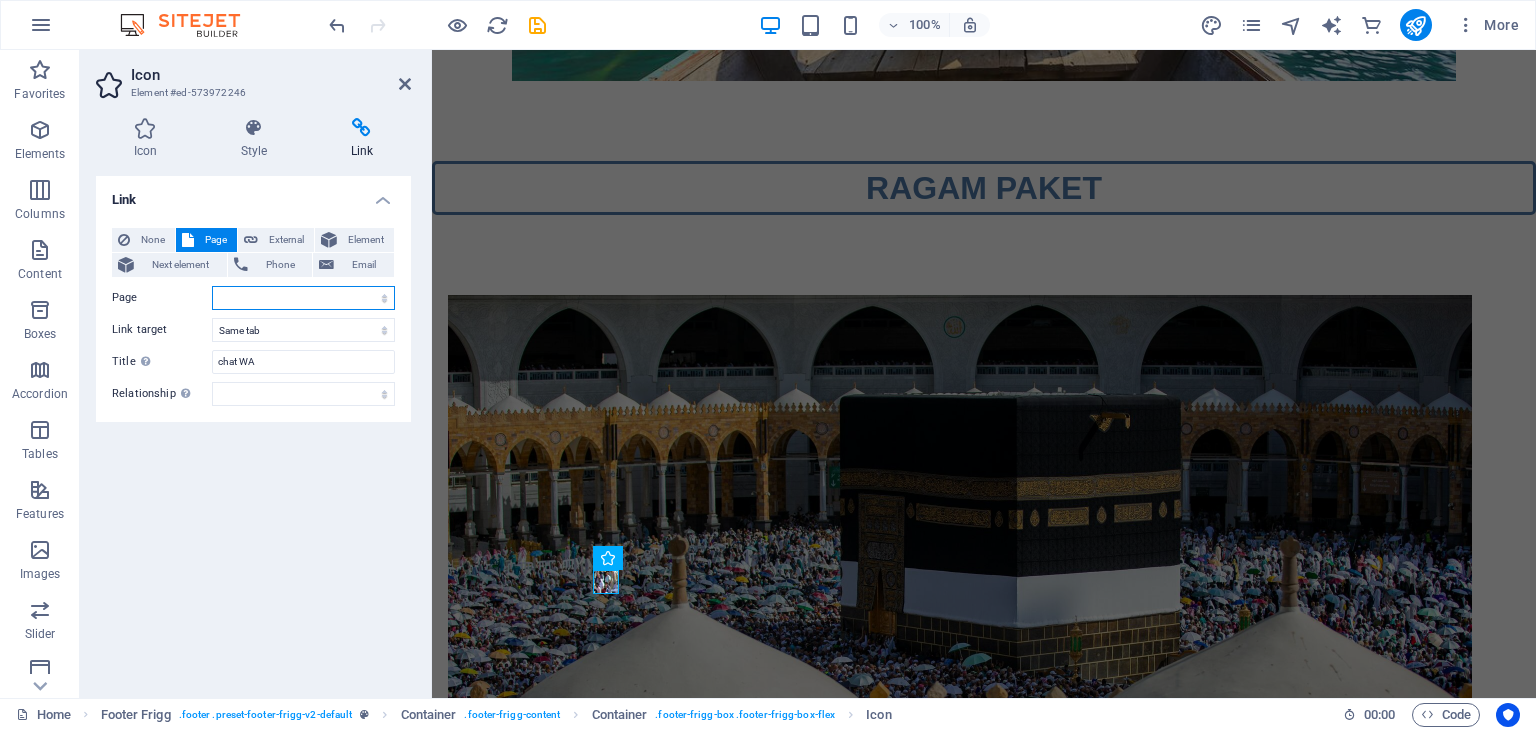 click on "Home Tentang Kami Legal Notice Privacy Home Tentang Kami Servis1 Legal Notice Privacy Servis" at bounding box center (303, 298) 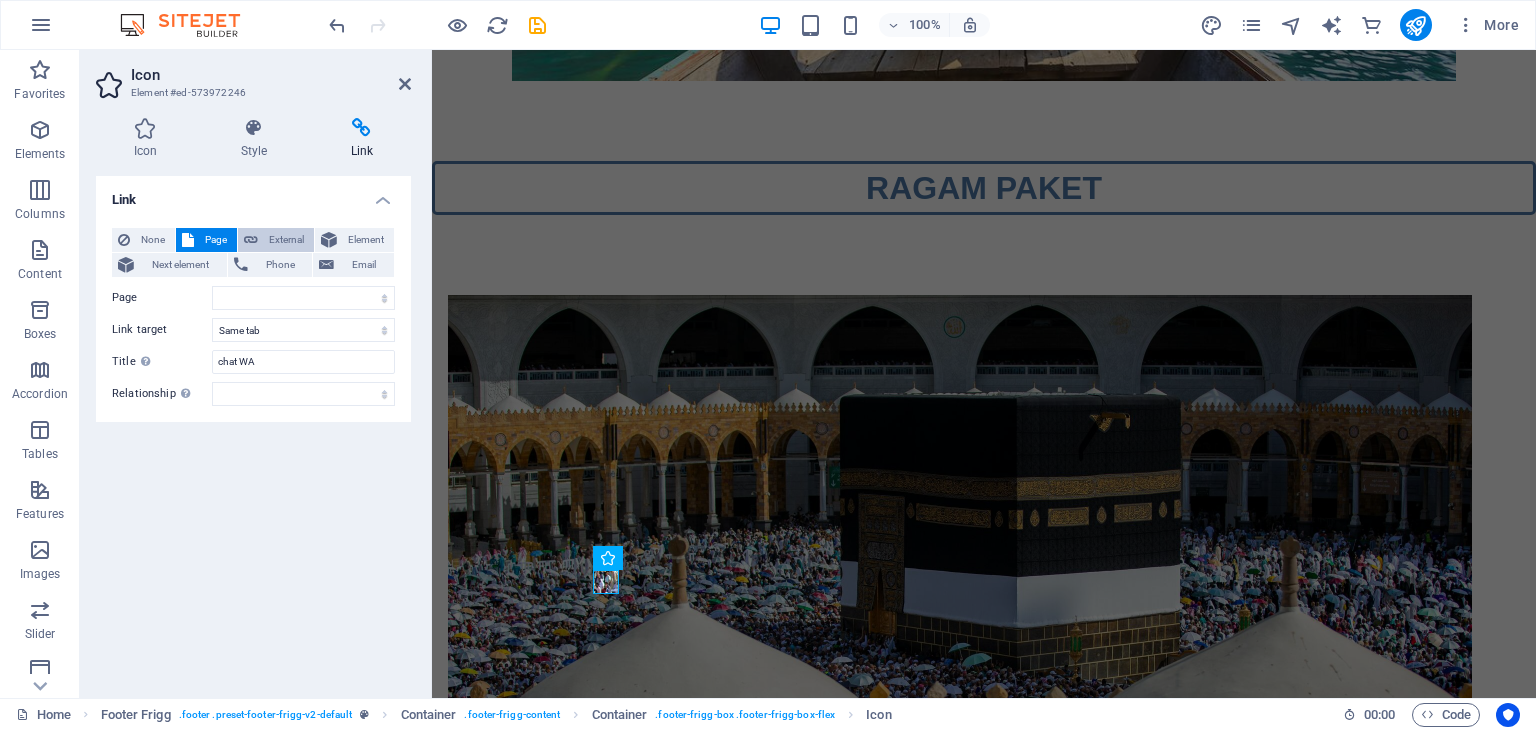click on "External" at bounding box center (286, 240) 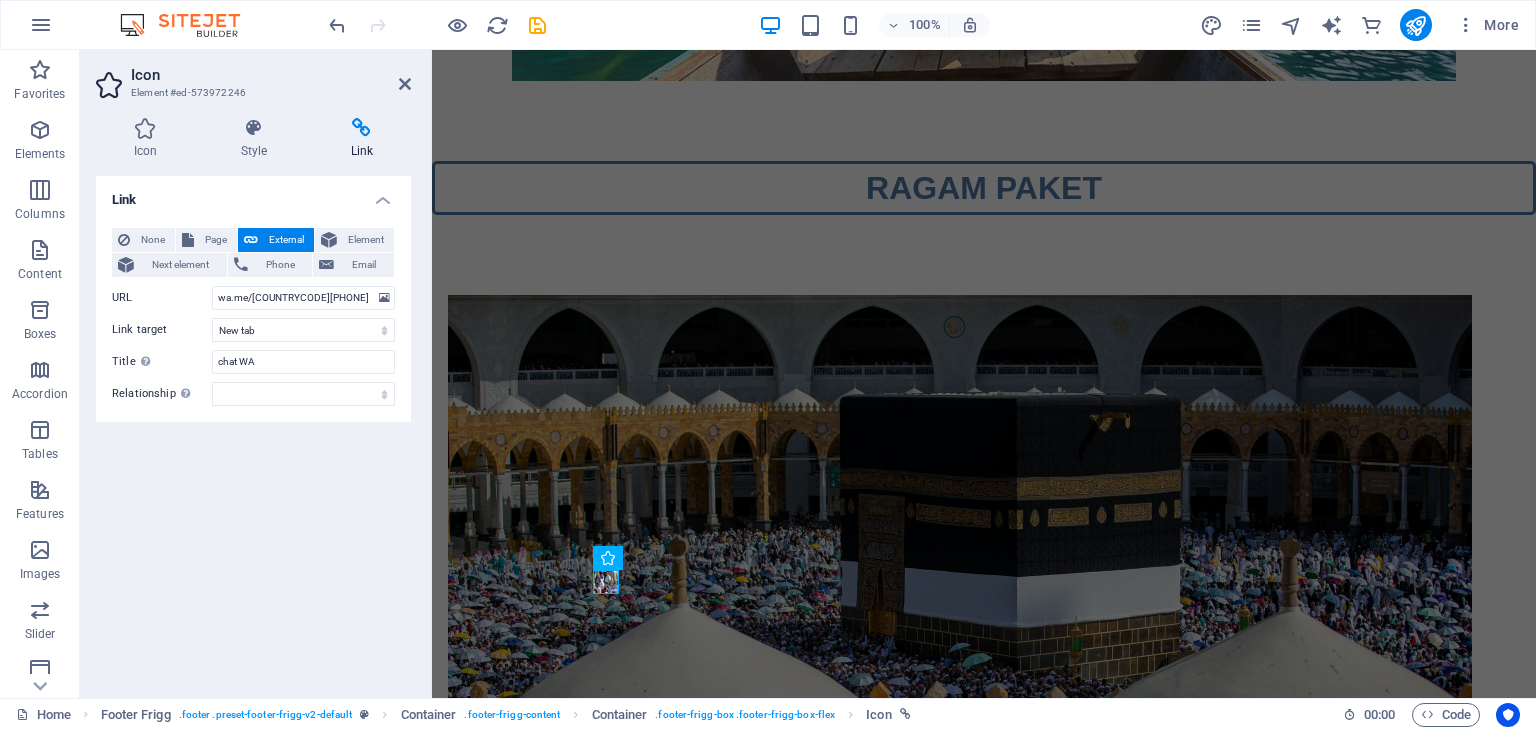 click on "Link None Page External Element Next element Phone Email Page Home Tentang Kami Legal Notice Privacy Home Tentang Kami Servis1 Legal Notice Privacy Servis Element
URL wa.me/[COUNTRYCODE][PHONE] Phone Email Link target New tab Same tab Overlay Title Additional link description, should not be the same as the link text. The title is most often shown as a tooltip text when the mouse moves over the element. Leave empty if uncertain. chat WA Relationship Sets the  relationship of this link to the link target . For example, the value "nofollow" instructs search engines not to follow the link. Can be left empty. alternate author bookmark external help license next nofollow noreferrer noopener prev search tag" at bounding box center (253, 429) 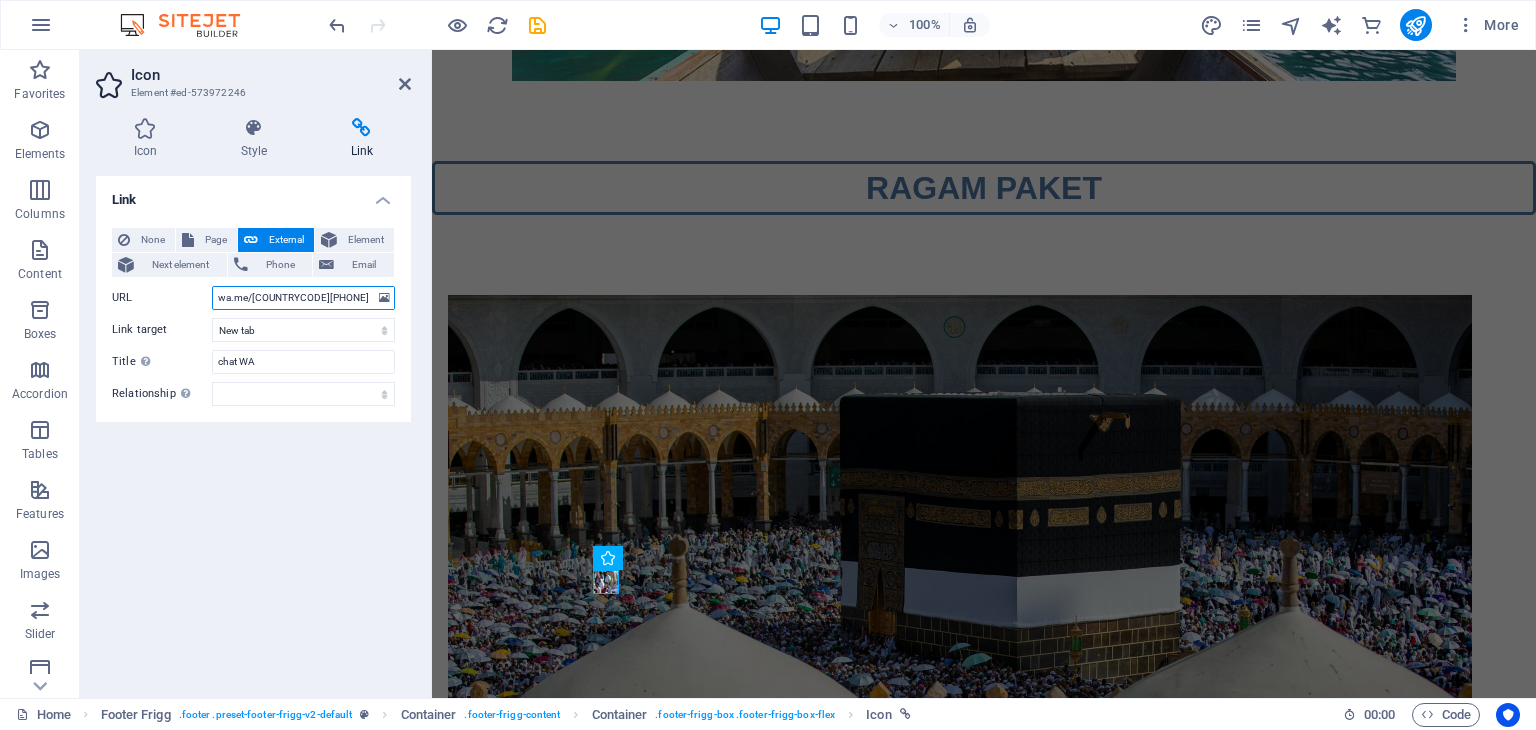 click on "wa.me/[COUNTRYCODE][PHONE]" at bounding box center [303, 298] 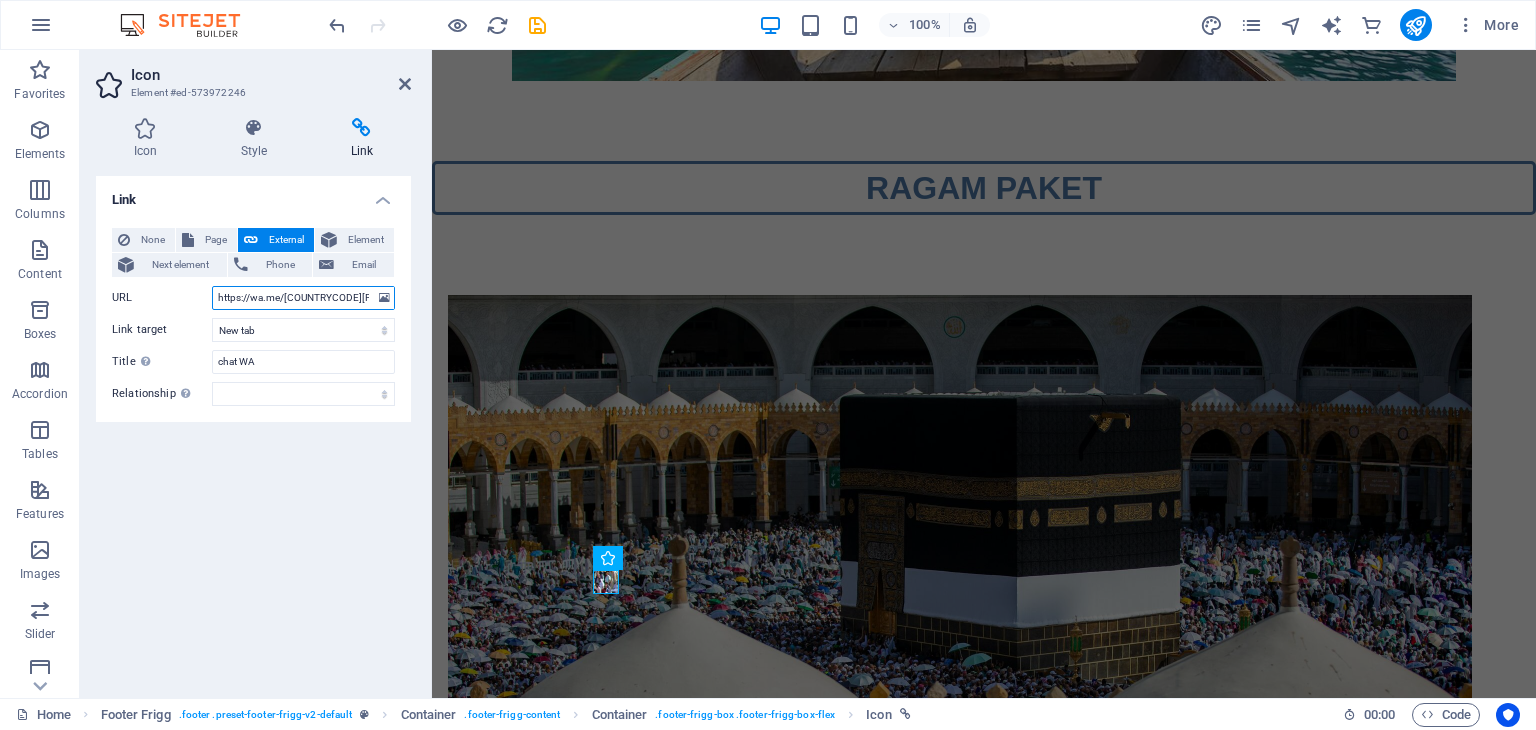 type on "https://wa.me/[COUNTRYCODE][PHONE]" 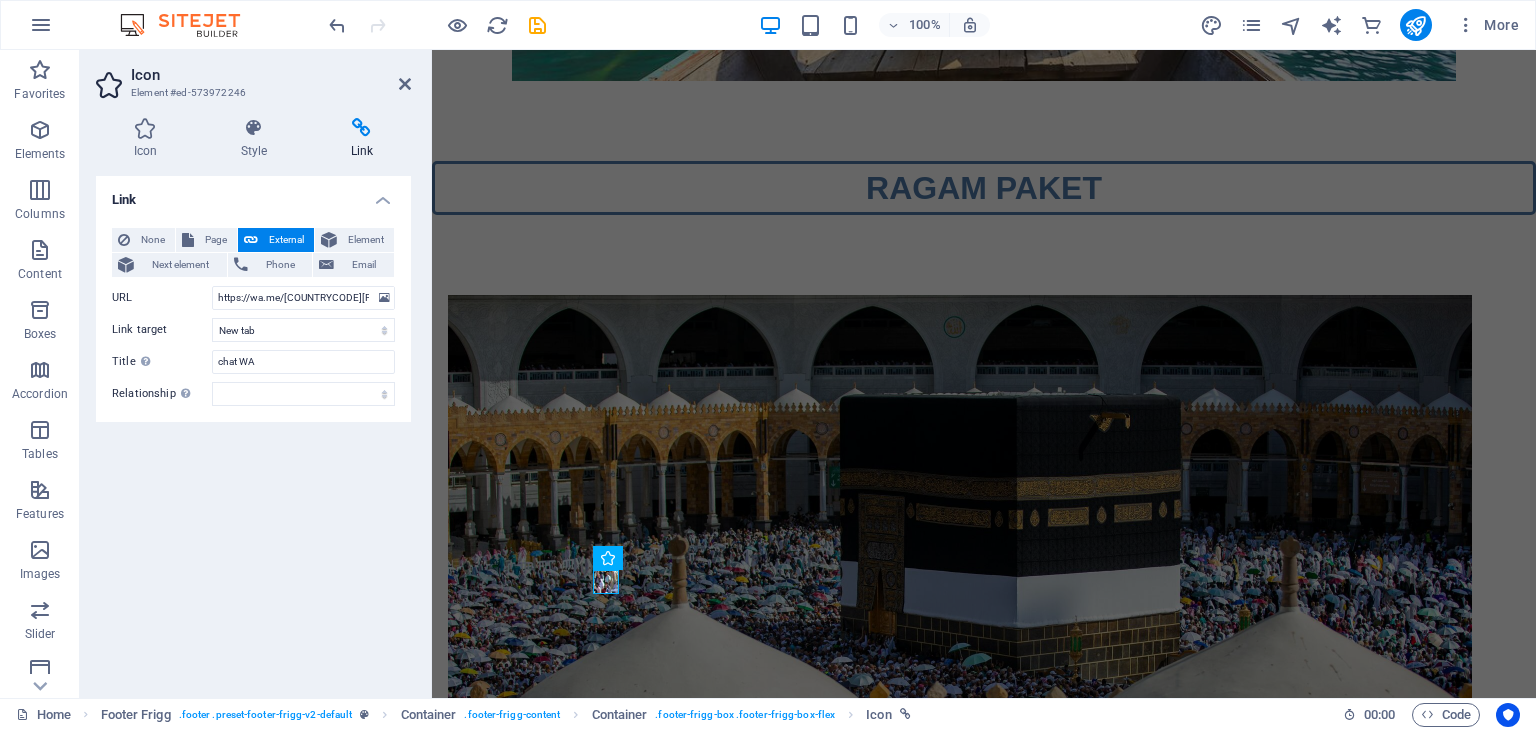 click on "Link None Page External Element Next element Phone Email Page Home Tentang Kami Legal Notice Privacy Home Tentang Kami Servis1 Legal Notice Privacy Servis Element
URL https://wa.me/[COUNTRYCODE][PHONE] Phone Email Link target New tab Same tab Overlay Title Additional link description, should not be the same as the link text. The title is most often shown as a tooltip text when the mouse moves over the element. Leave empty if uncertain. chat WA Relationship Sets the  relationship of this link to the link target . For example, the value "nofollow" instructs search engines not to follow the link. Can be left empty. alternate author bookmark external help license next nofollow noreferrer noopener prev search tag" at bounding box center [253, 429] 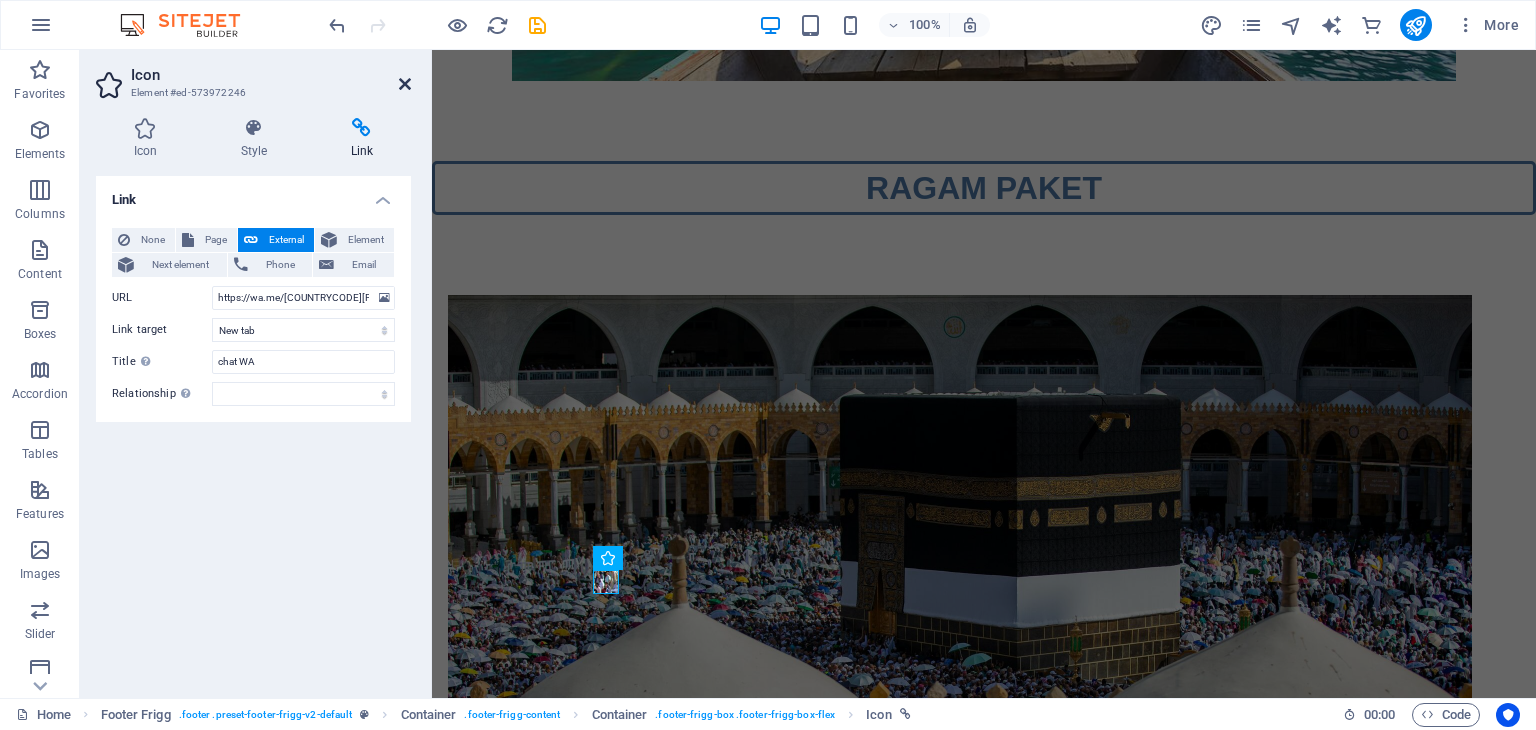 click at bounding box center [405, 84] 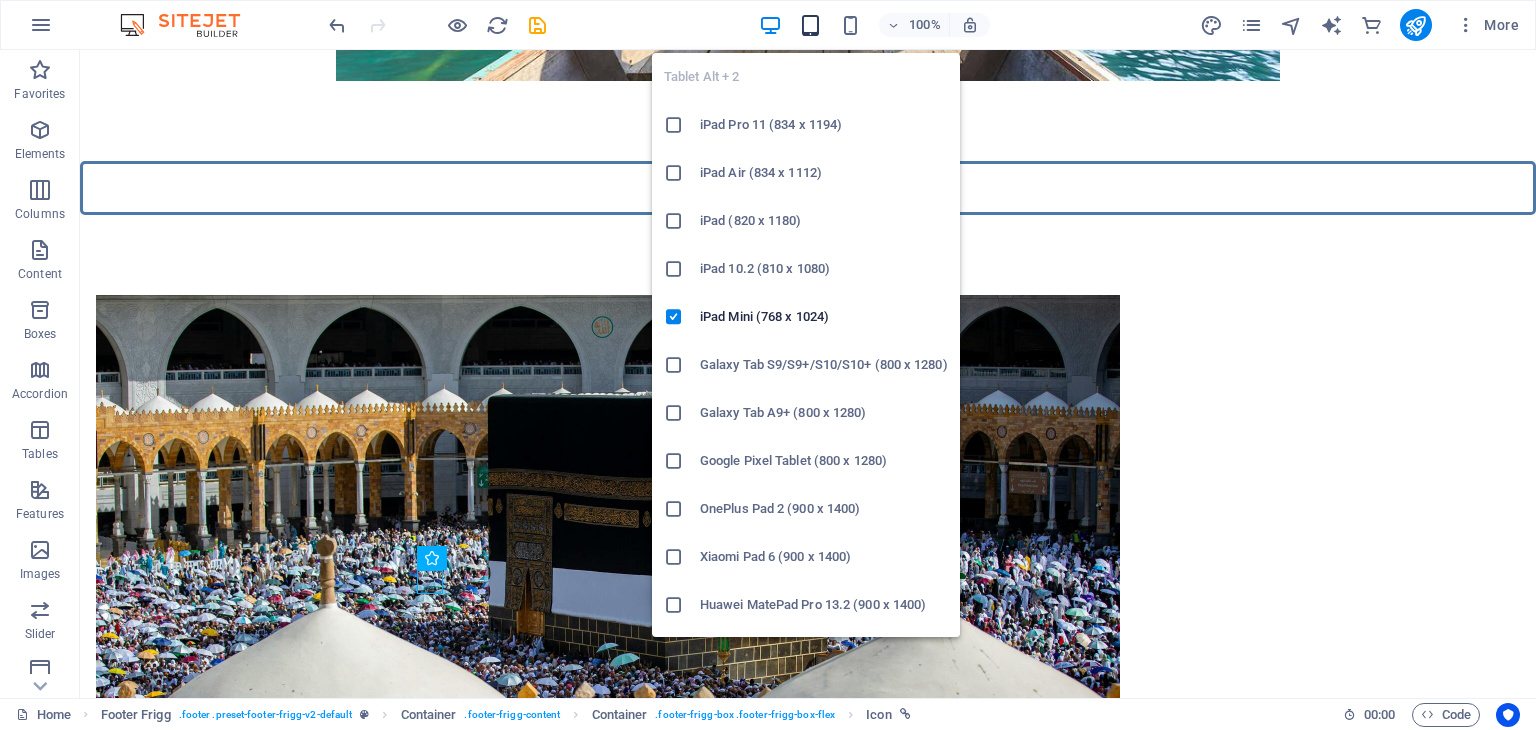 click at bounding box center [810, 25] 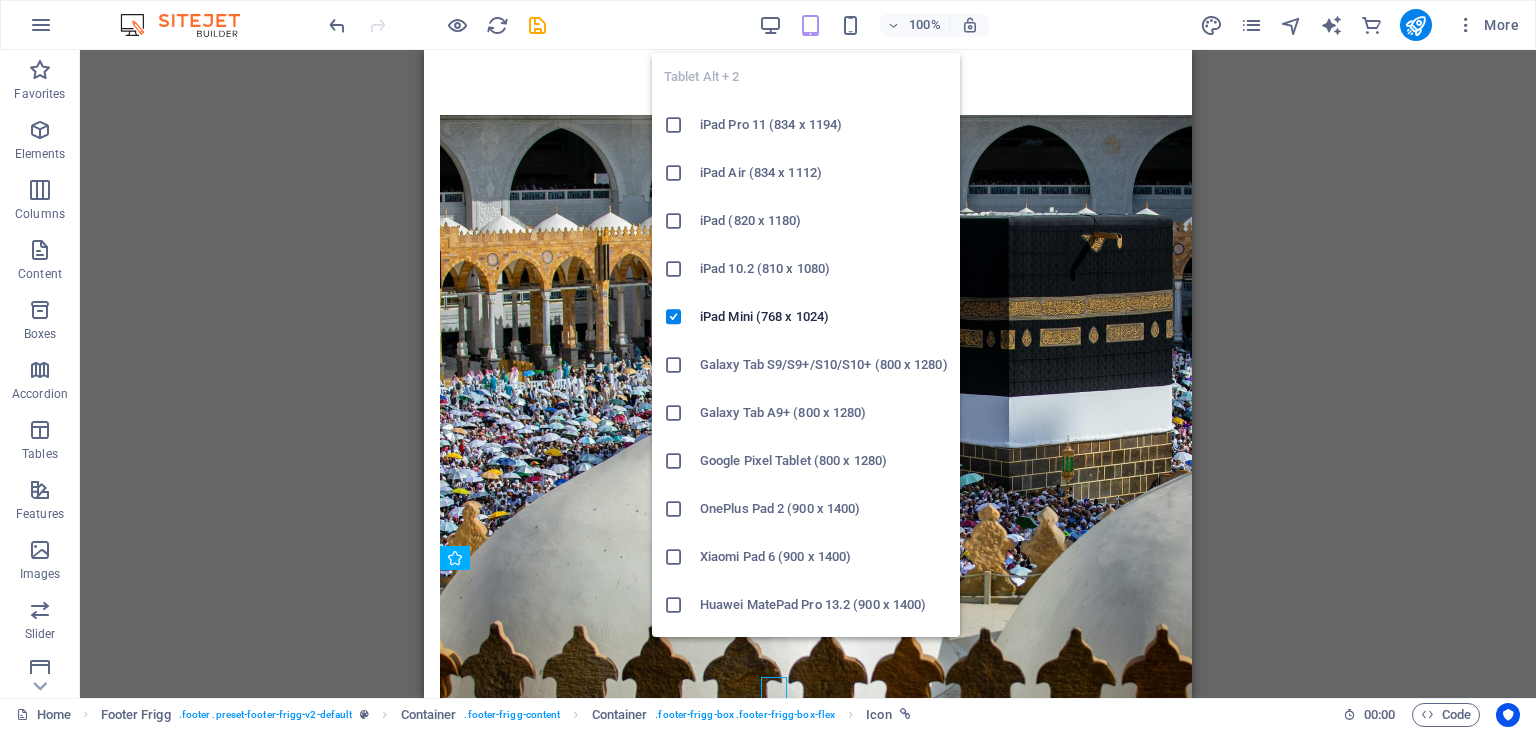 scroll, scrollTop: 2243, scrollLeft: 0, axis: vertical 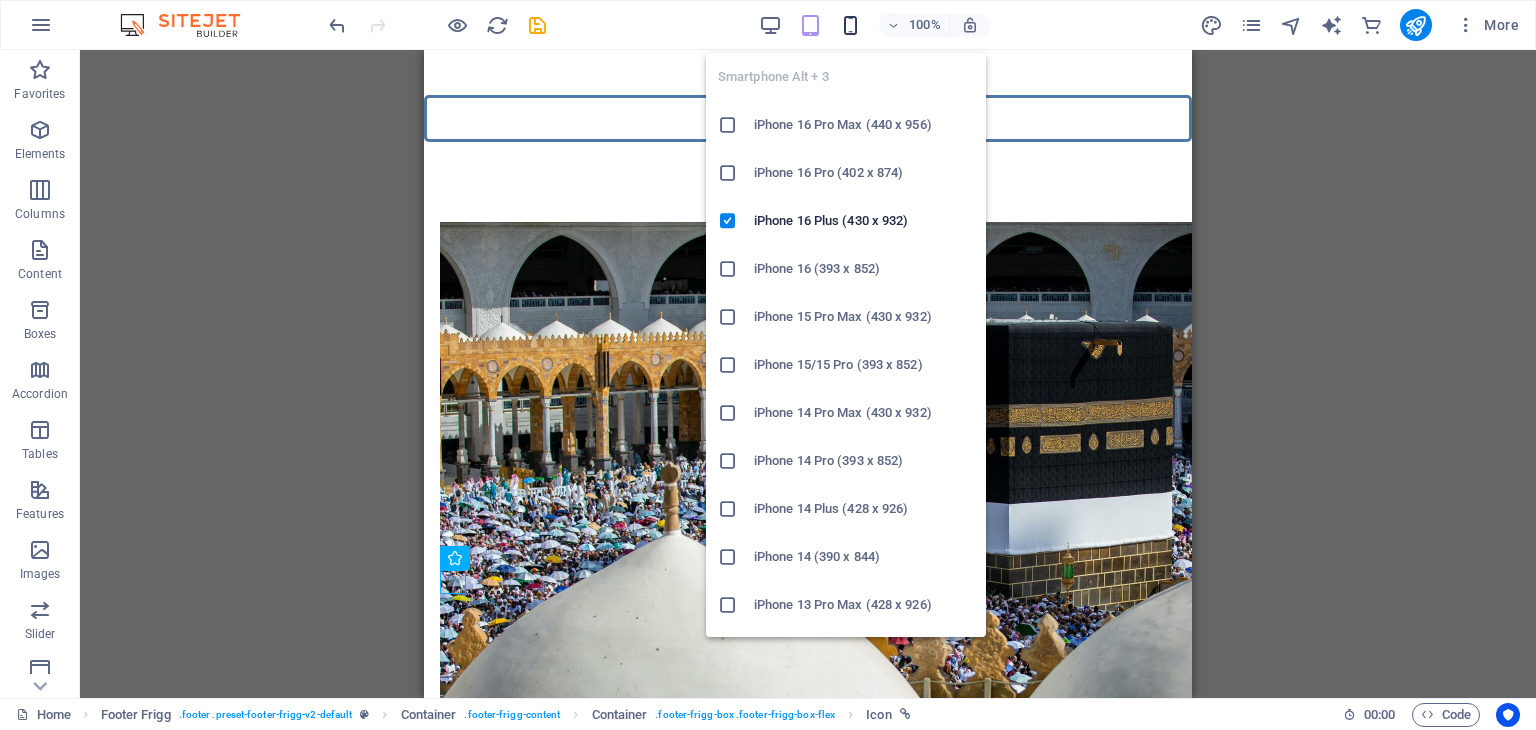 click at bounding box center (850, 25) 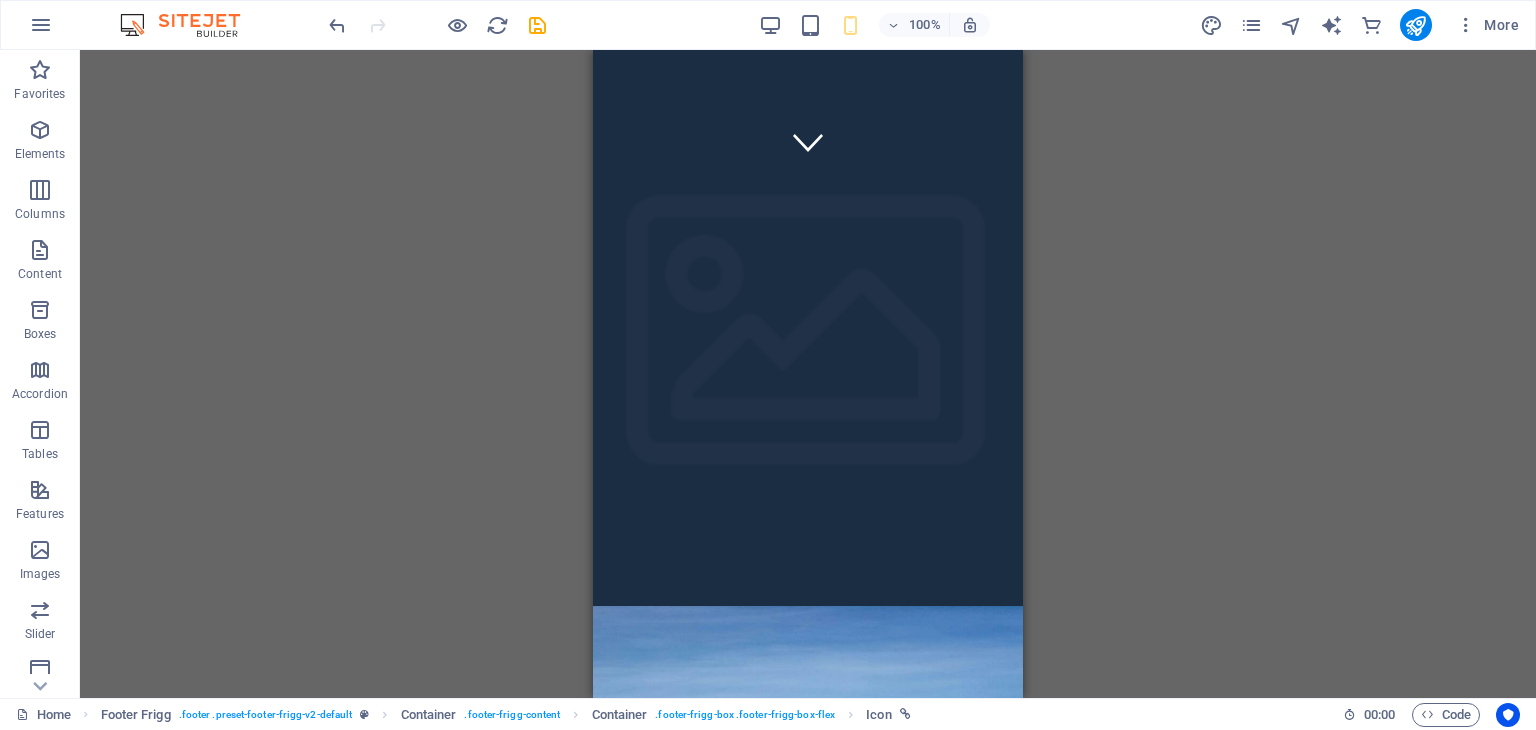 scroll, scrollTop: 0, scrollLeft: 0, axis: both 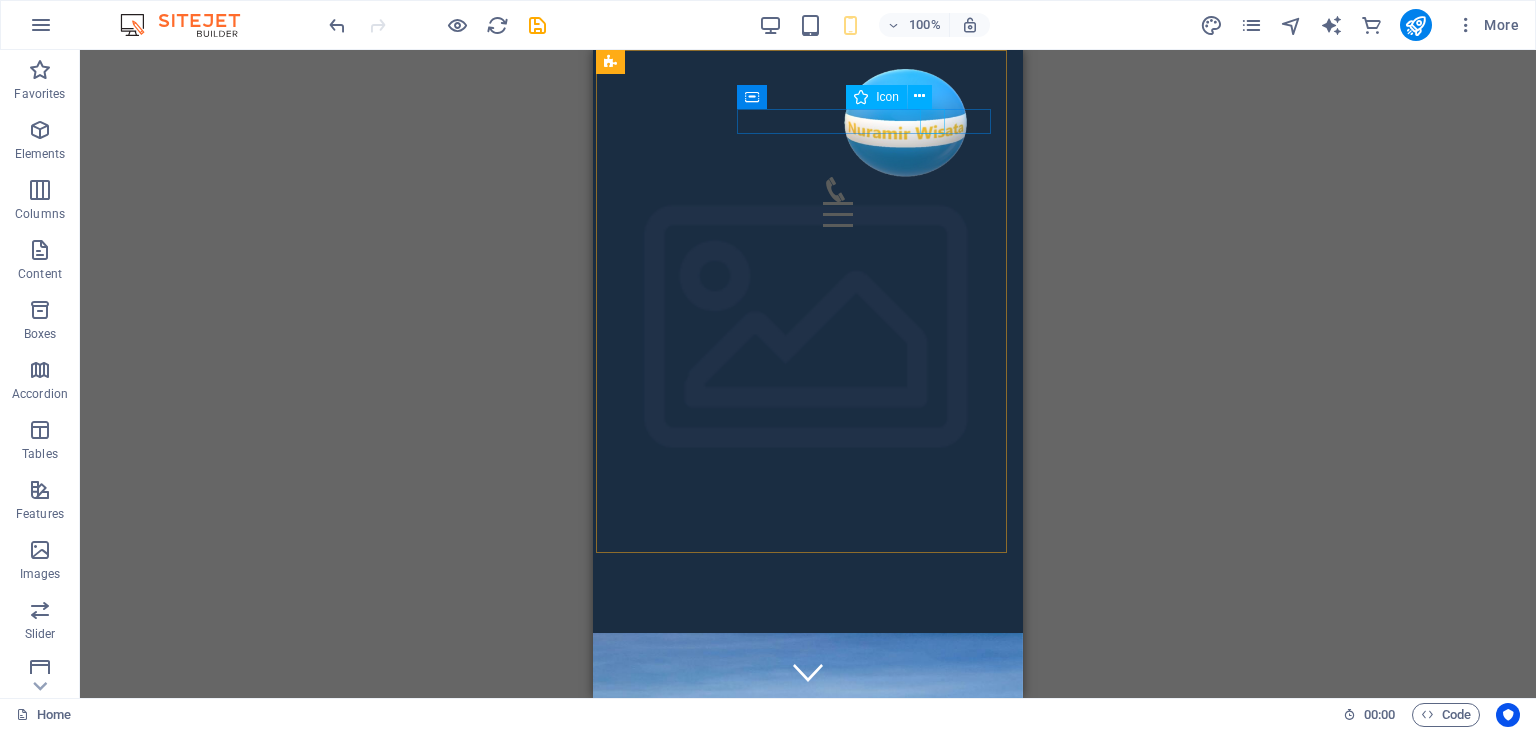 click on "Icon" at bounding box center [887, 97] 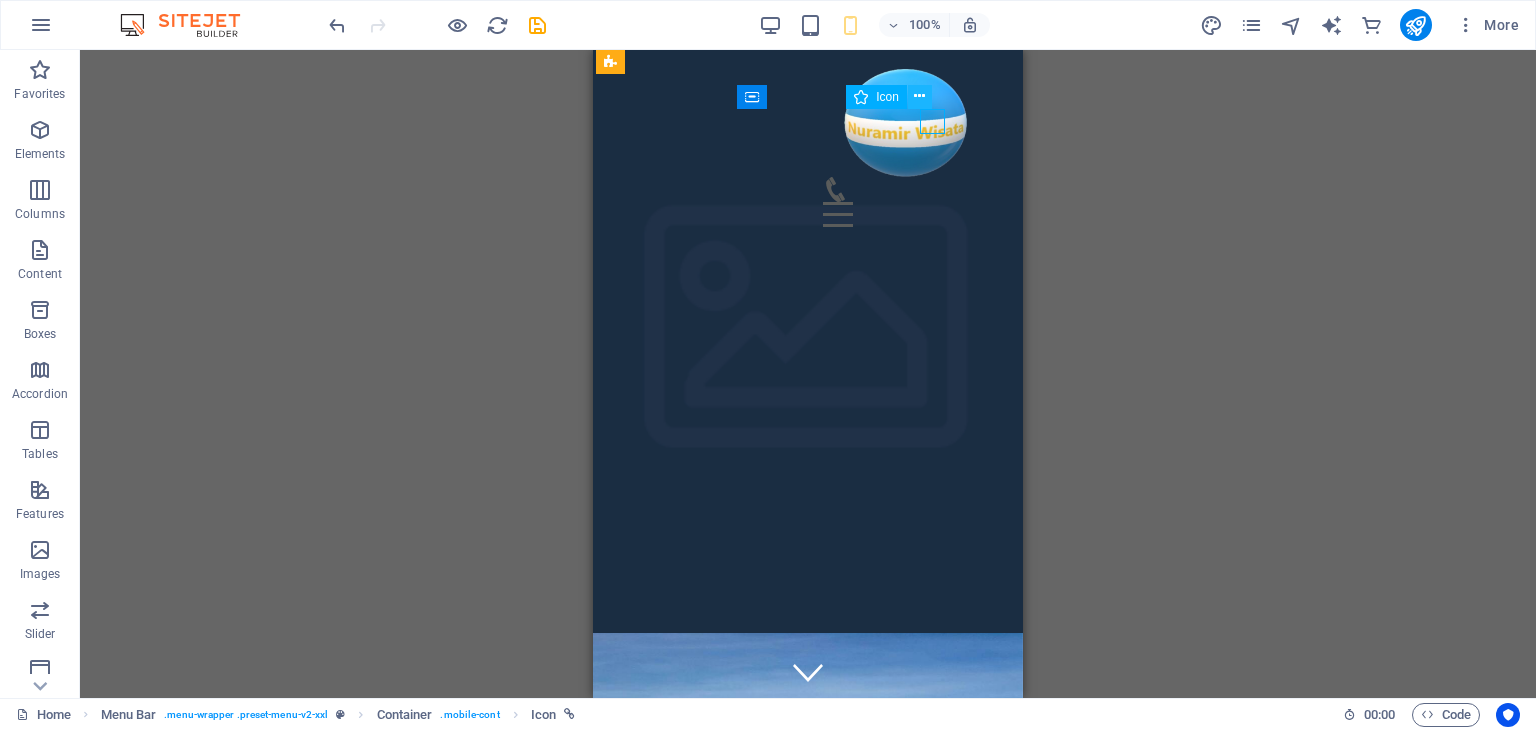 click at bounding box center (919, 96) 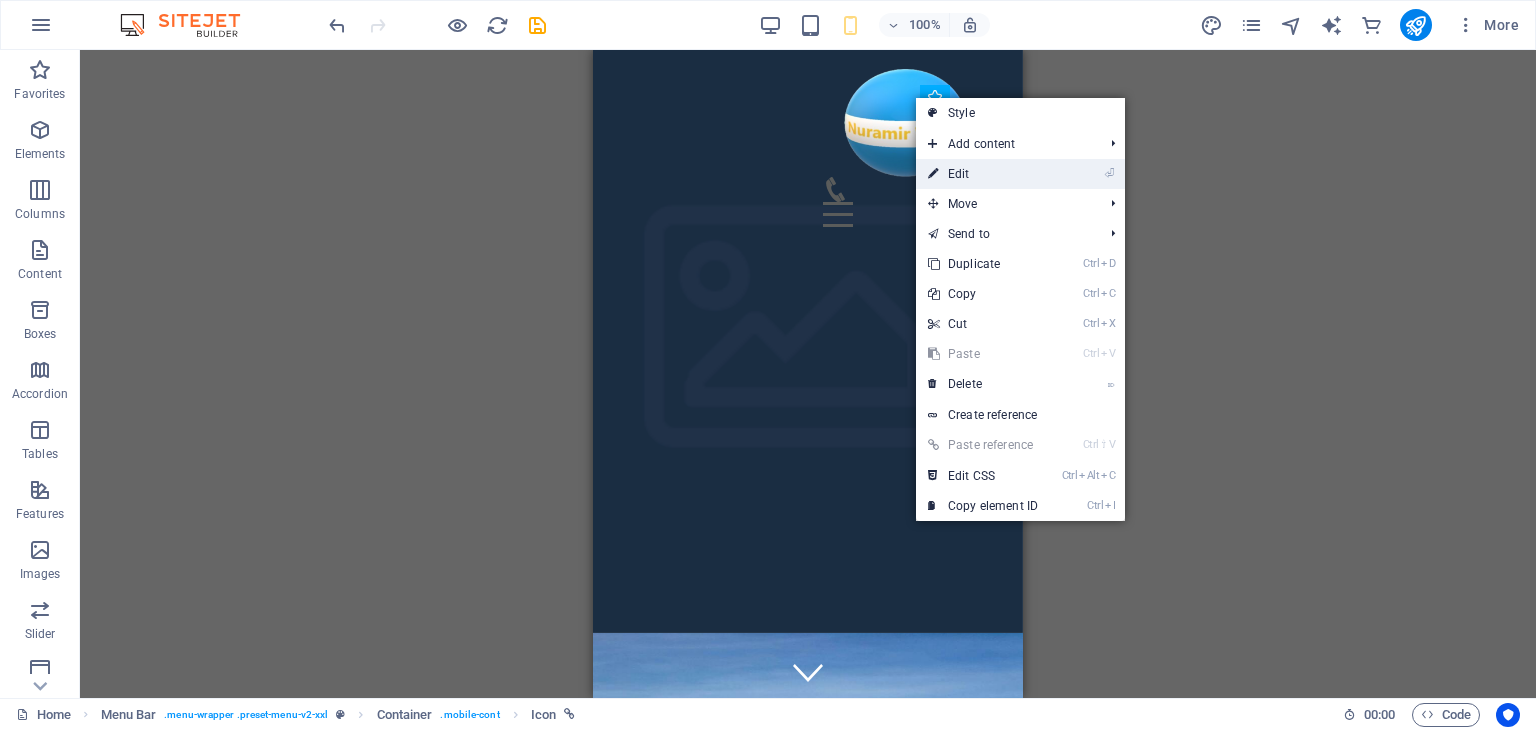 click at bounding box center [933, 174] 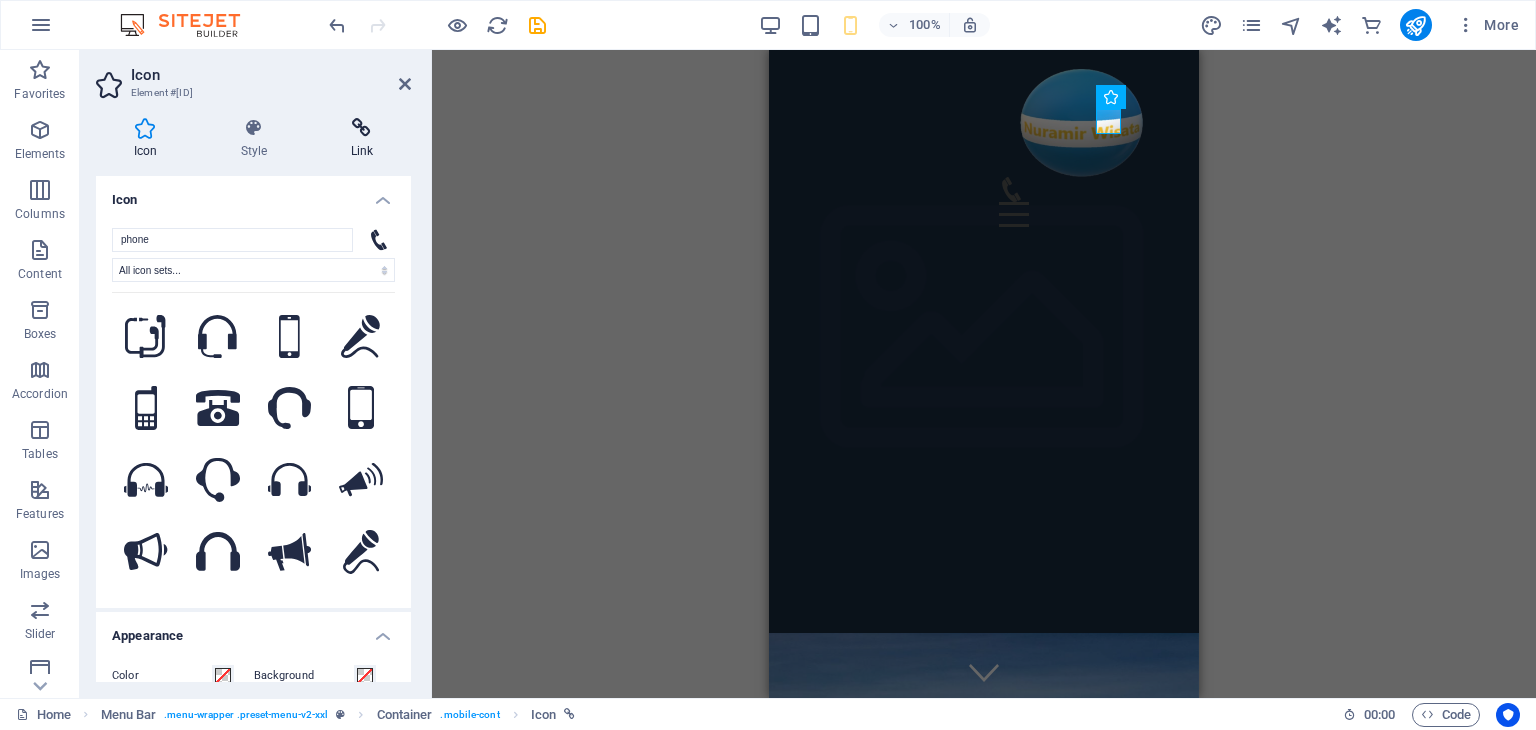 click on "Link" at bounding box center (362, 139) 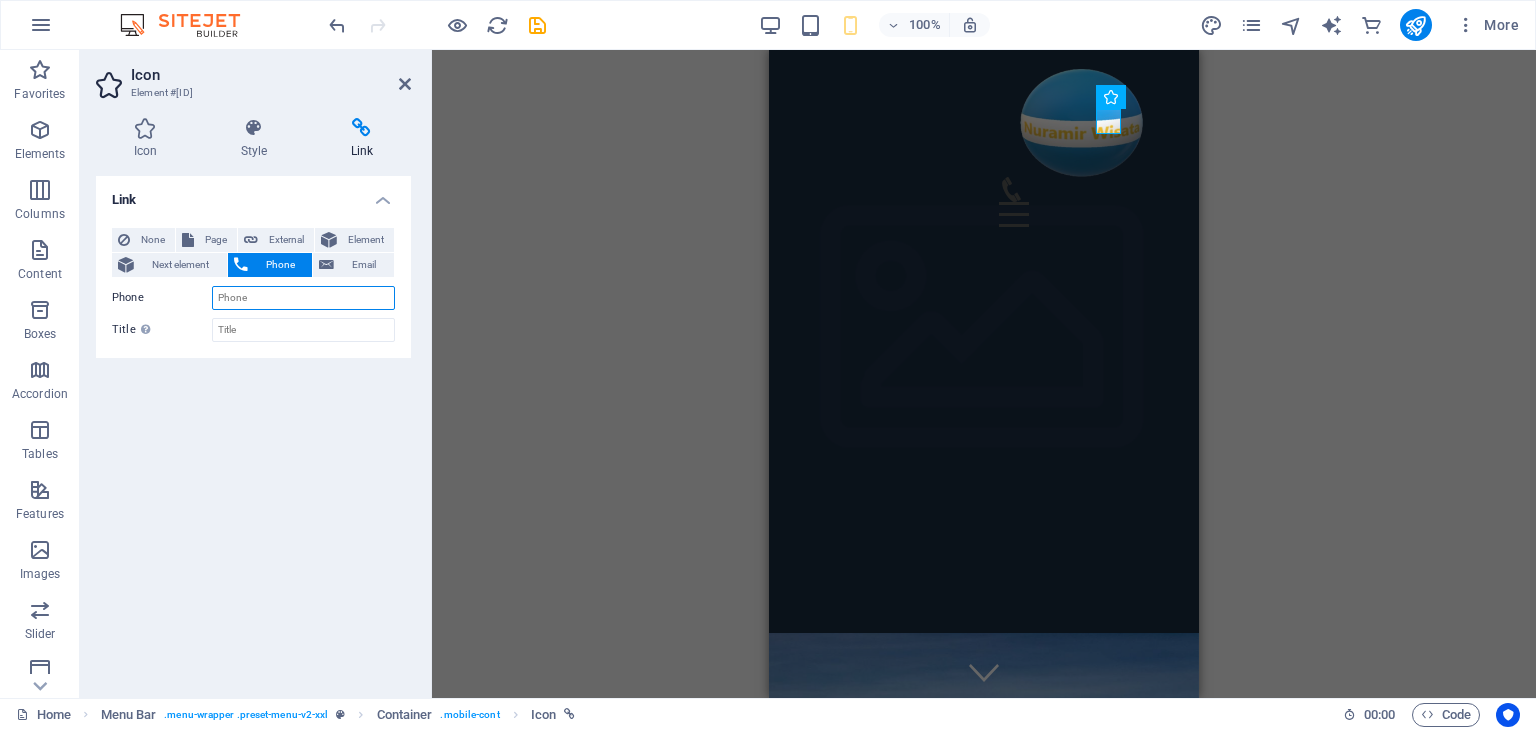 click on "Phone" at bounding box center [303, 298] 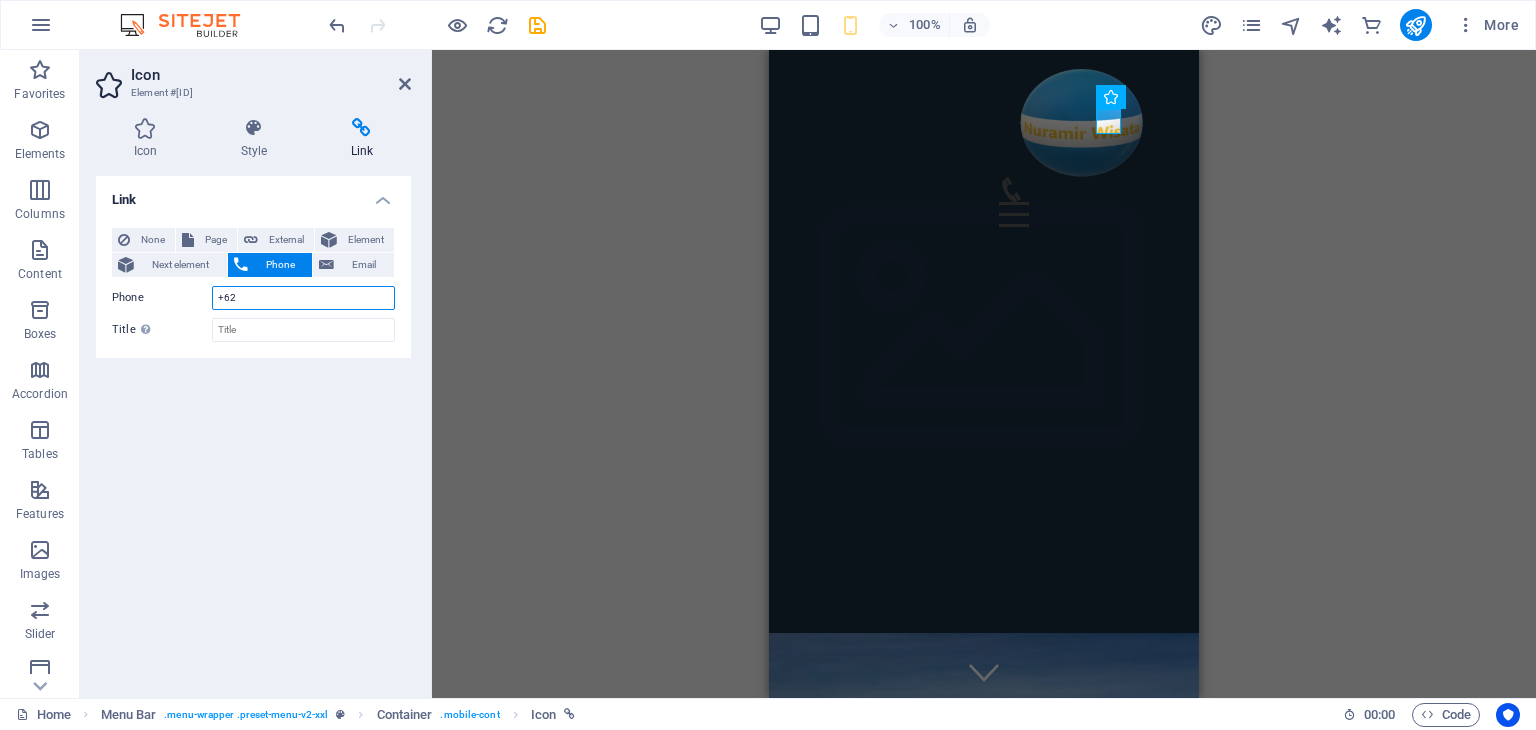 paste on "http://wa.me/[COUNTRYCODE][PHONE]" 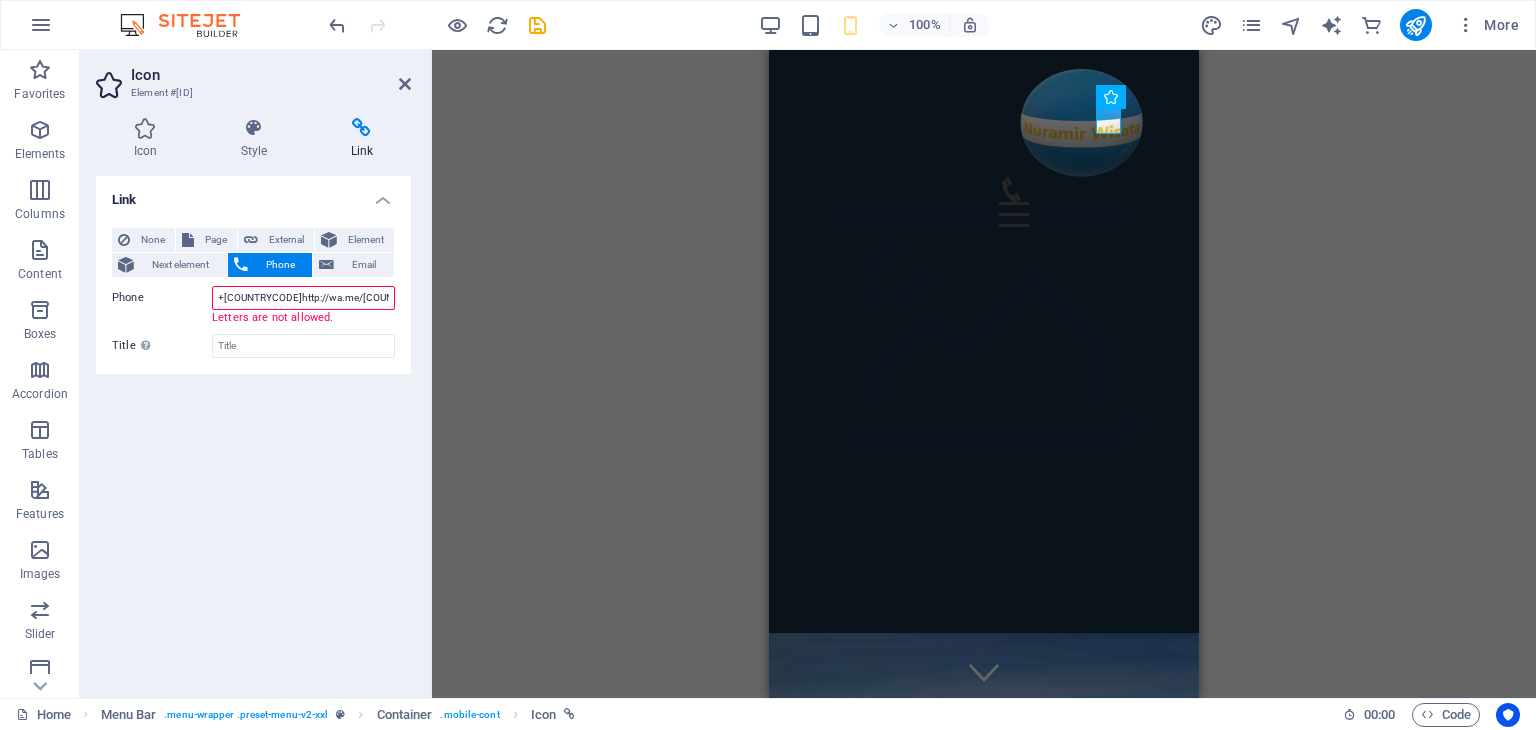 click on "+[COUNTRYCODE]http://wa.me/[COUNTRYCODE][PHONE]" at bounding box center (303, 298) 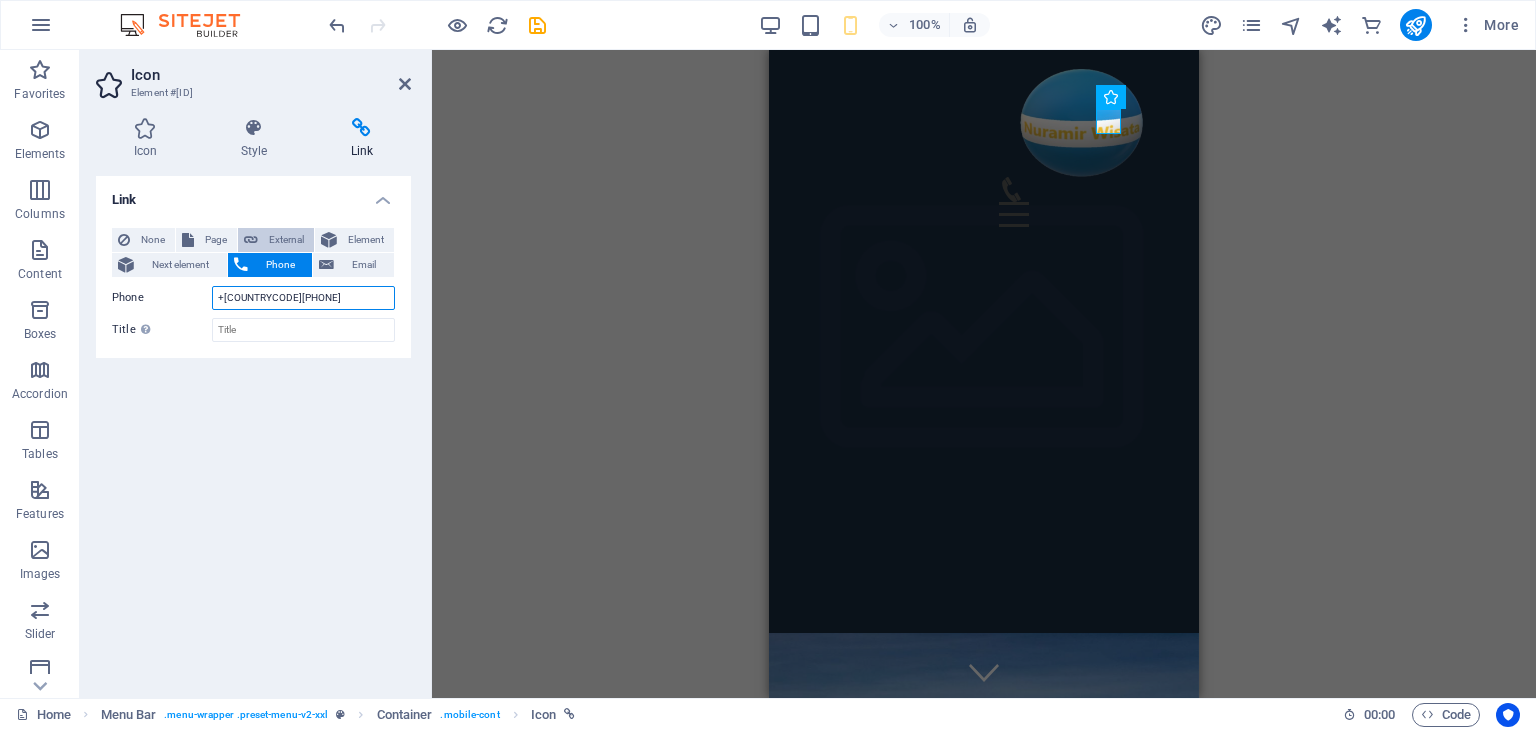 type on "+[COUNTRYCODE][PHONE]" 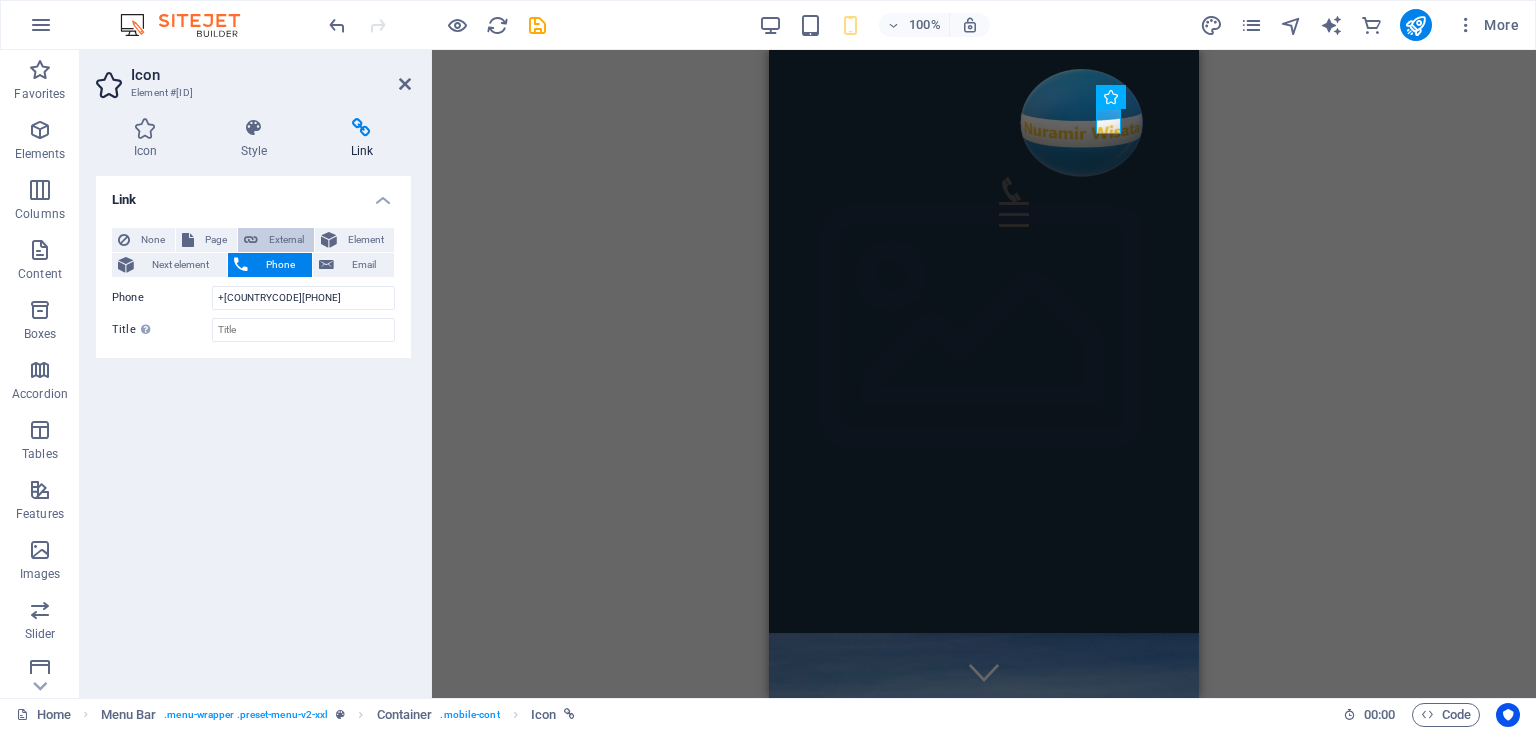 click on "External" at bounding box center (286, 240) 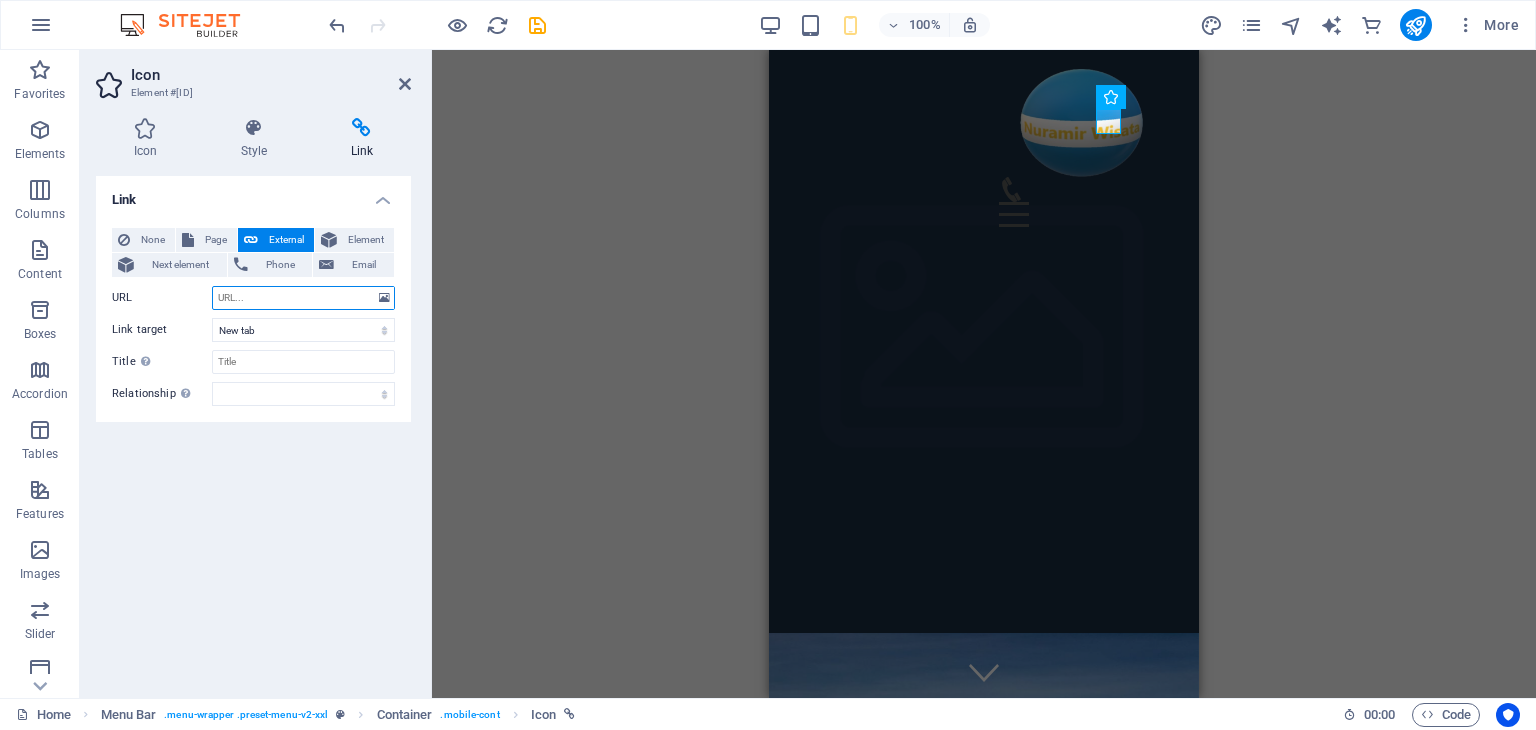 click on "URL" at bounding box center [303, 298] 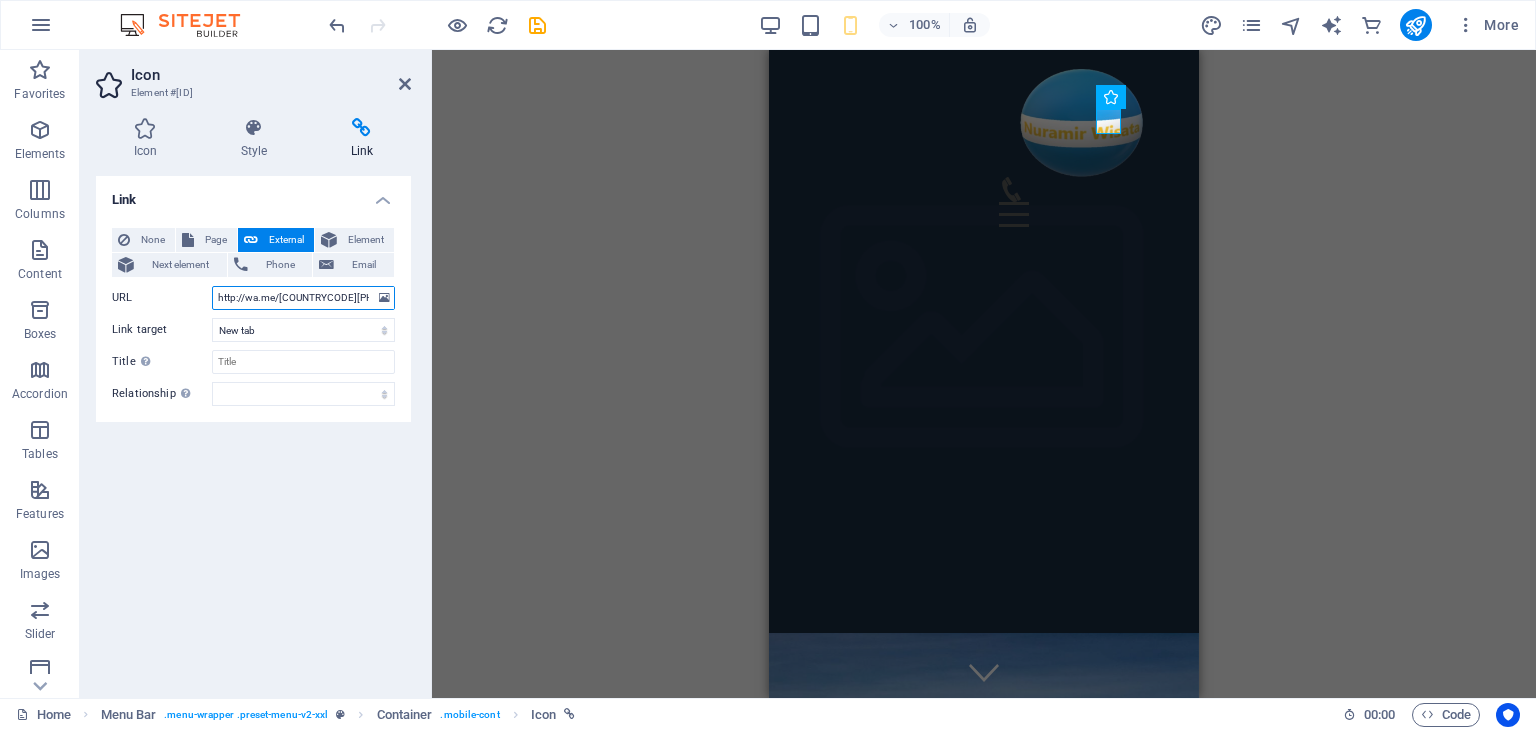 type on "http://wa.me/[COUNTRYCODE][PHONE]" 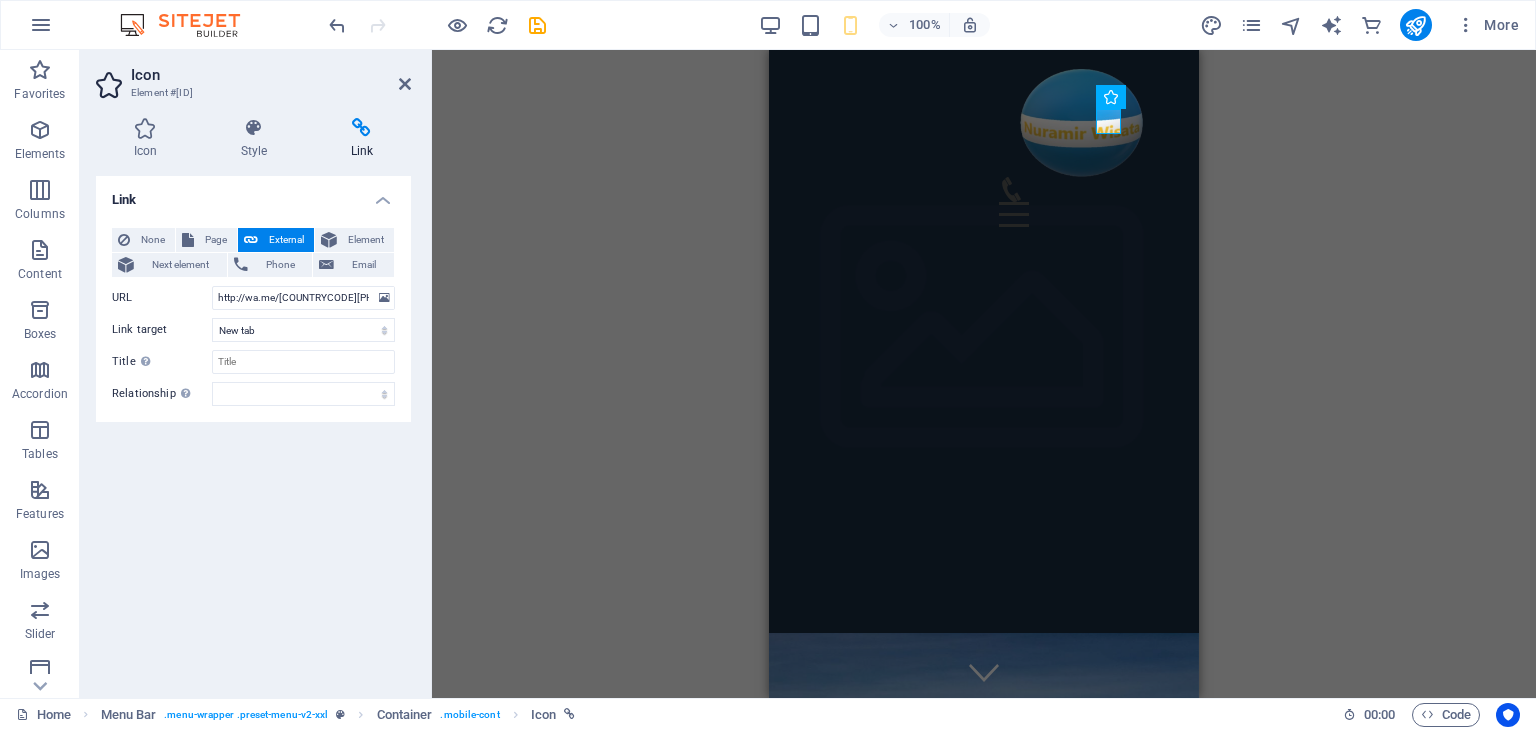 click on "Link None Page External Element Next element Phone Email Page Home Tentang Kami Legal Notice Privacy Home Tentang Kami Servis1 Legal Notice Privacy Servis Element
URL http://wa.me/[COUNTRYCODE][PHONE] Phone +[COUNTRYCODE][PHONE] Email Letters are not allowed. Link target New tab Same tab Overlay Title Additional link description, should not be the same as the link text. The title is most often shown as a tooltip text when the mouse moves over the element. Leave empty if uncertain. Relationship Sets the  relationship of this link to the link target . For example, the value "nofollow" instructs search engines not to follow the link. Can be left empty. alternate author bookmark external help license next nofollow noreferrer noopener prev search tag" at bounding box center (253, 429) 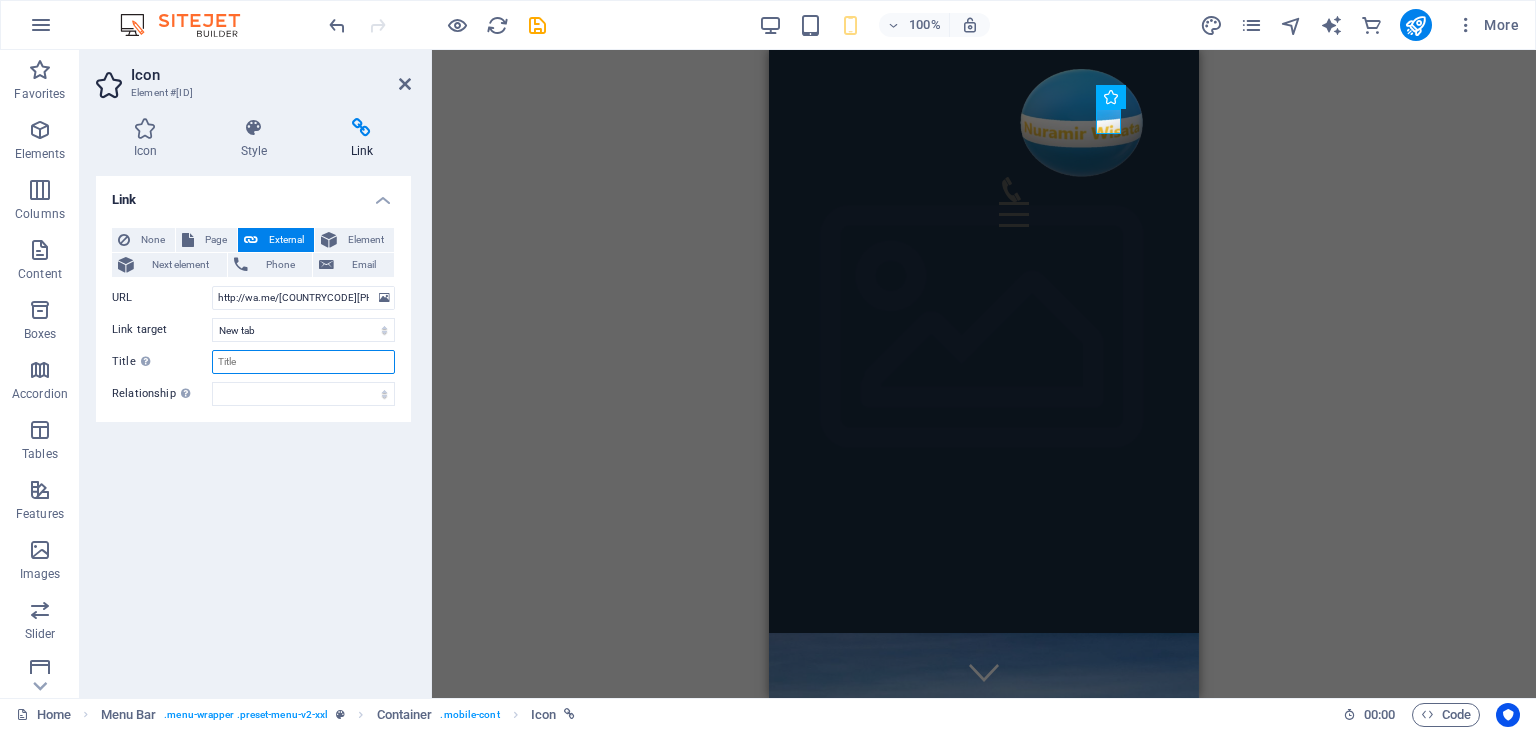 click on "Title Additional link description, should not be the same as the link text. The title is most often shown as a tooltip text when the mouse moves over the element. Leave empty if uncertain." at bounding box center (303, 362) 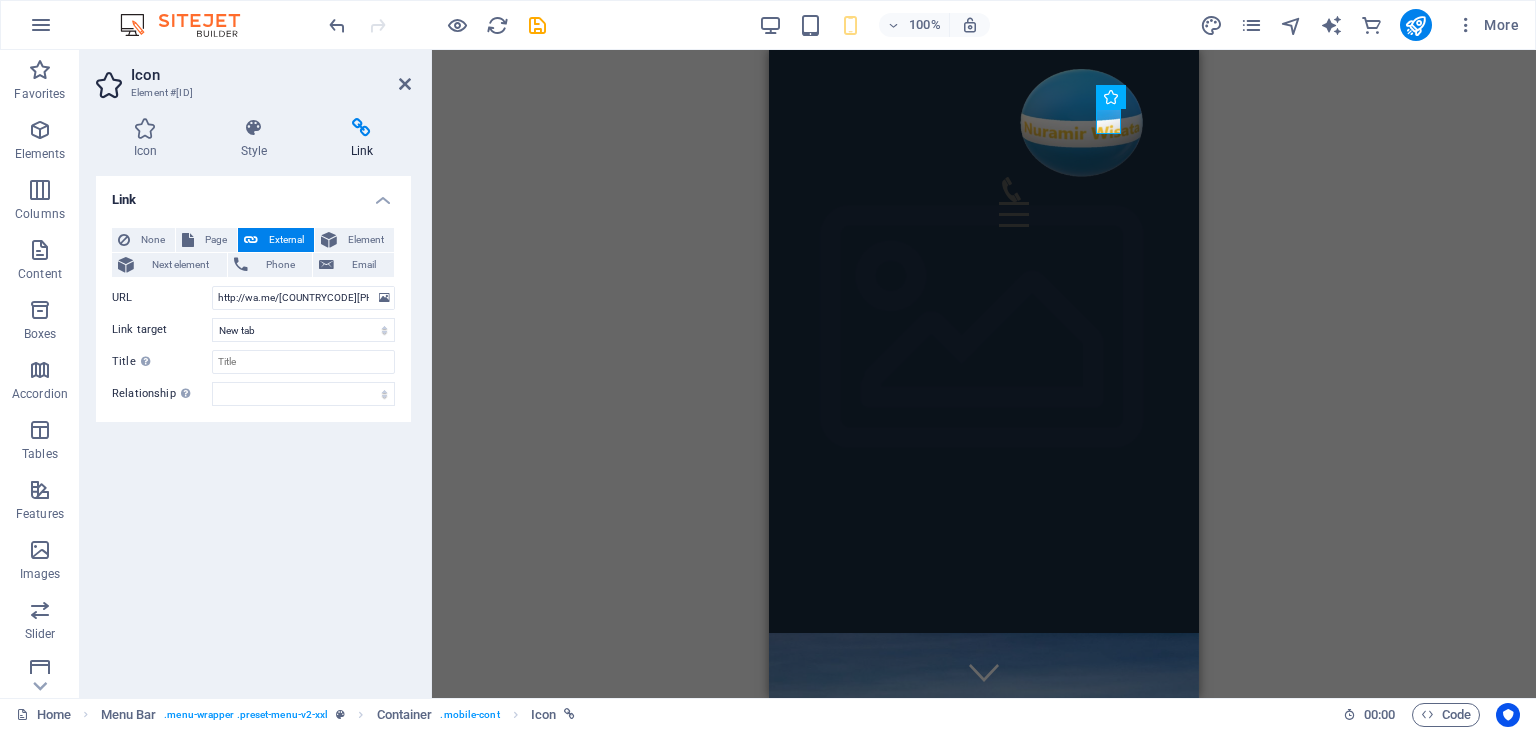 click on "Link None Page External Element Next element Phone Email Page Home Tentang Kami Legal Notice Privacy Home Tentang Kami Servis1 Legal Notice Privacy Servis Element
URL http://wa.me/[COUNTRYCODE][PHONE] Phone +[COUNTRYCODE][PHONE] Email Letters are not allowed. Link target New tab Same tab Overlay Title Additional link description, should not be the same as the link text. The title is most often shown as a tooltip text when the mouse moves over the element. Leave empty if uncertain. Relationship Sets the  relationship of this link to the link target . For example, the value "nofollow" instructs search engines not to follow the link. Can be left empty. alternate author bookmark external help license next nofollow noreferrer noopener prev search tag" at bounding box center (253, 429) 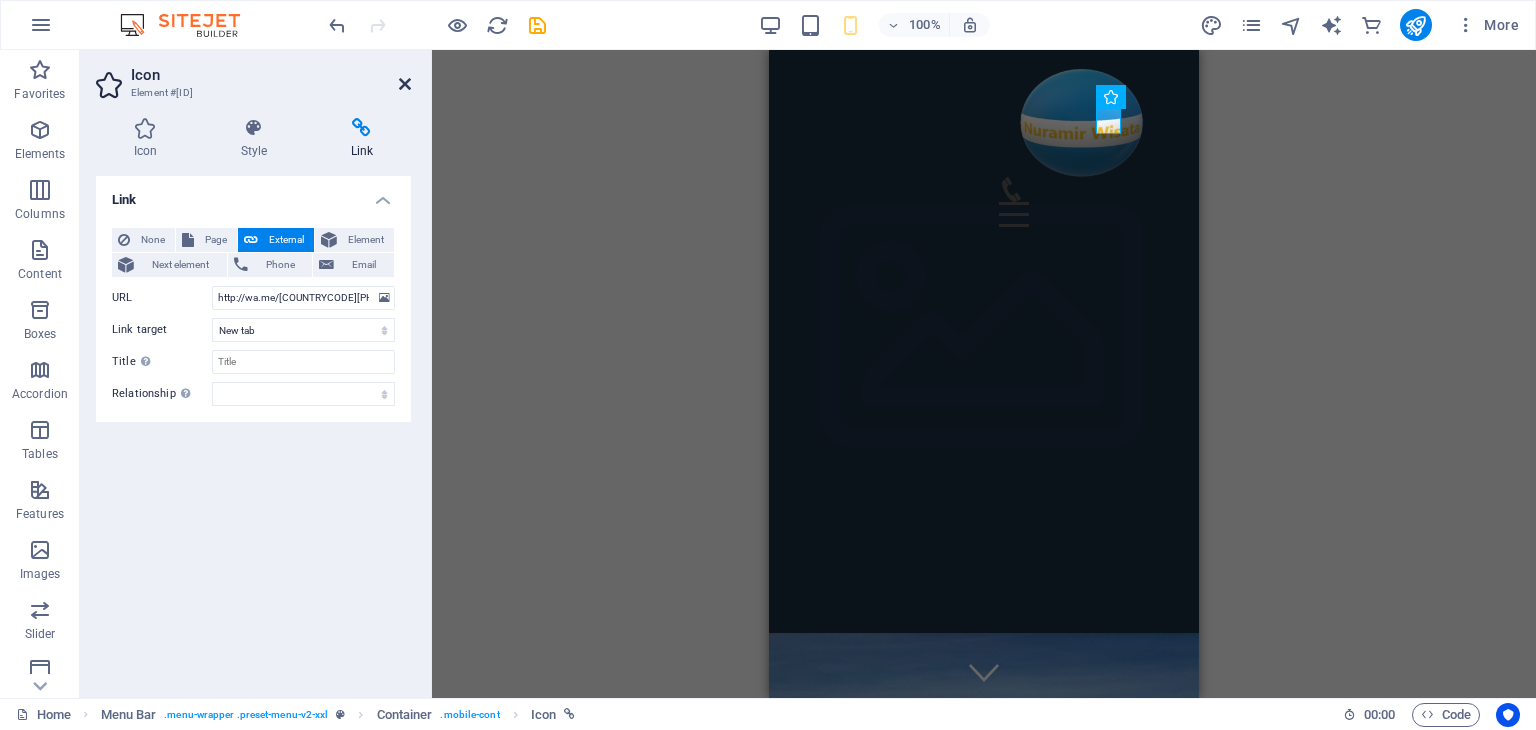 click at bounding box center (405, 84) 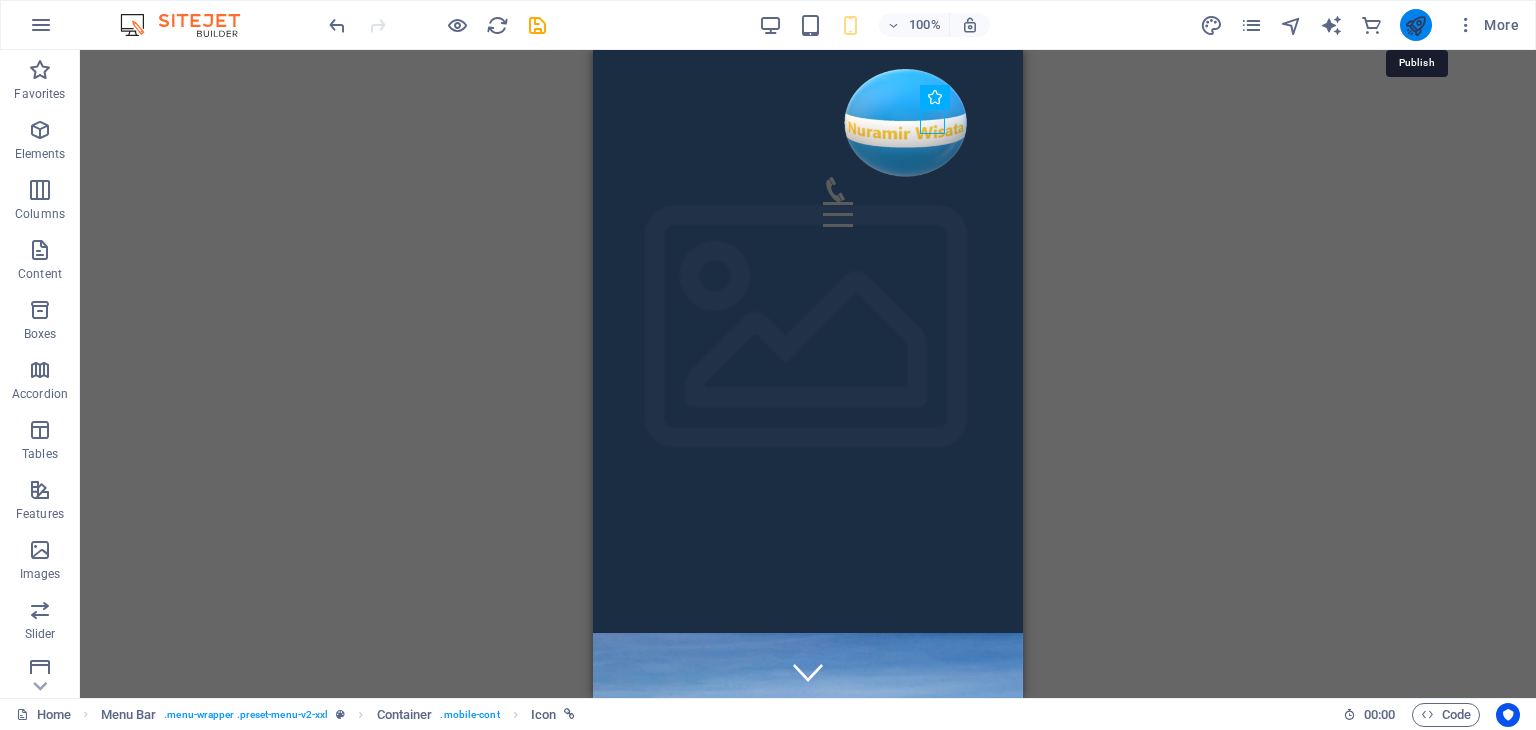 click at bounding box center (1415, 25) 